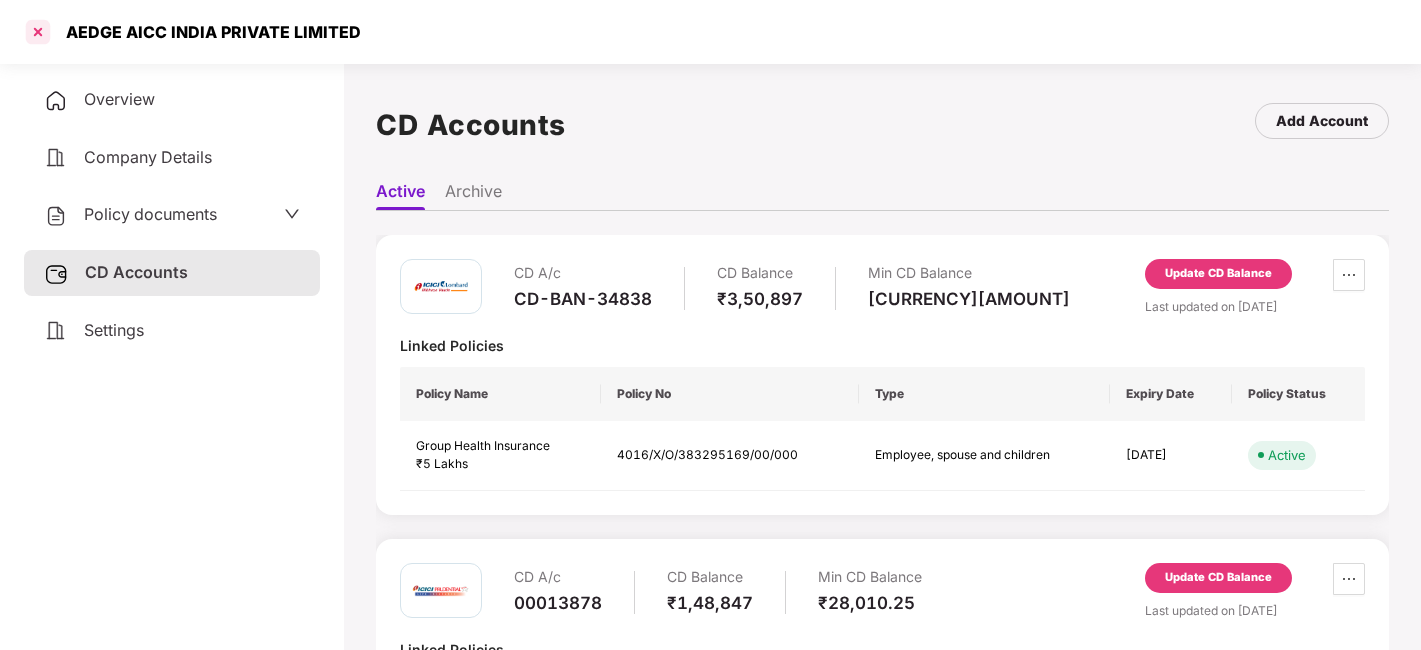 scroll, scrollTop: 0, scrollLeft: 0, axis: both 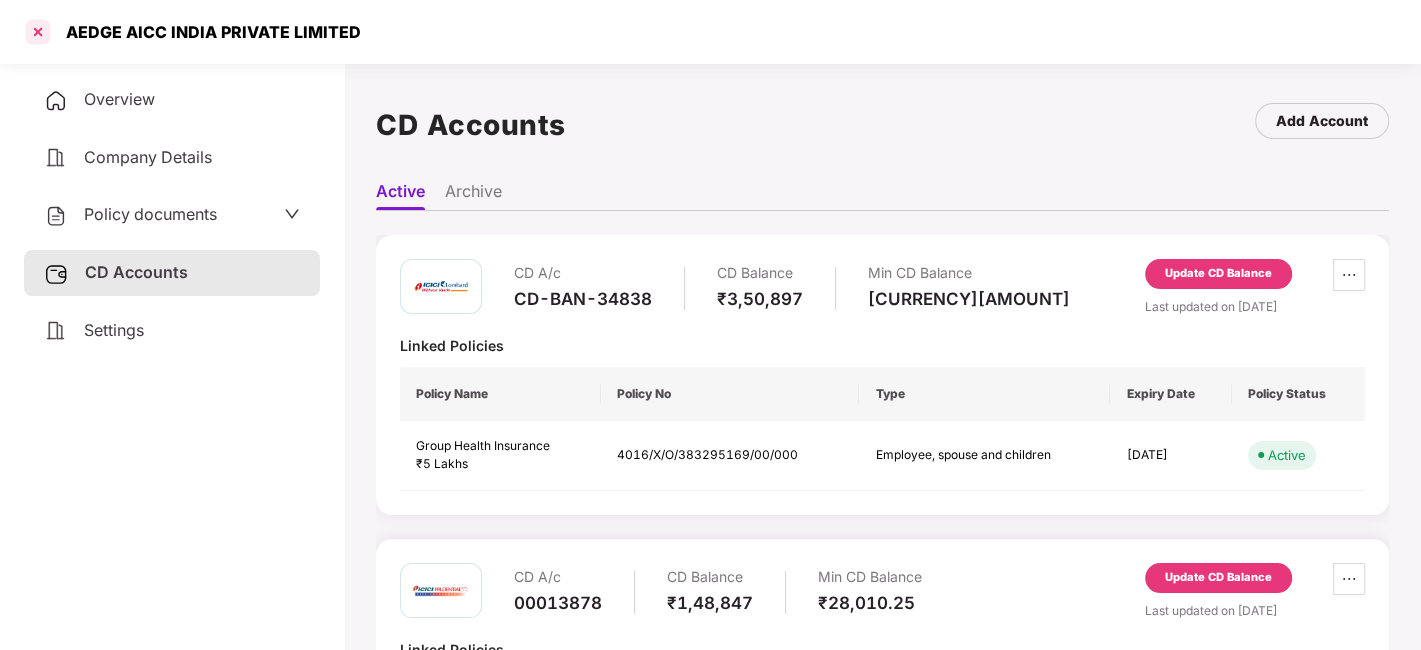 click at bounding box center [38, 32] 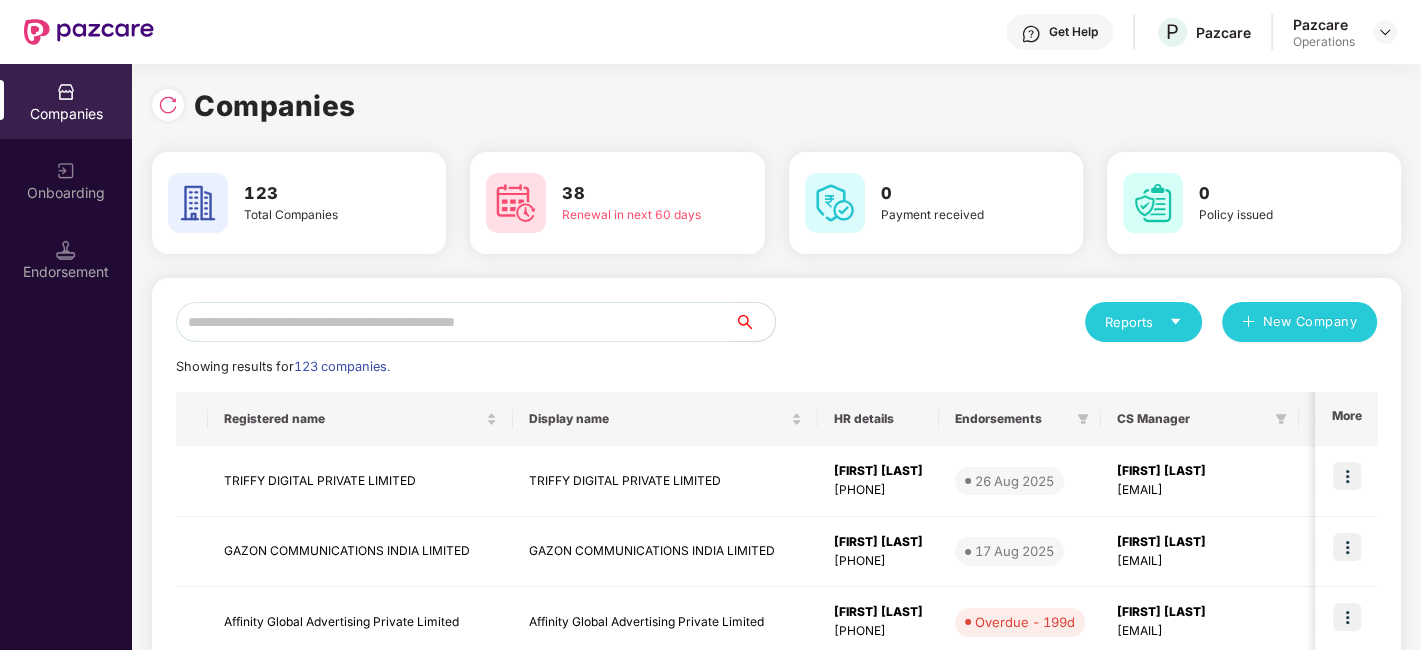 click at bounding box center (455, 322) 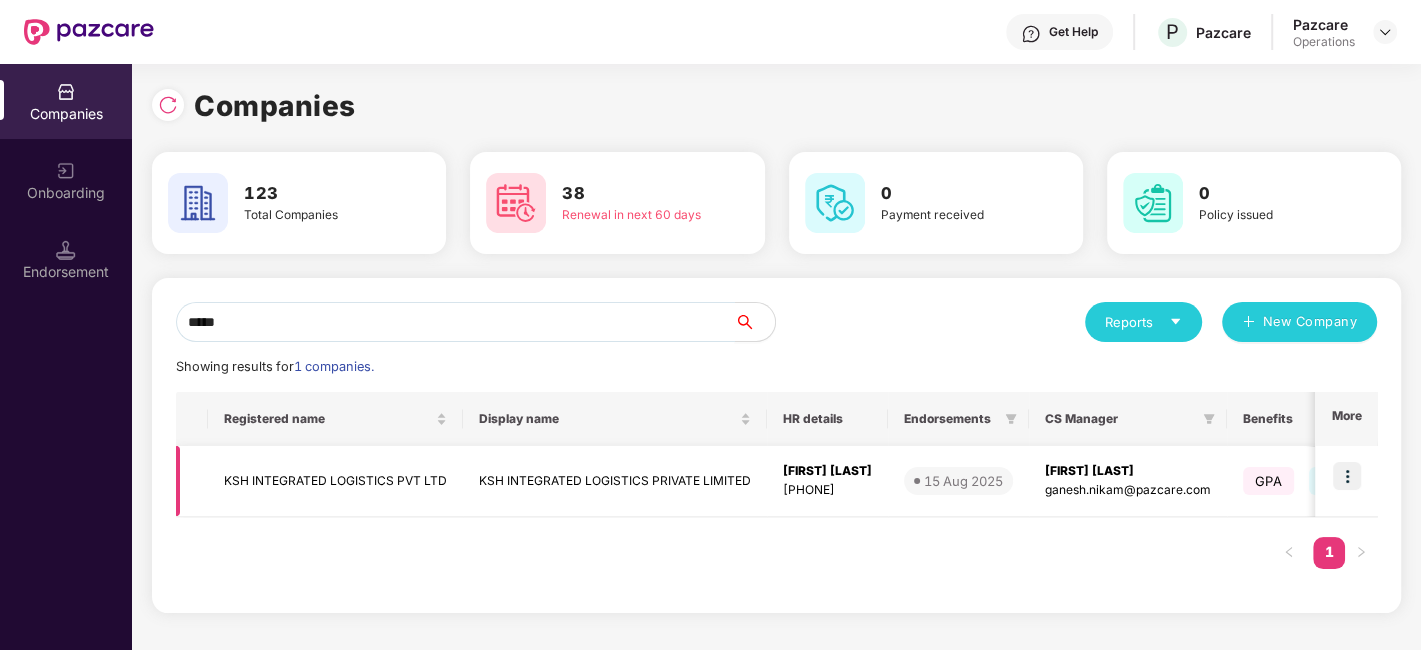 type on "*****" 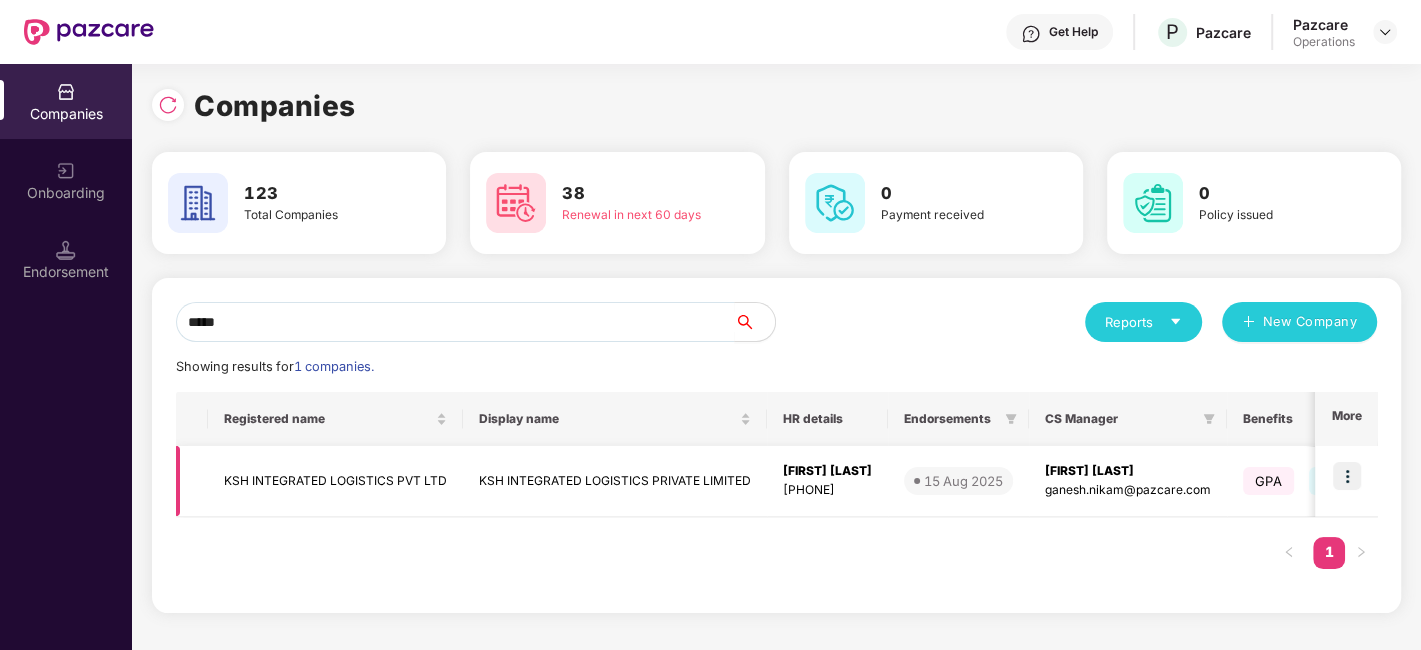 click on "KSH INTEGRATED LOGISTICS PVT LTD" at bounding box center (335, 481) 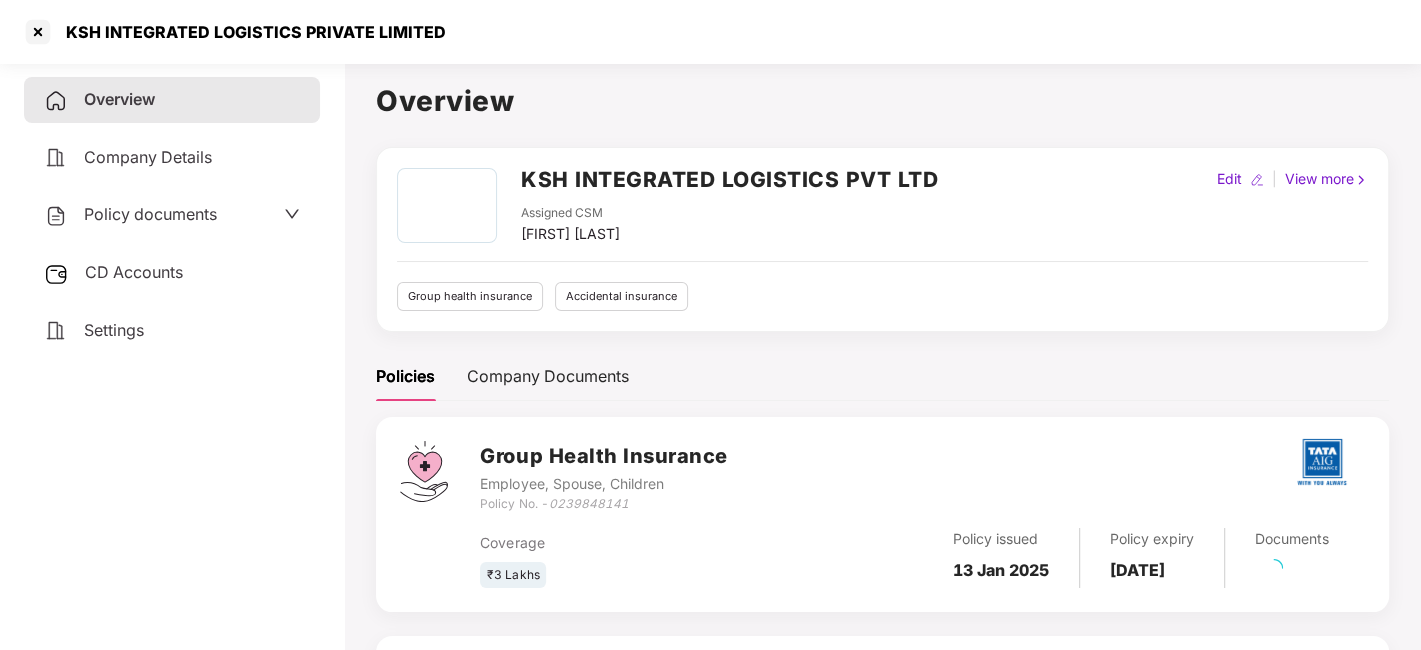 click on "Policy documents" at bounding box center [150, 214] 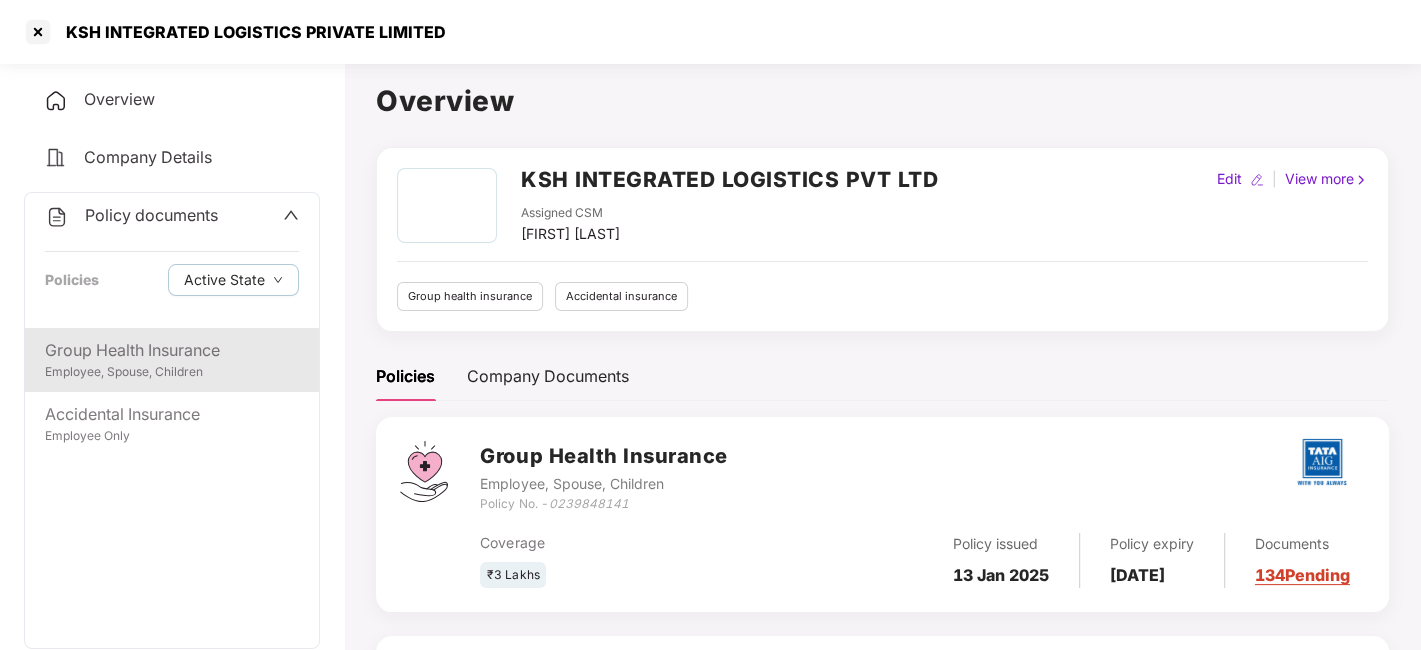 click on "Group Health Insurance Employee, Spouse, Children" at bounding box center [172, 360] 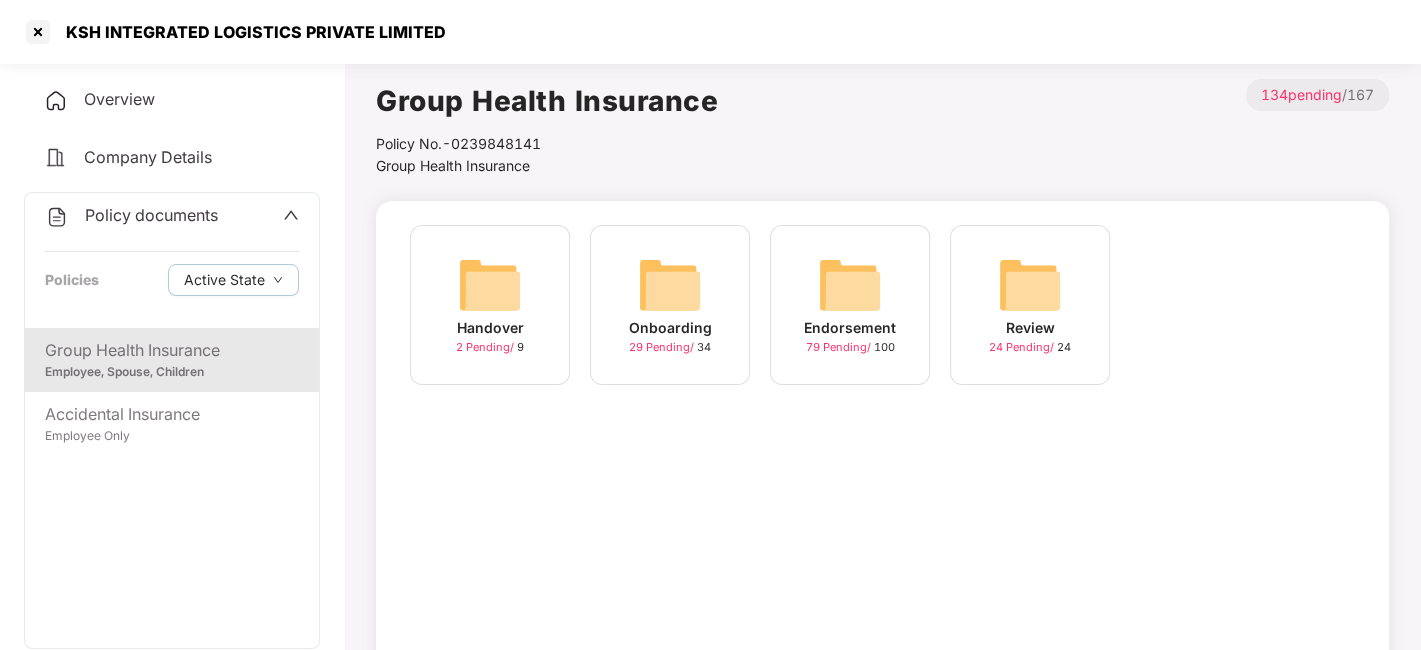 click on "Endorsement 79 Pending  /     100" at bounding box center [850, 305] 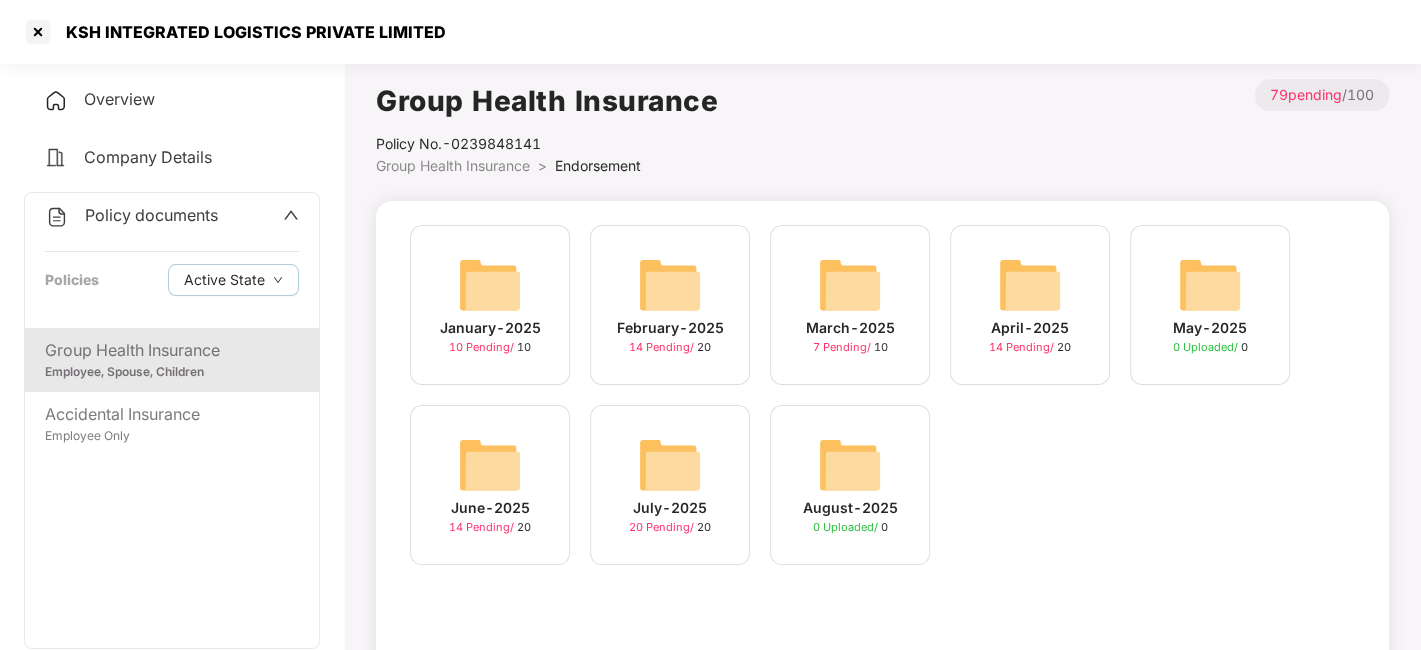 click at bounding box center [670, 465] 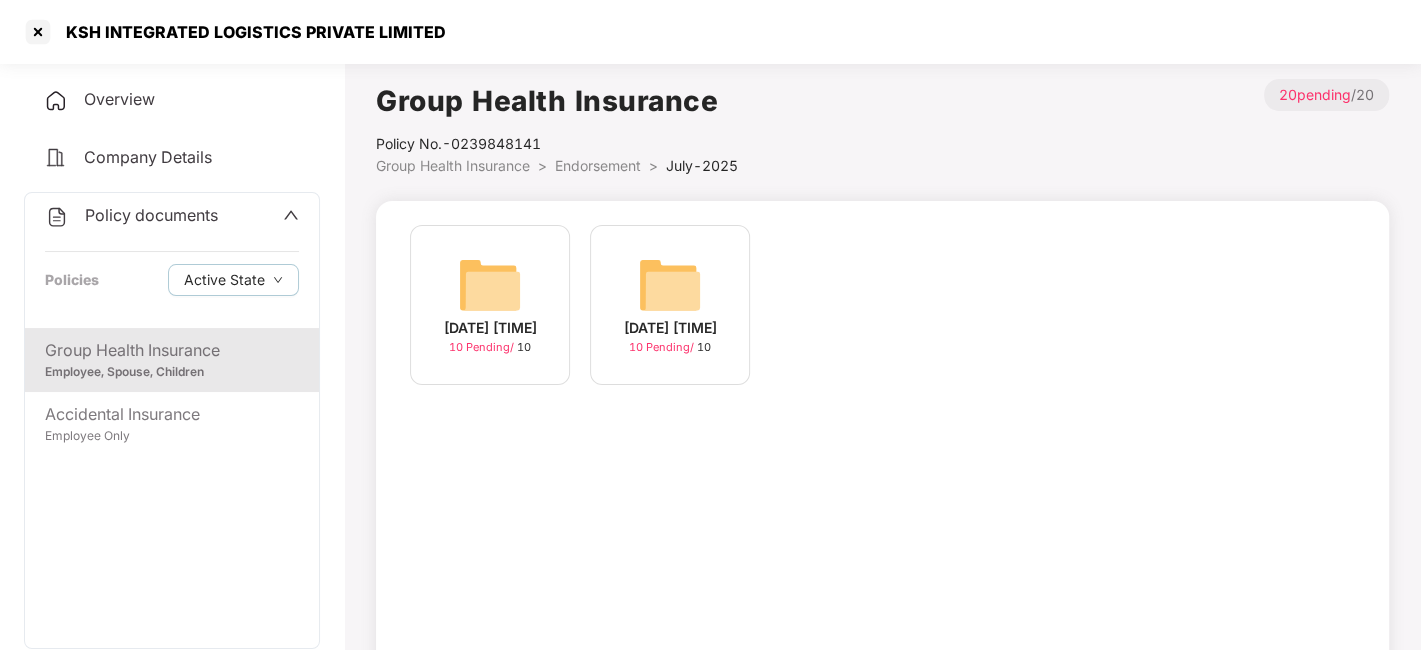 click at bounding box center (490, 285) 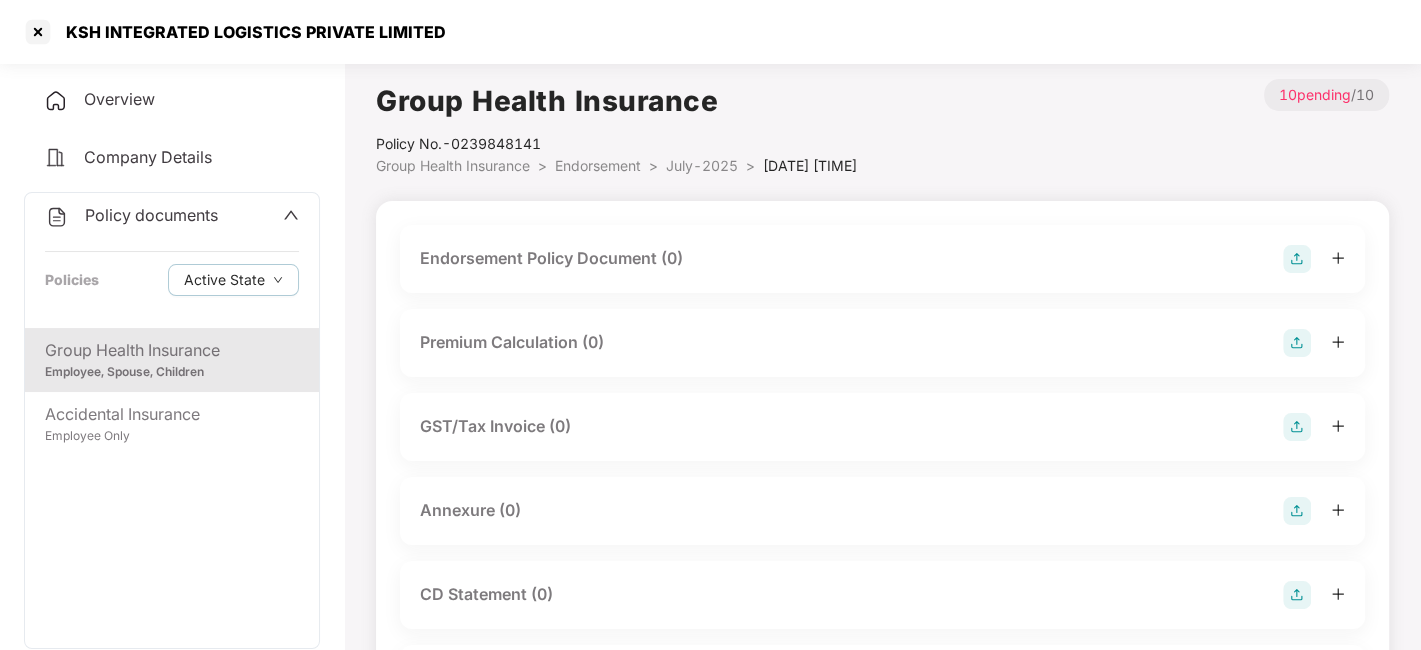 click at bounding box center [1297, 259] 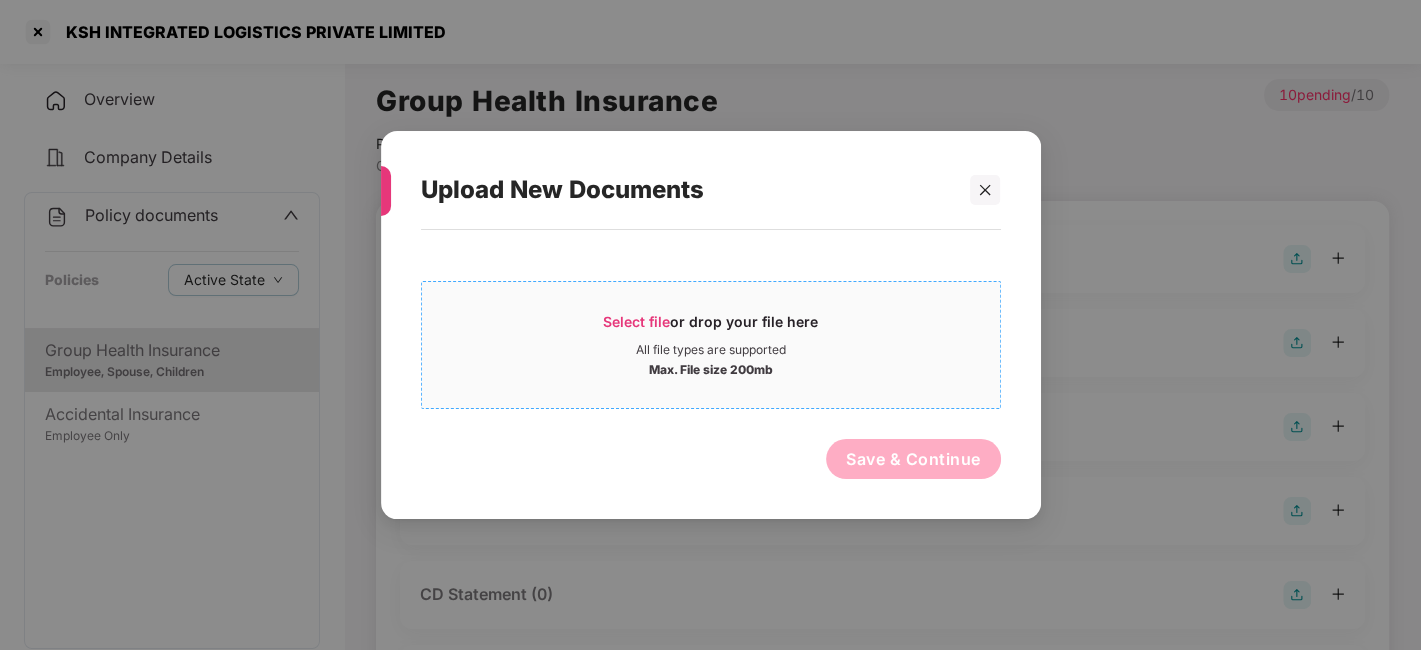 click on "Select file  or drop your file here" at bounding box center (711, 327) 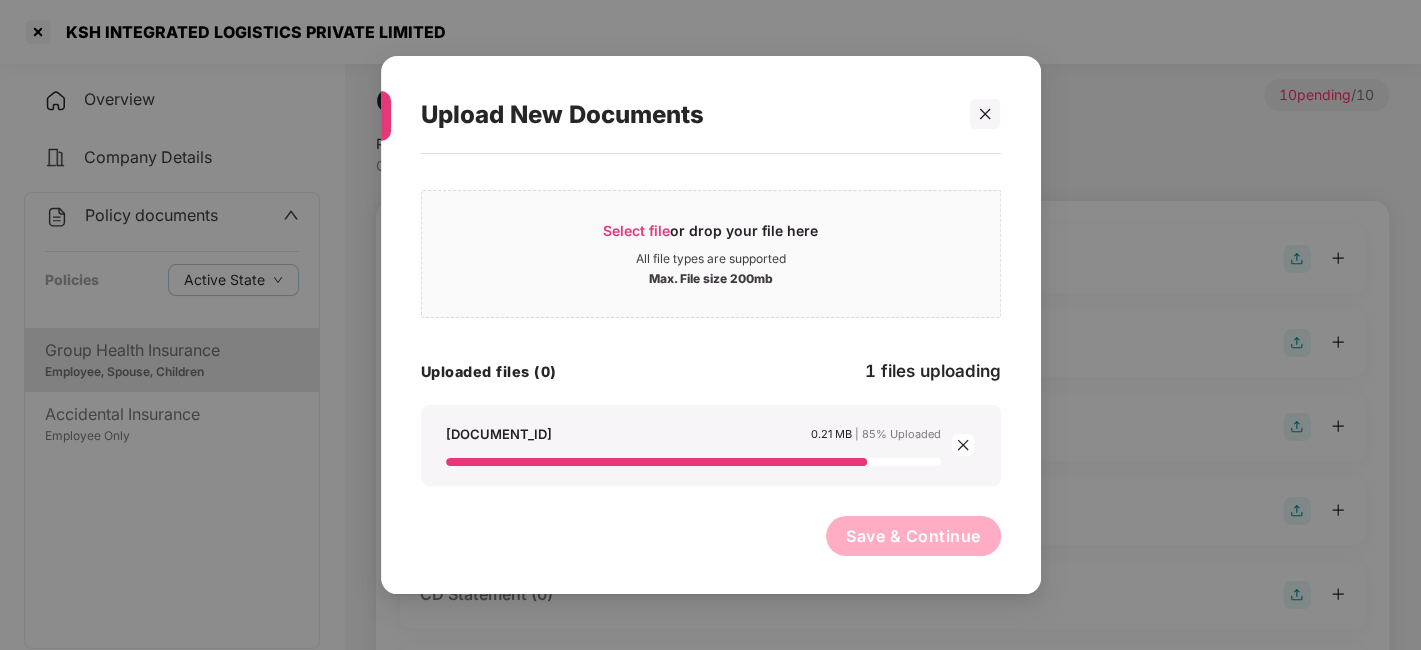 scroll, scrollTop: 0, scrollLeft: 0, axis: both 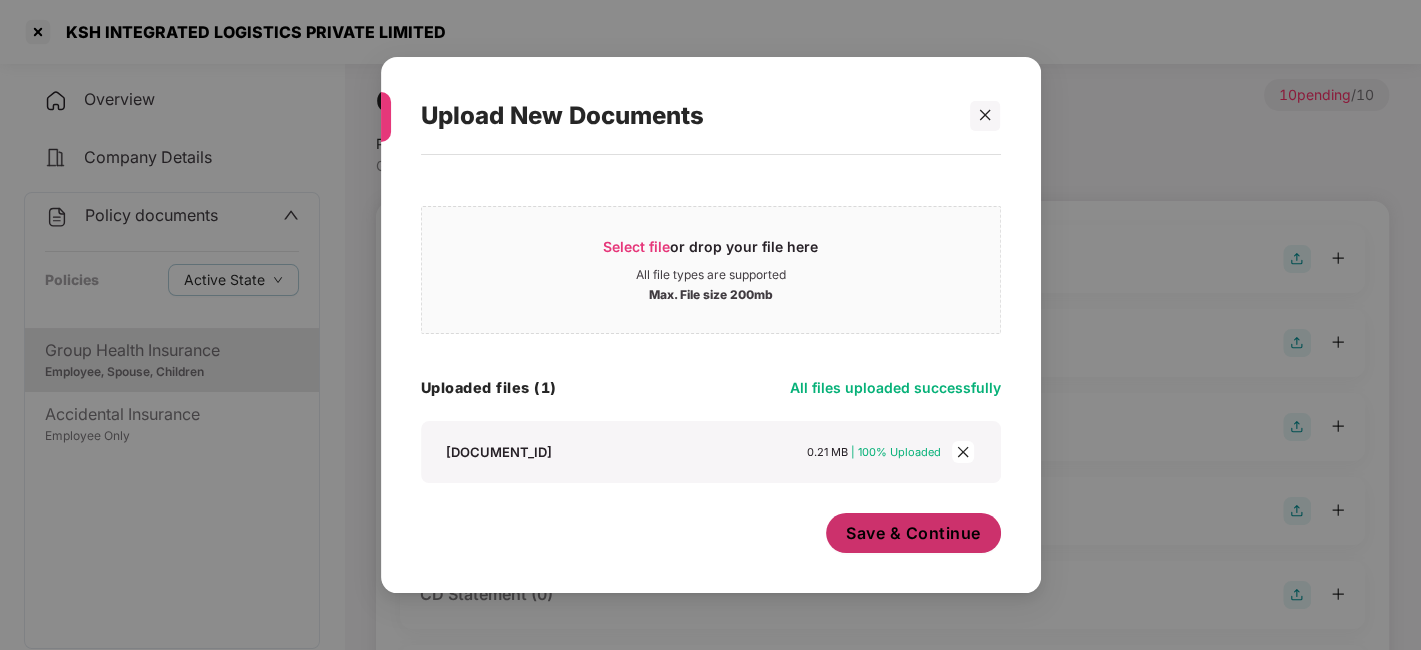 click on "Save & Continue" at bounding box center (913, 533) 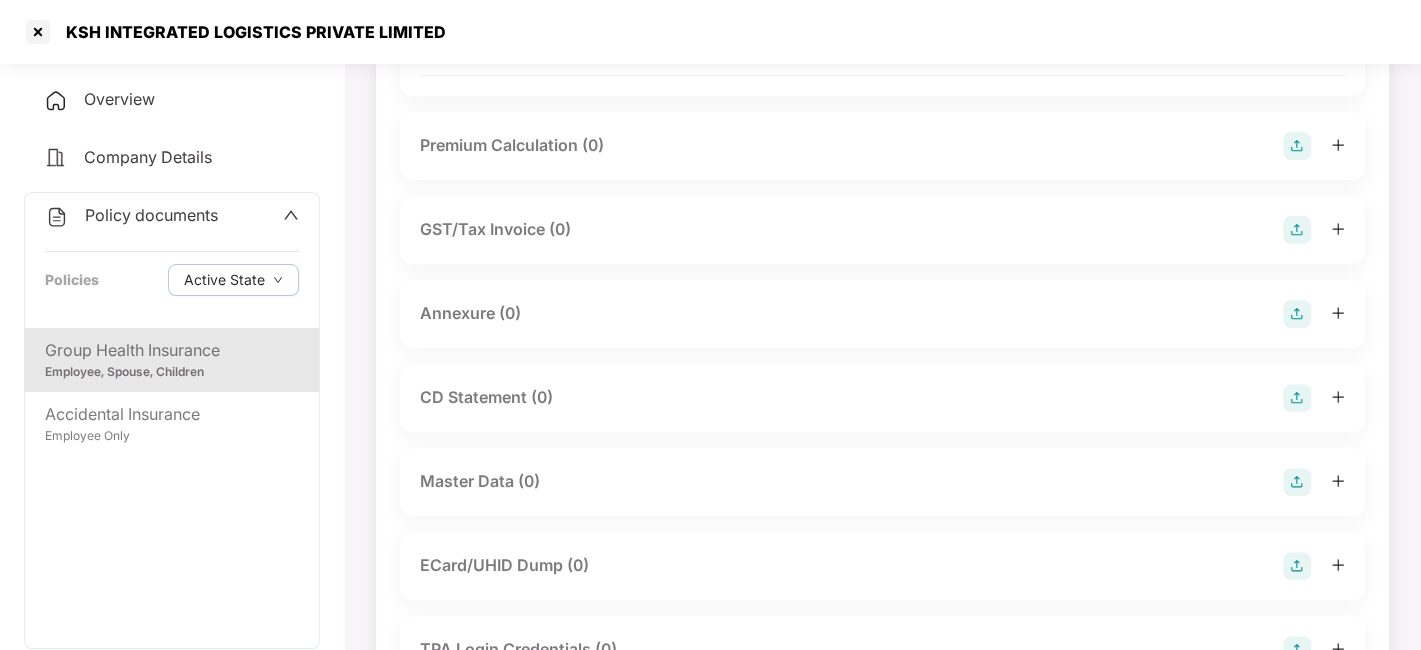 scroll, scrollTop: 397, scrollLeft: 0, axis: vertical 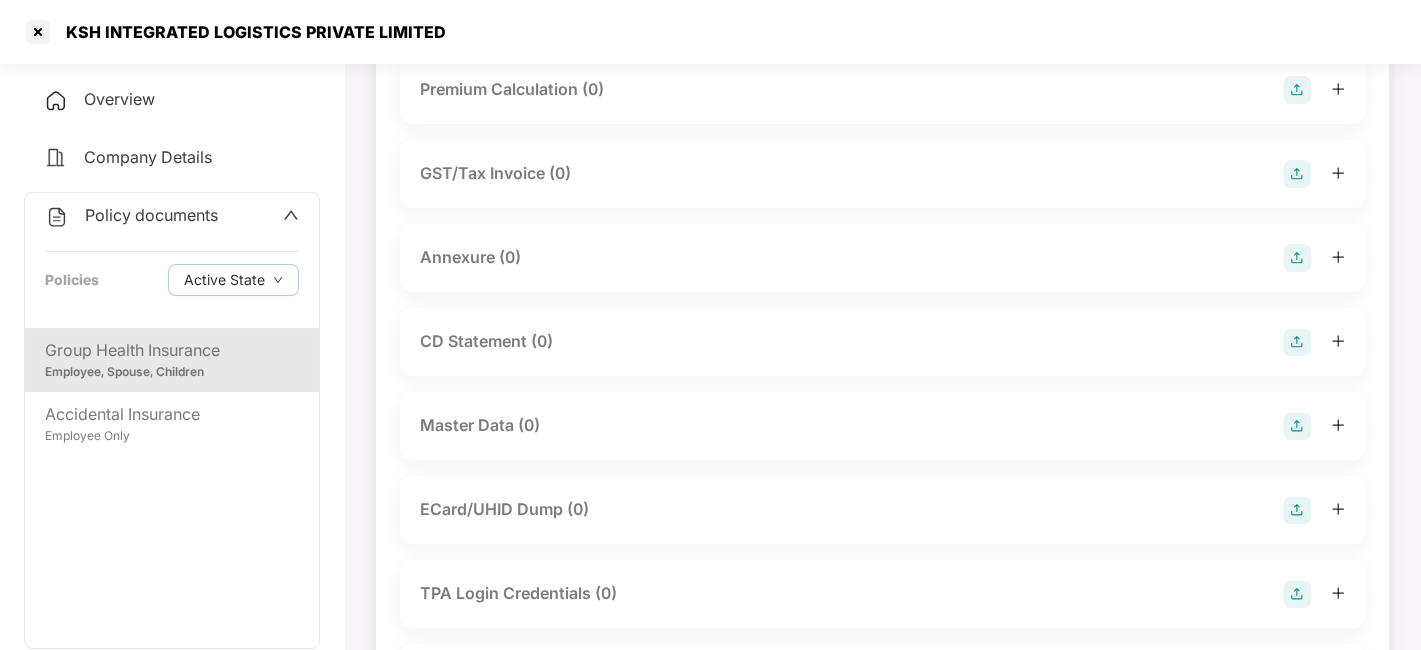 click at bounding box center (1297, 258) 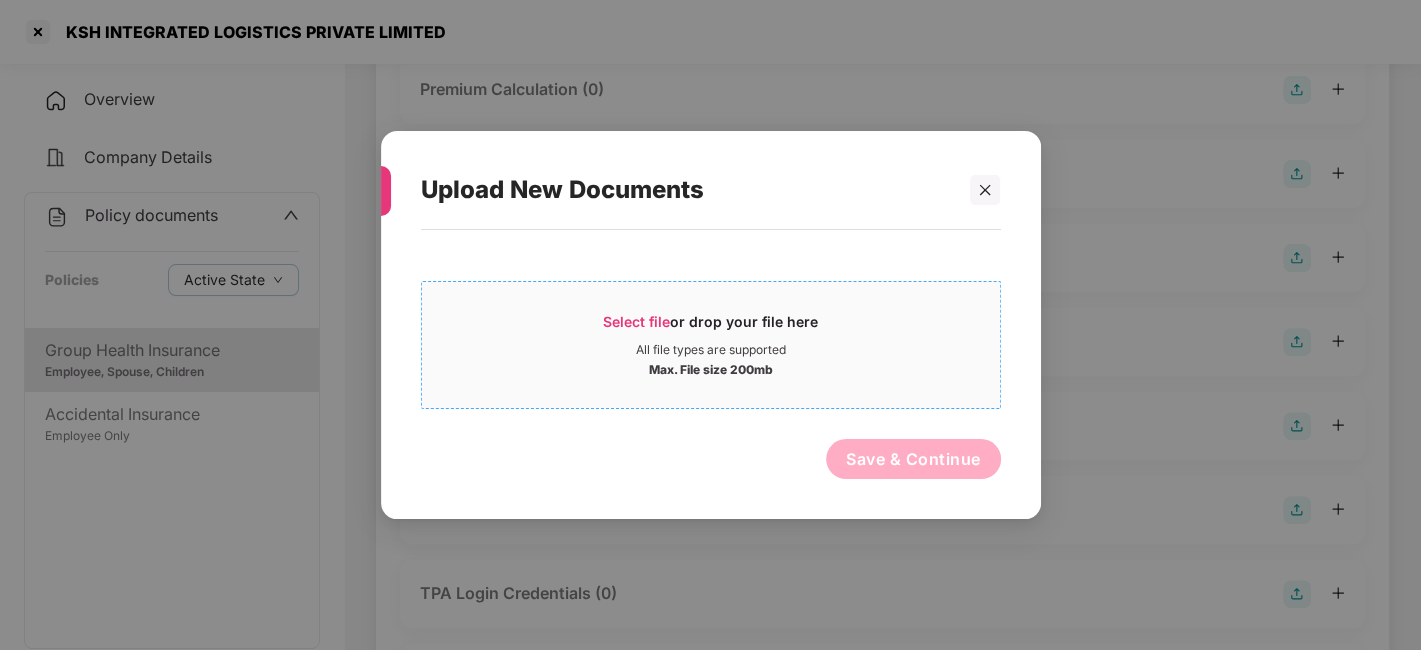 click on "Select file  or drop your file here" at bounding box center [711, 327] 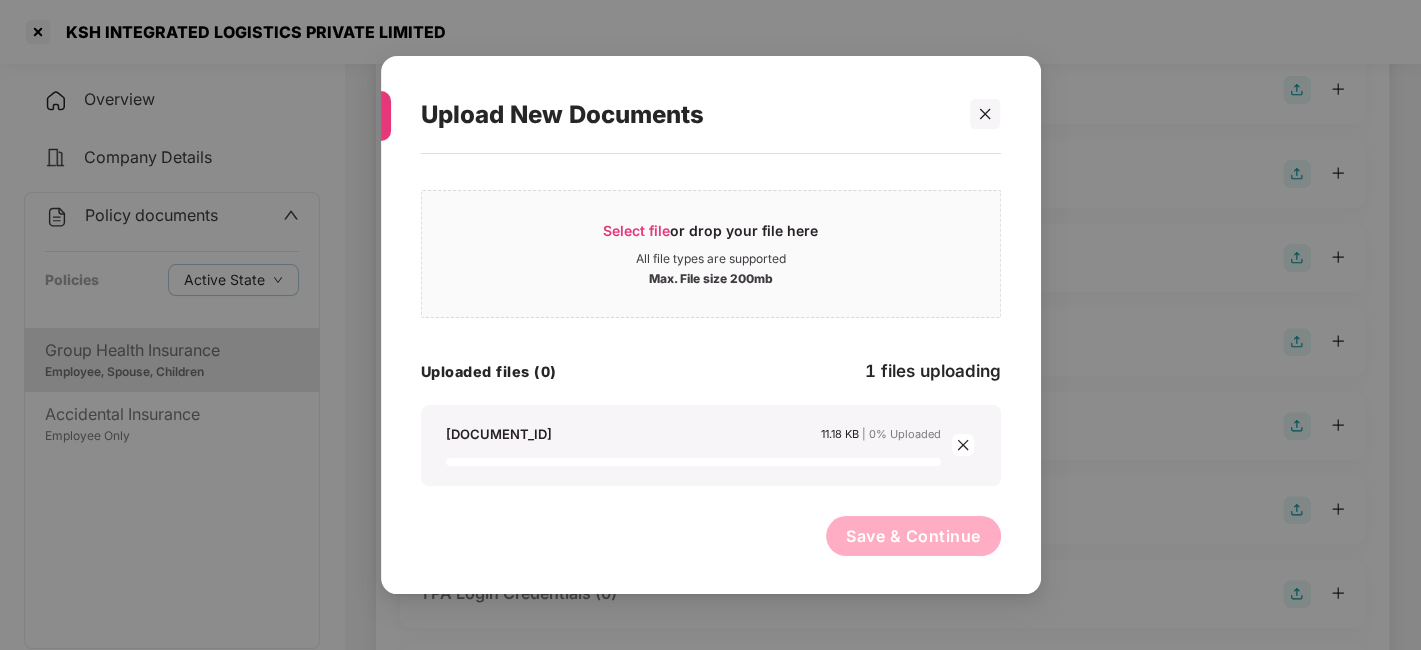 scroll, scrollTop: 0, scrollLeft: 0, axis: both 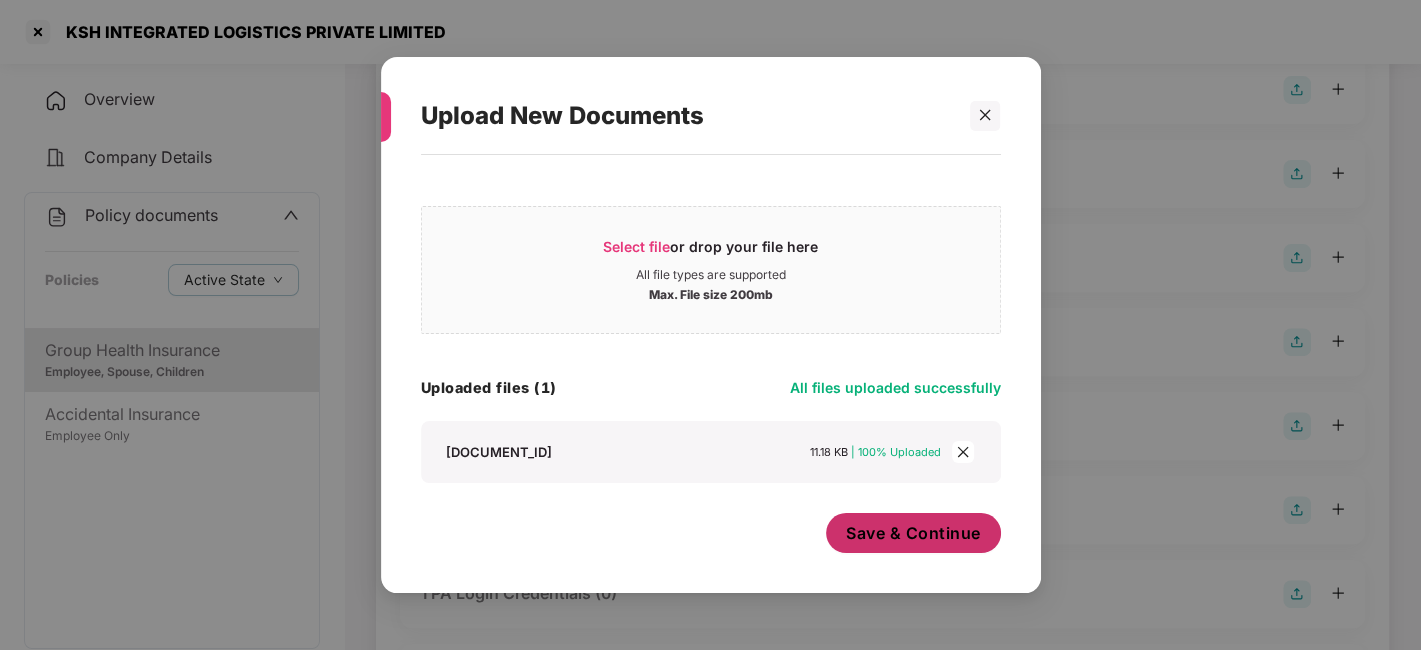 click on "Save & Continue" at bounding box center [913, 533] 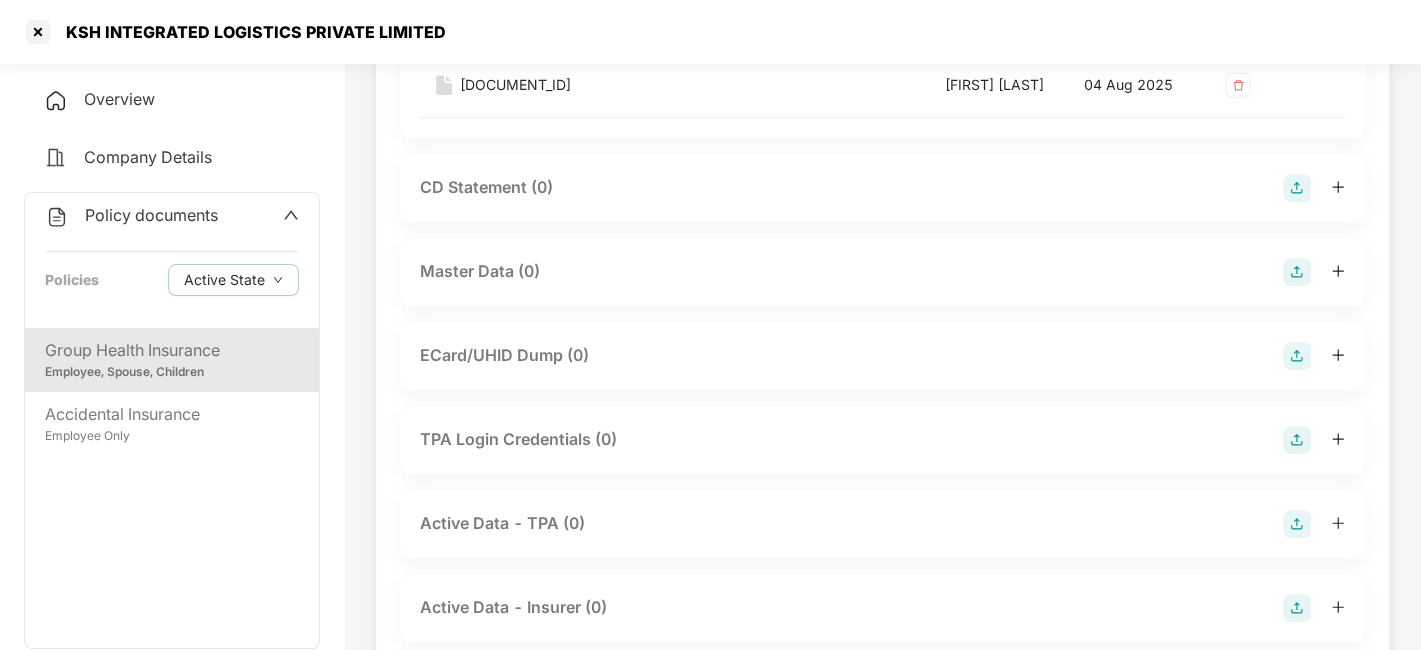 scroll, scrollTop: 697, scrollLeft: 0, axis: vertical 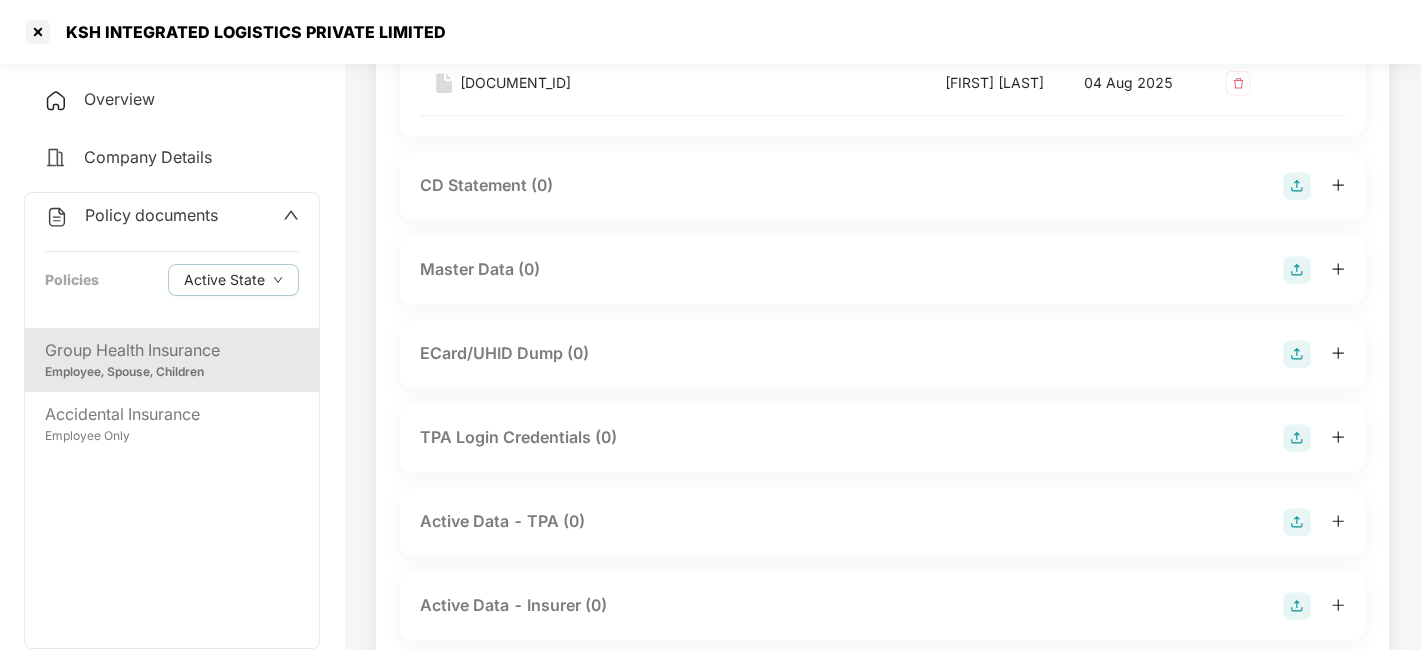click at bounding box center (1297, 270) 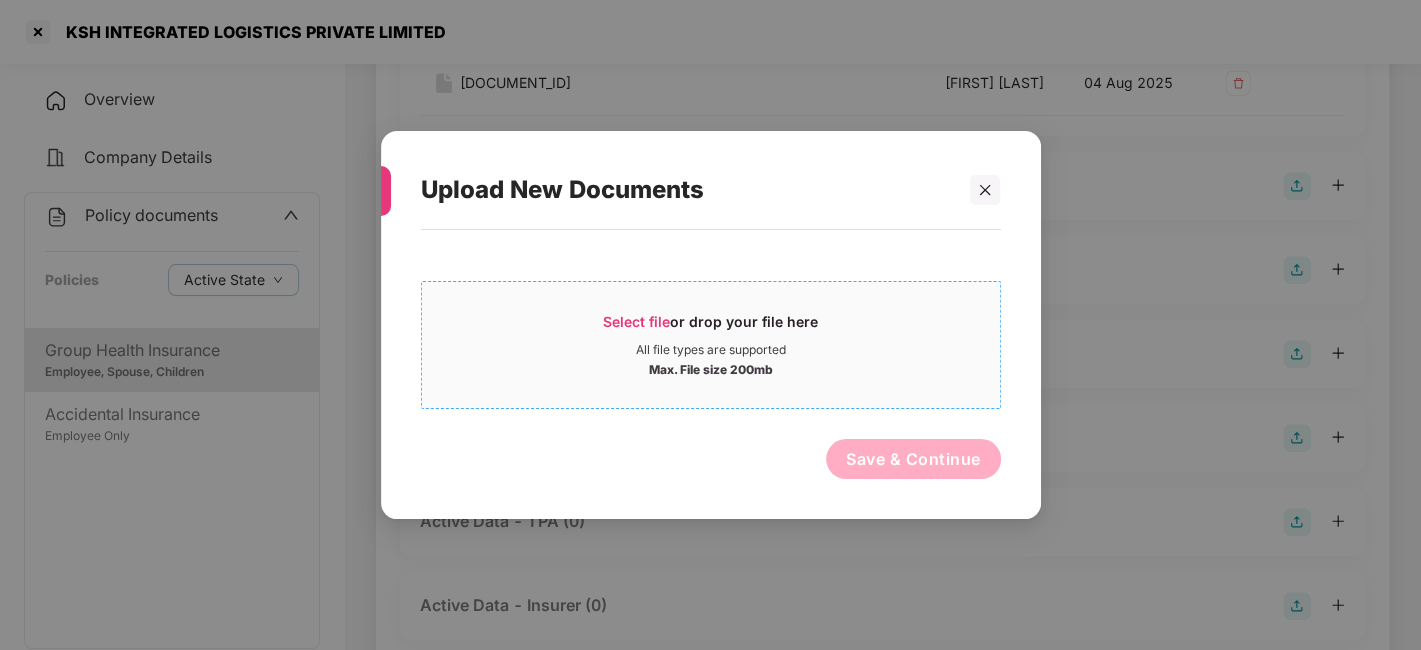 click on "Select file  or drop your file here" at bounding box center (711, 327) 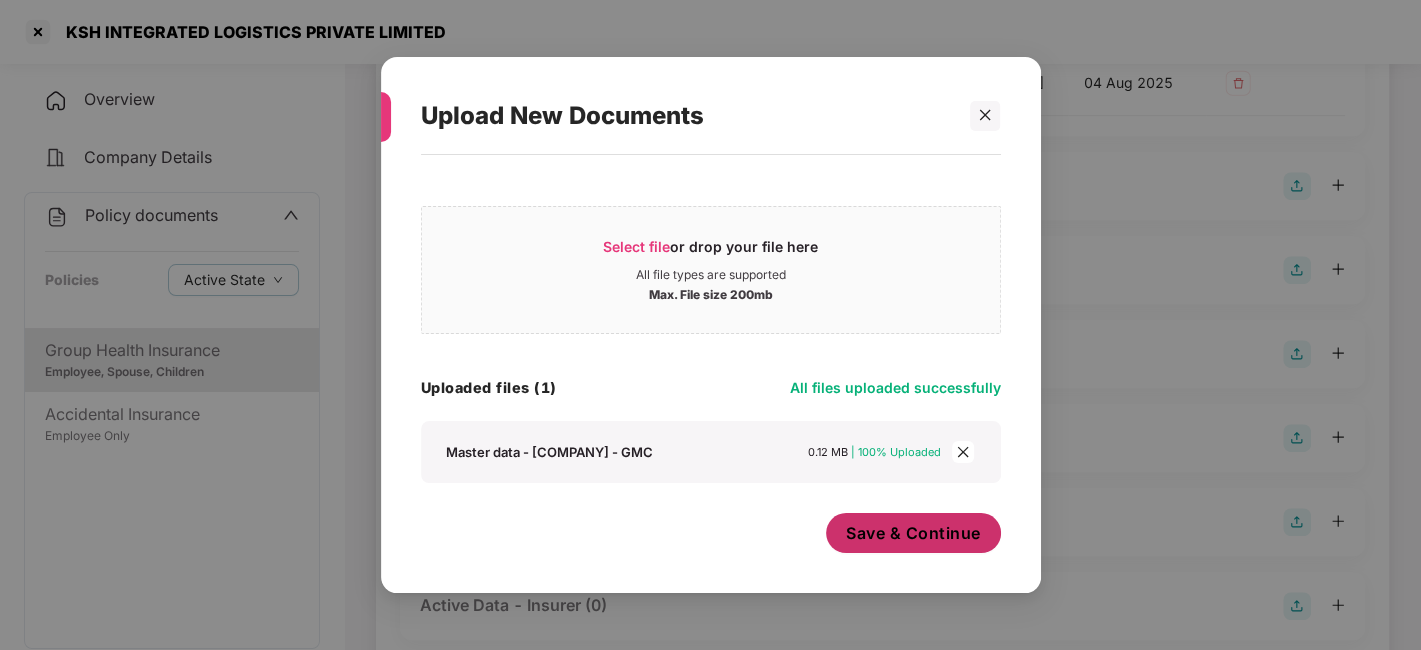 scroll, scrollTop: 11, scrollLeft: 0, axis: vertical 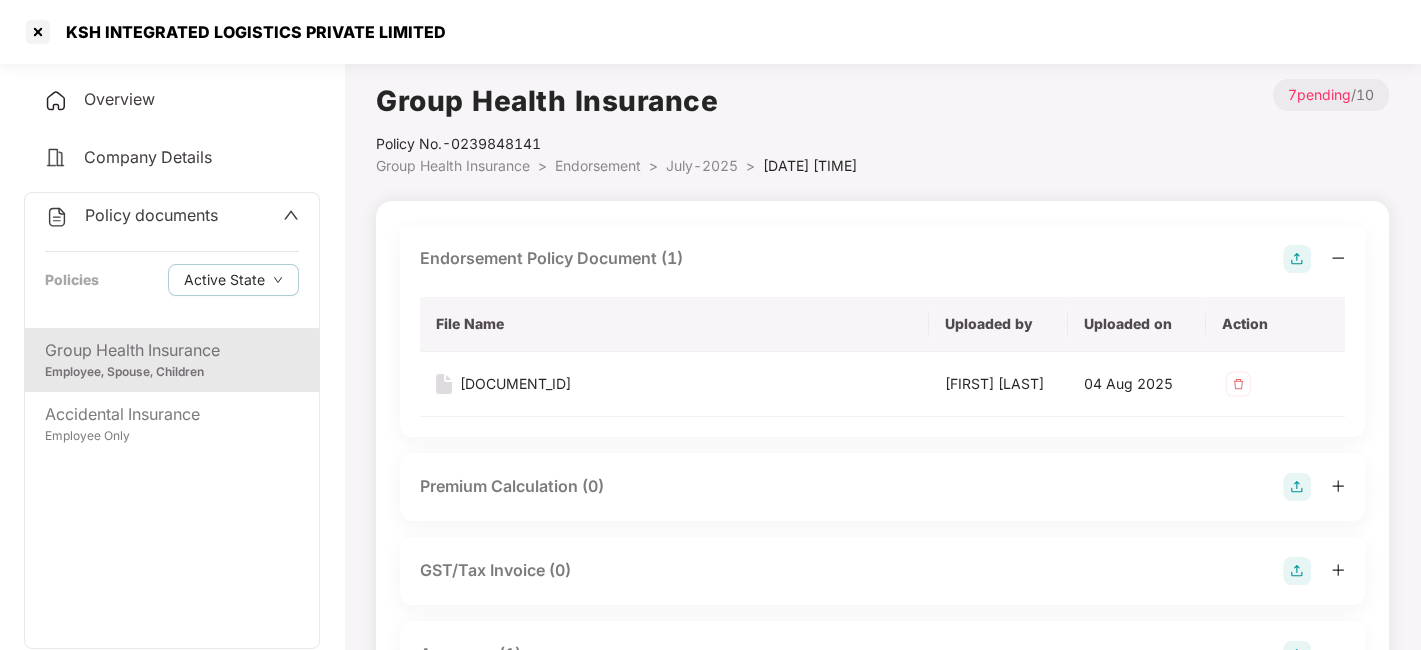 click on "July-2025" at bounding box center (702, 165) 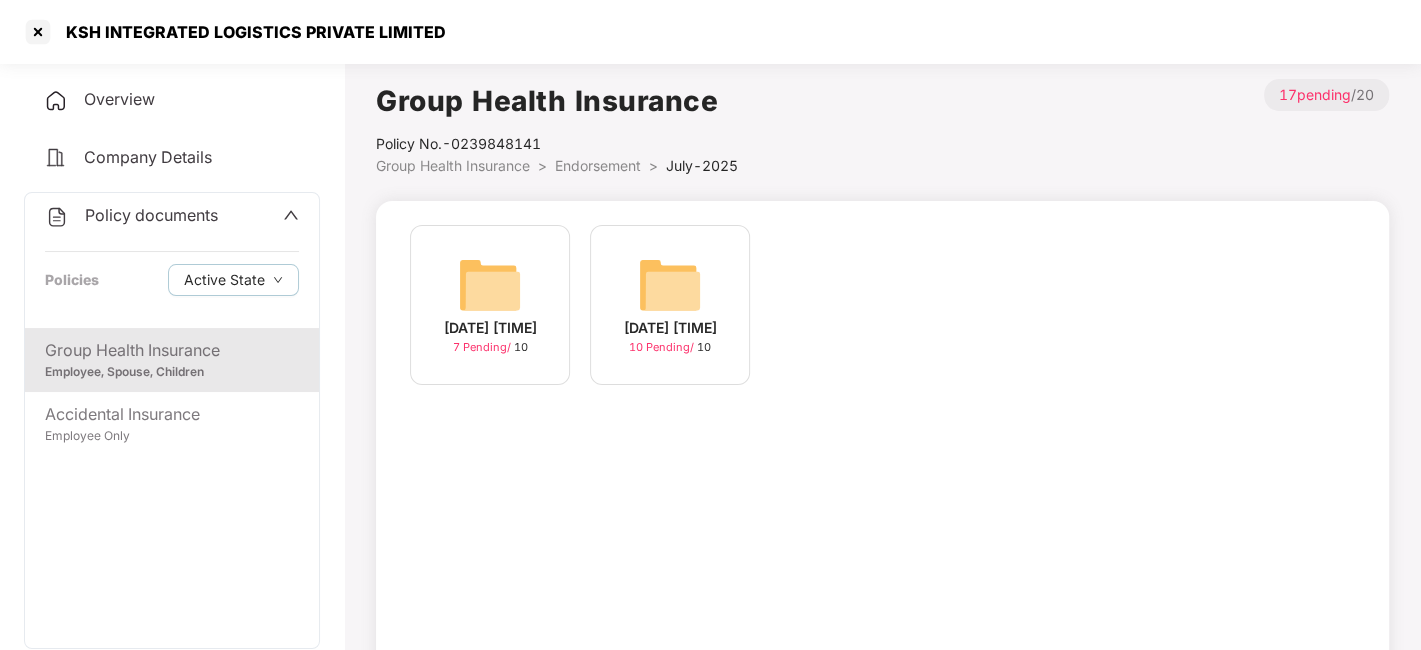 click at bounding box center (670, 285) 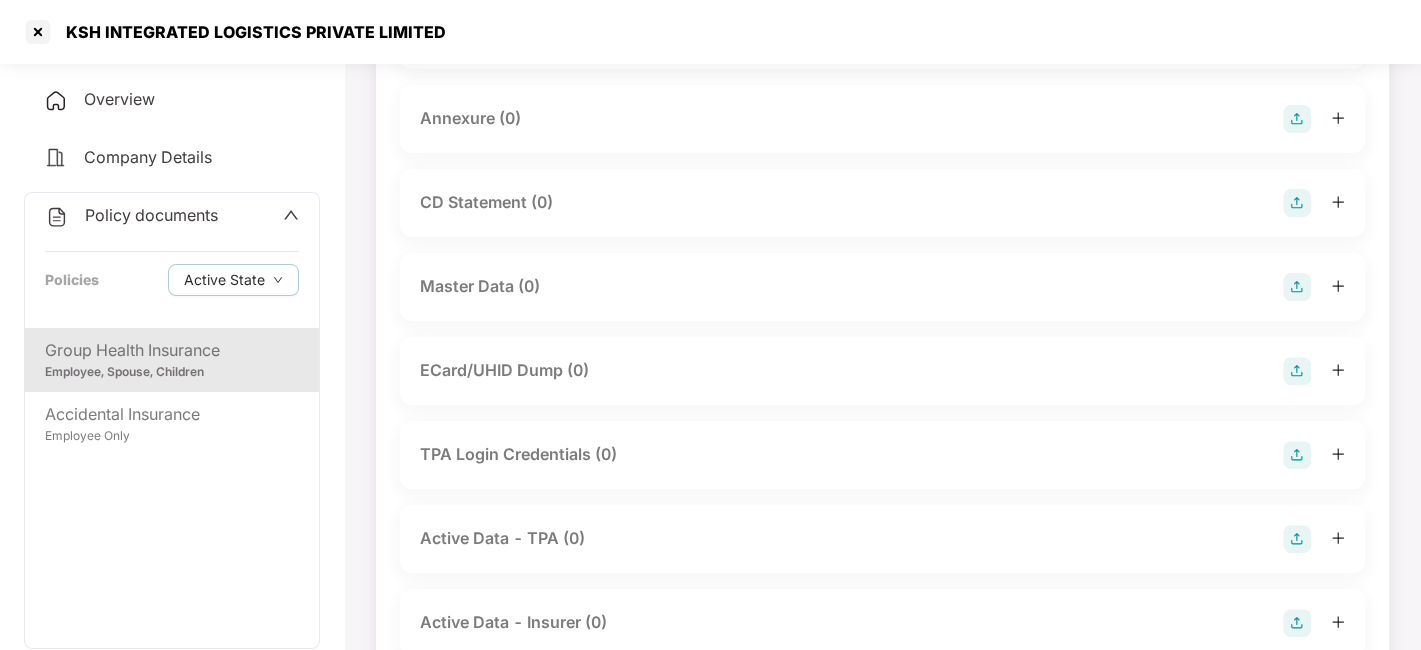 scroll, scrollTop: 393, scrollLeft: 0, axis: vertical 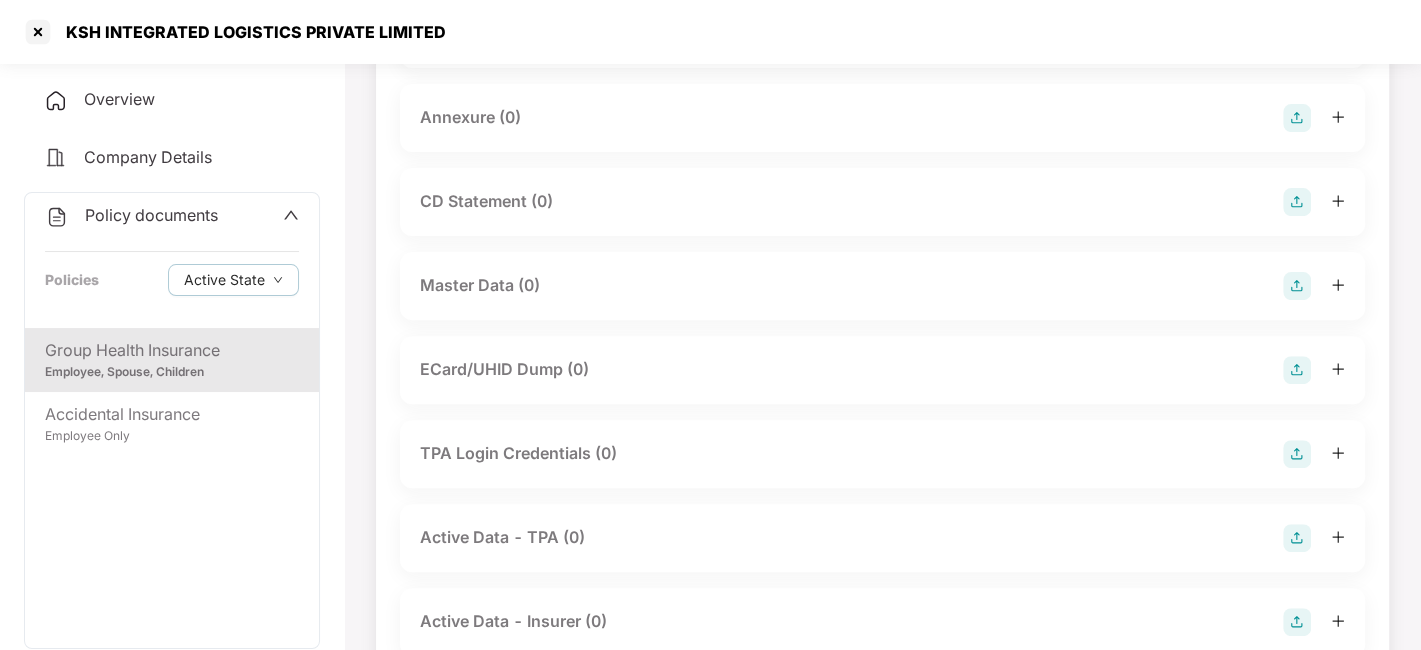 click at bounding box center (1297, 286) 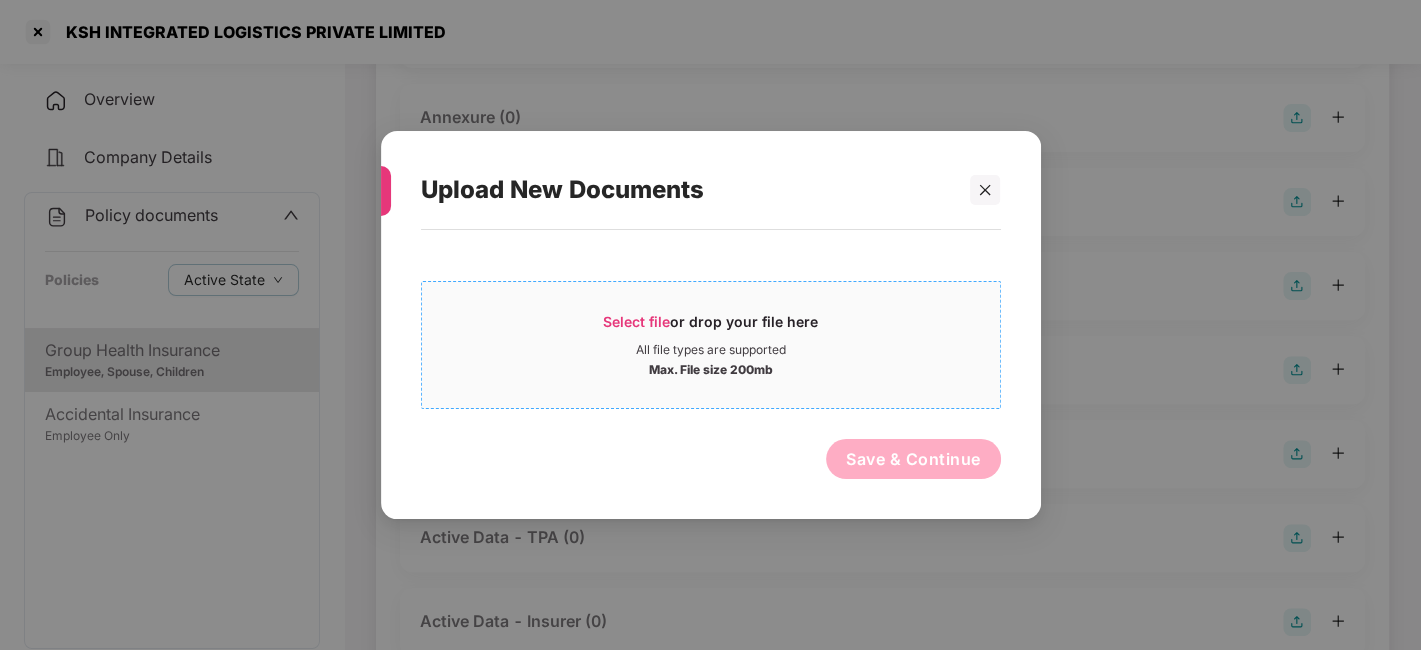click on "All file types are supported" at bounding box center (711, 350) 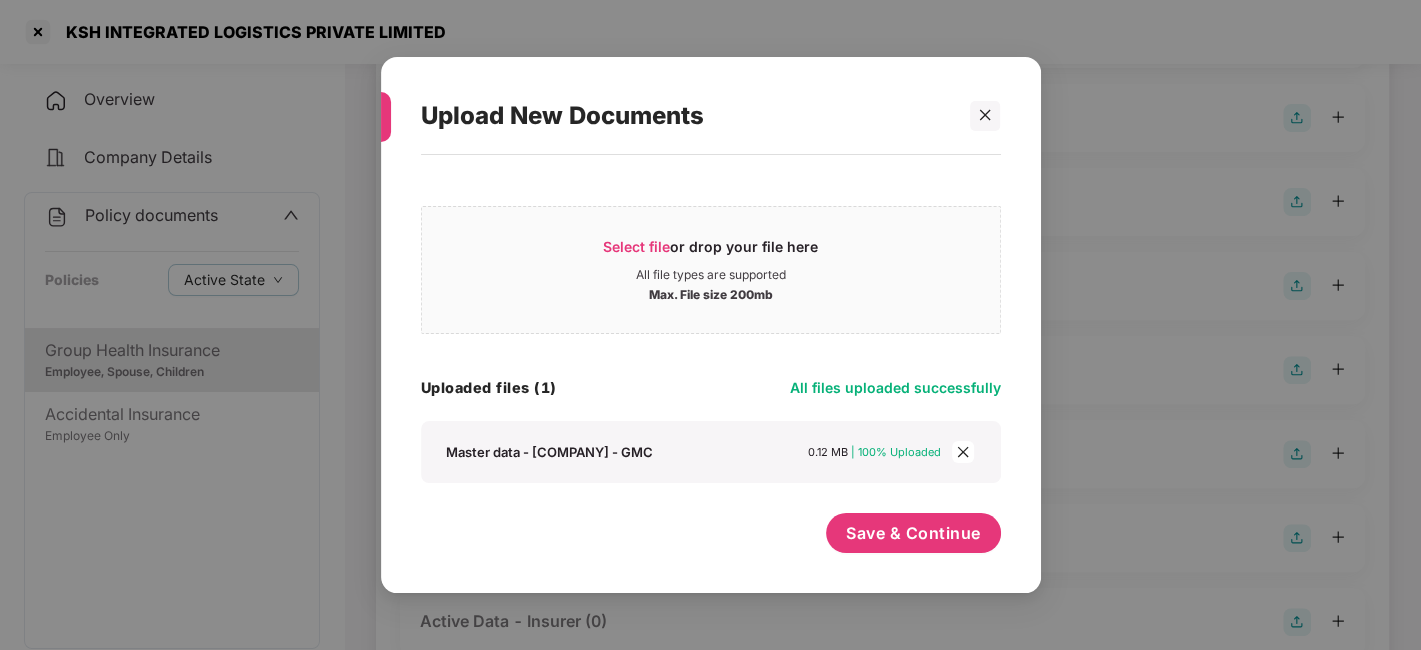 scroll, scrollTop: 11, scrollLeft: 0, axis: vertical 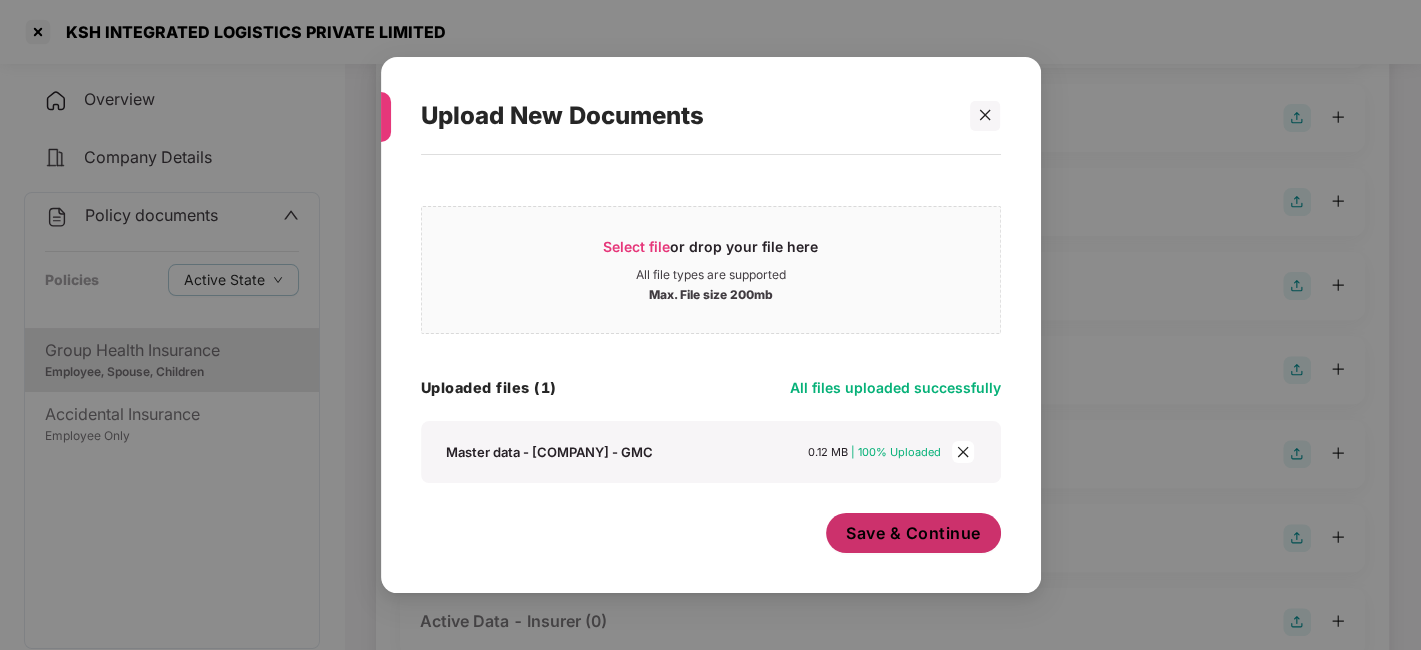drag, startPoint x: 878, startPoint y: 509, endPoint x: 916, endPoint y: 543, distance: 50.990196 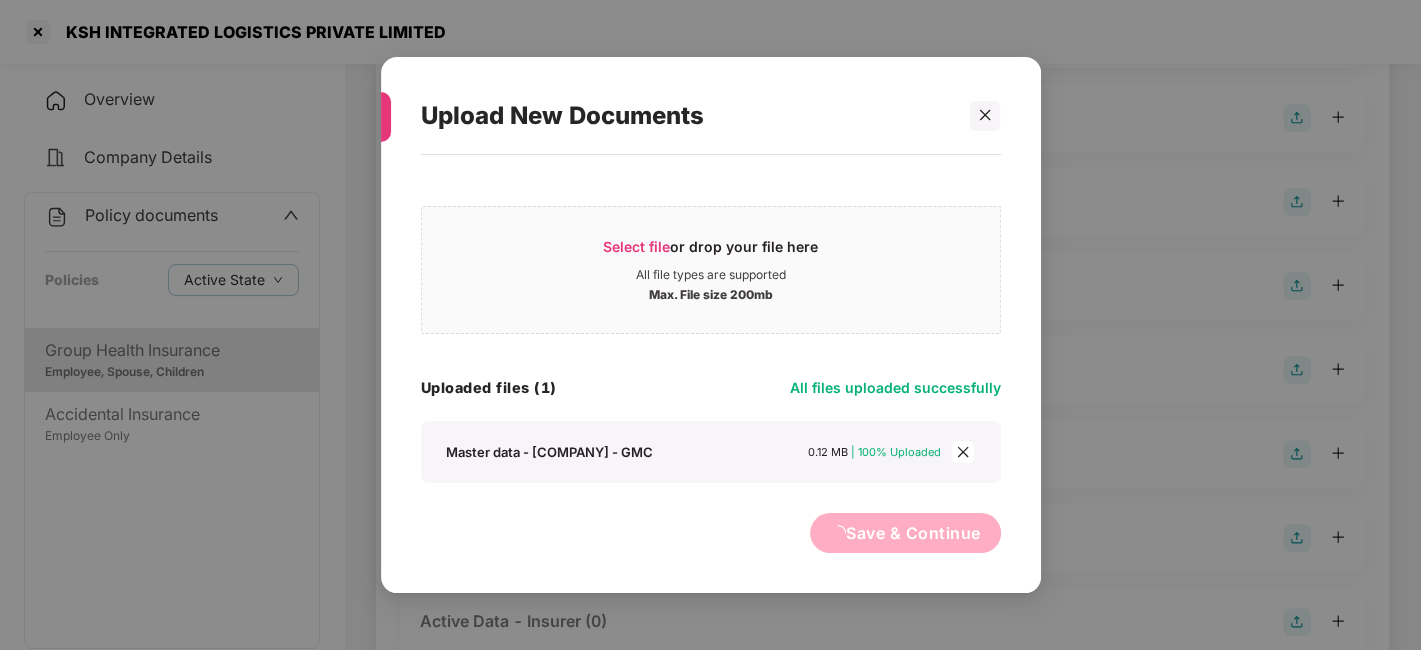 scroll, scrollTop: 0, scrollLeft: 0, axis: both 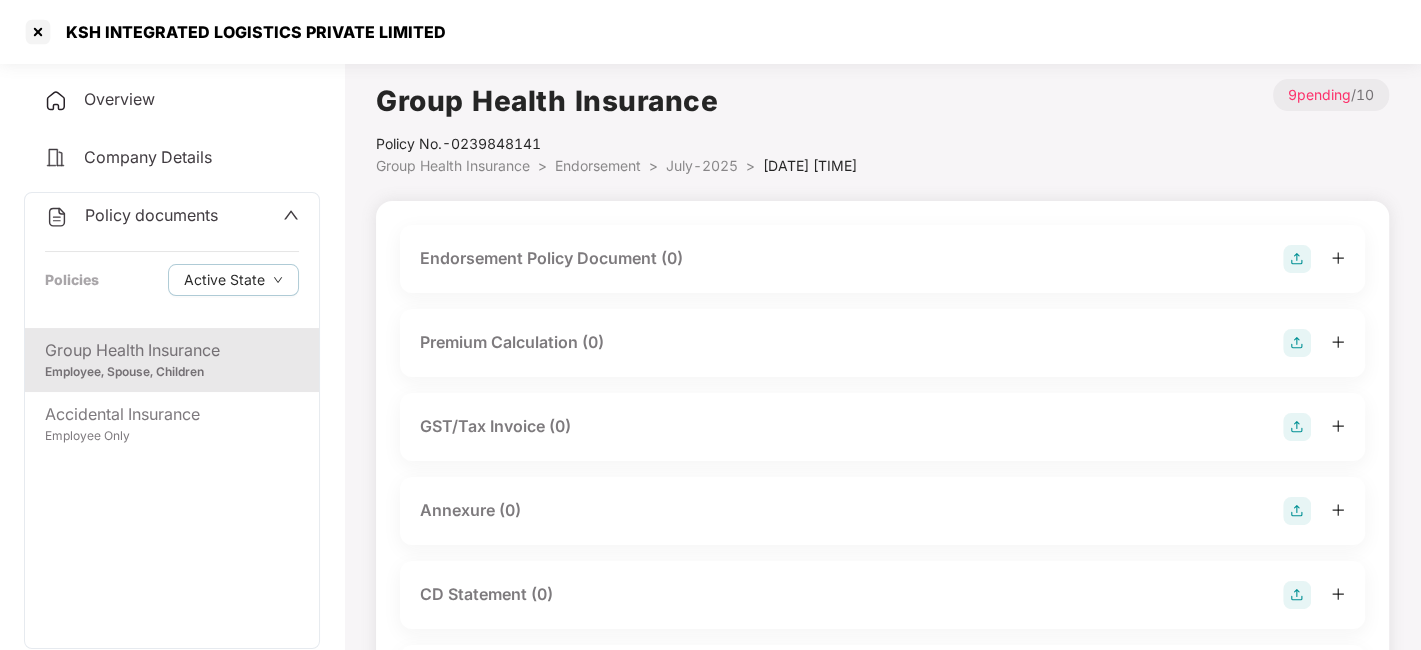 click at bounding box center (1297, 259) 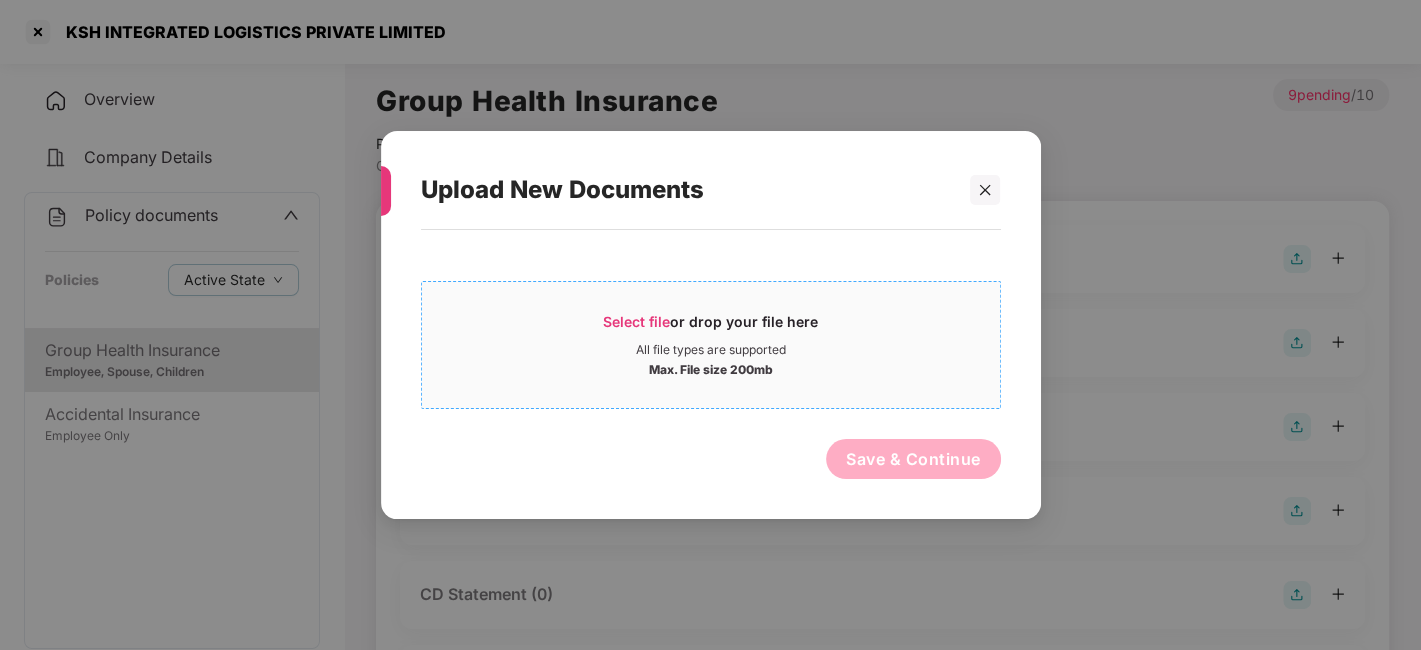 click on "Select file  or drop your file here" at bounding box center (711, 327) 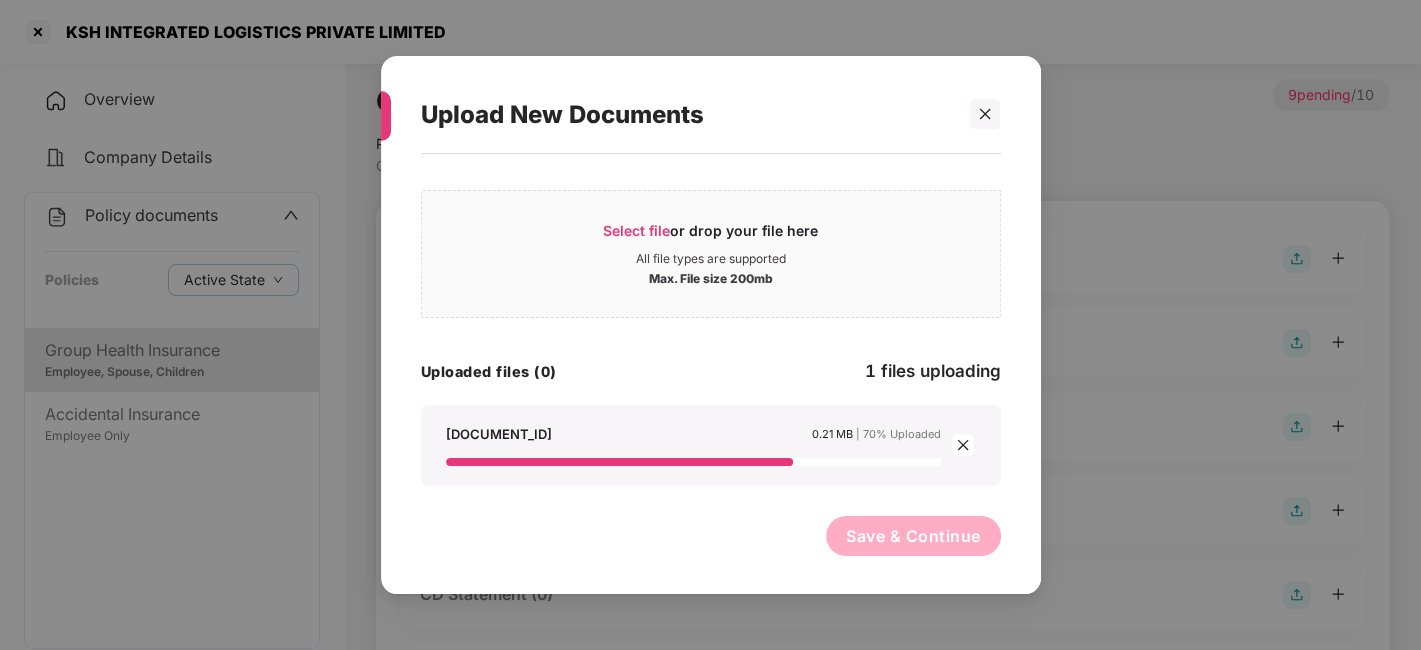 scroll, scrollTop: 0, scrollLeft: 0, axis: both 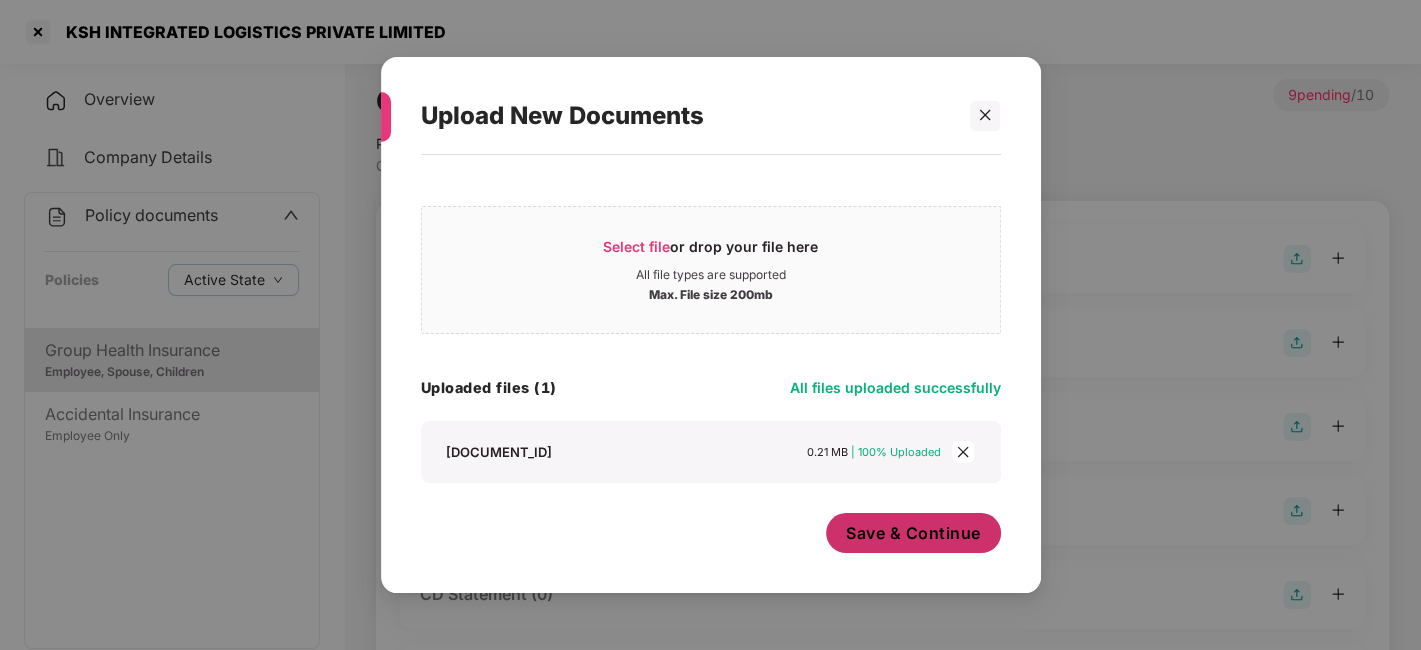 click on "Save & Continue" at bounding box center (913, 533) 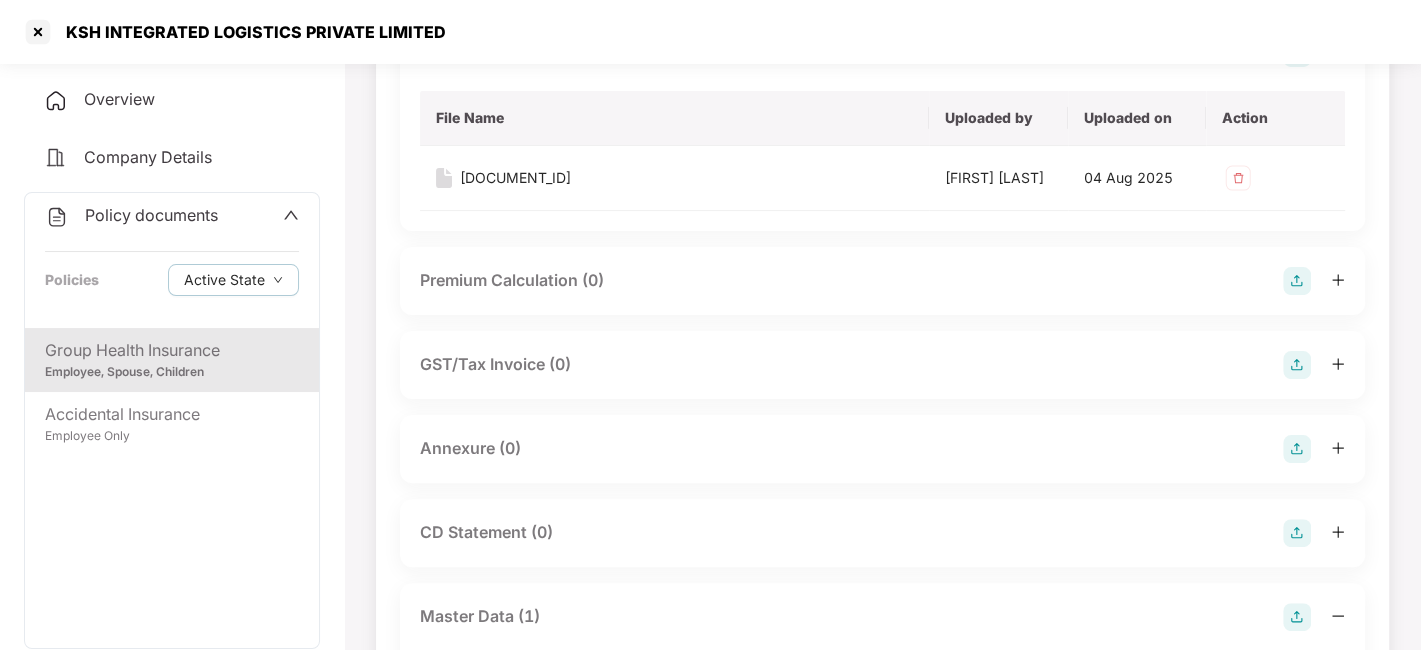 scroll, scrollTop: 197, scrollLeft: 0, axis: vertical 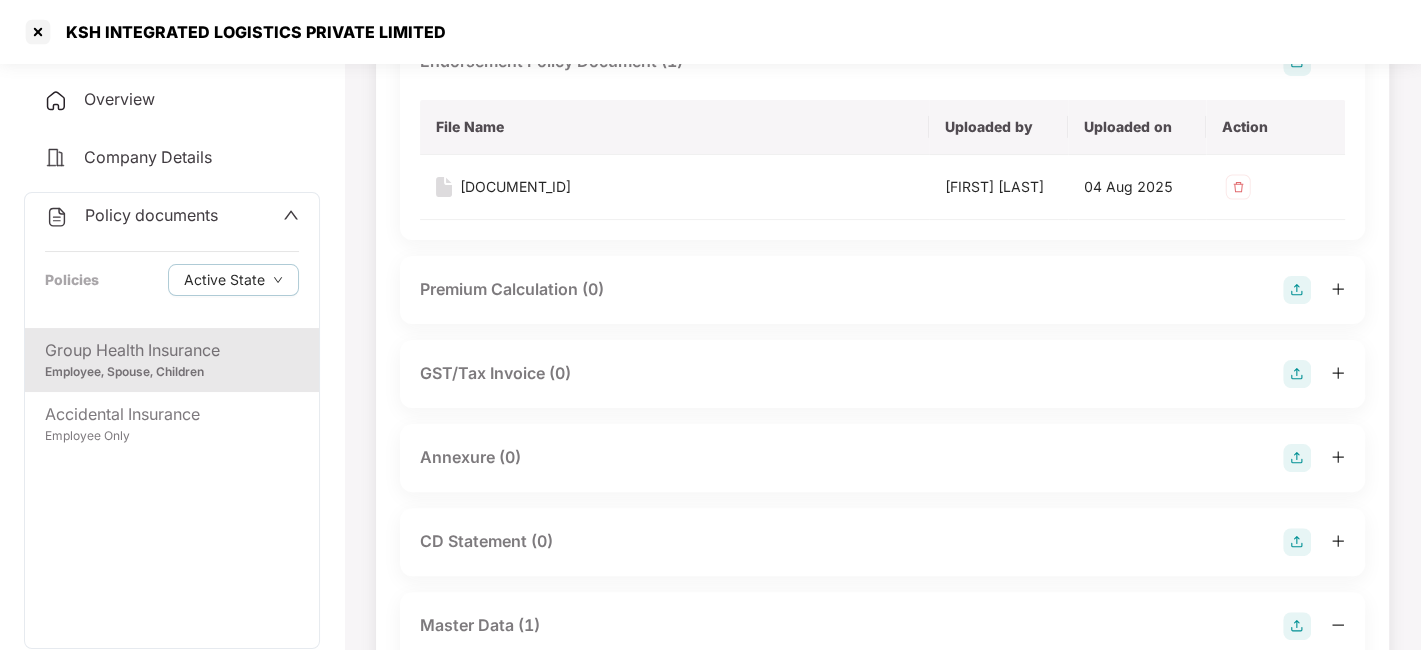 click at bounding box center [1297, 458] 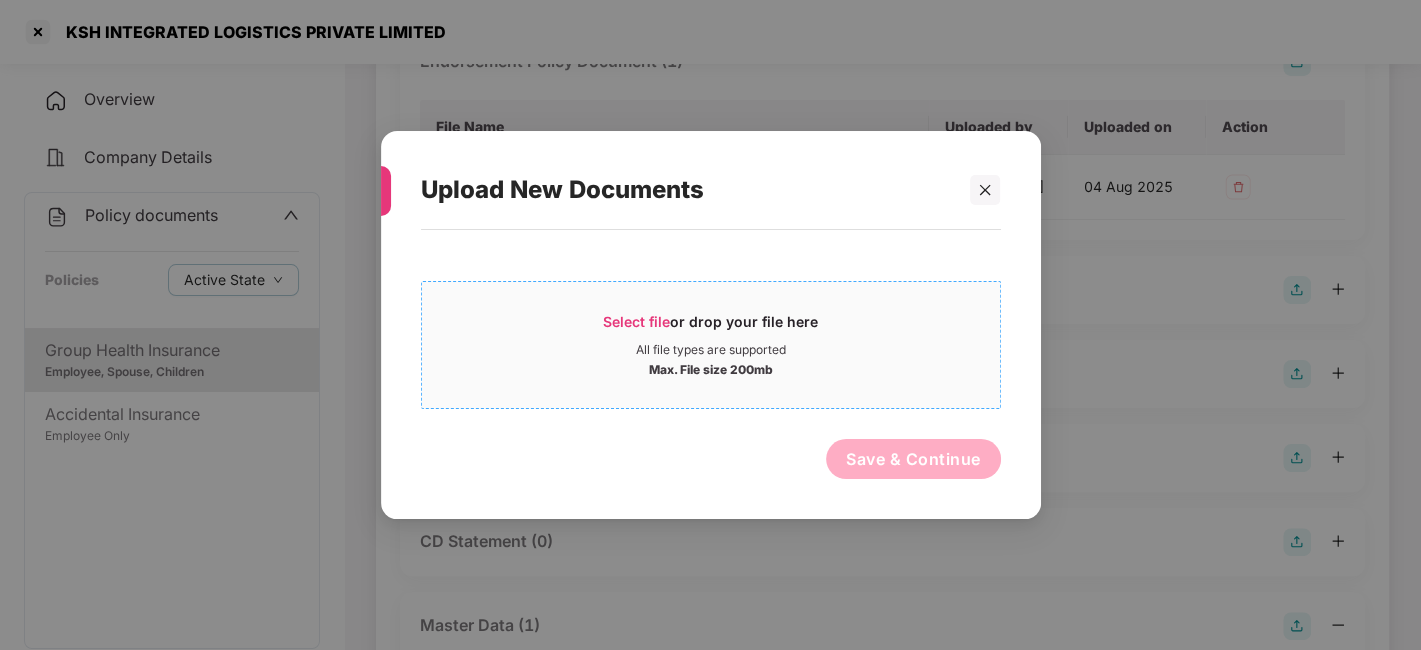 click on "Select file  or drop your file here" at bounding box center (710, 327) 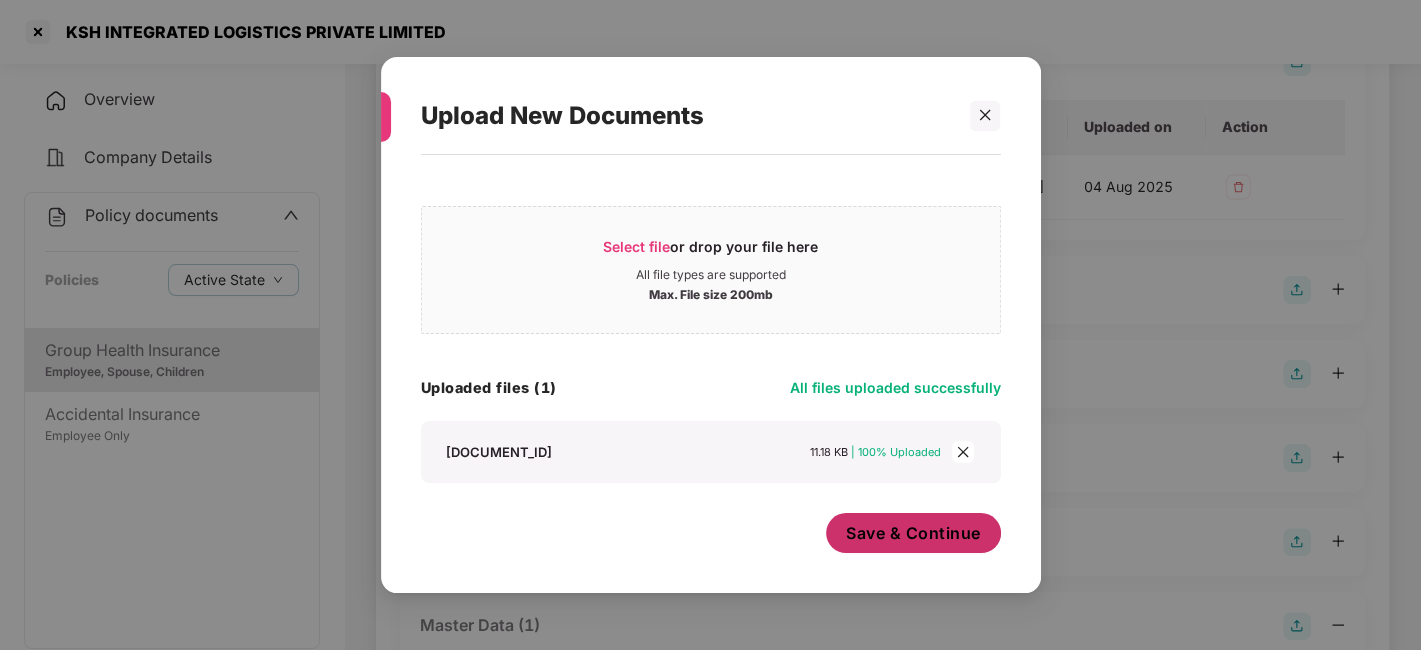 click on "Save & Continue" at bounding box center (913, 533) 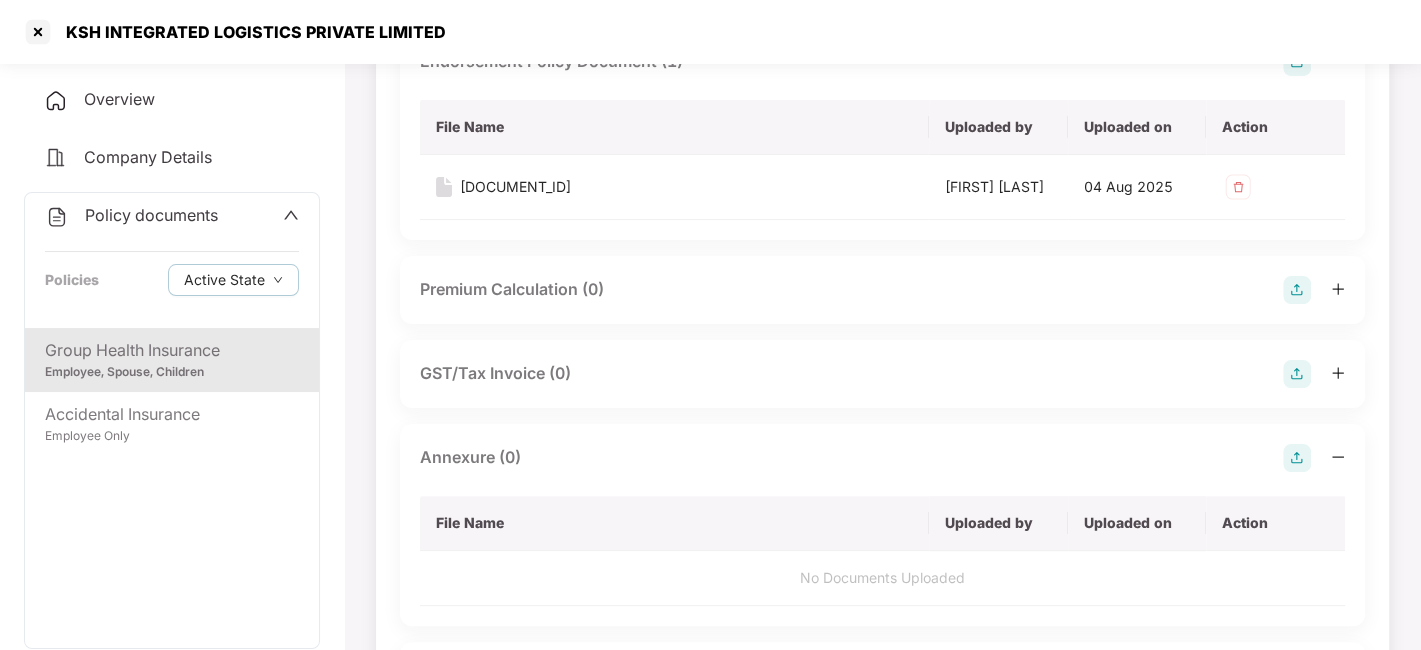 scroll, scrollTop: 0, scrollLeft: 0, axis: both 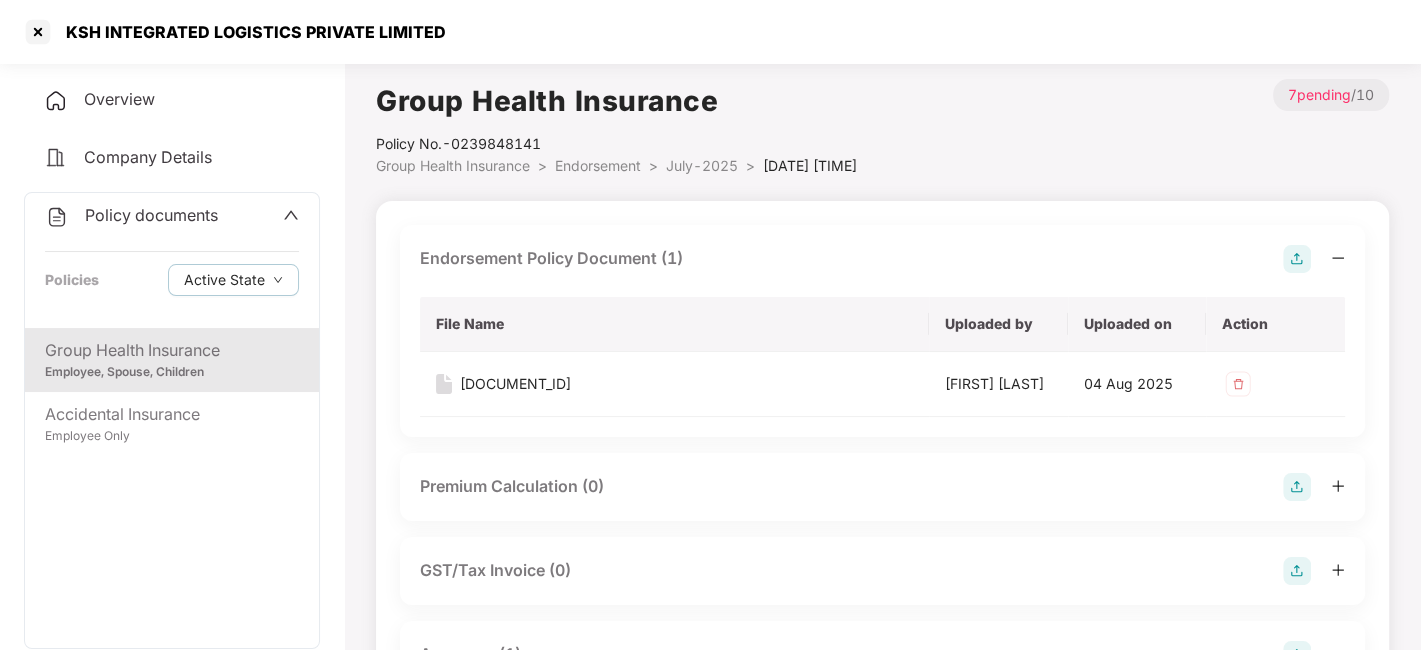 click on "July-2025" at bounding box center [702, 165] 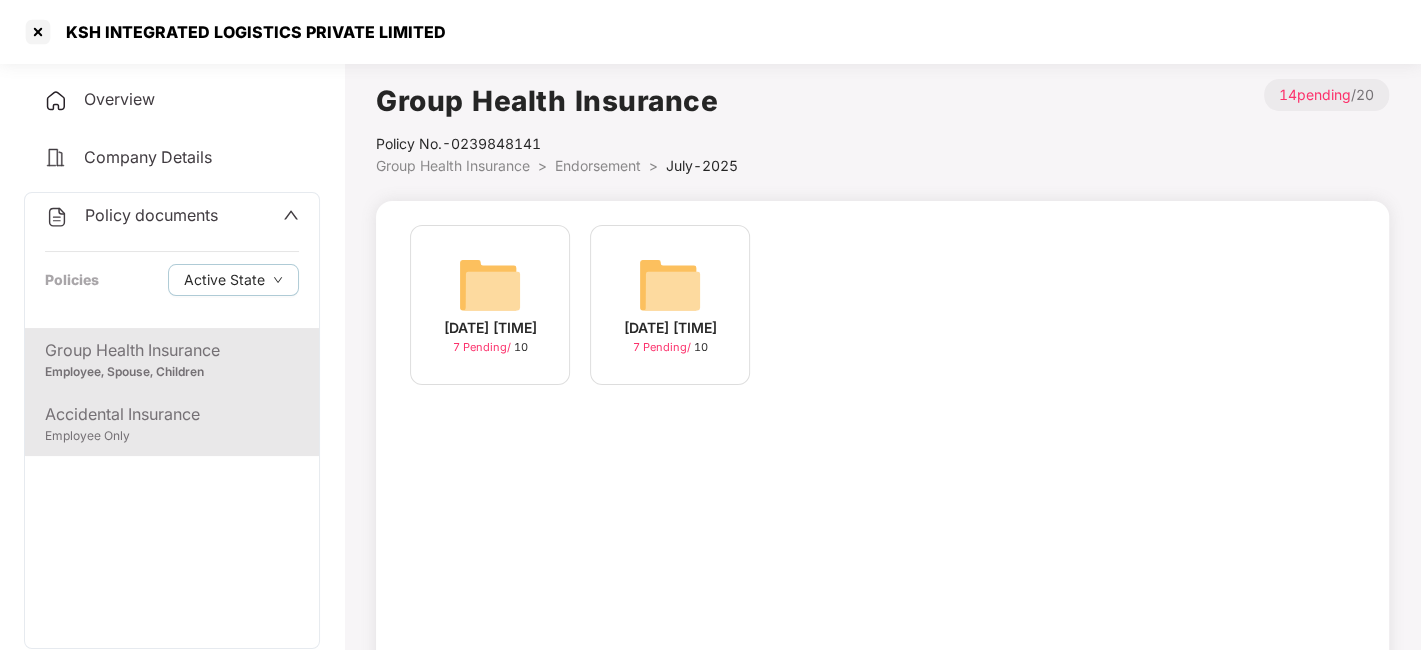 click on "Accidental Insurance" at bounding box center [172, 414] 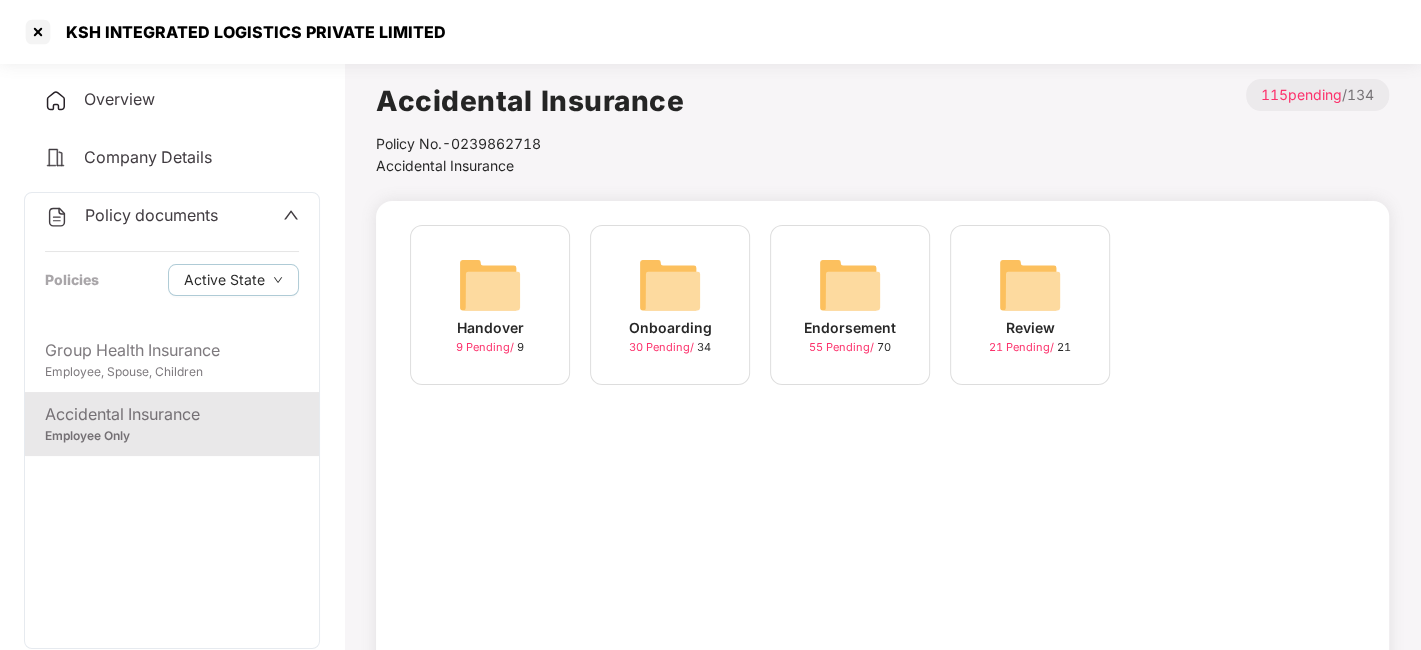click on "Endorsement 55 Pending  /     70" at bounding box center [850, 315] 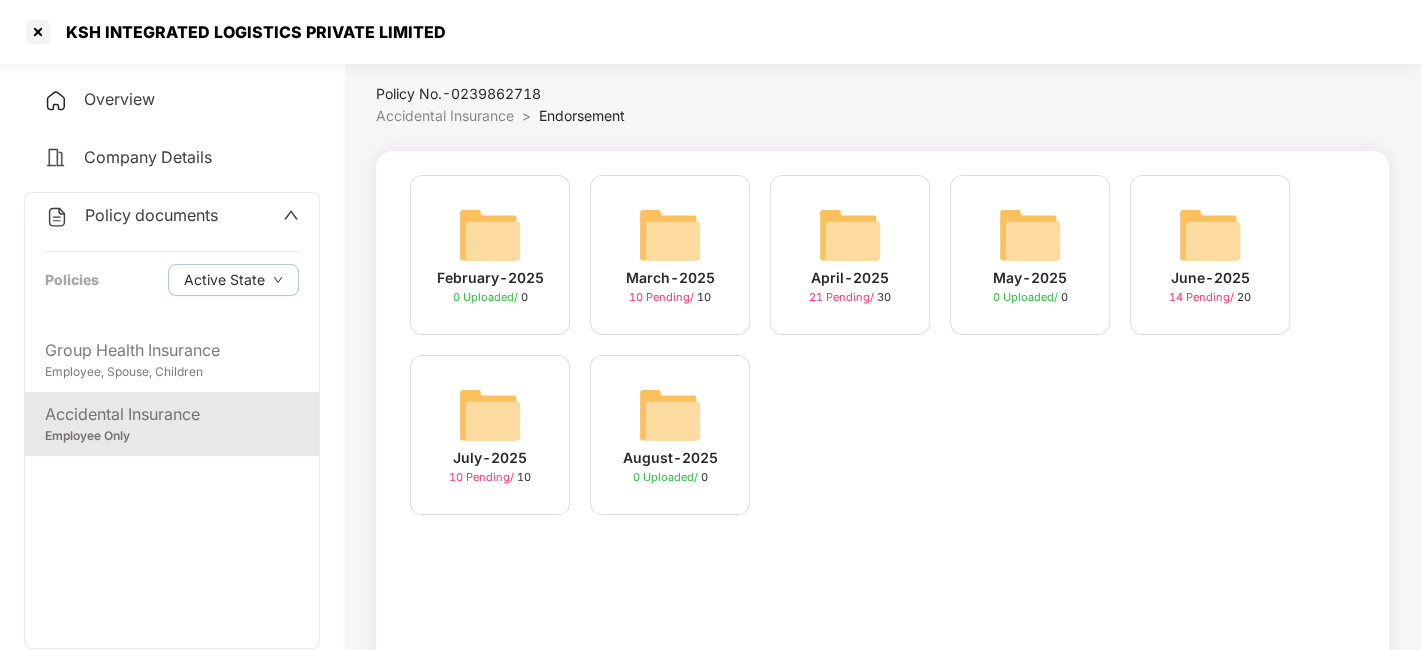 scroll, scrollTop: 51, scrollLeft: 0, axis: vertical 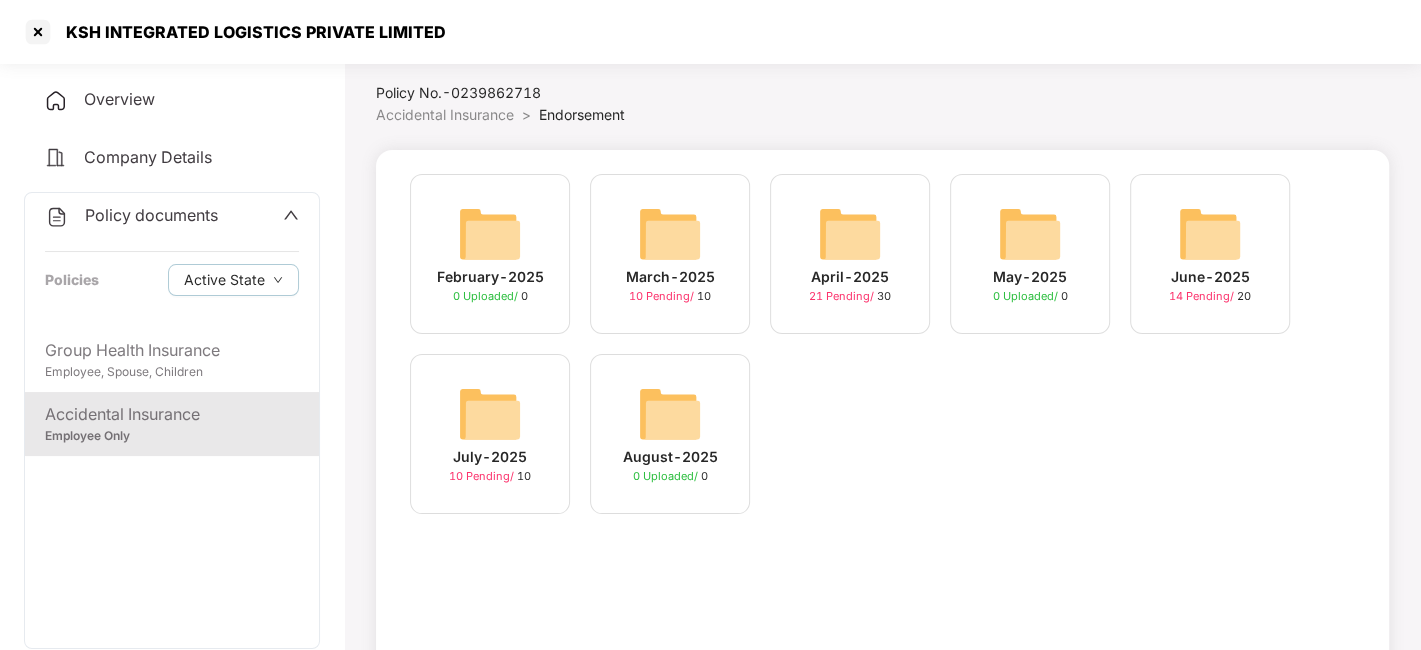 click at bounding box center [490, 414] 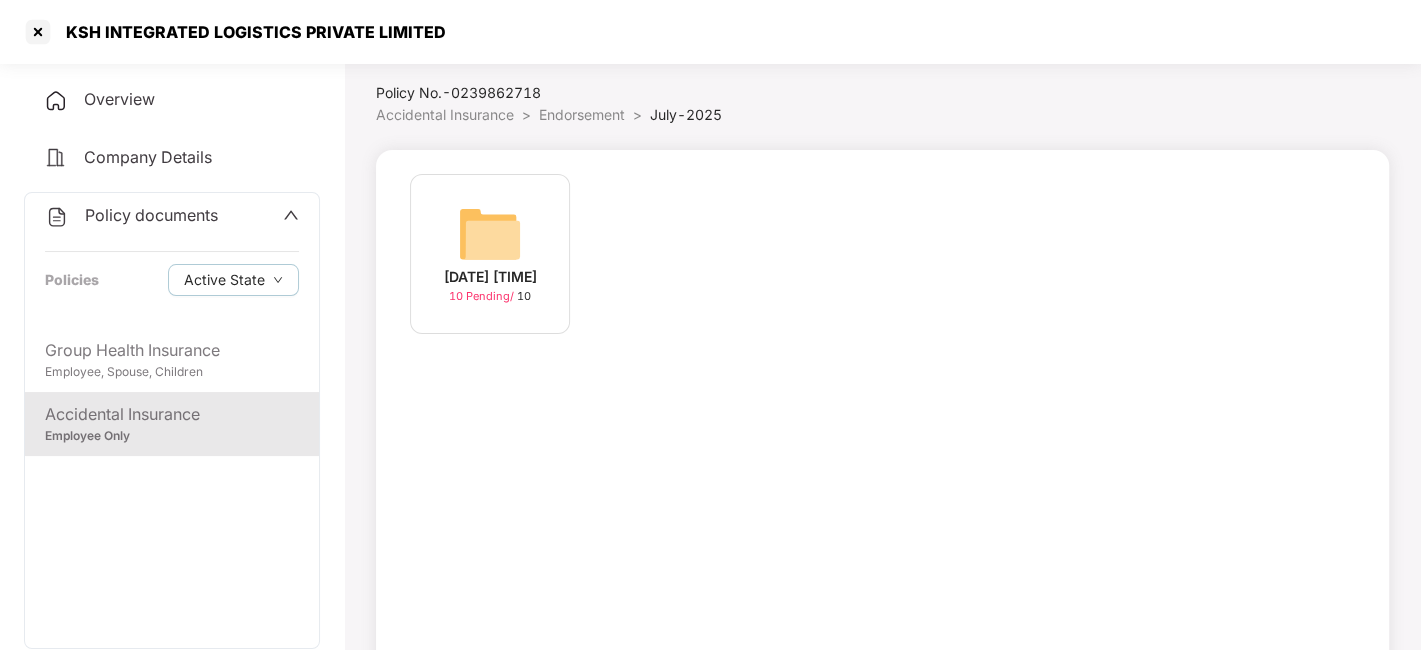 click at bounding box center [490, 234] 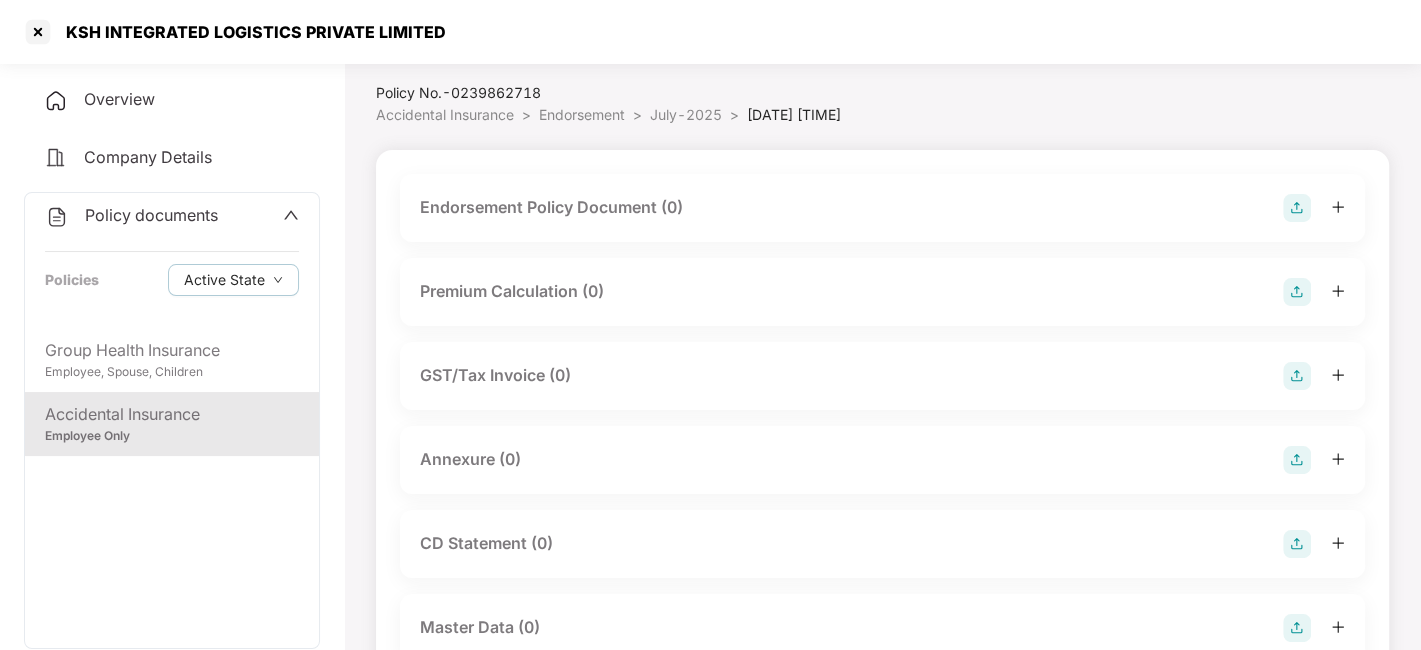 click at bounding box center [1297, 208] 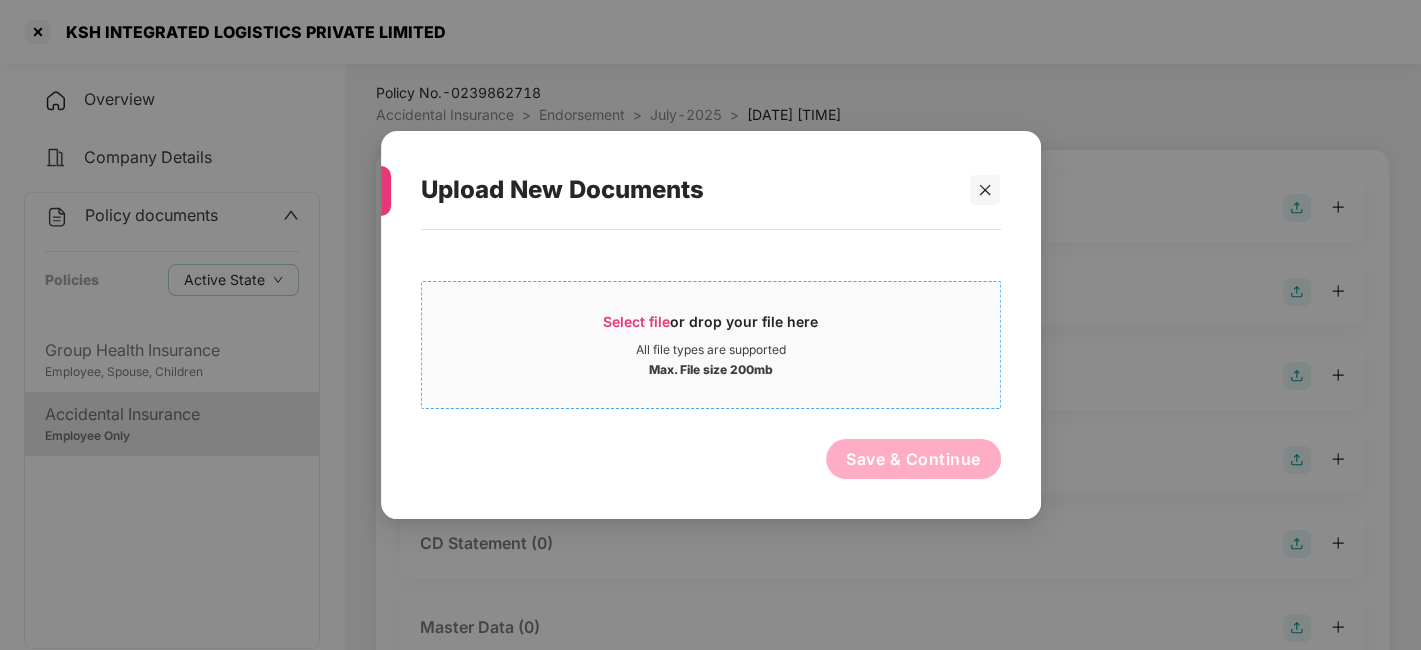 click on "All file types are supported" at bounding box center [711, 350] 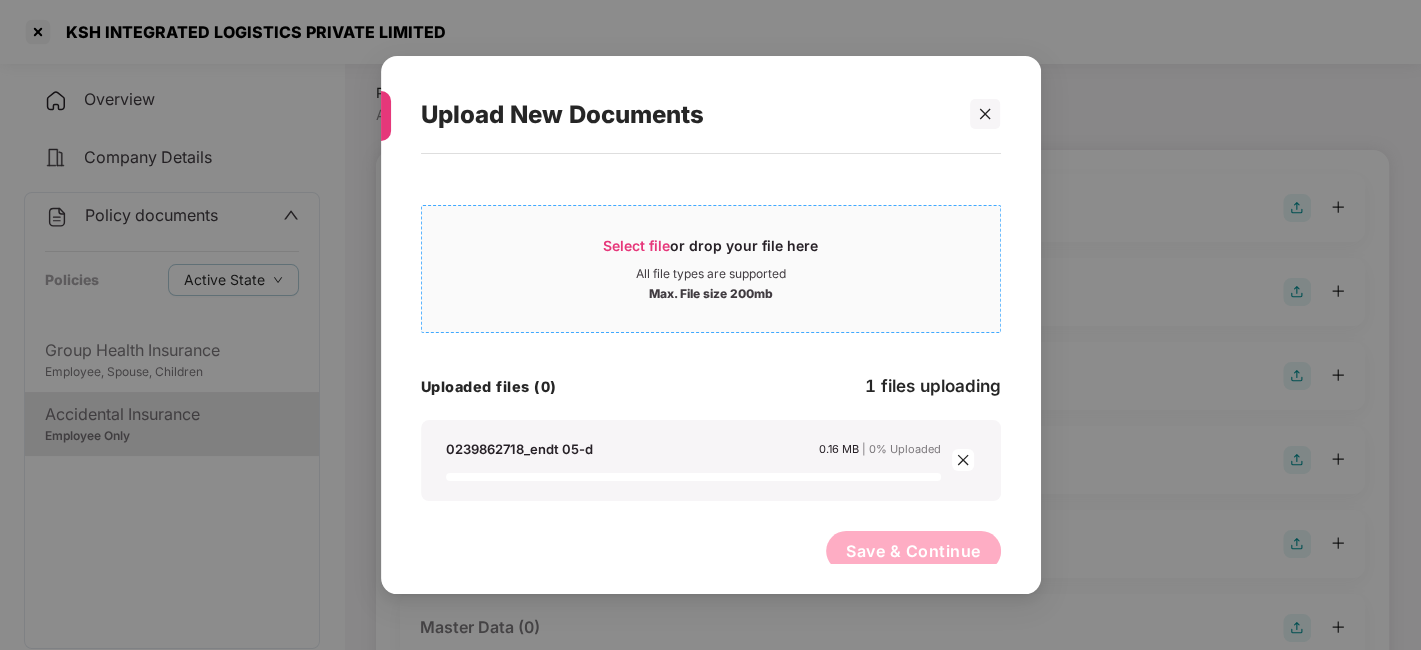 click on "Max. File size 200mb" at bounding box center (711, 292) 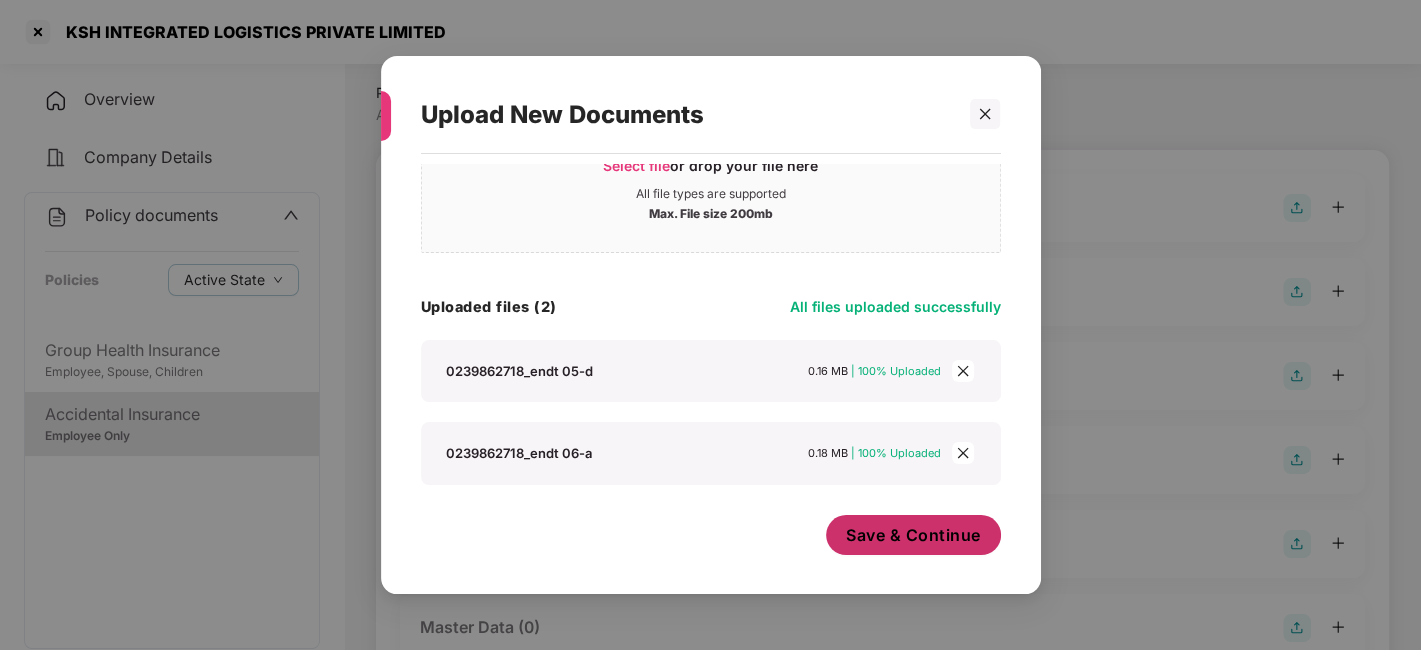 scroll, scrollTop: 79, scrollLeft: 0, axis: vertical 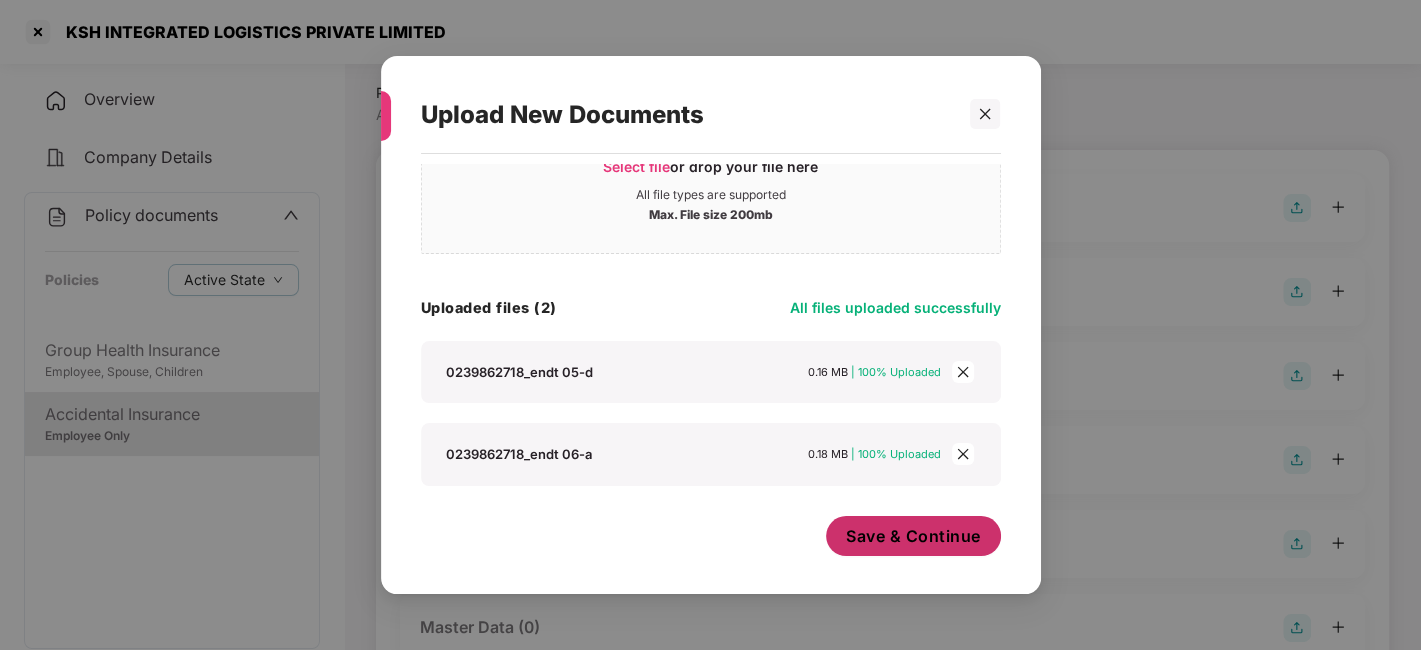 click on "Save & Continue" at bounding box center [913, 536] 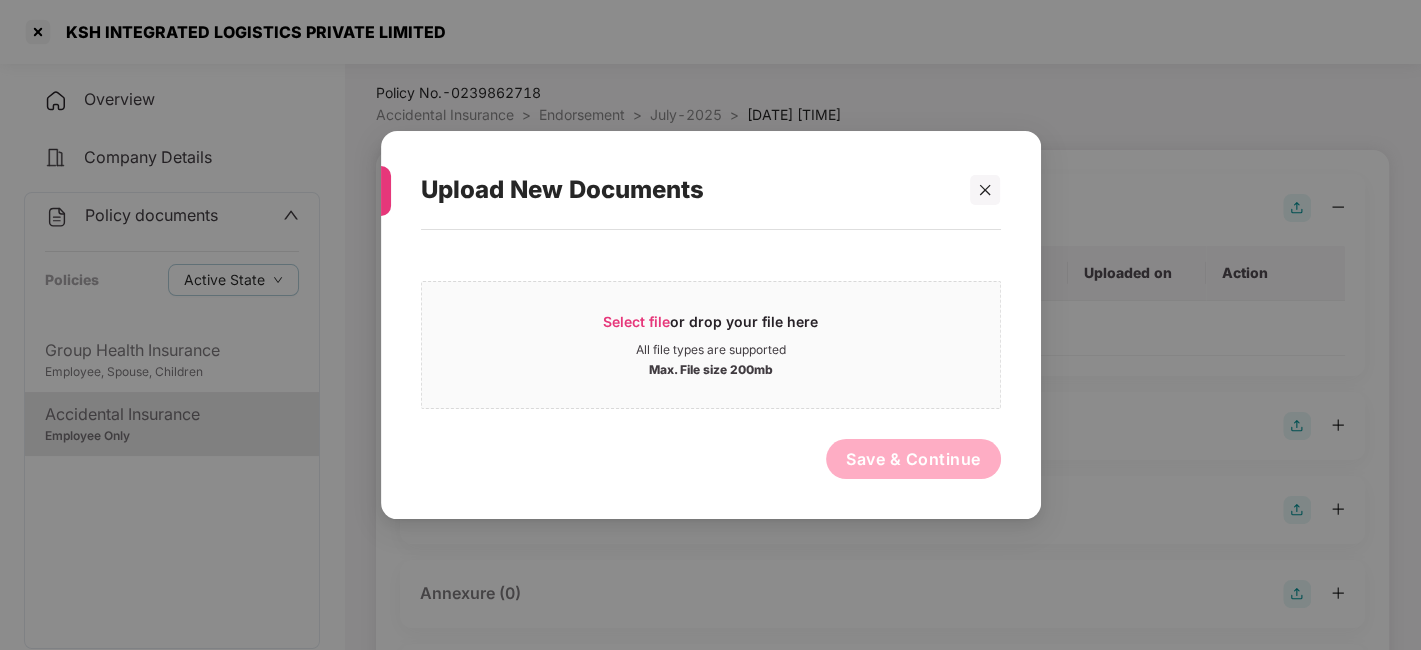 scroll, scrollTop: 0, scrollLeft: 0, axis: both 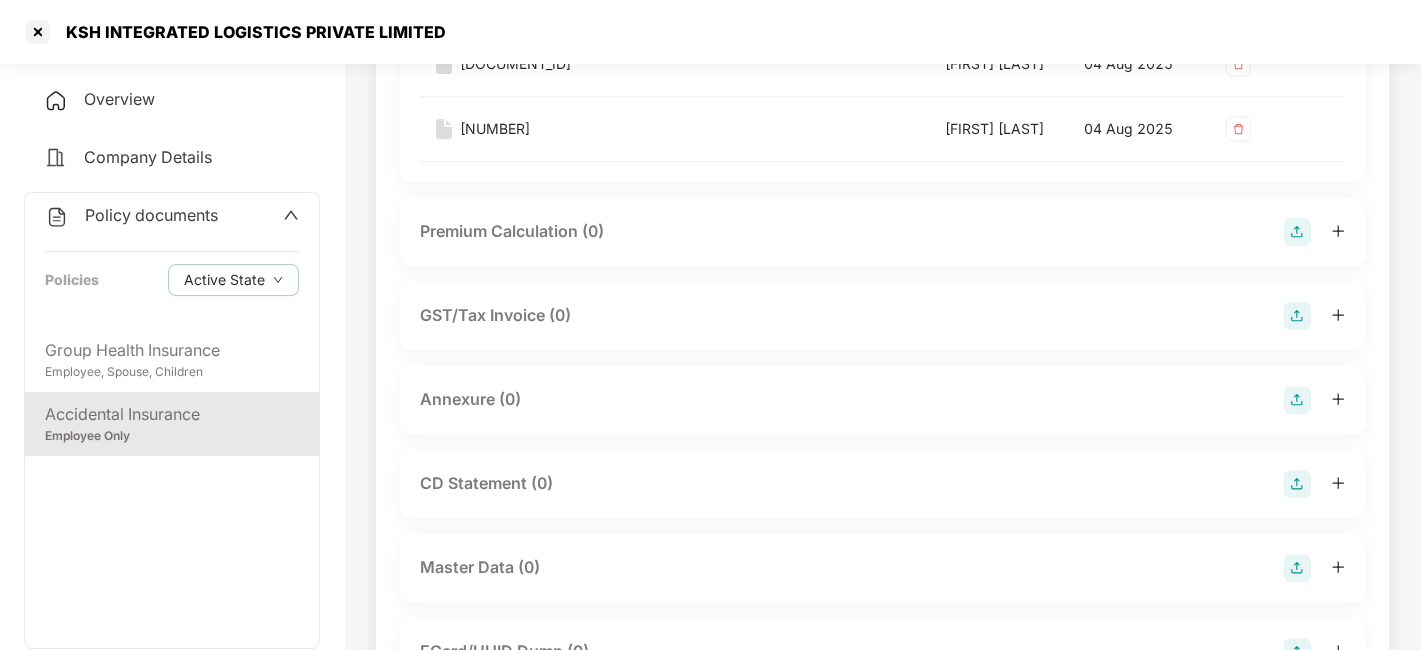click at bounding box center (1297, 400) 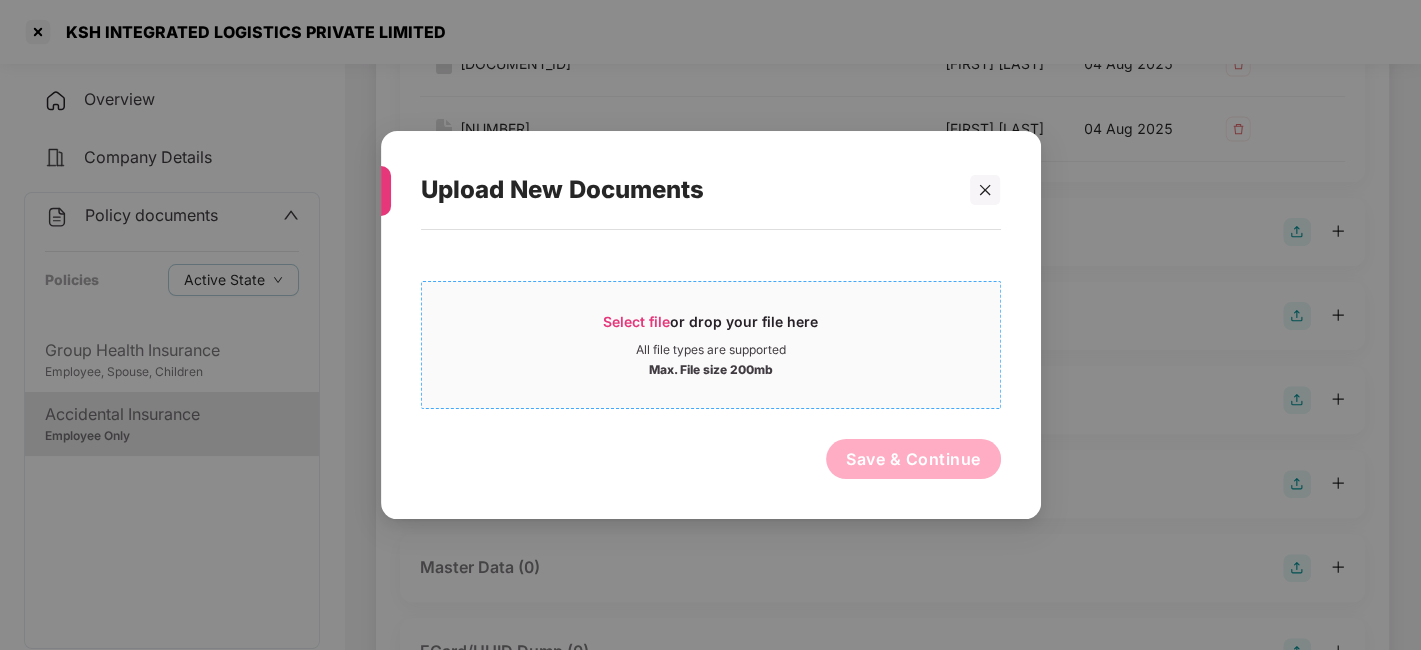 click on "All file types are supported" at bounding box center [711, 350] 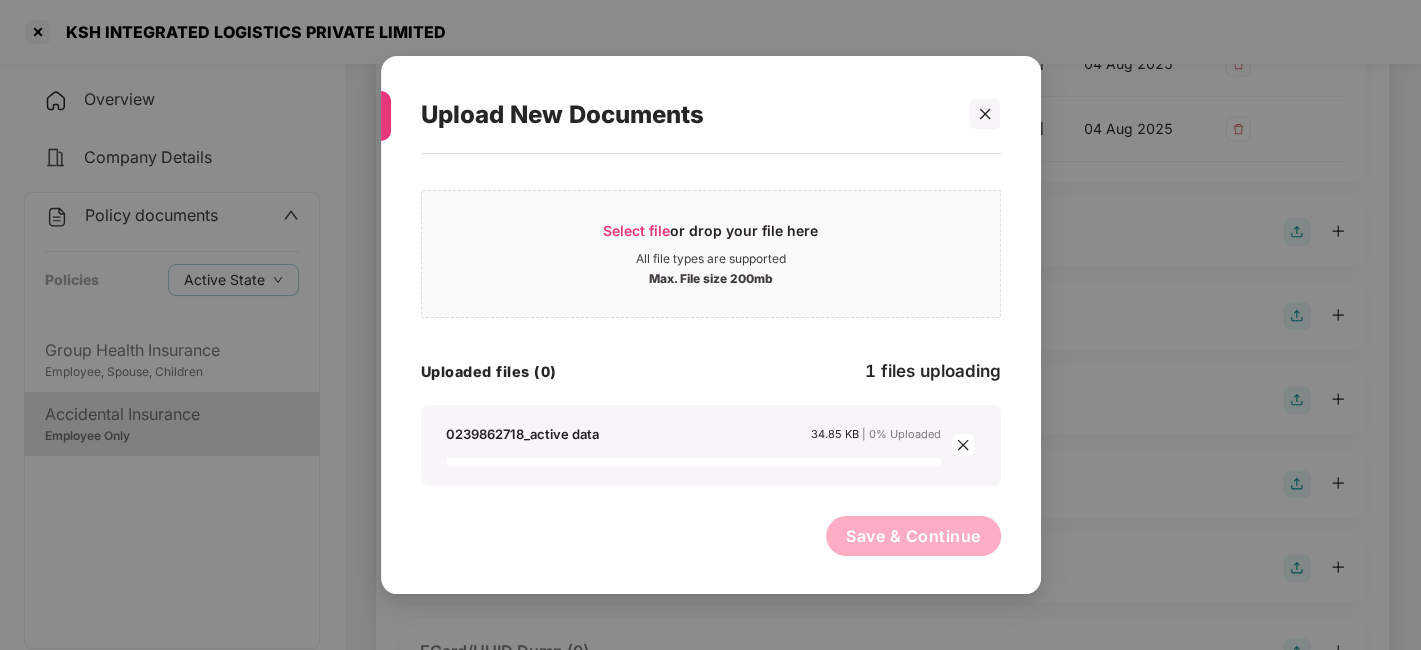 scroll, scrollTop: 0, scrollLeft: 0, axis: both 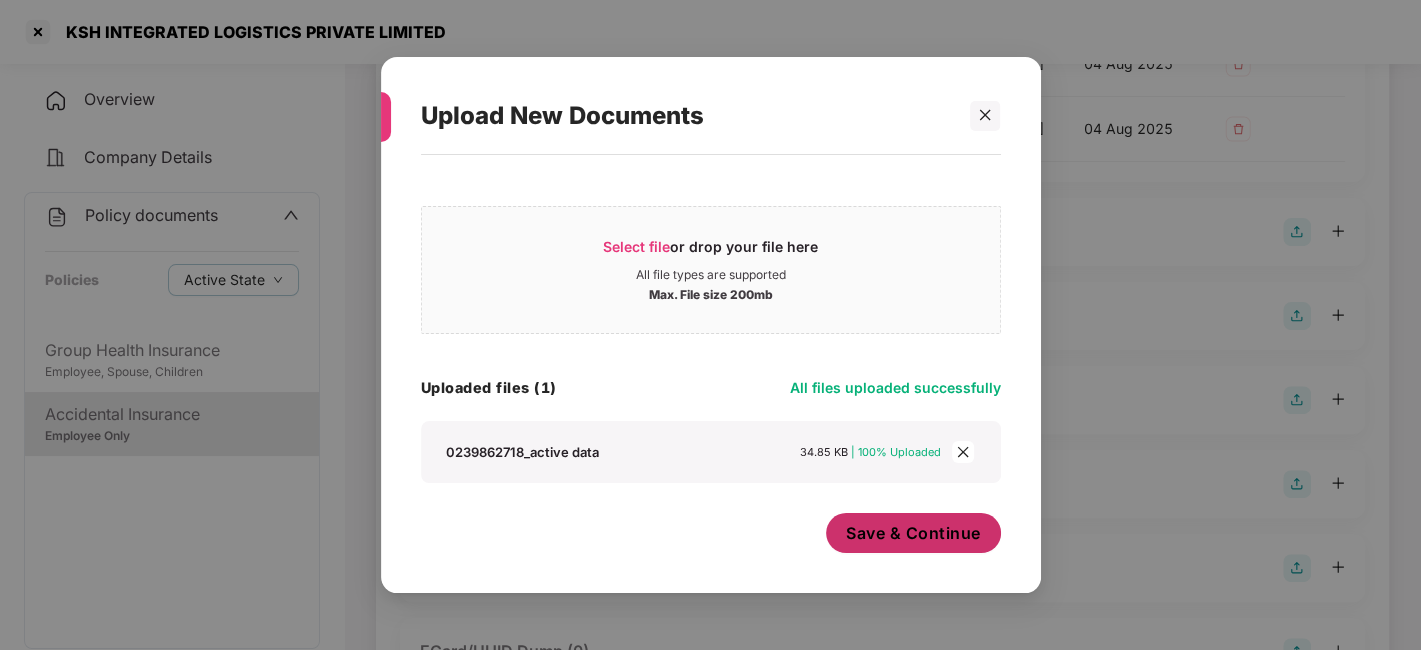 click on "Save & Continue" at bounding box center [913, 533] 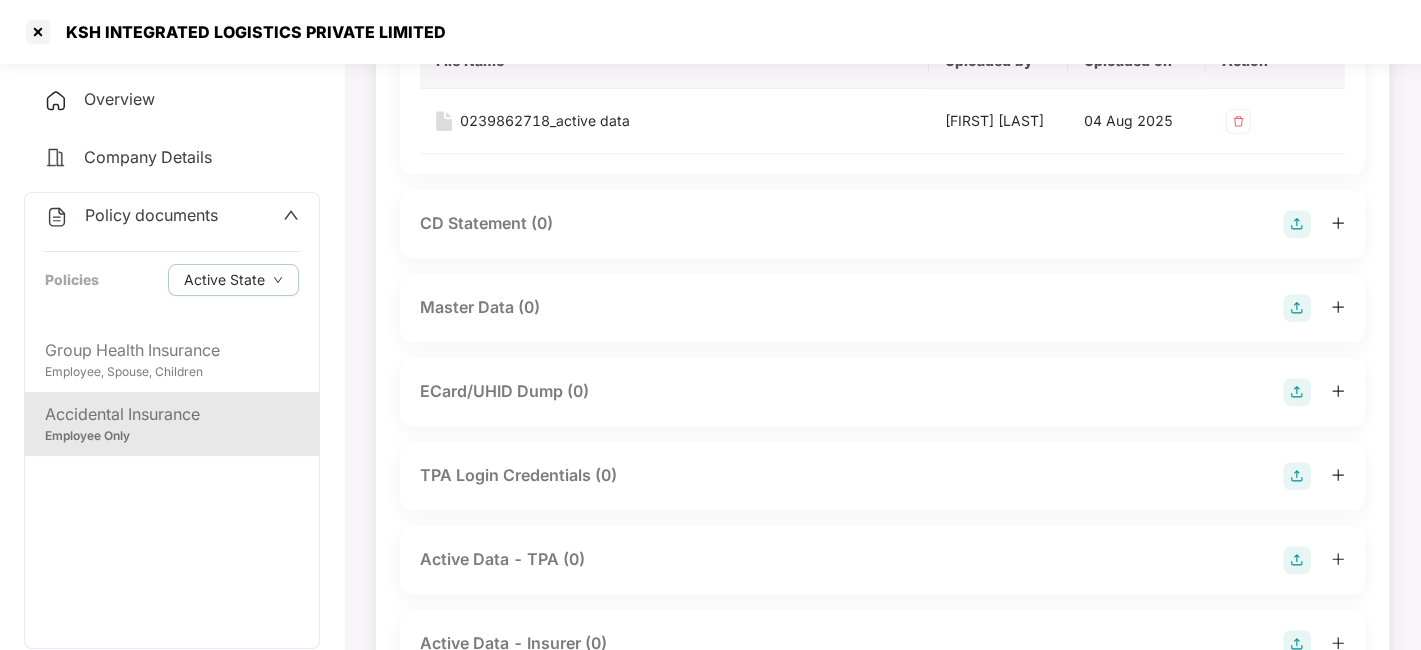 scroll, scrollTop: 725, scrollLeft: 0, axis: vertical 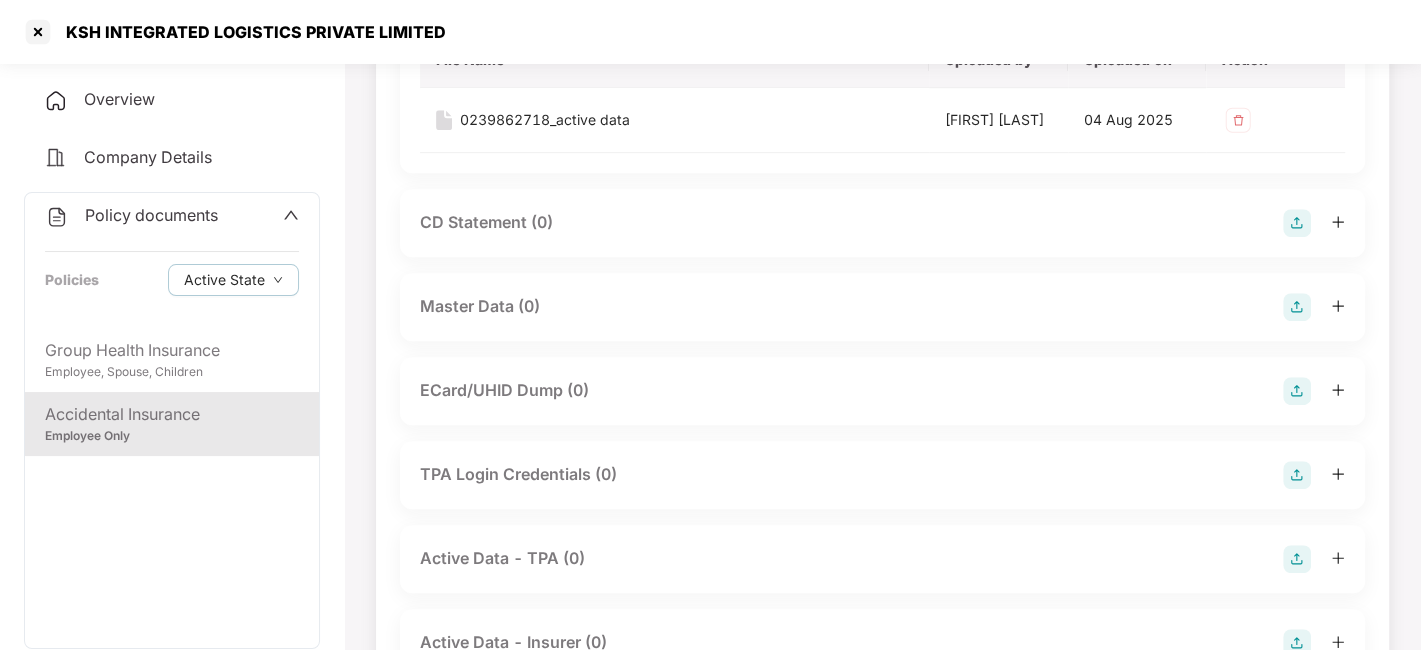 click at bounding box center [1297, 307] 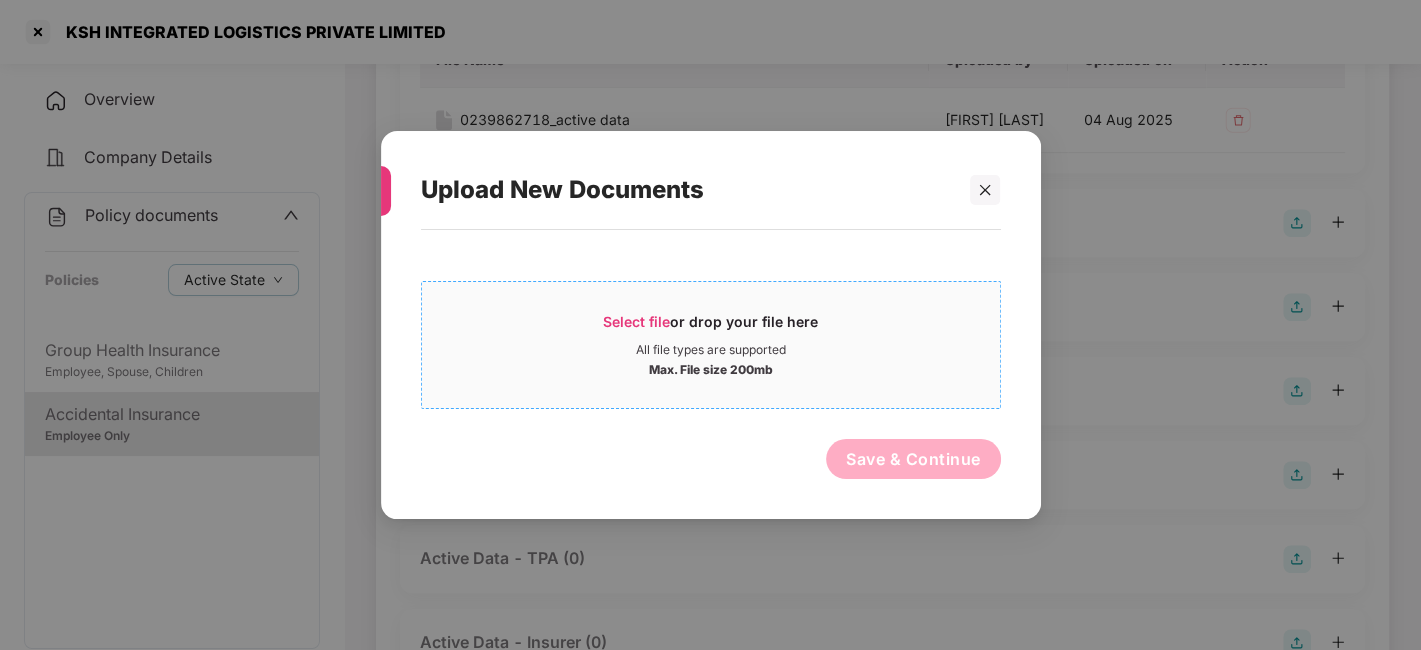 click on "Max. File size 200mb" at bounding box center (711, 368) 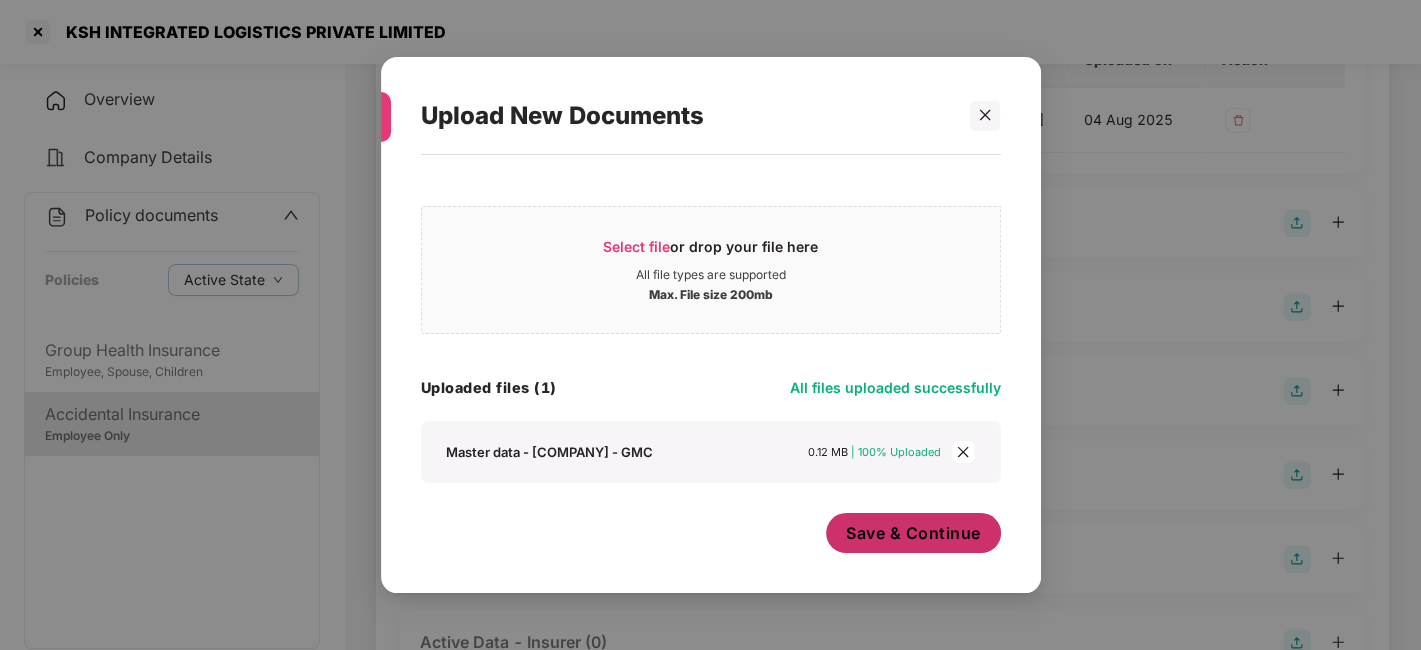 scroll, scrollTop: 11, scrollLeft: 0, axis: vertical 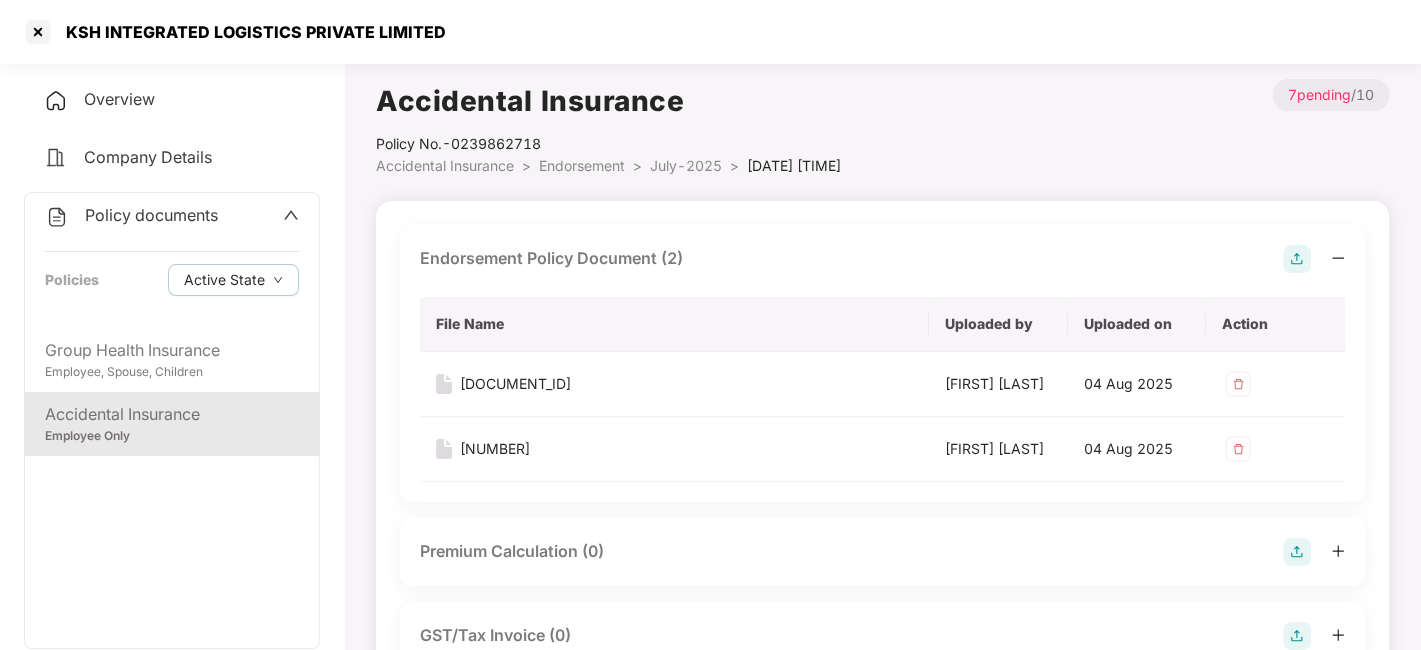click on "July-2025" at bounding box center (686, 165) 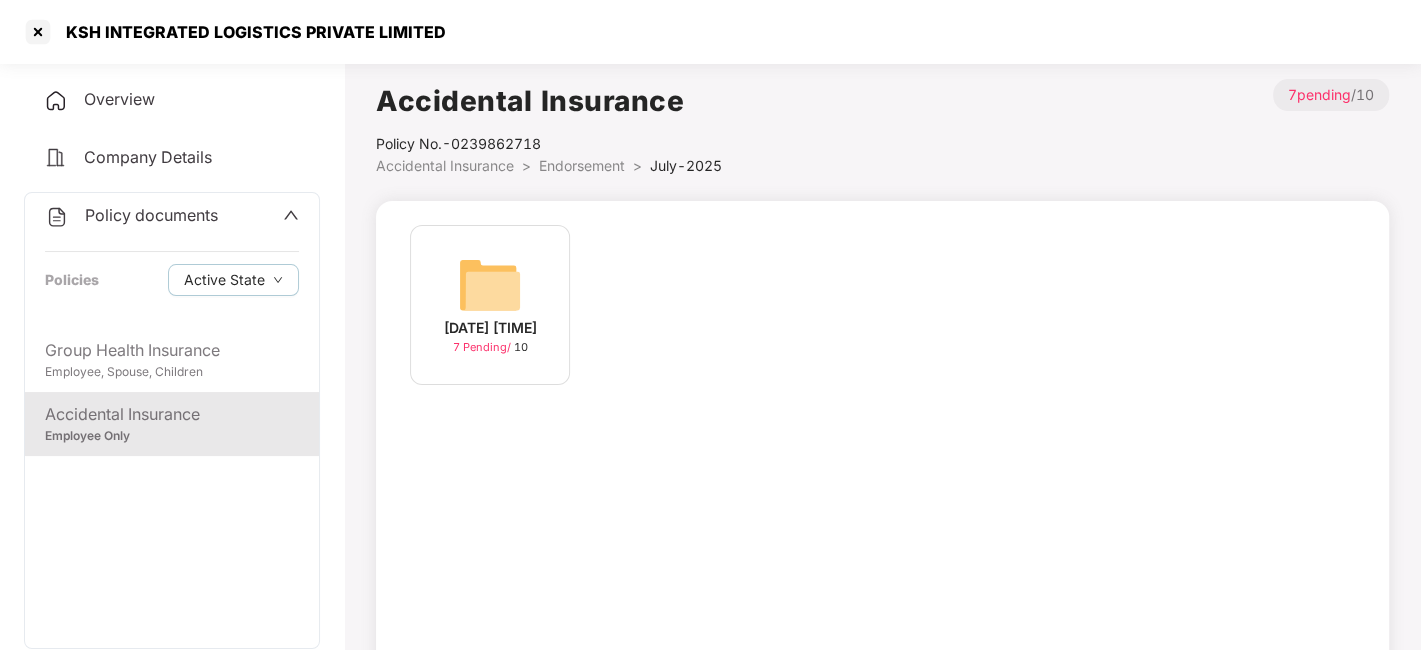 scroll, scrollTop: 51, scrollLeft: 0, axis: vertical 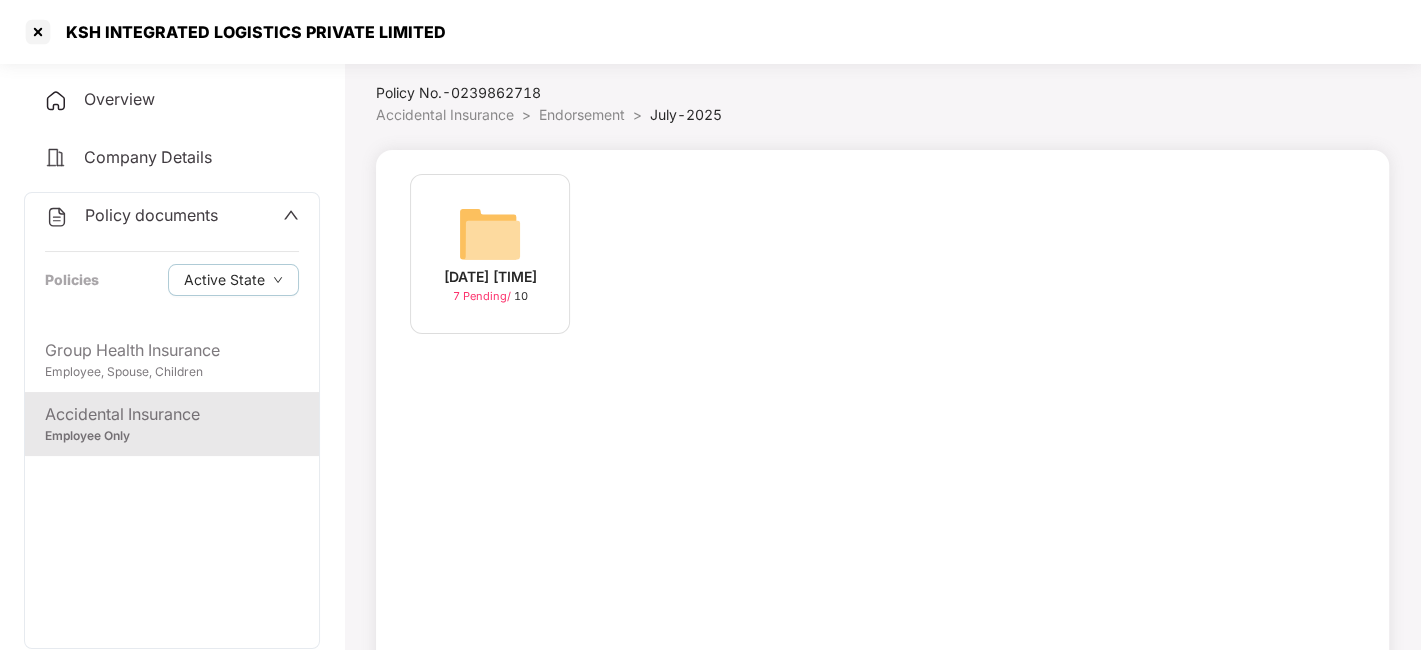 click on "Endorsement" at bounding box center [582, 114] 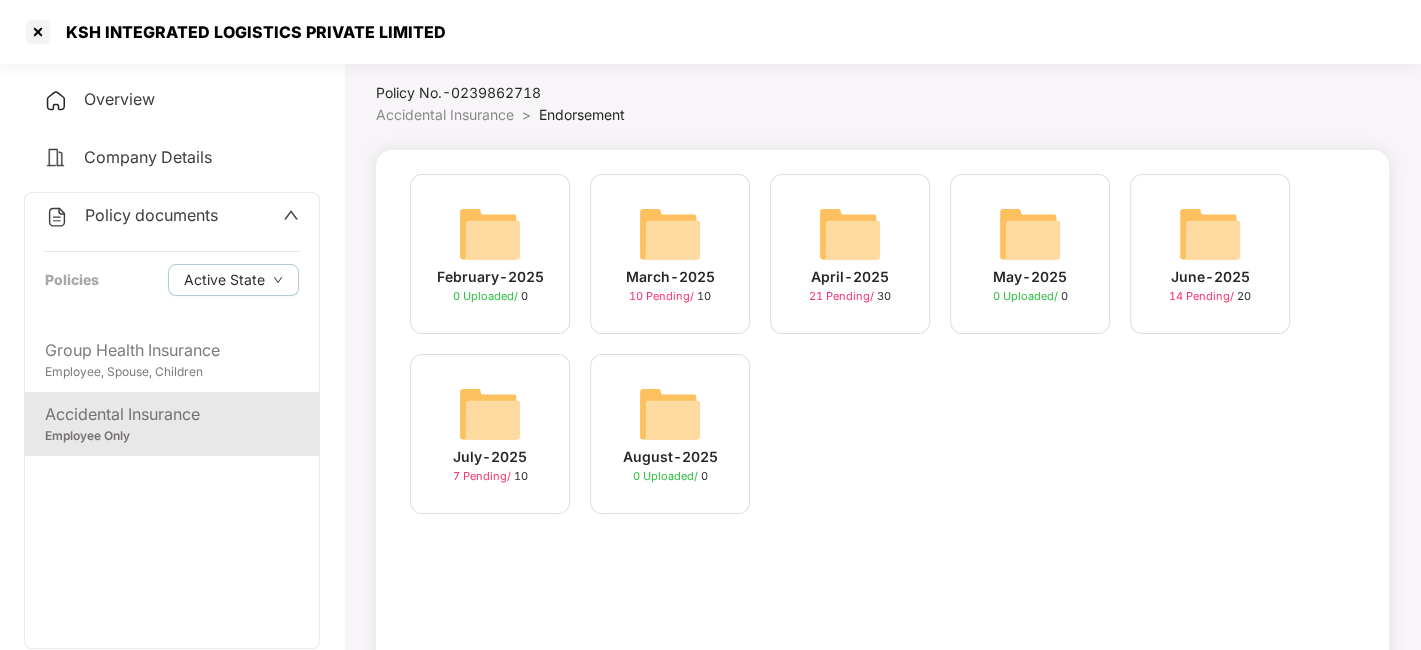 click on "Policy documents" at bounding box center [151, 215] 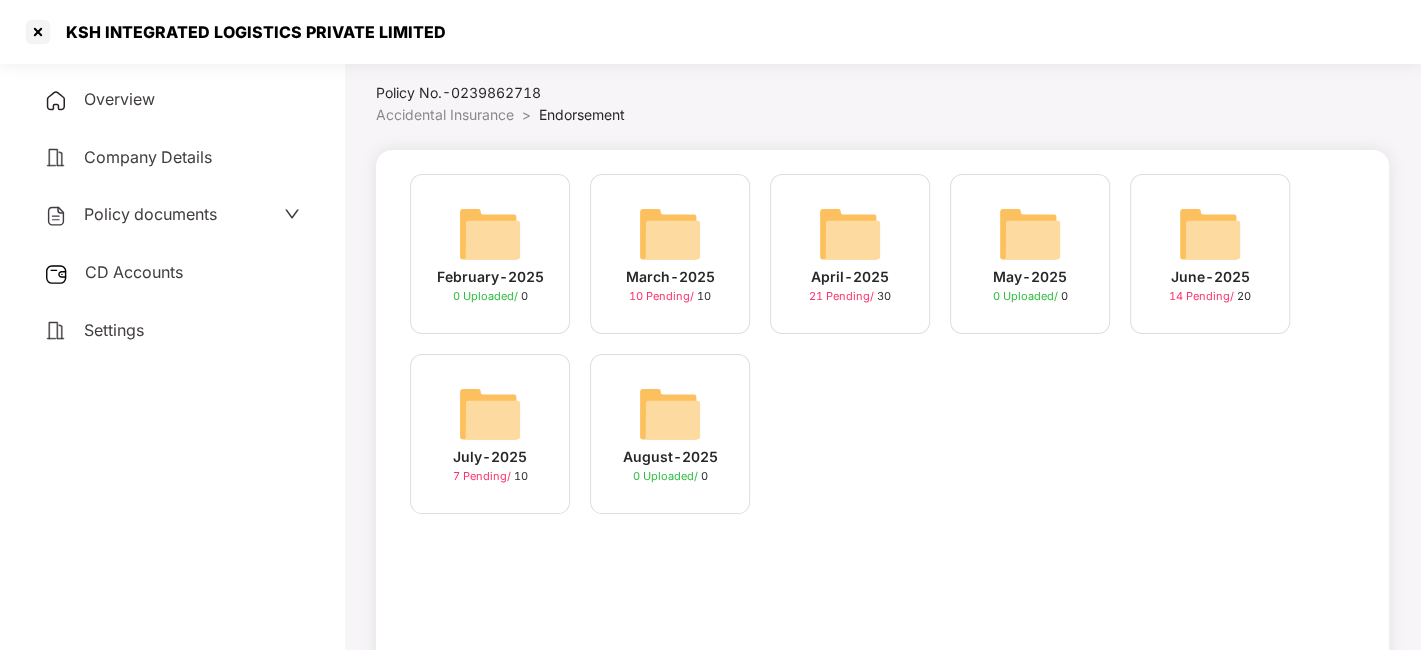 click on "CD Accounts" at bounding box center [172, 273] 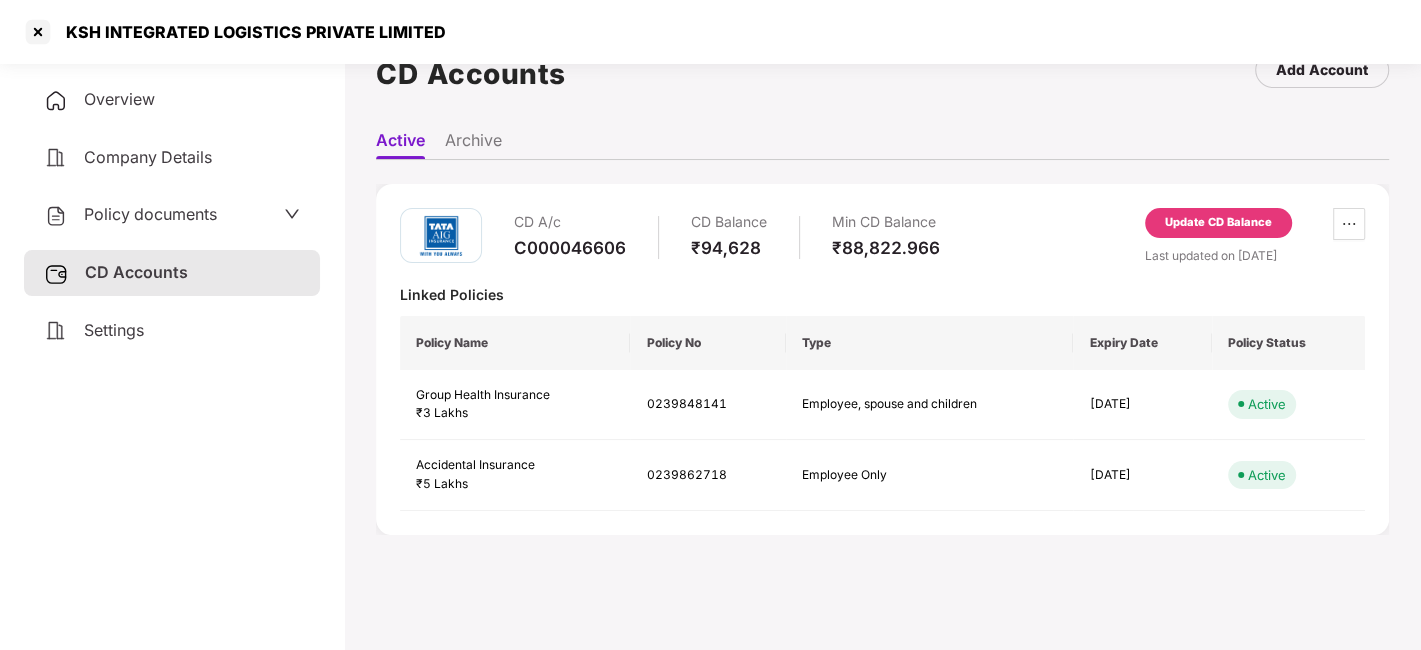 click on "Update CD Balance" at bounding box center (1218, 223) 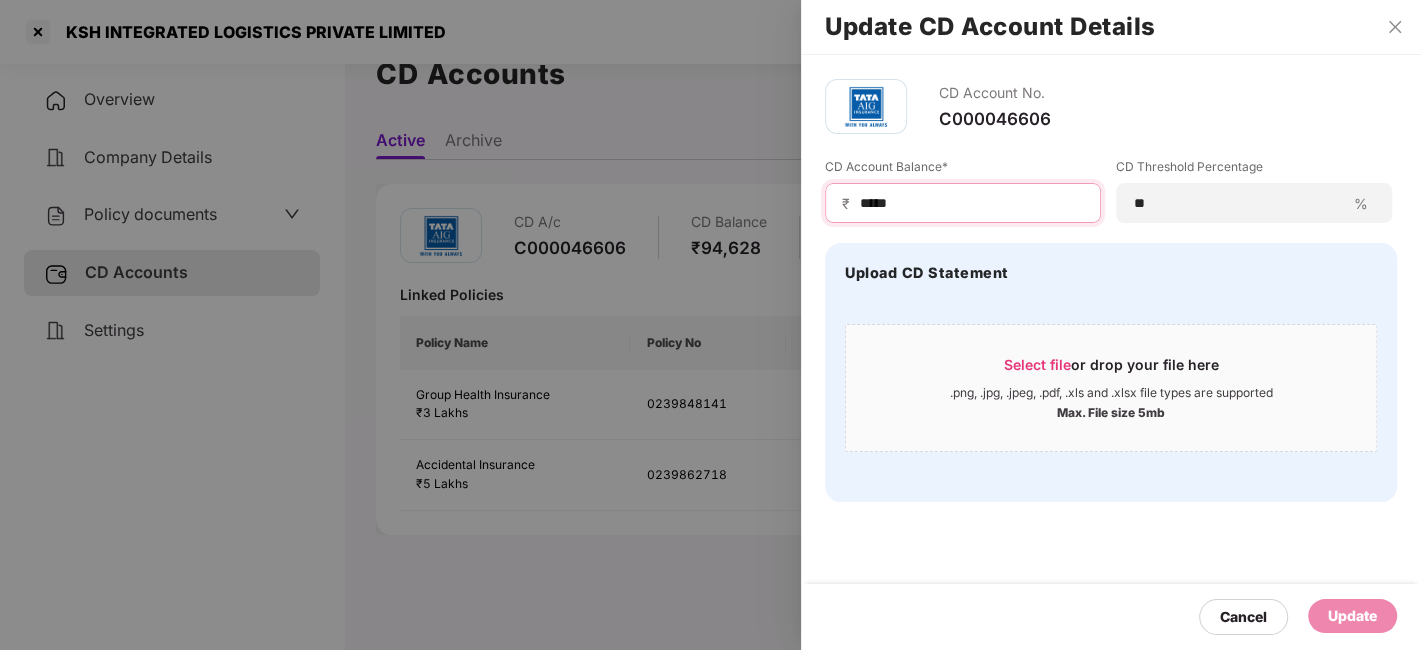 click on "*****" at bounding box center (971, 203) 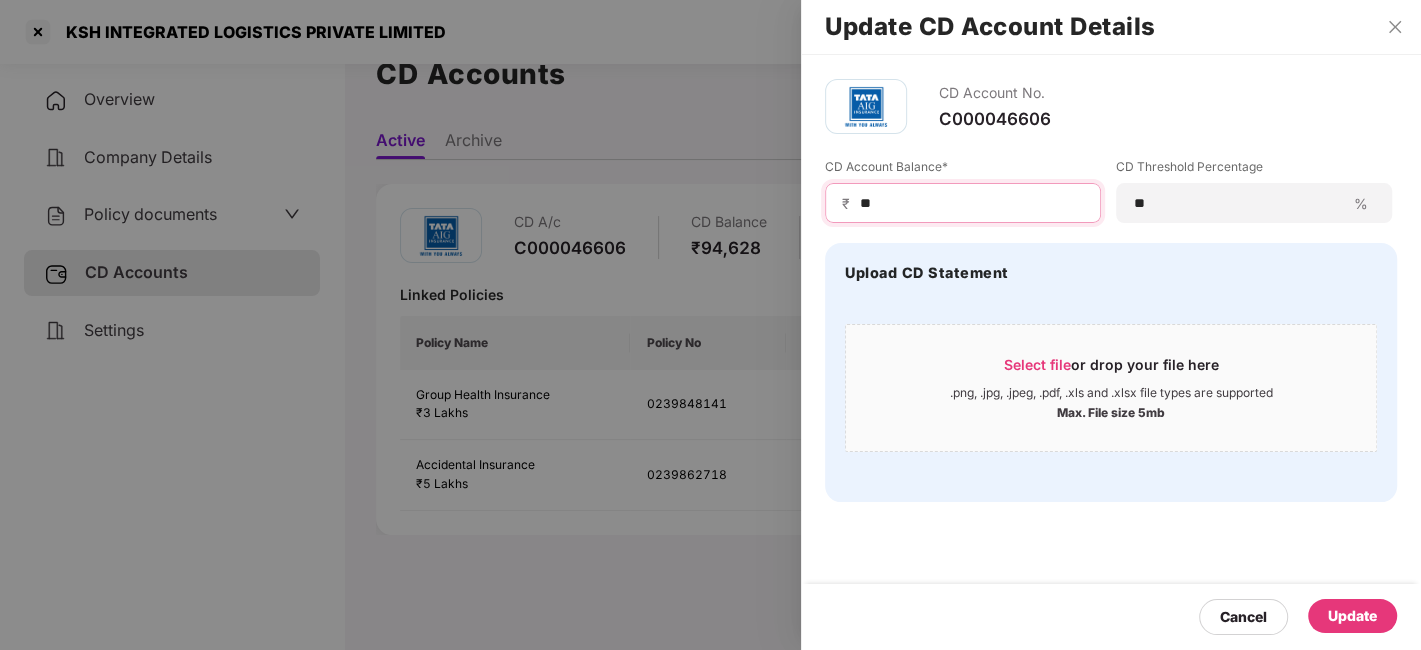 type on "*" 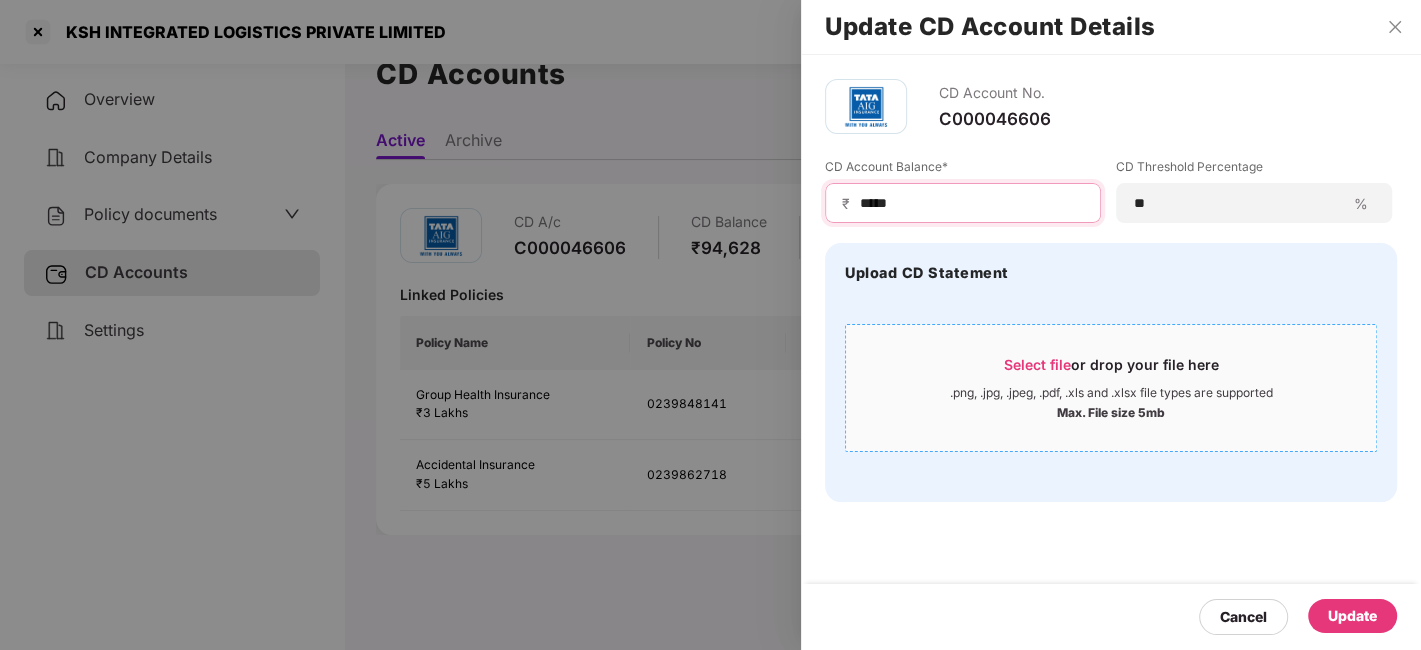 type on "*****" 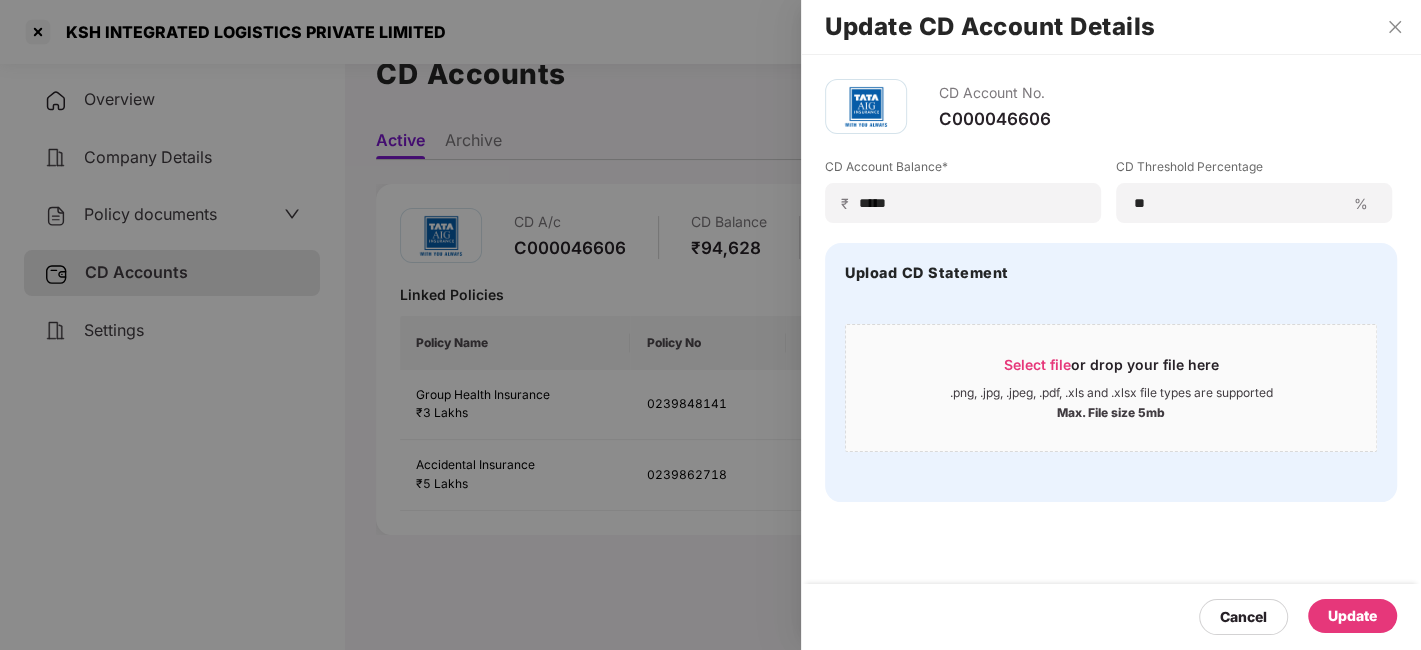 click on "Update" at bounding box center [1352, 616] 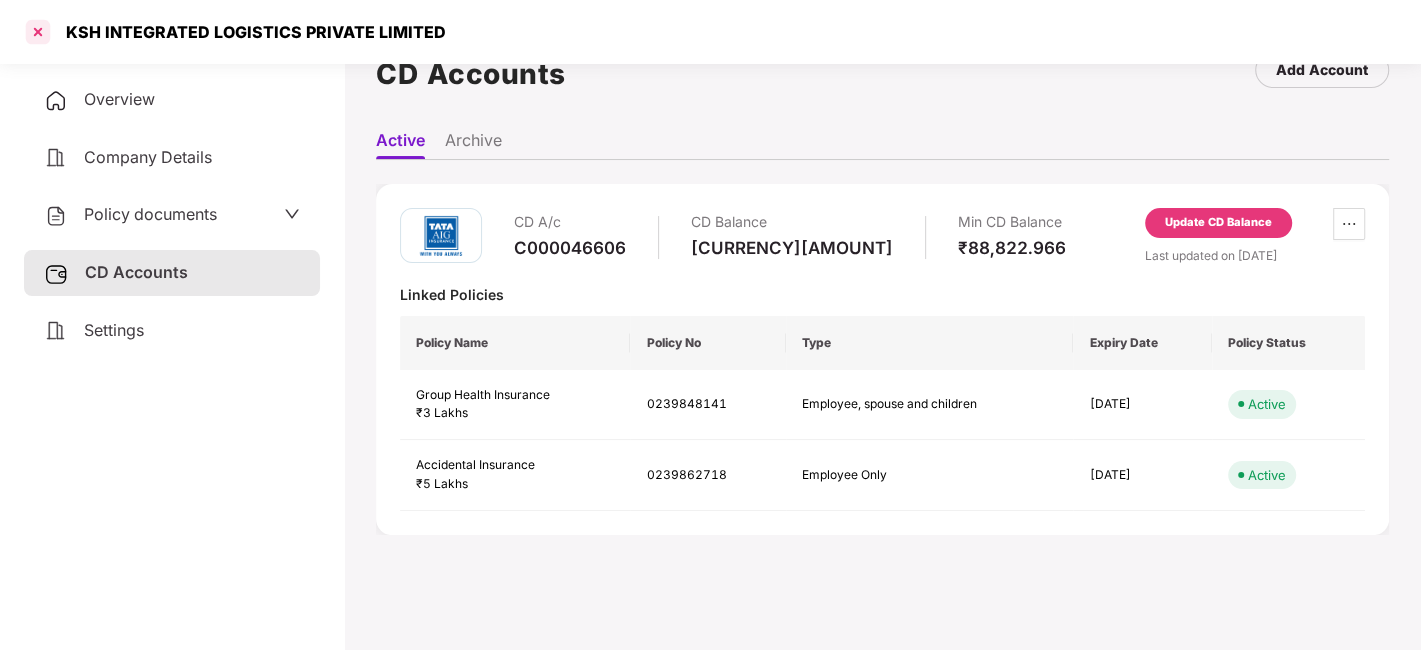 click at bounding box center (38, 32) 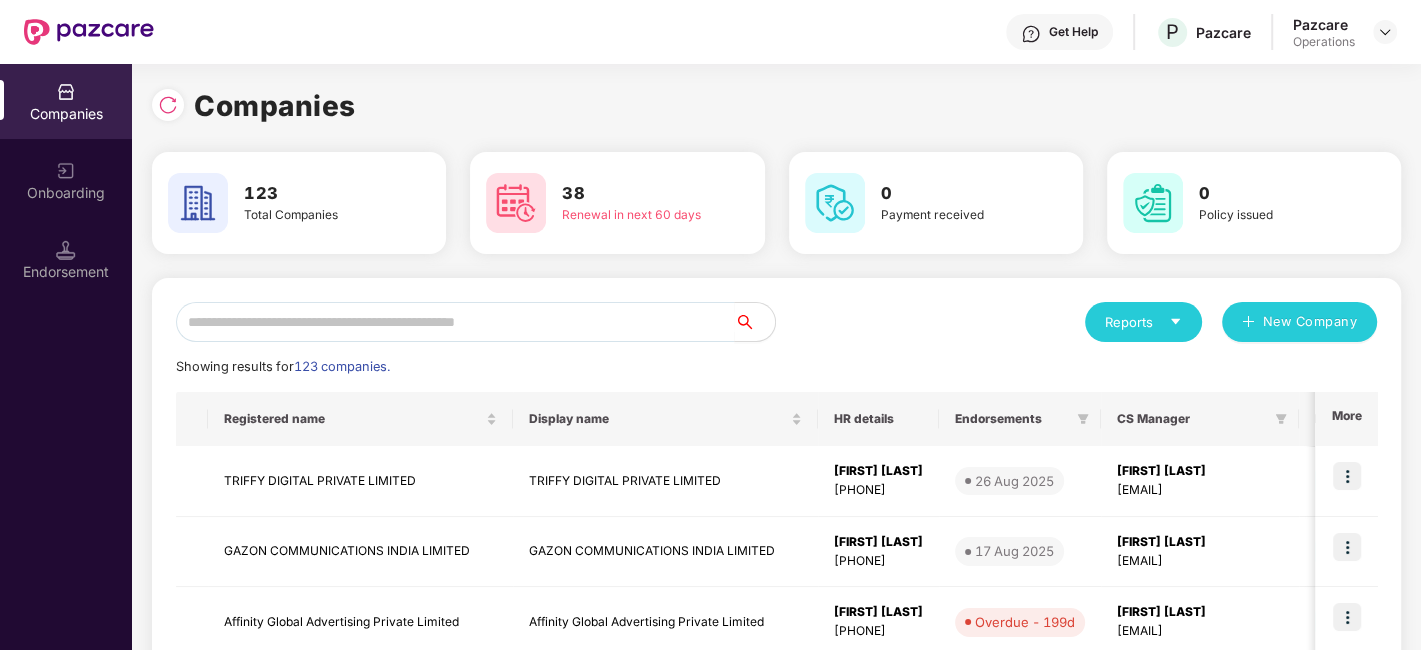 scroll, scrollTop: 0, scrollLeft: 0, axis: both 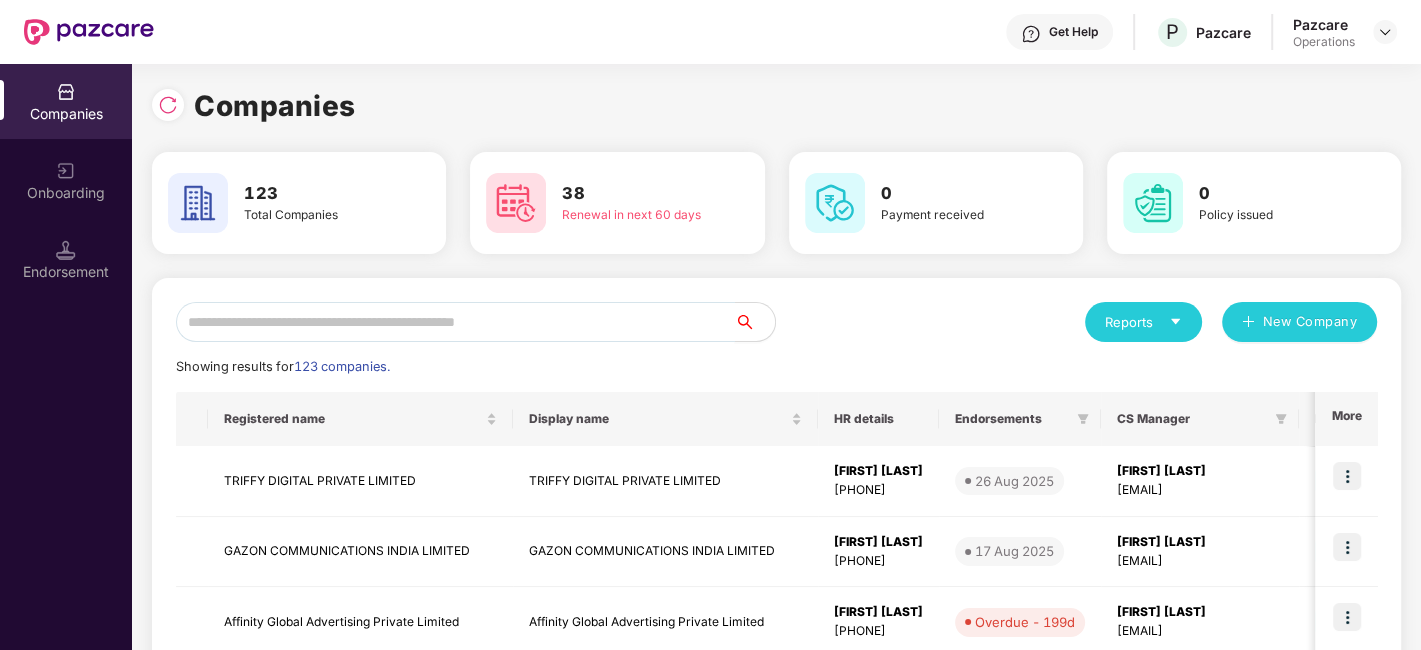 click at bounding box center (455, 322) 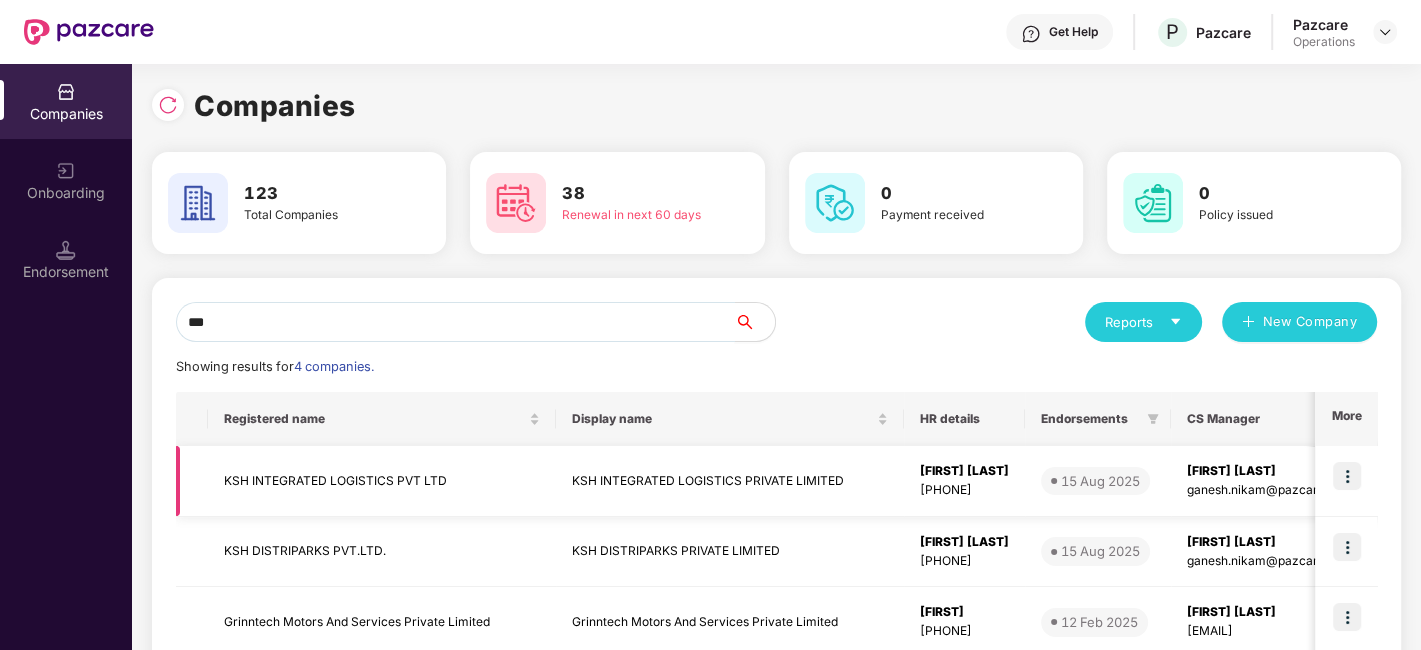 type on "***" 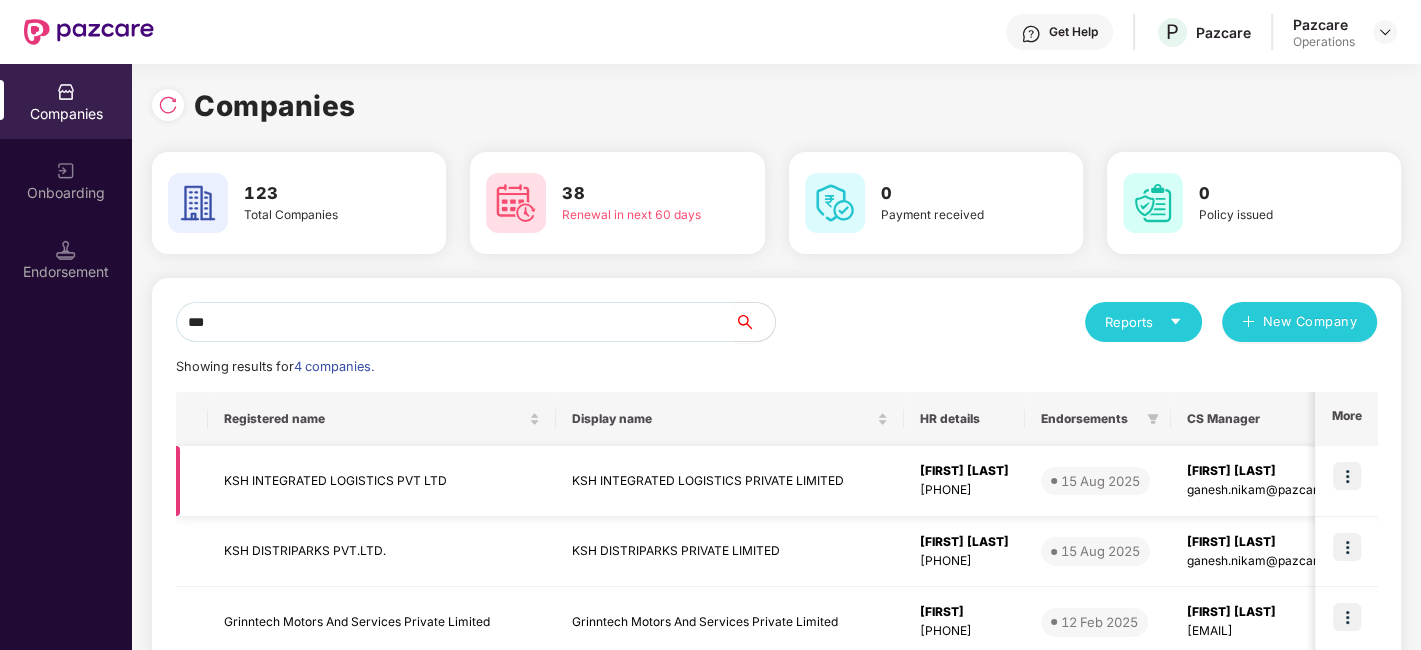 click at bounding box center (1347, 476) 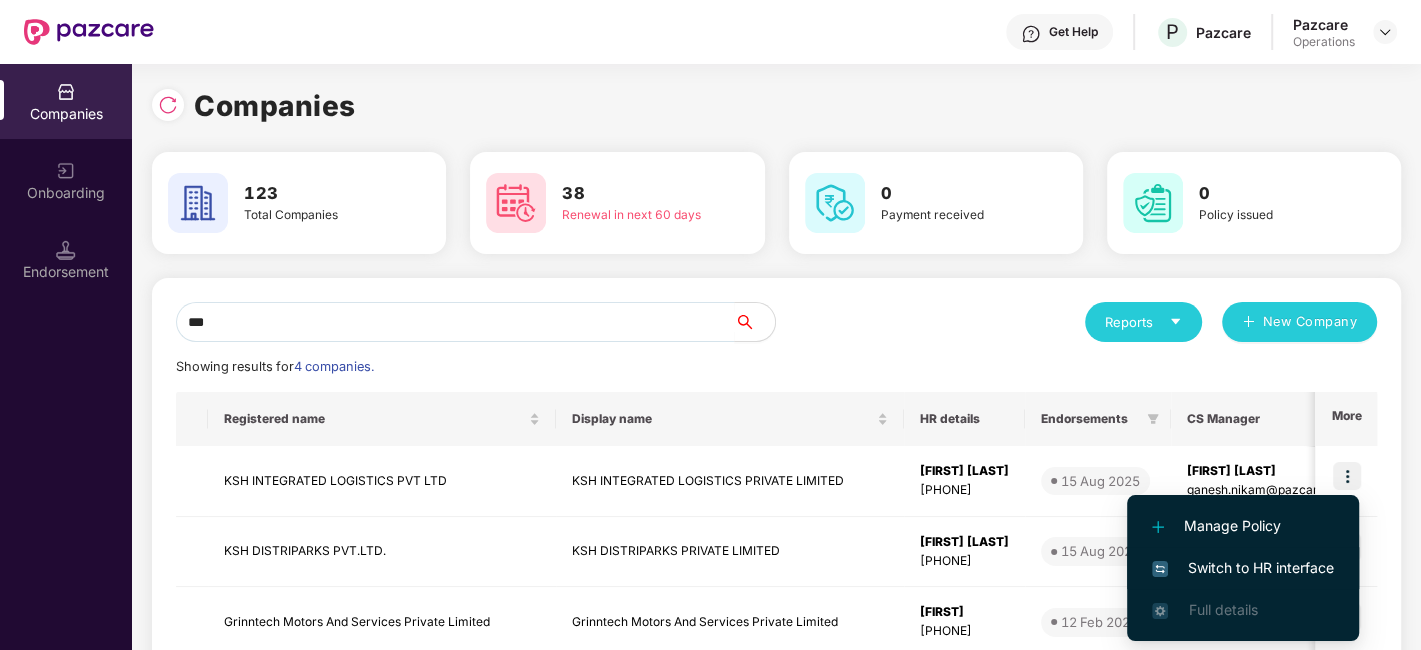 click on "Switch to HR interface" at bounding box center [1243, 568] 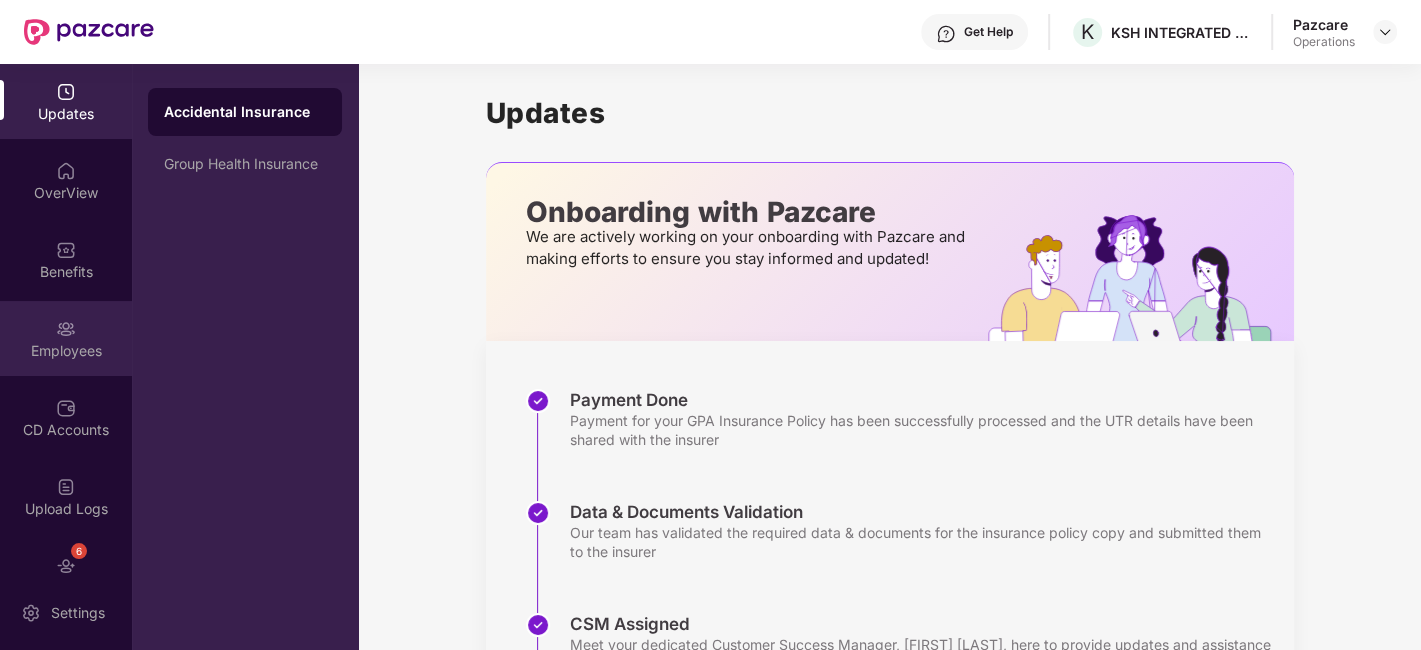 click on "Employees" at bounding box center (66, 351) 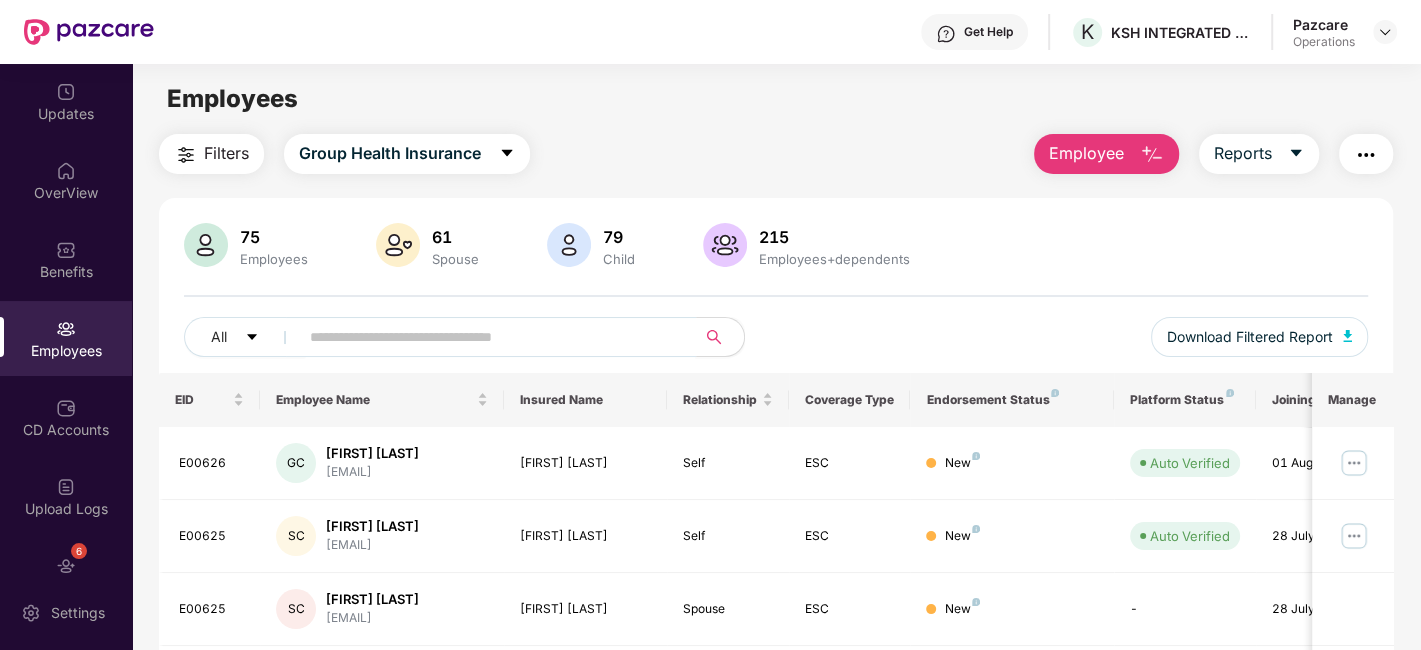 click at bounding box center (489, 337) 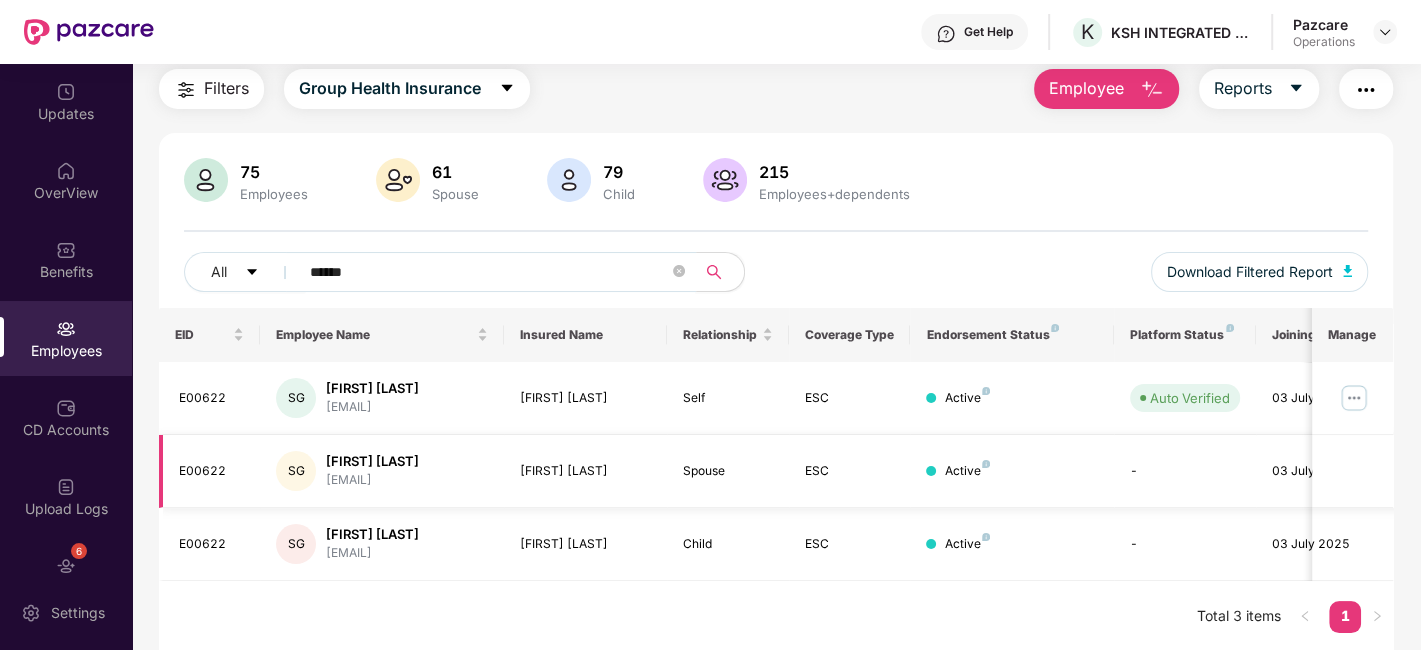 scroll, scrollTop: 0, scrollLeft: 0, axis: both 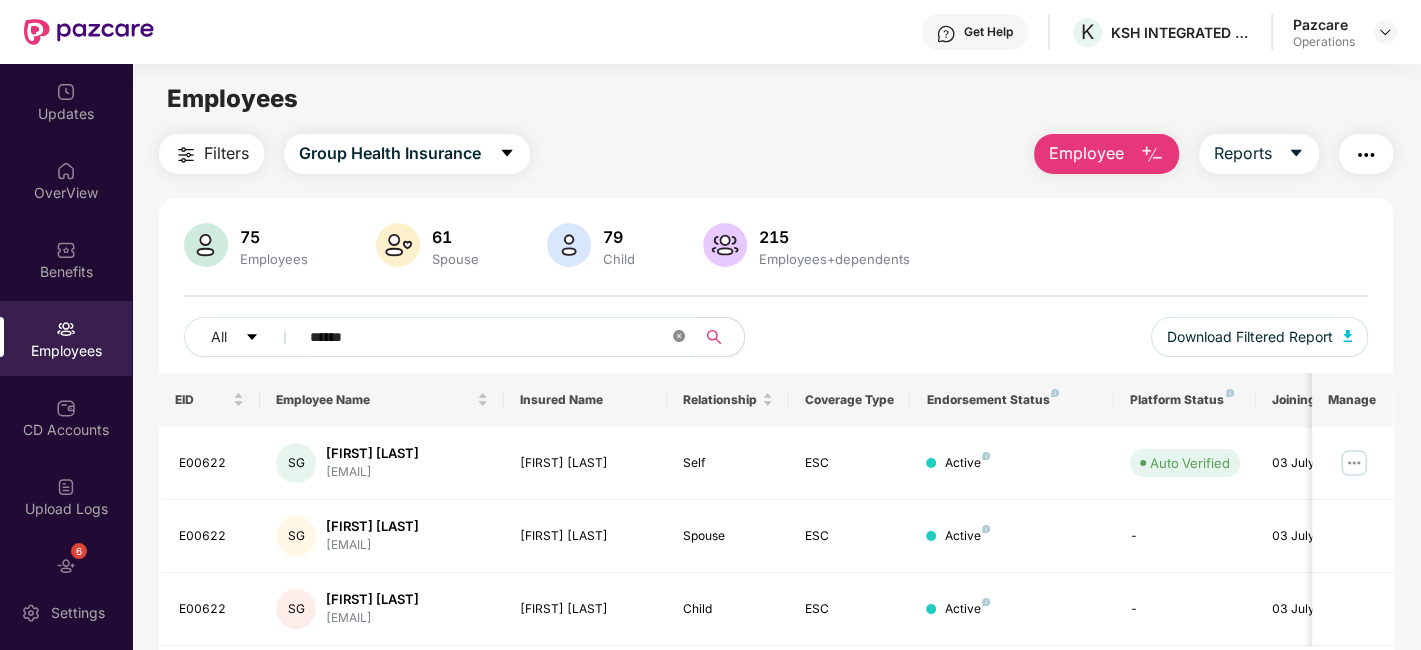 click 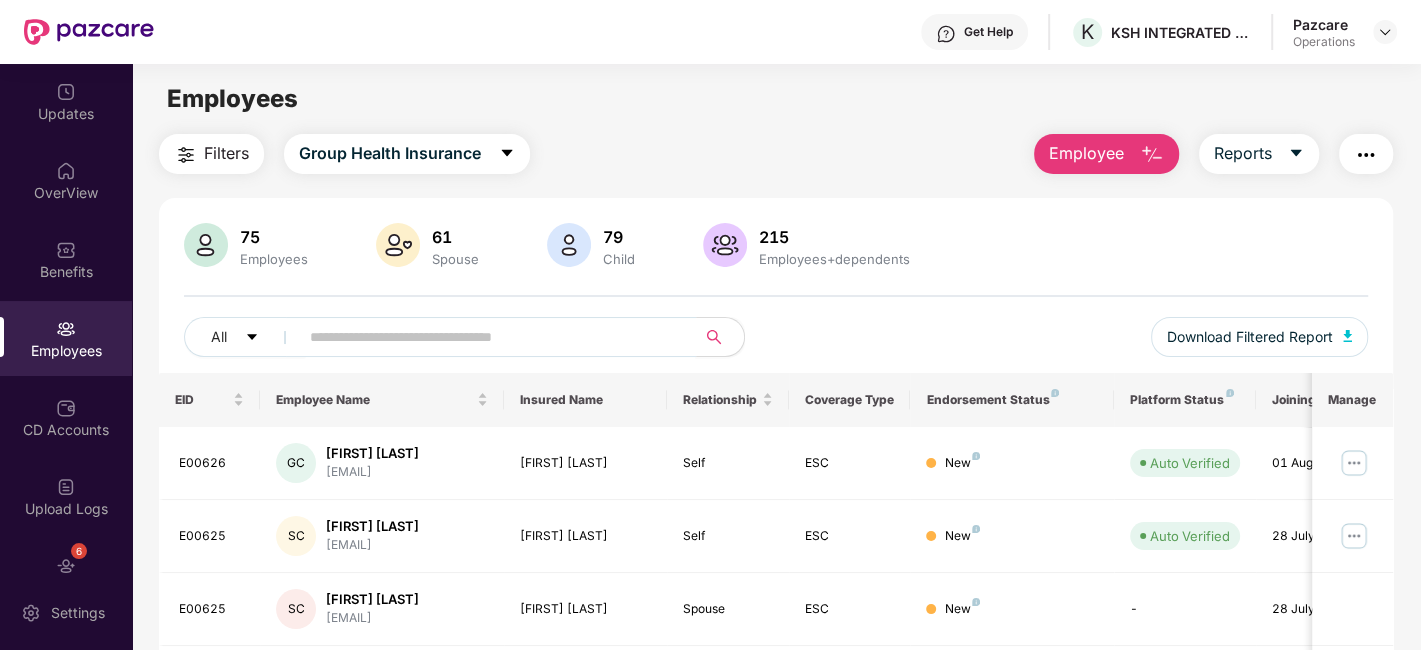 click at bounding box center [489, 337] 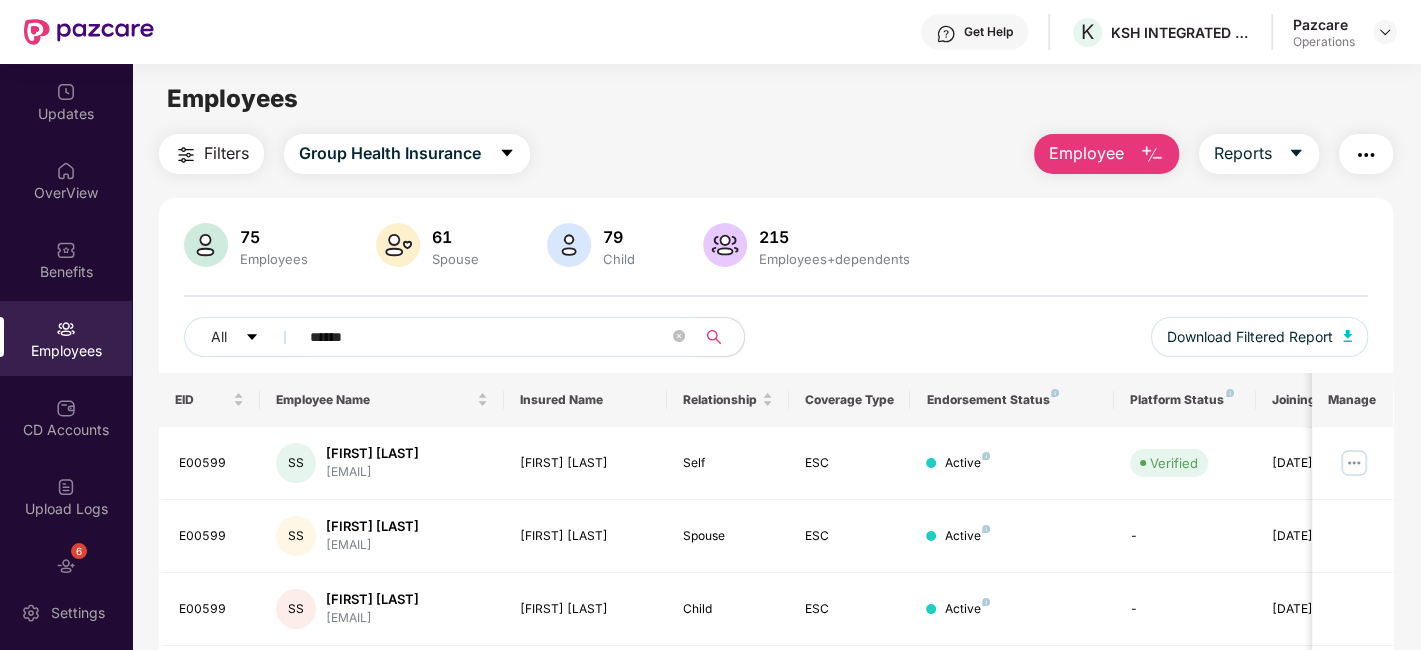 scroll, scrollTop: 111, scrollLeft: 0, axis: vertical 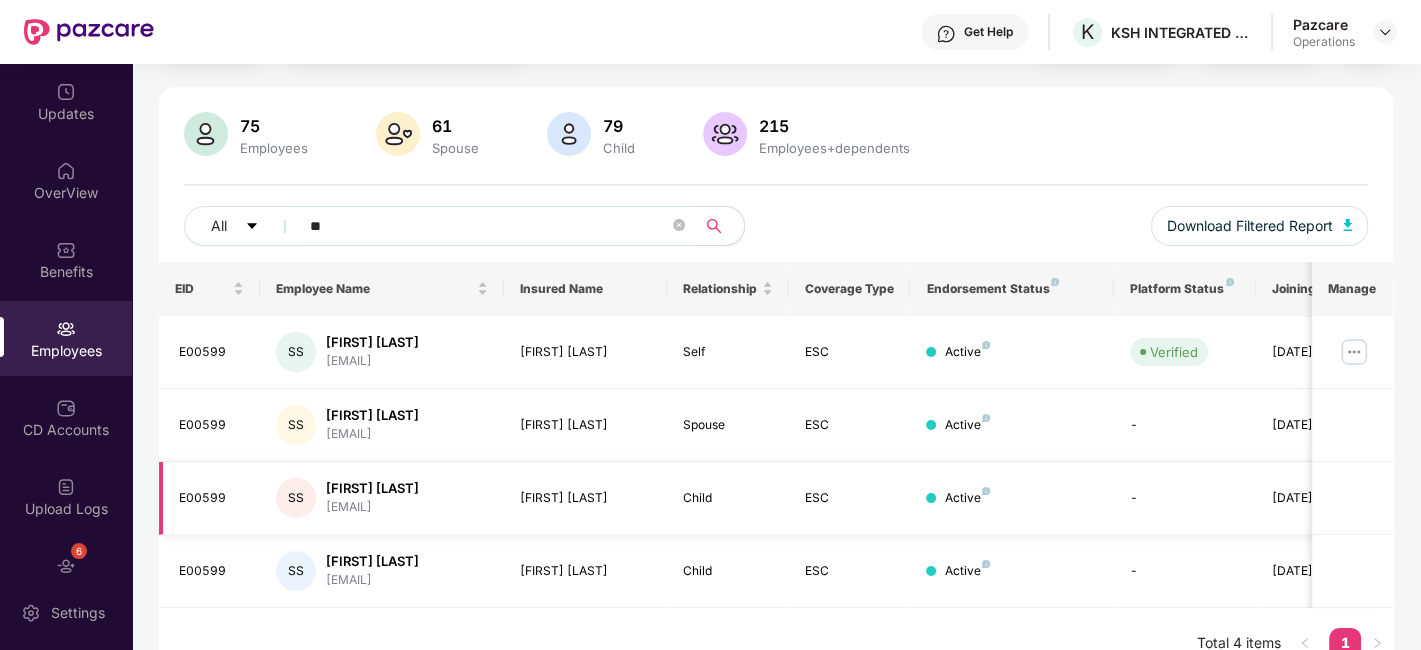 type on "*" 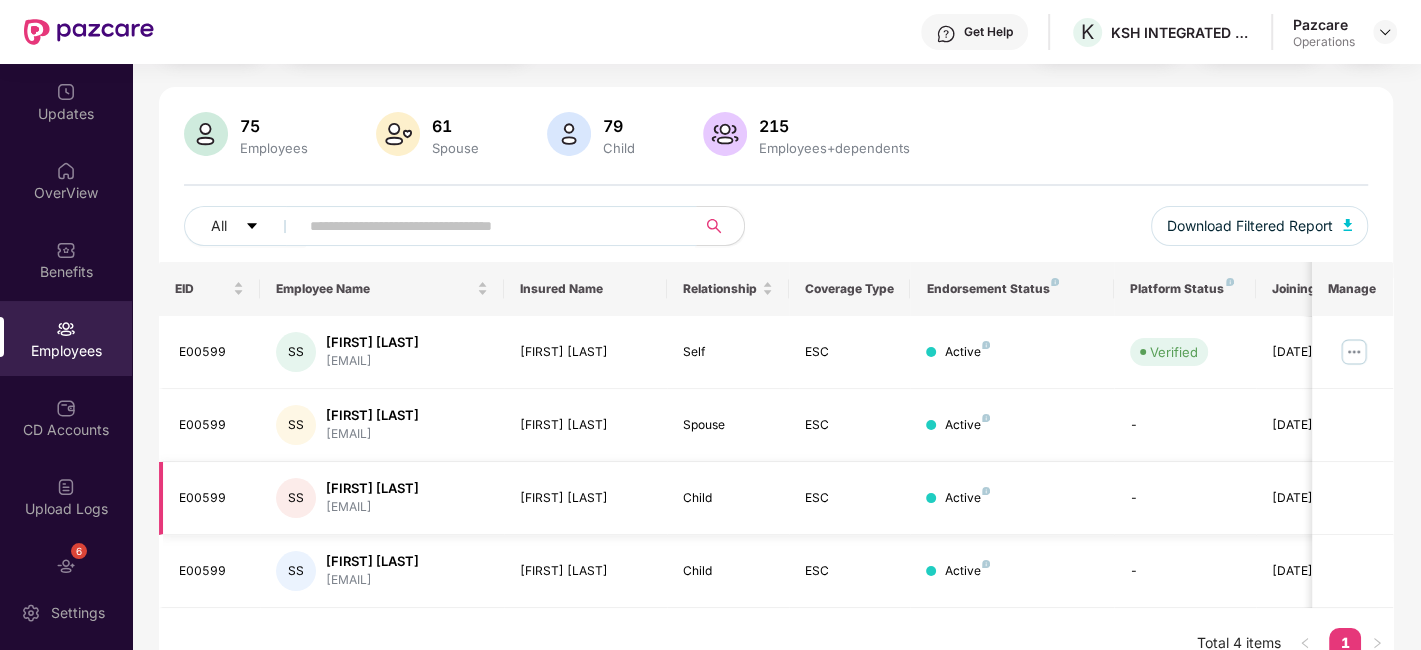 paste on "******" 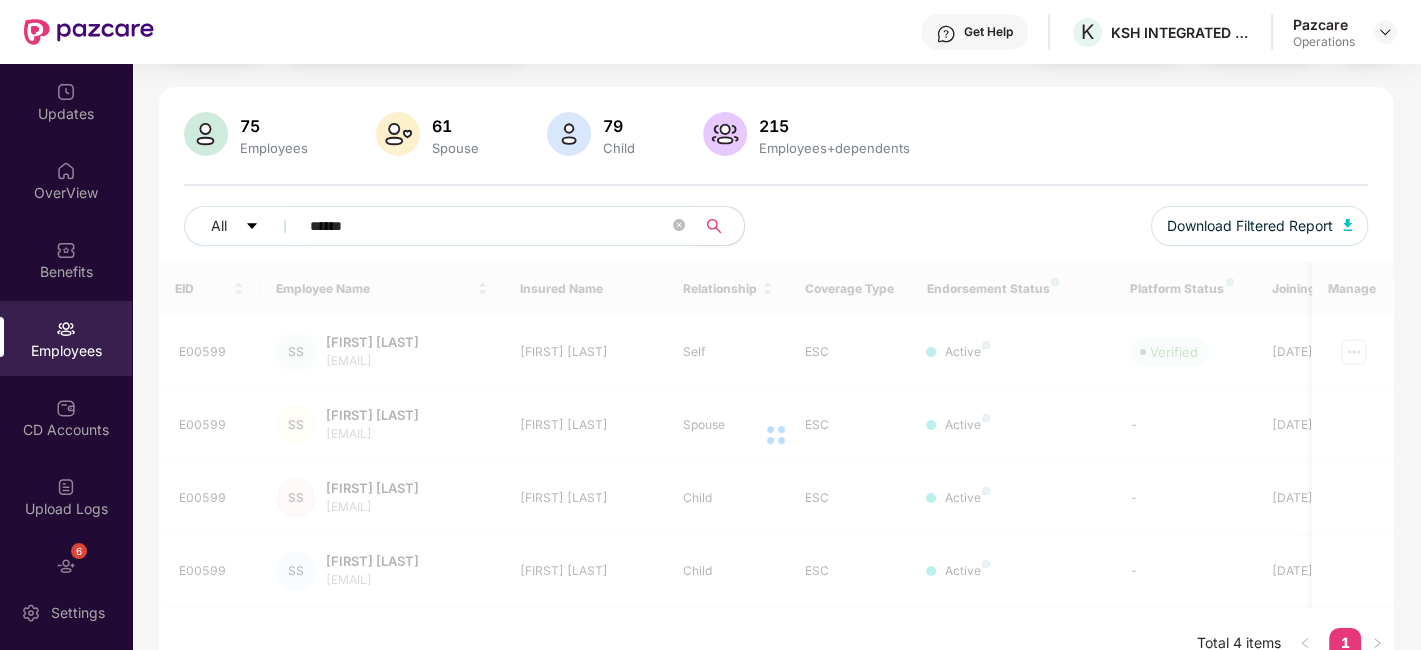 scroll, scrollTop: 65, scrollLeft: 0, axis: vertical 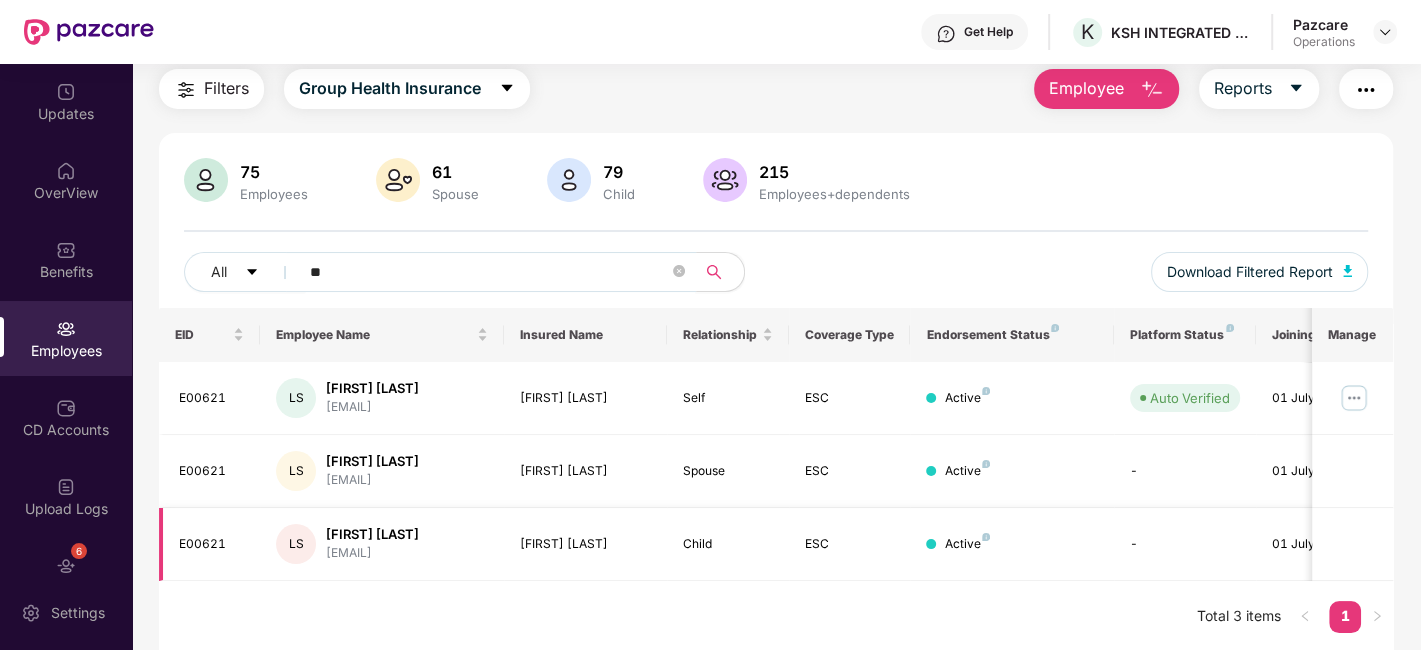 type on "*" 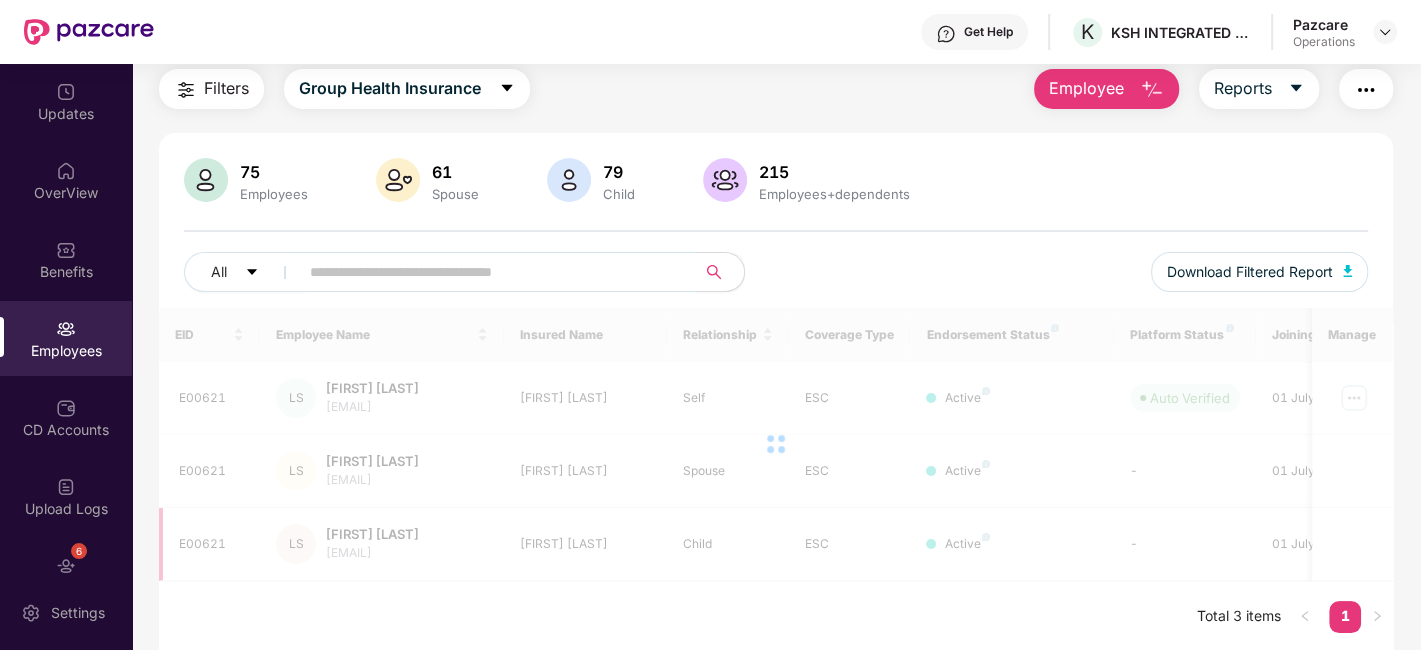 paste on "******" 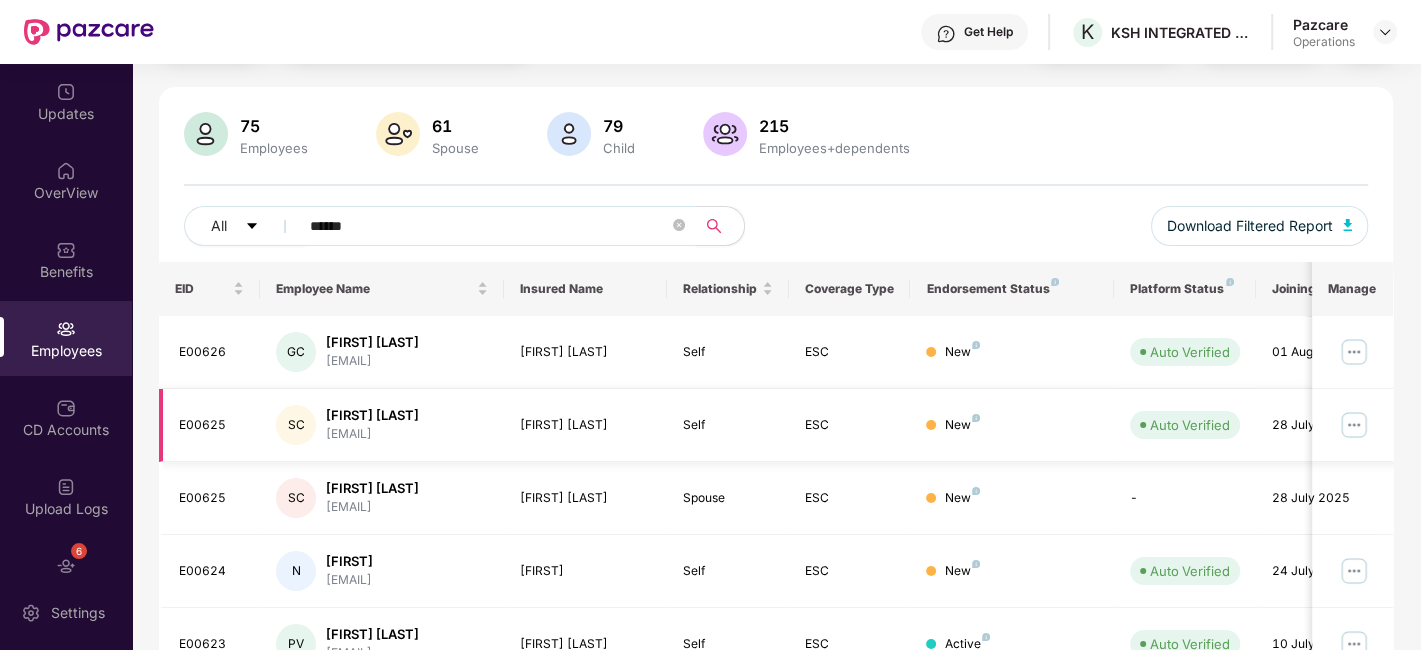 scroll, scrollTop: 65, scrollLeft: 0, axis: vertical 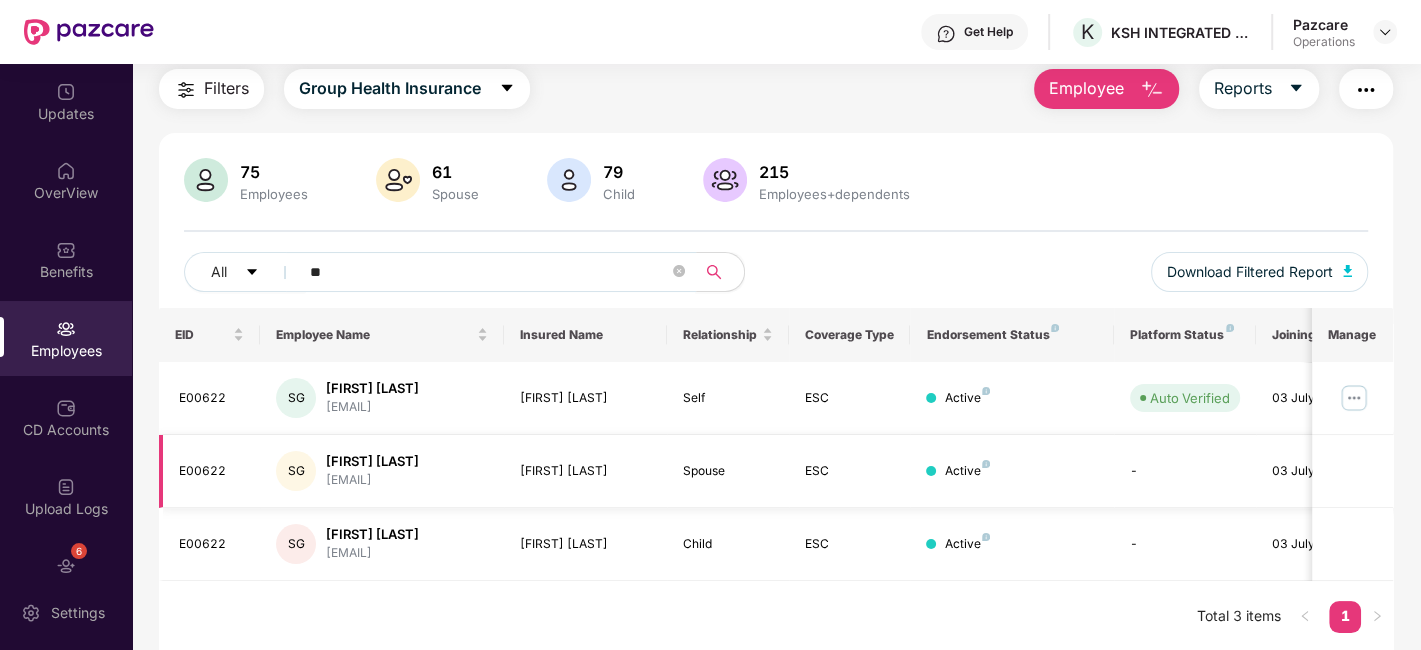 type on "*" 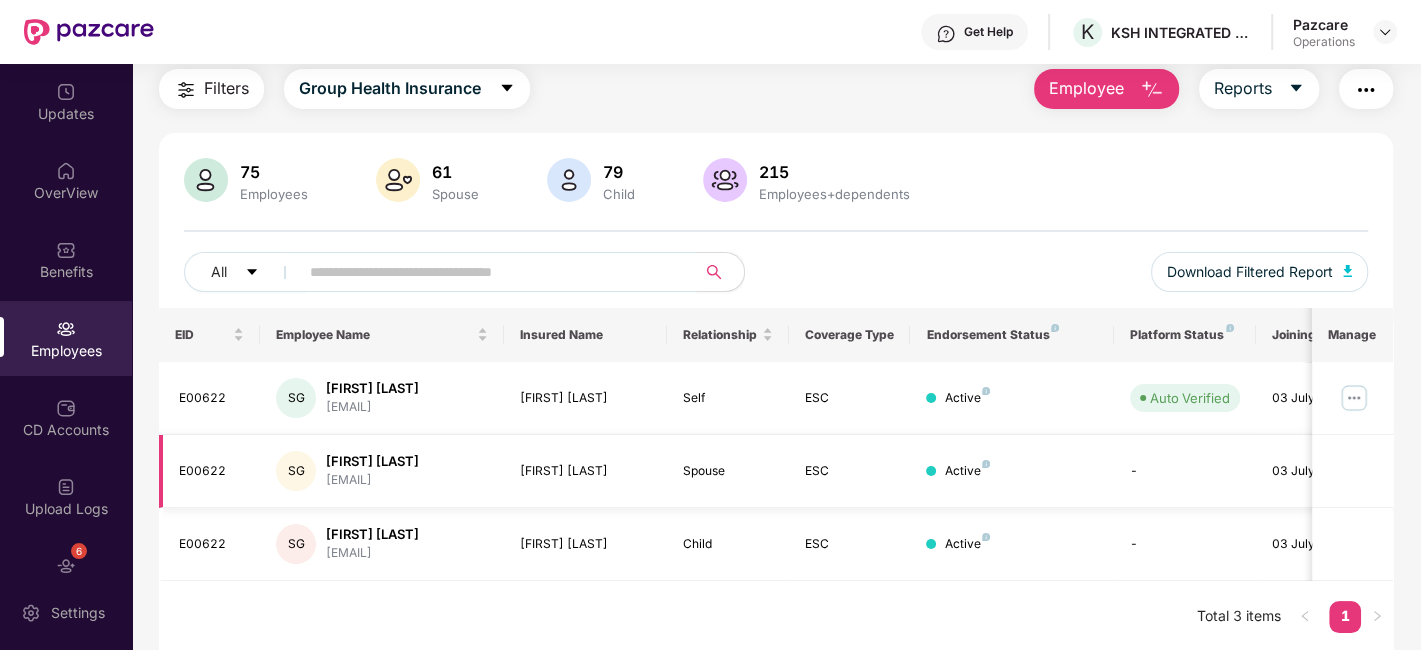paste on "******" 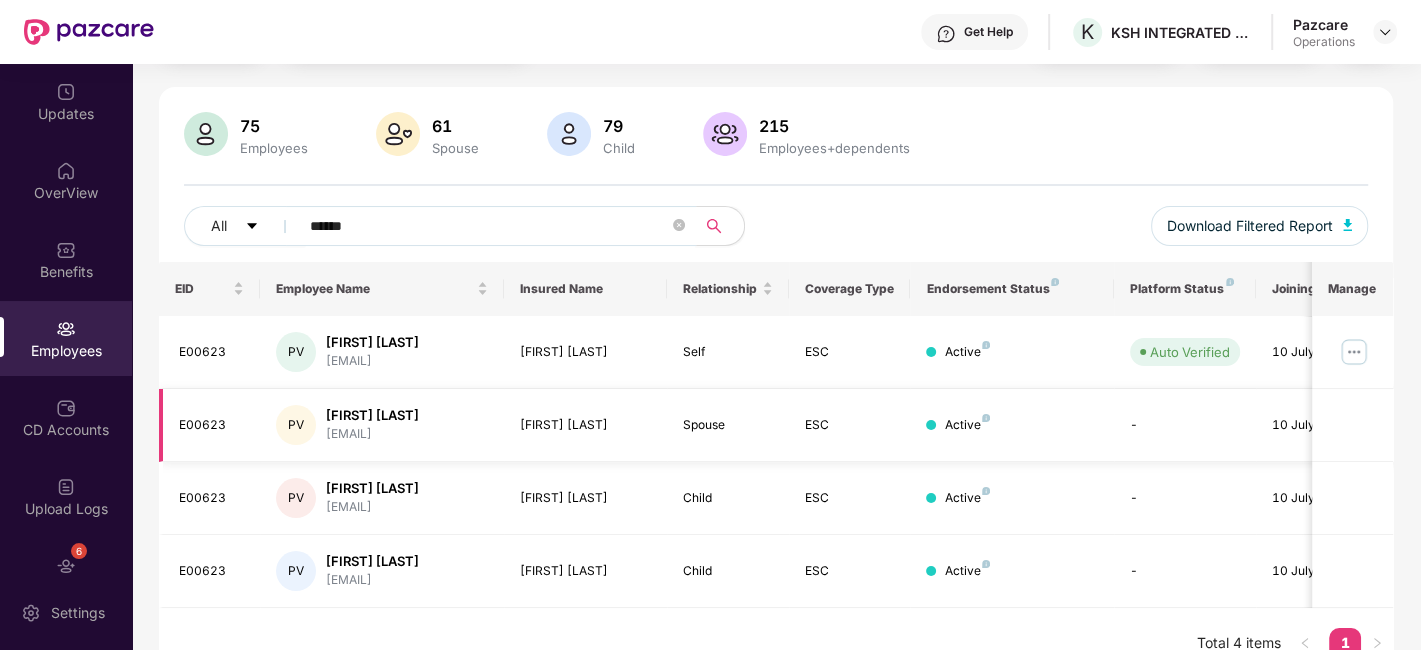 scroll, scrollTop: 138, scrollLeft: 0, axis: vertical 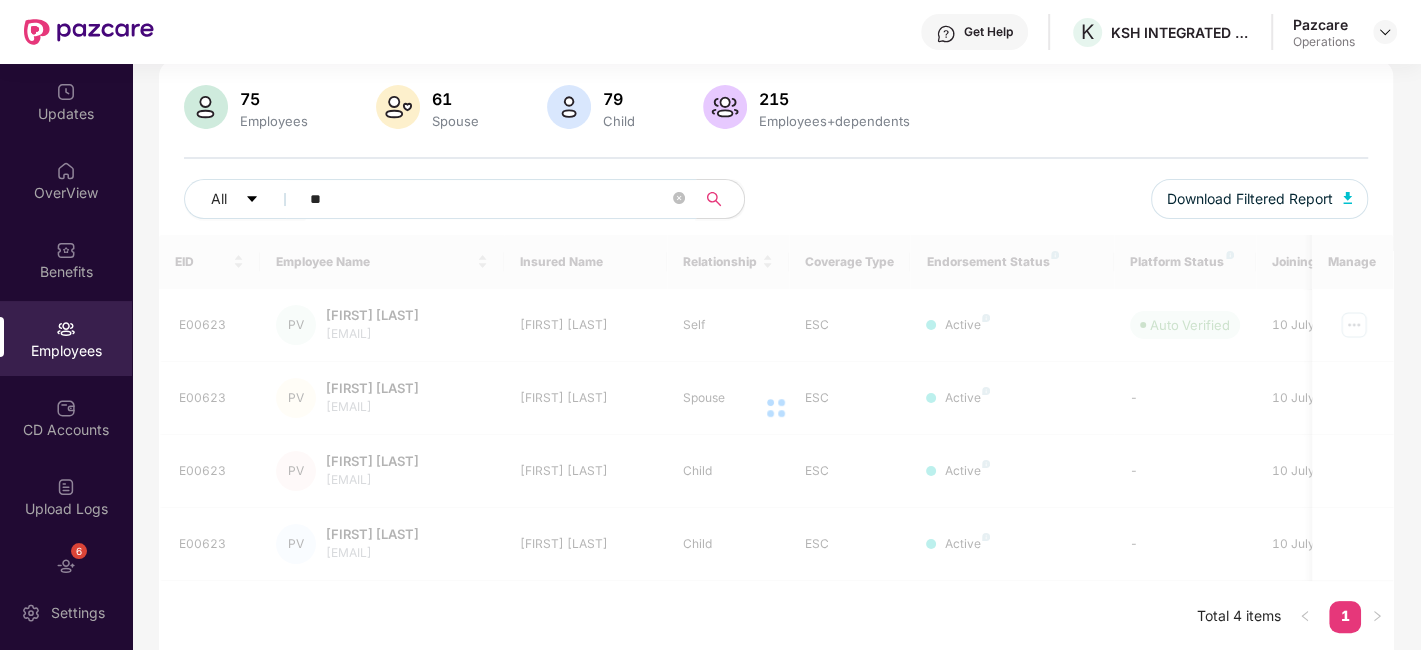 type on "*" 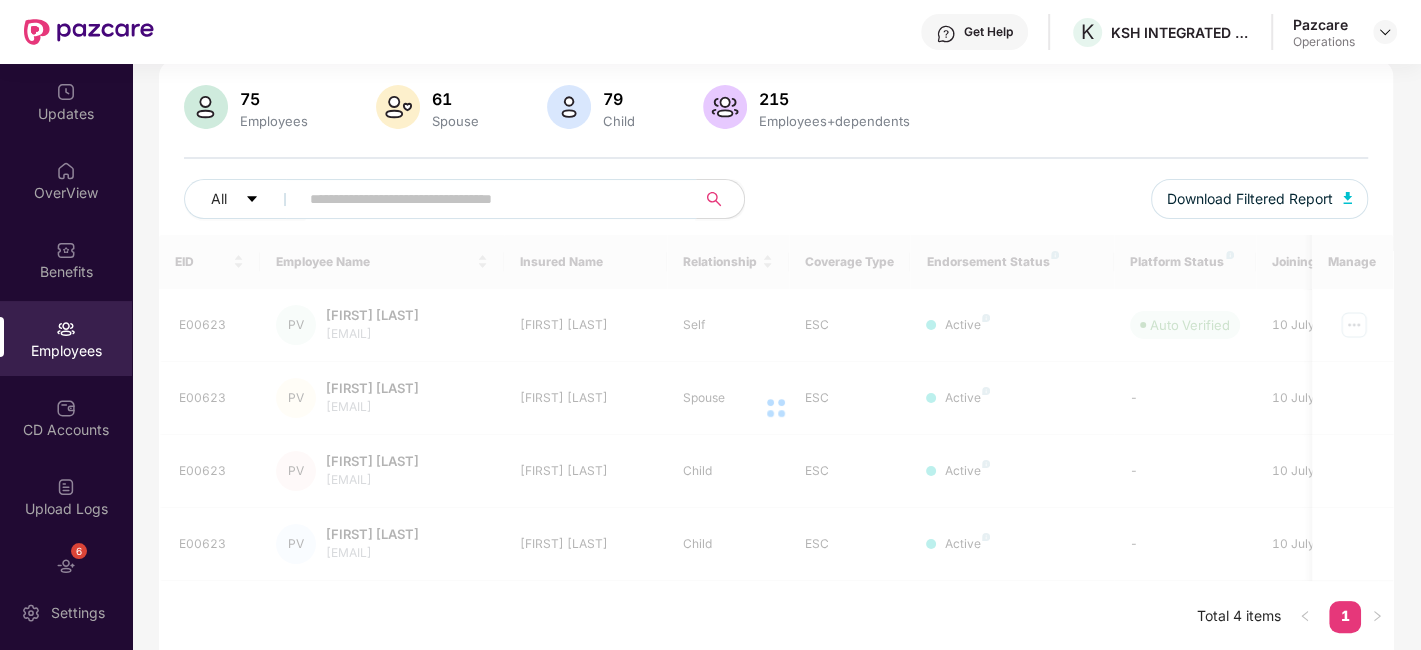 paste on "******" 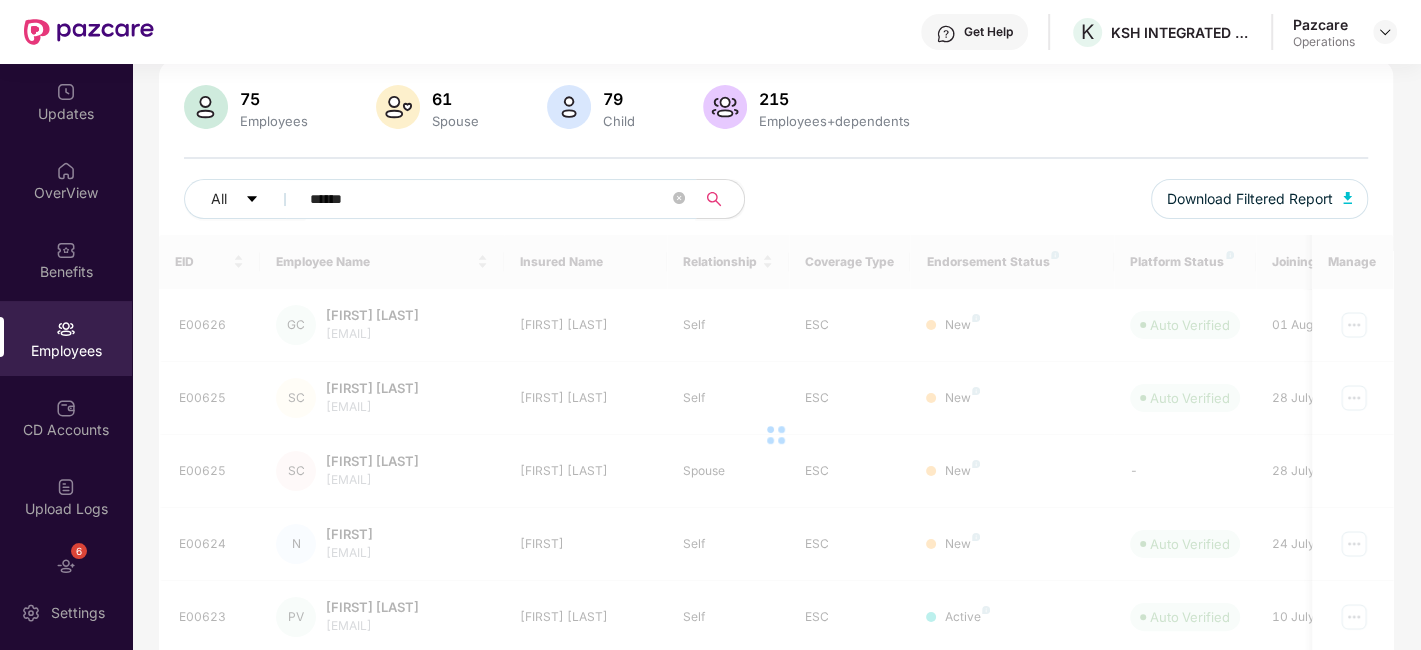 scroll, scrollTop: 63, scrollLeft: 0, axis: vertical 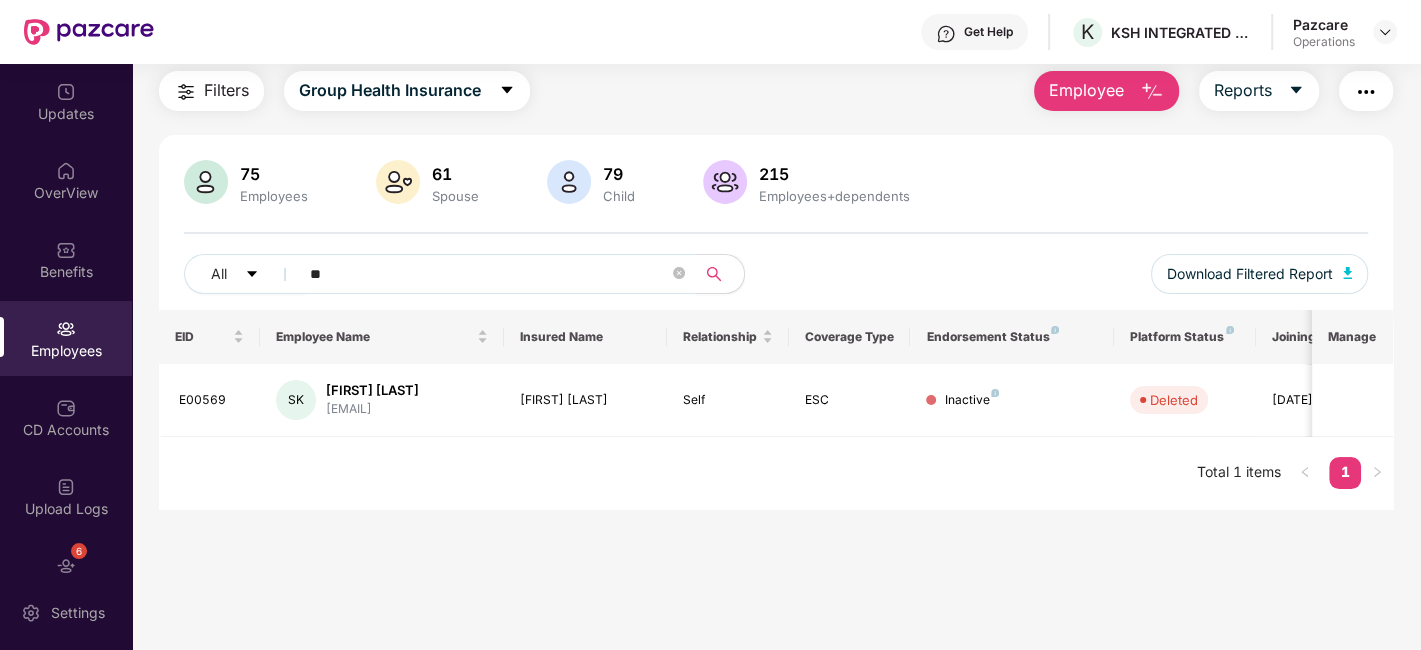 type on "*" 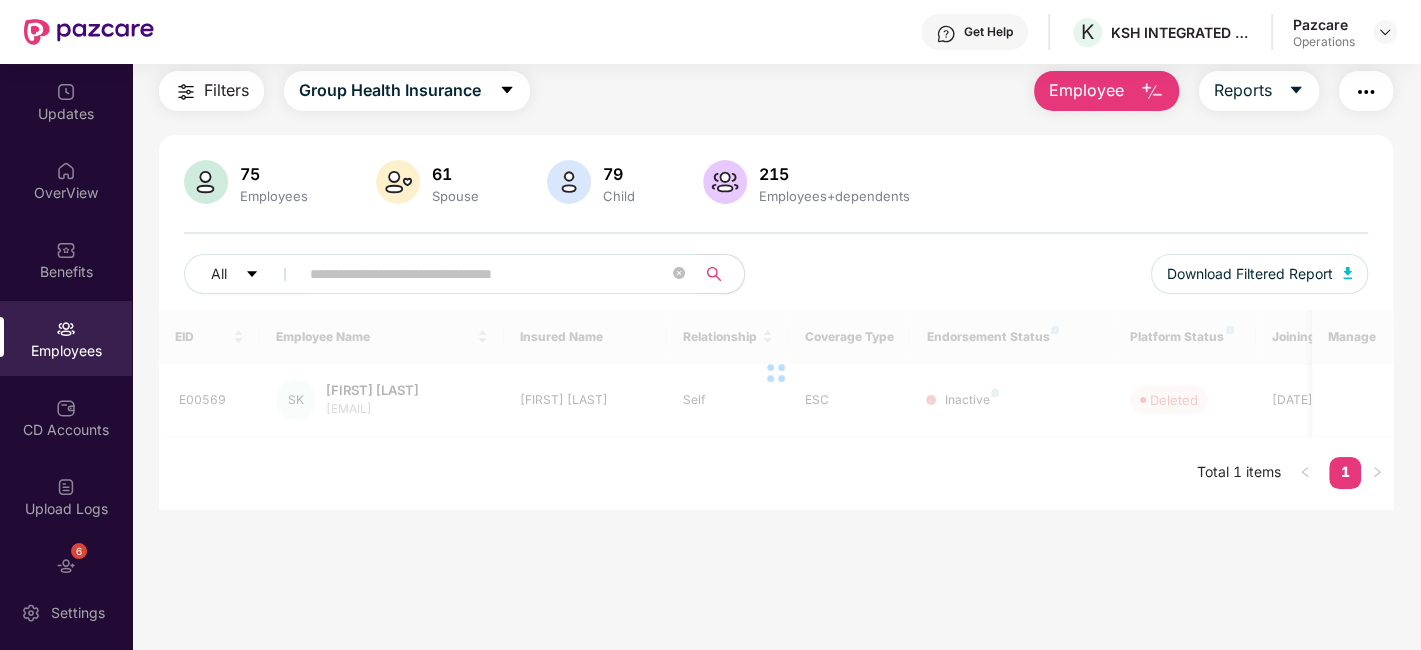 paste on "******" 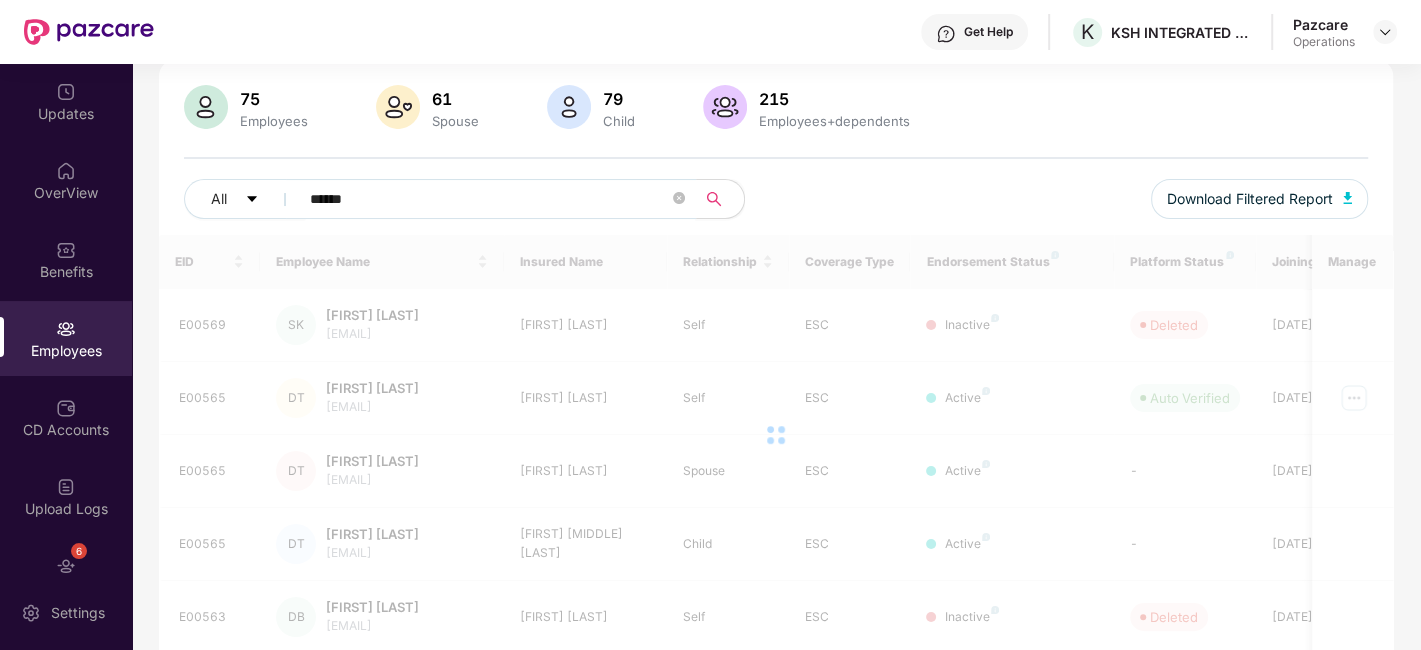 scroll, scrollTop: 63, scrollLeft: 0, axis: vertical 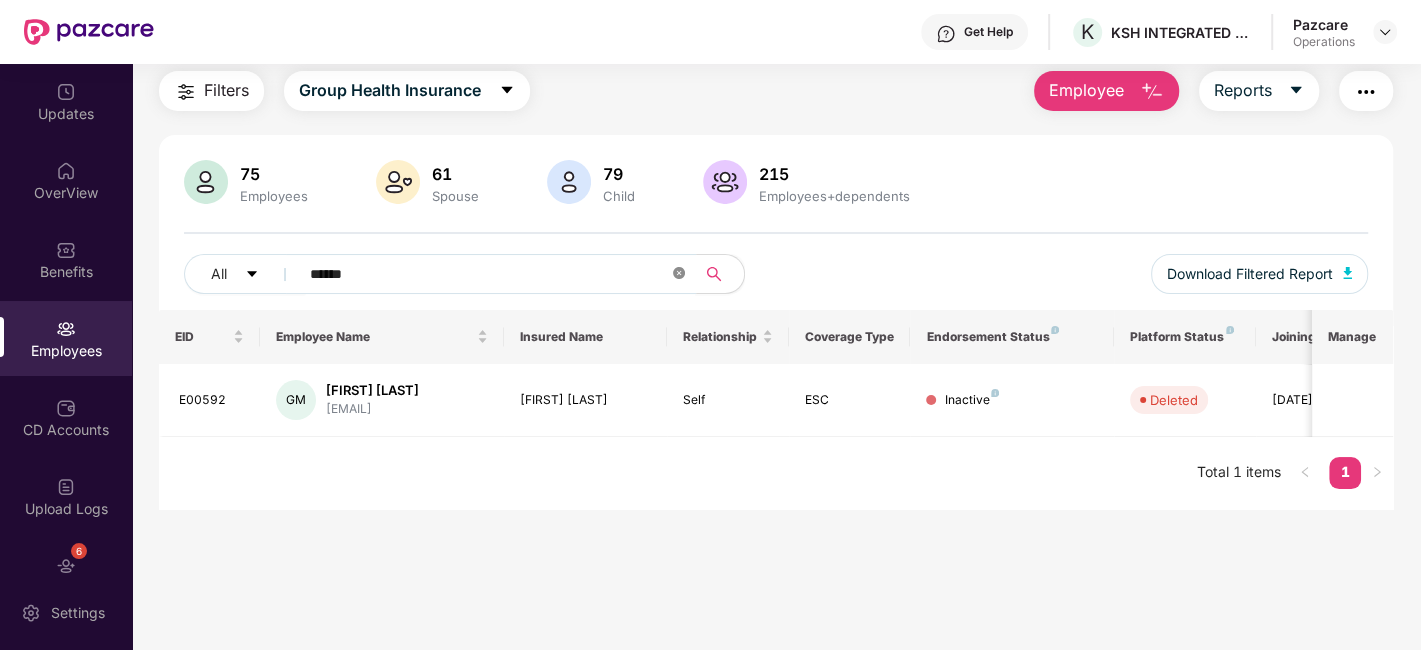 click 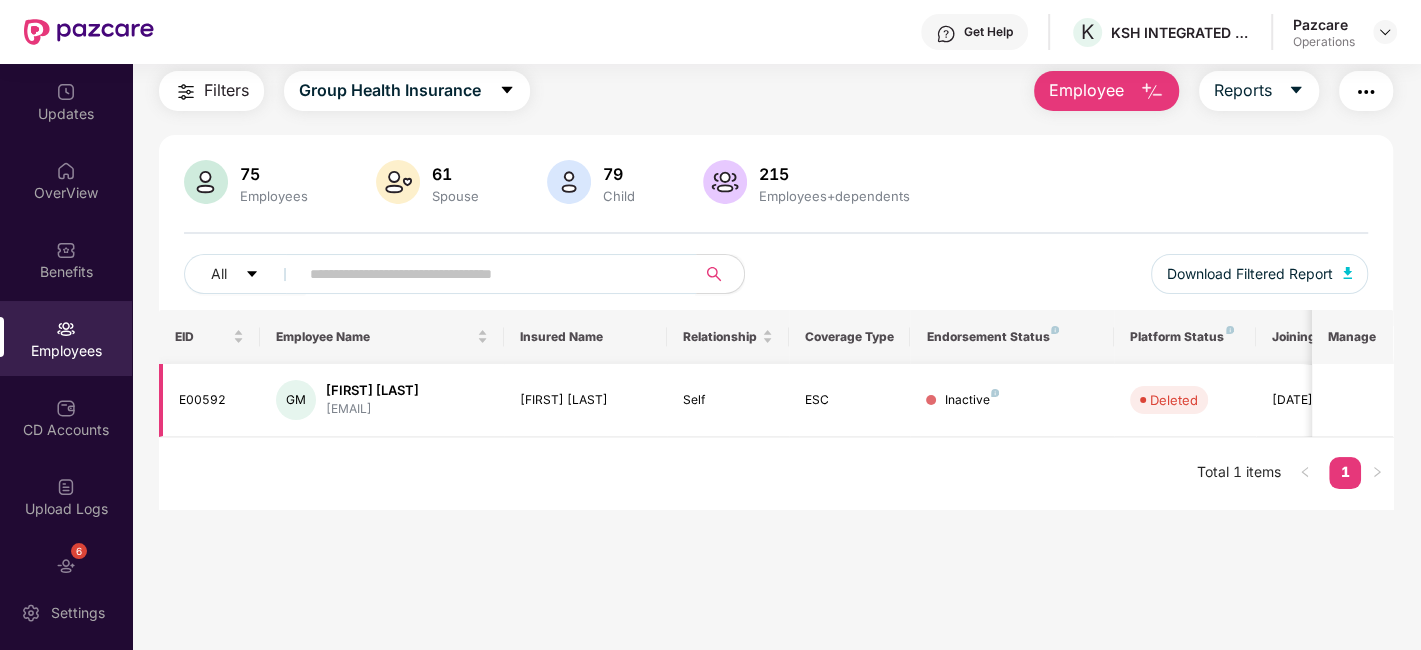 type 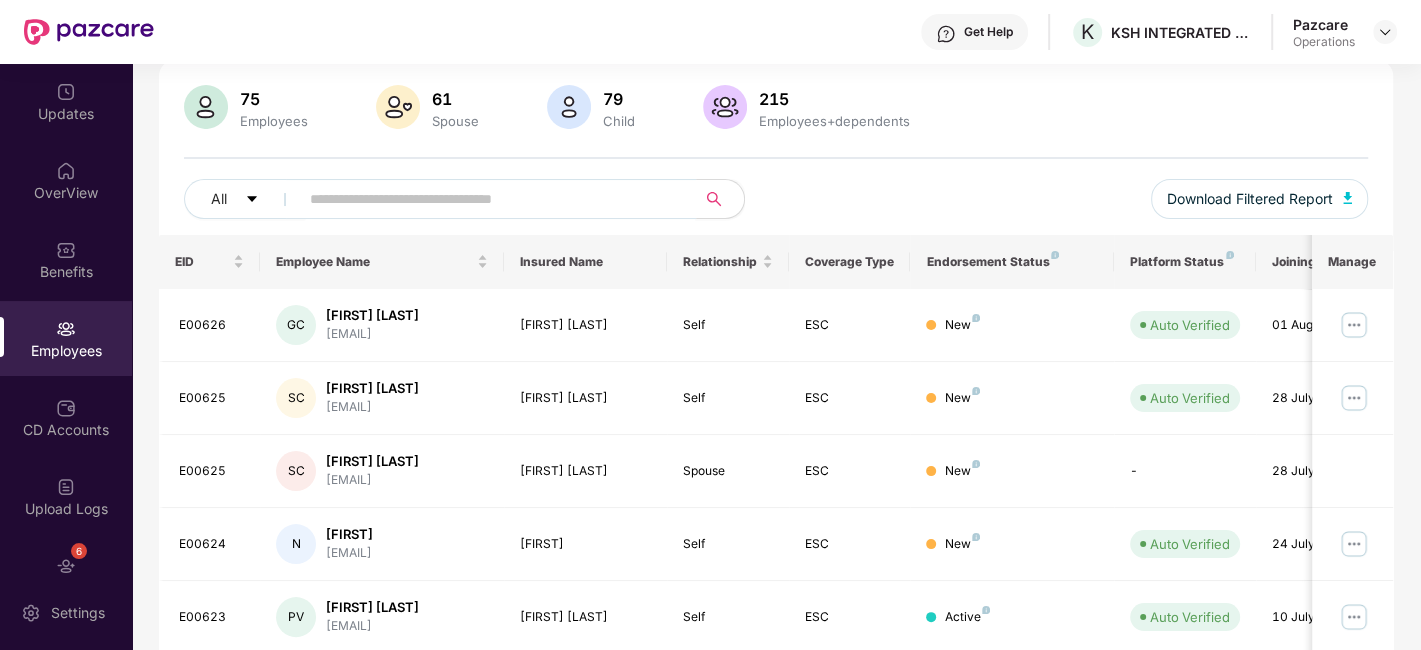scroll, scrollTop: 0, scrollLeft: 0, axis: both 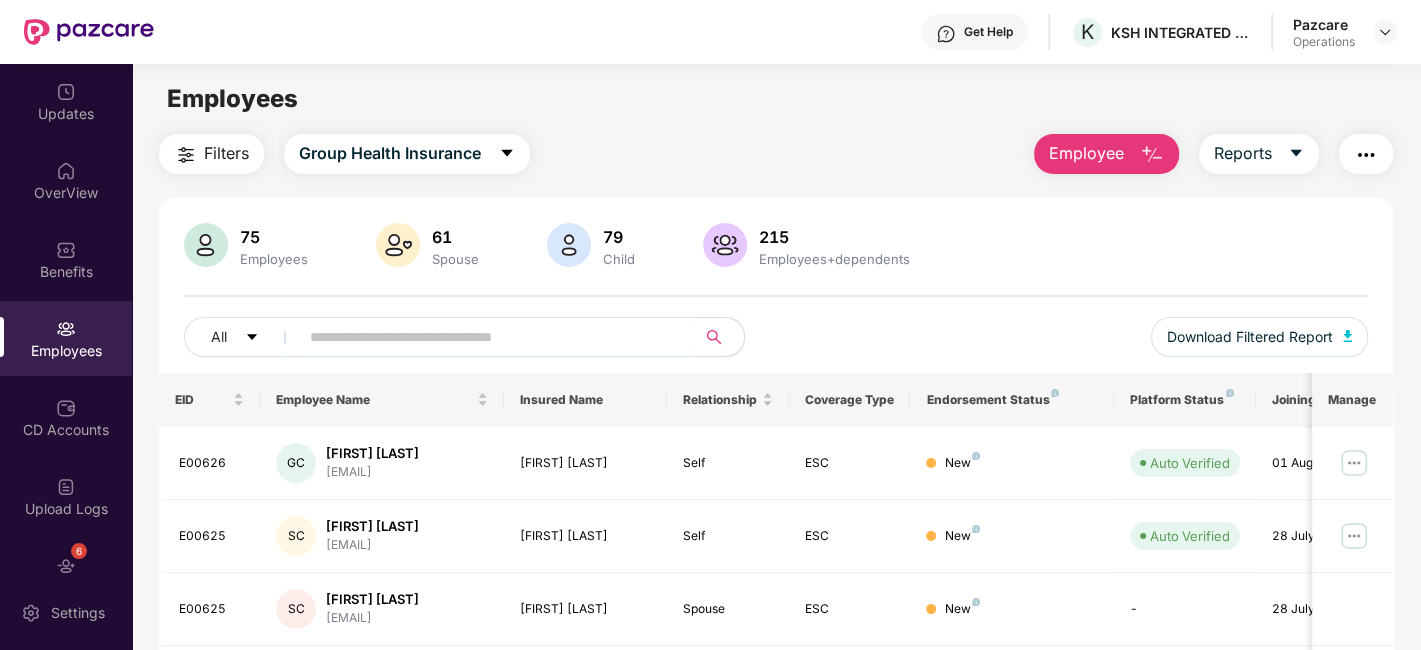 click on "Filters" at bounding box center [226, 153] 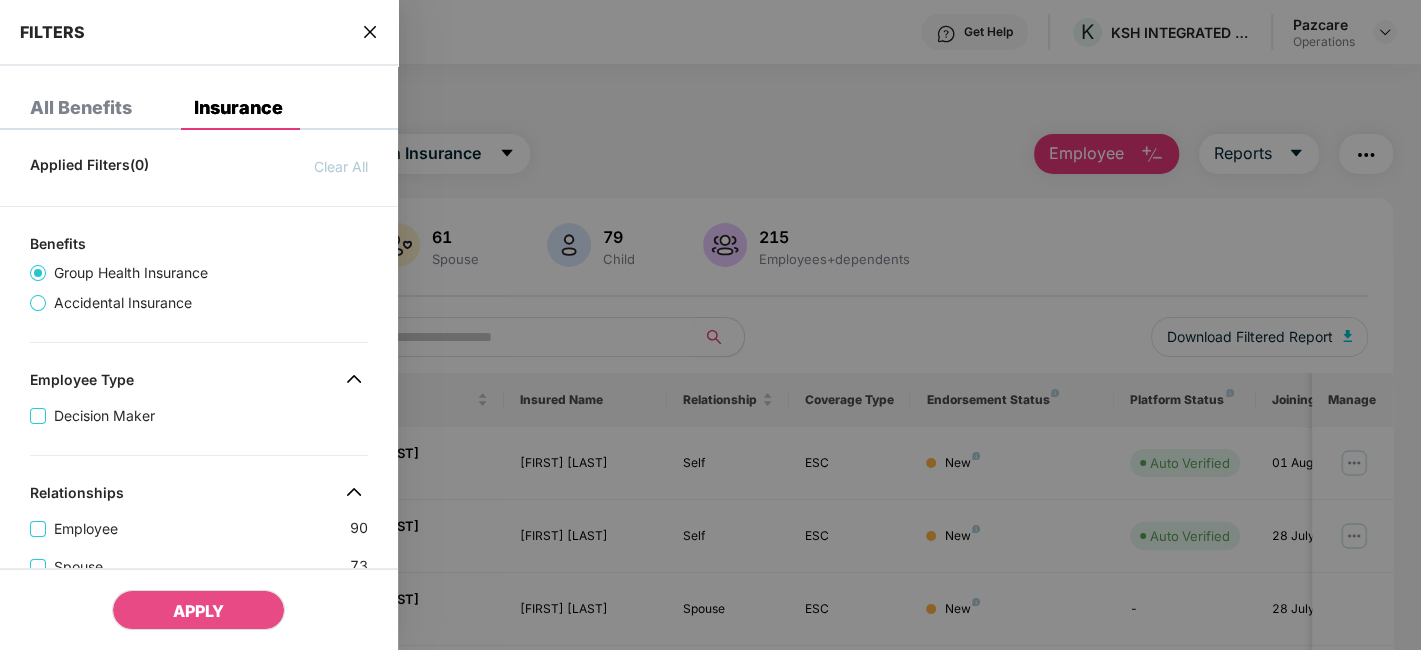 scroll, scrollTop: 651, scrollLeft: 0, axis: vertical 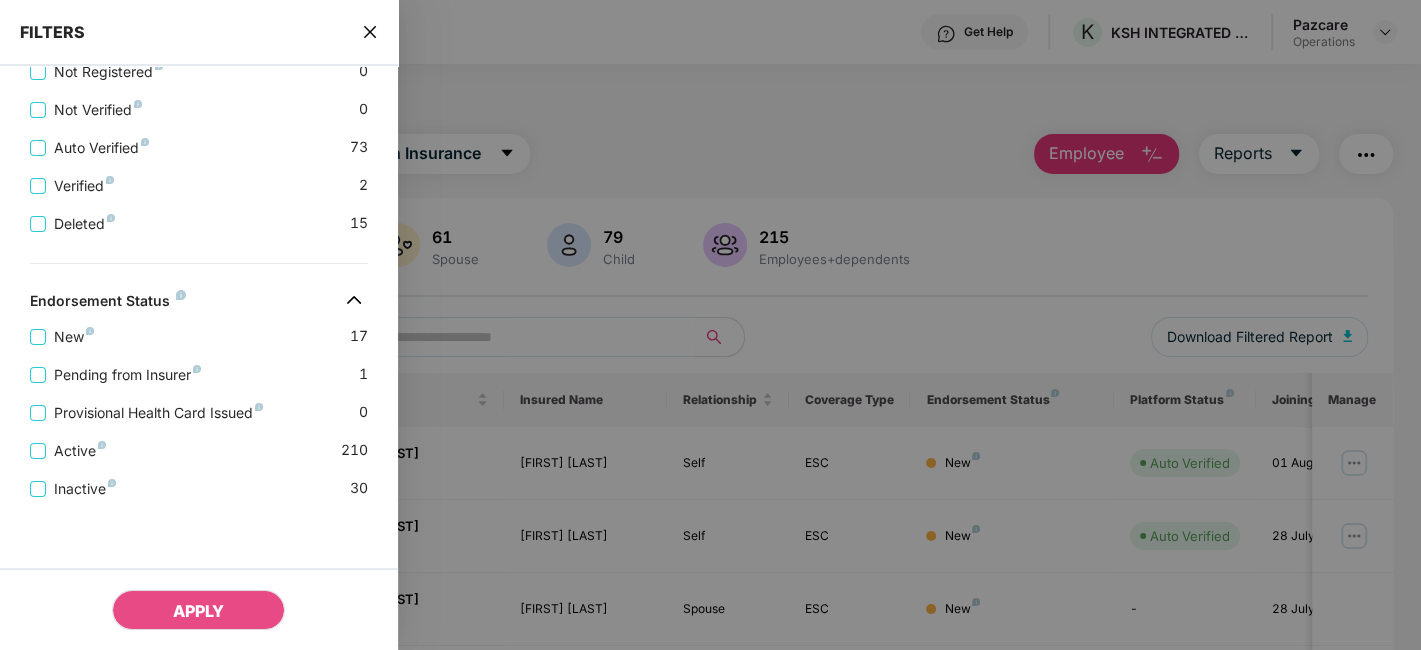click 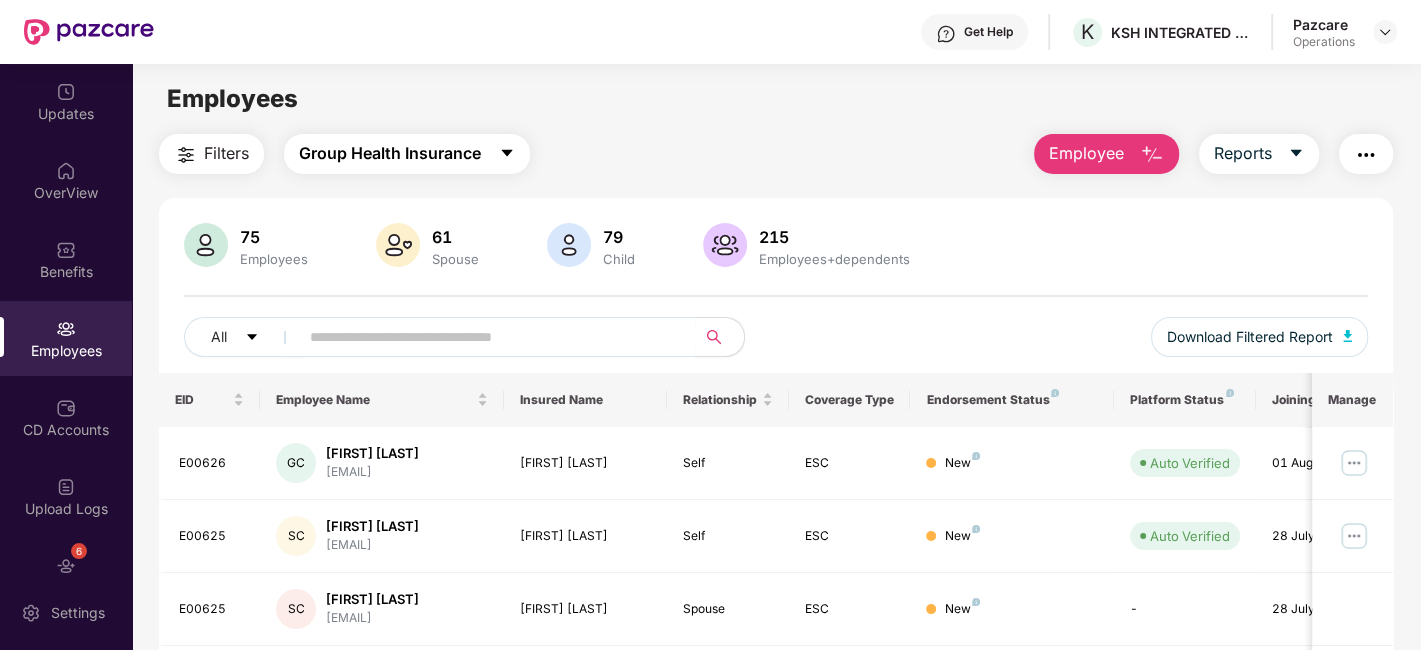 click 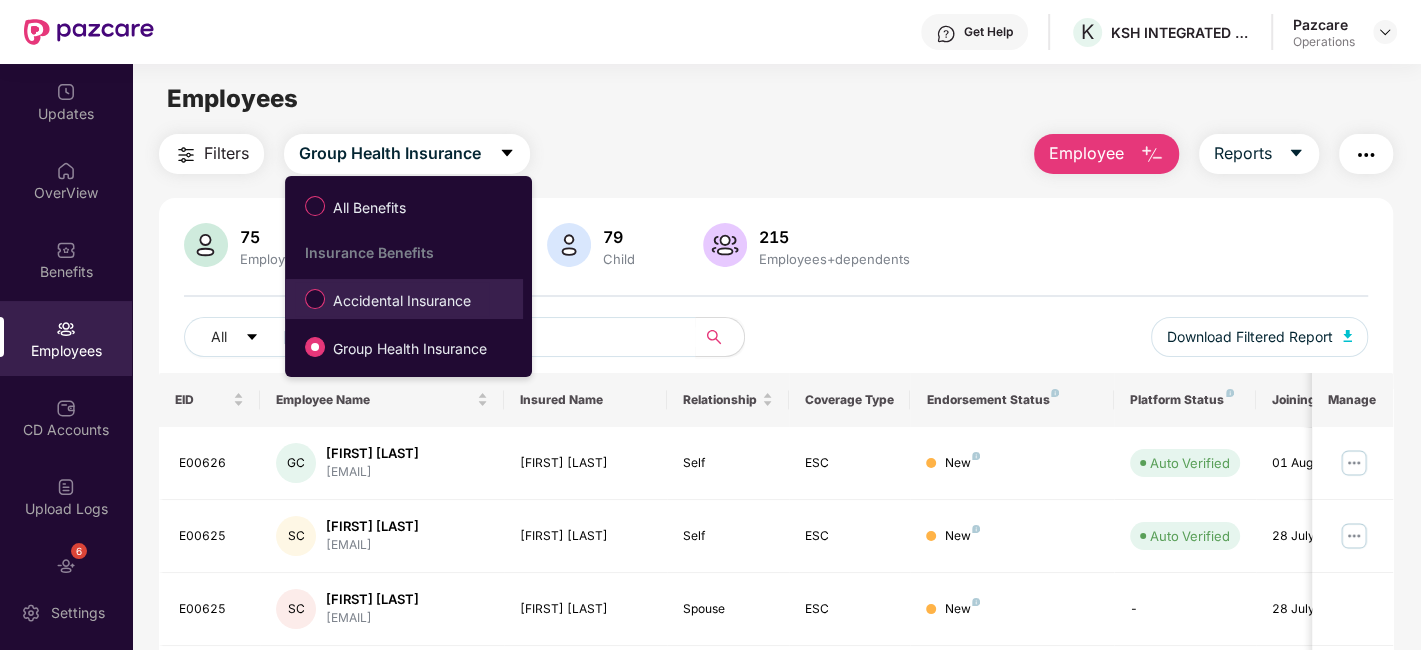 click on "Accidental Insurance" at bounding box center (402, 301) 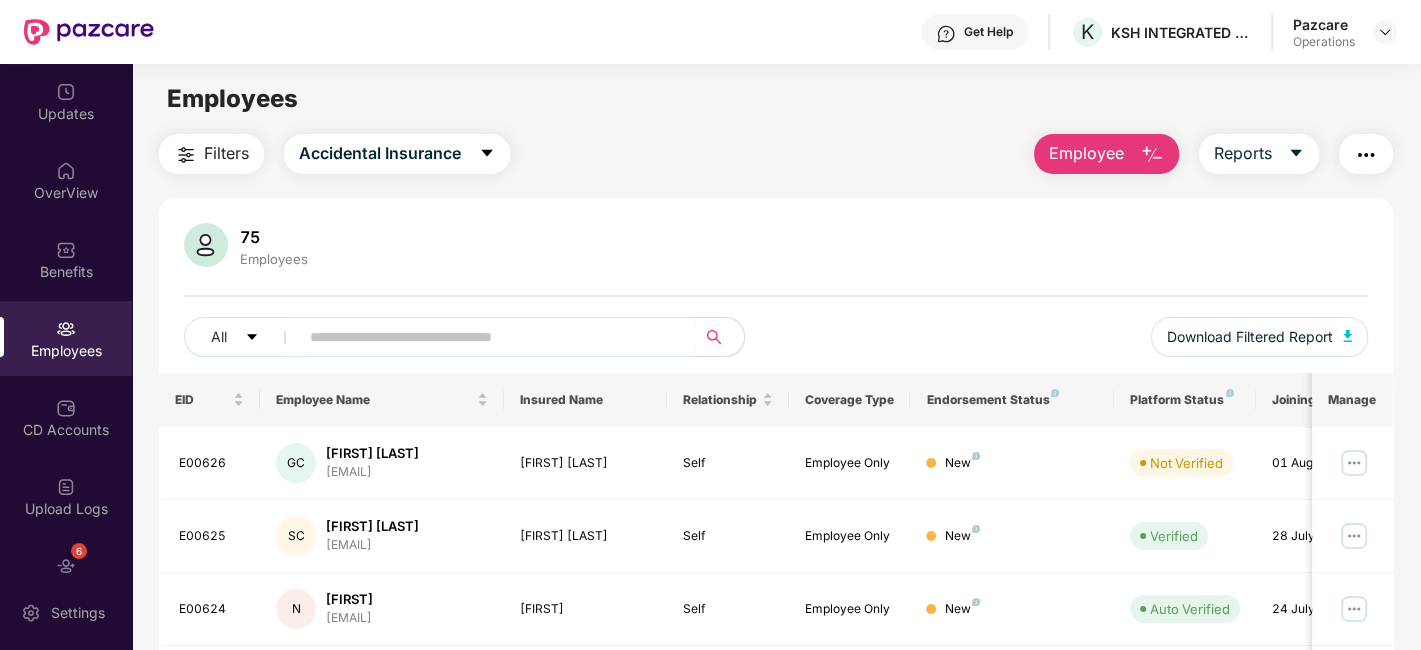 click on "Filters" at bounding box center (226, 153) 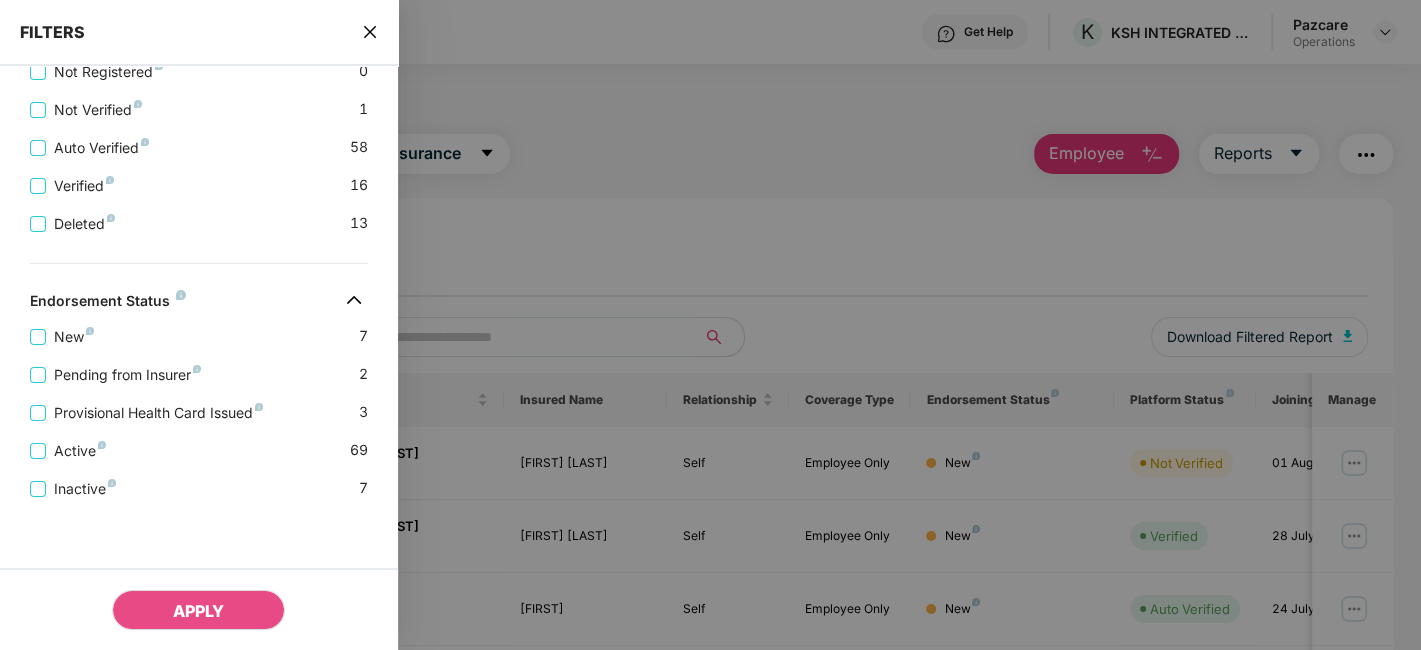 scroll, scrollTop: 574, scrollLeft: 0, axis: vertical 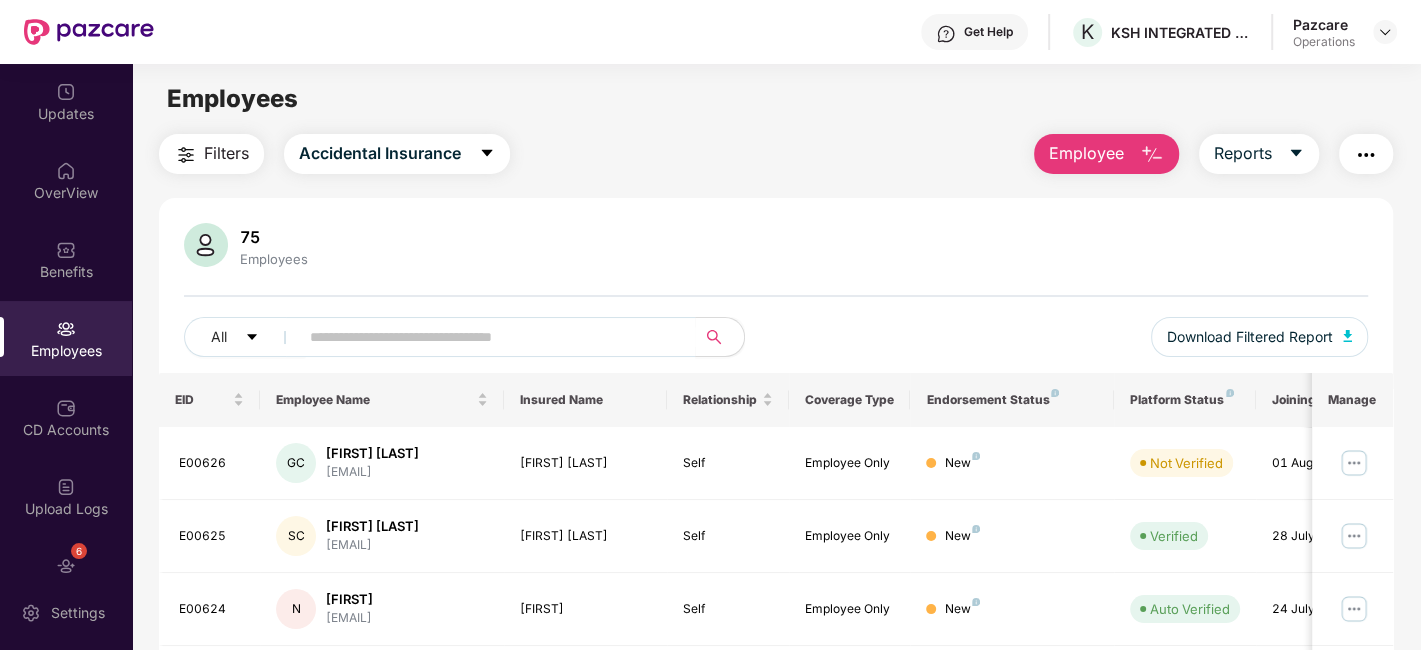 type 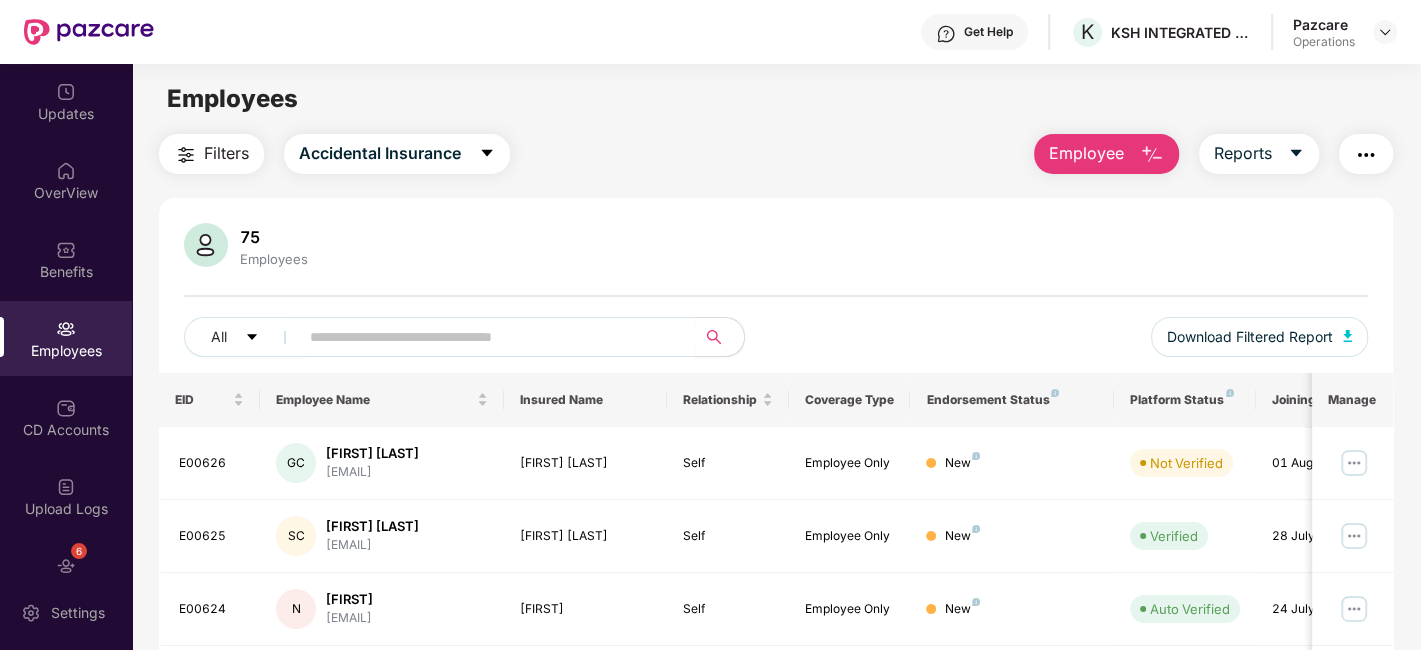 click at bounding box center (1366, 155) 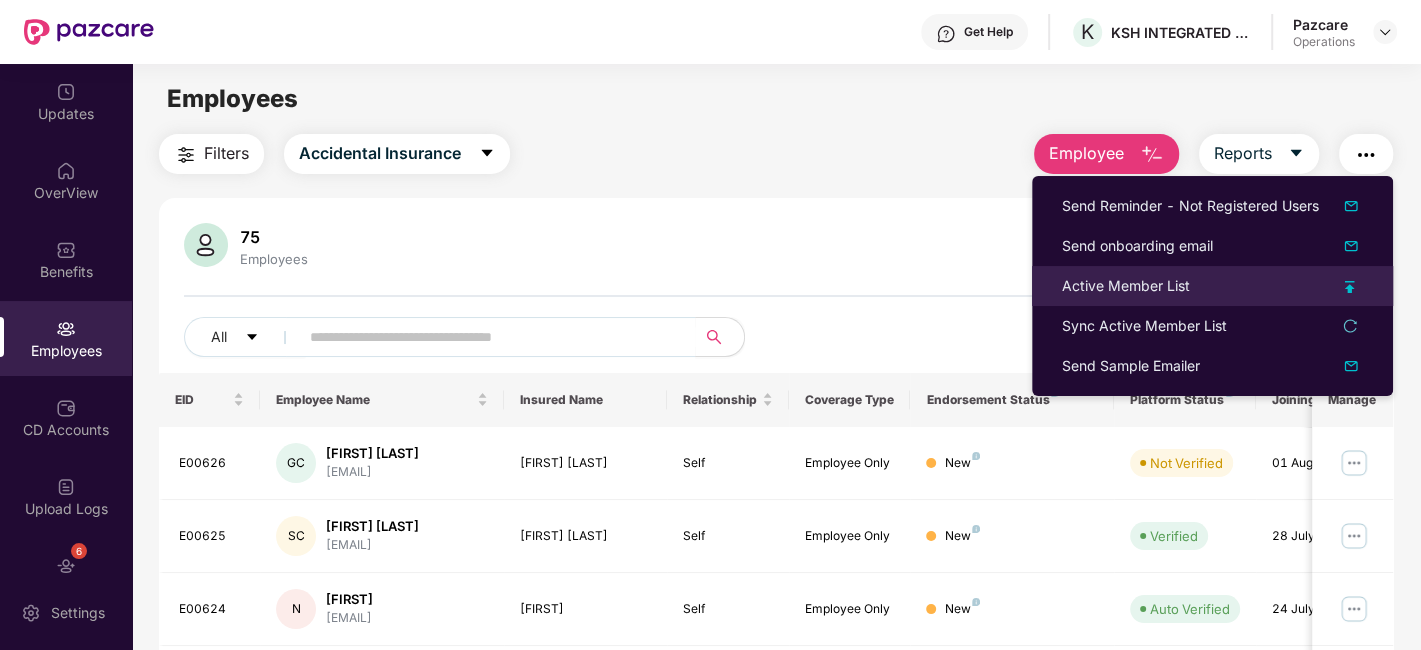 click on "Active Member List" at bounding box center (1126, 286) 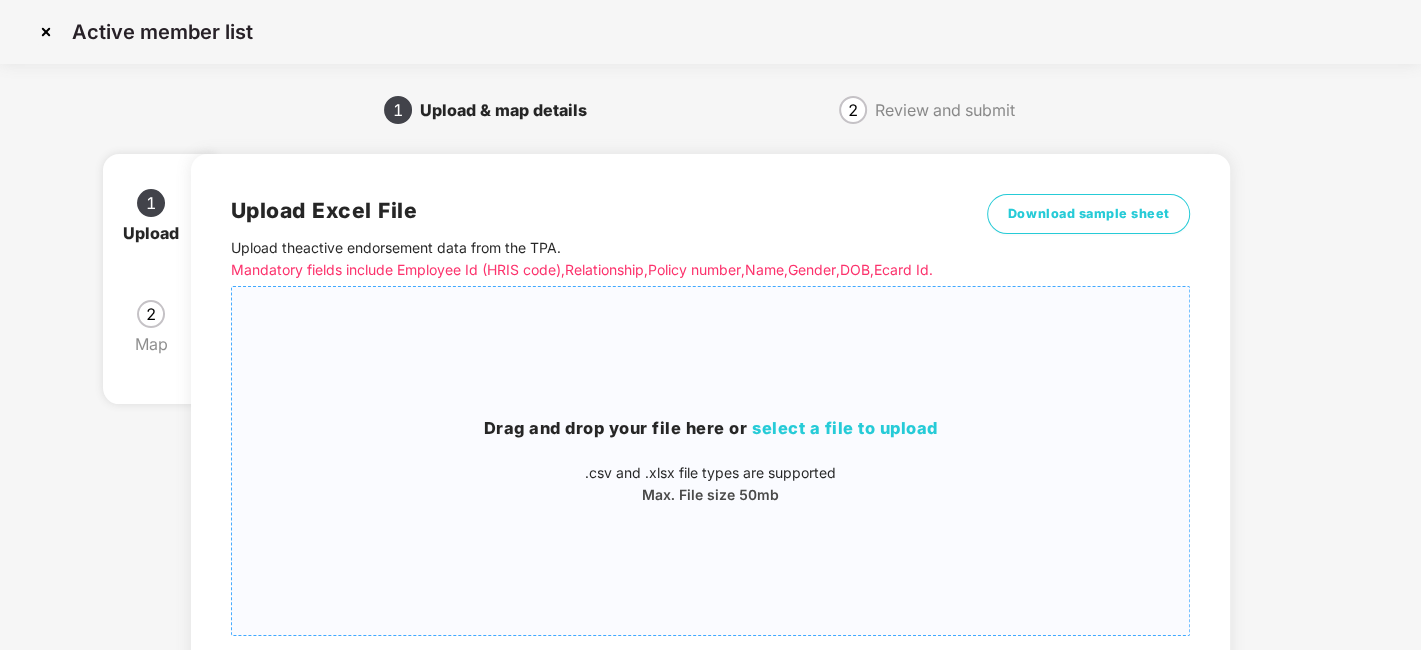 click on "Drag and drop your file here or  select a file to upload .csv and .xlsx file types are supported Max. File size 50mb" at bounding box center [711, 461] 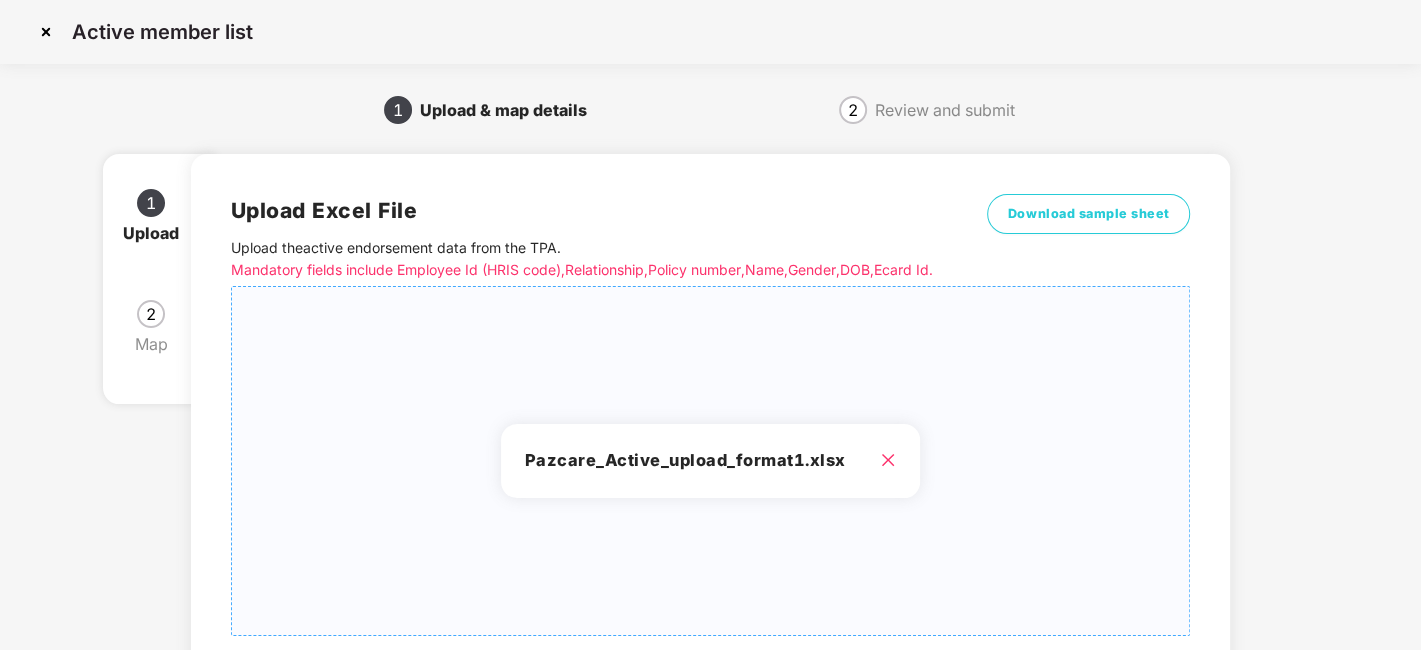 scroll, scrollTop: 214, scrollLeft: 0, axis: vertical 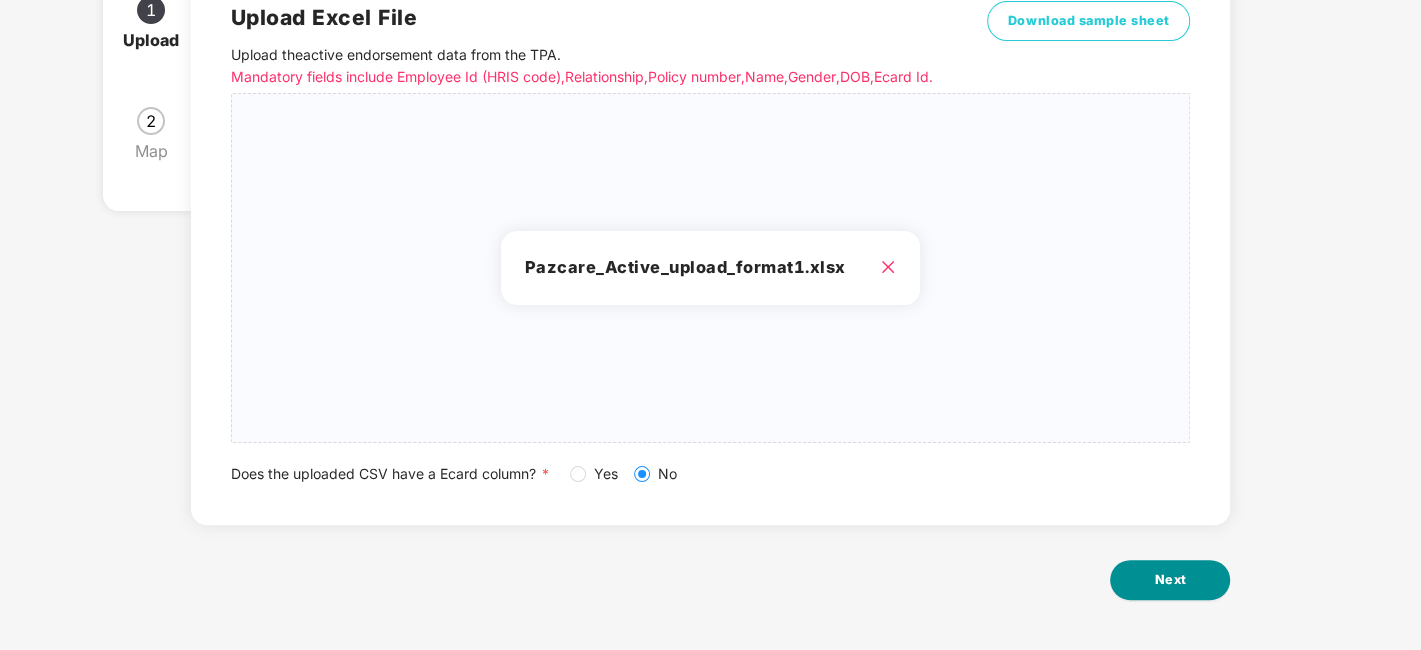 click on "Next" at bounding box center [1170, 580] 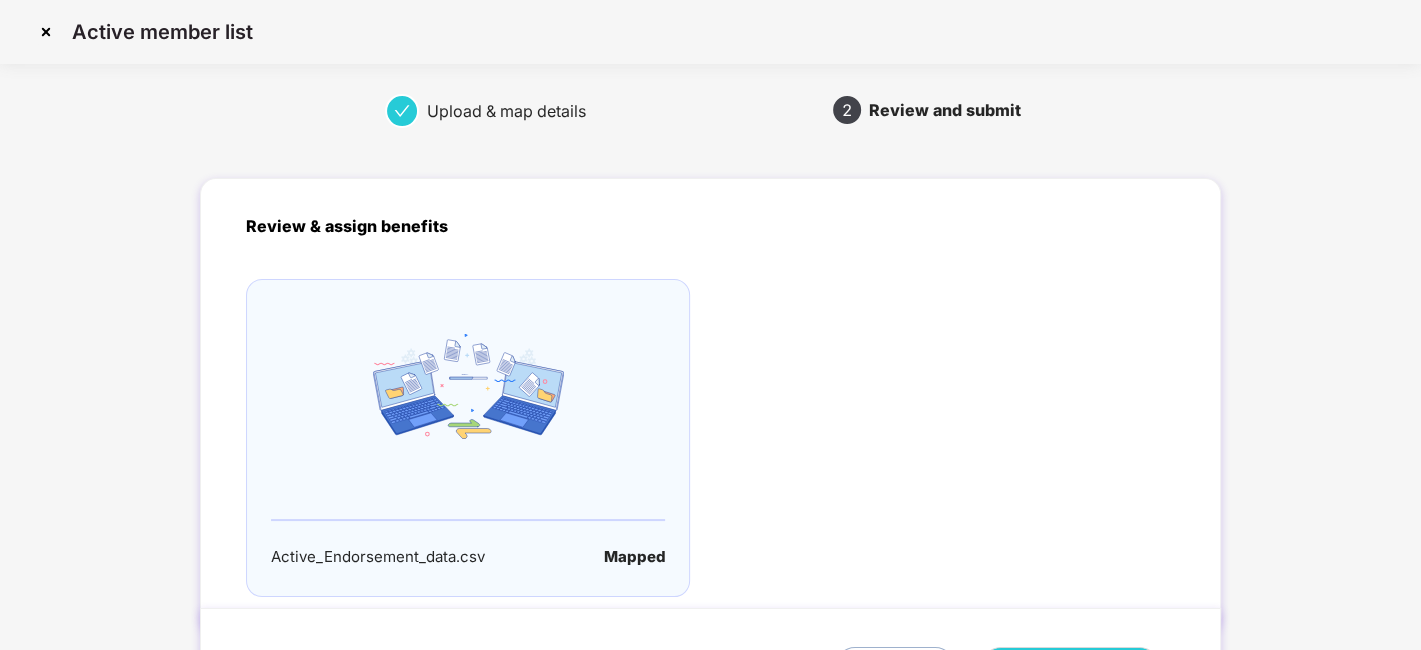 scroll, scrollTop: 132, scrollLeft: 0, axis: vertical 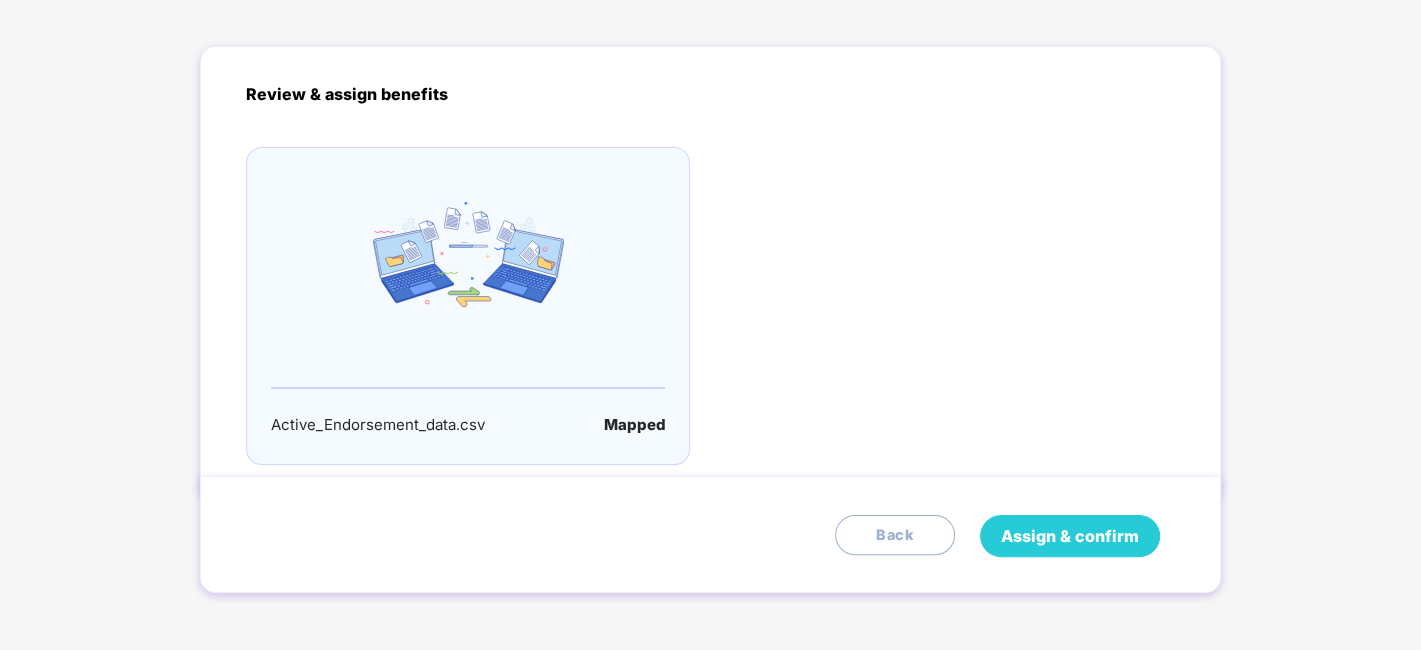 click on "Assign & confirm" at bounding box center (1070, 536) 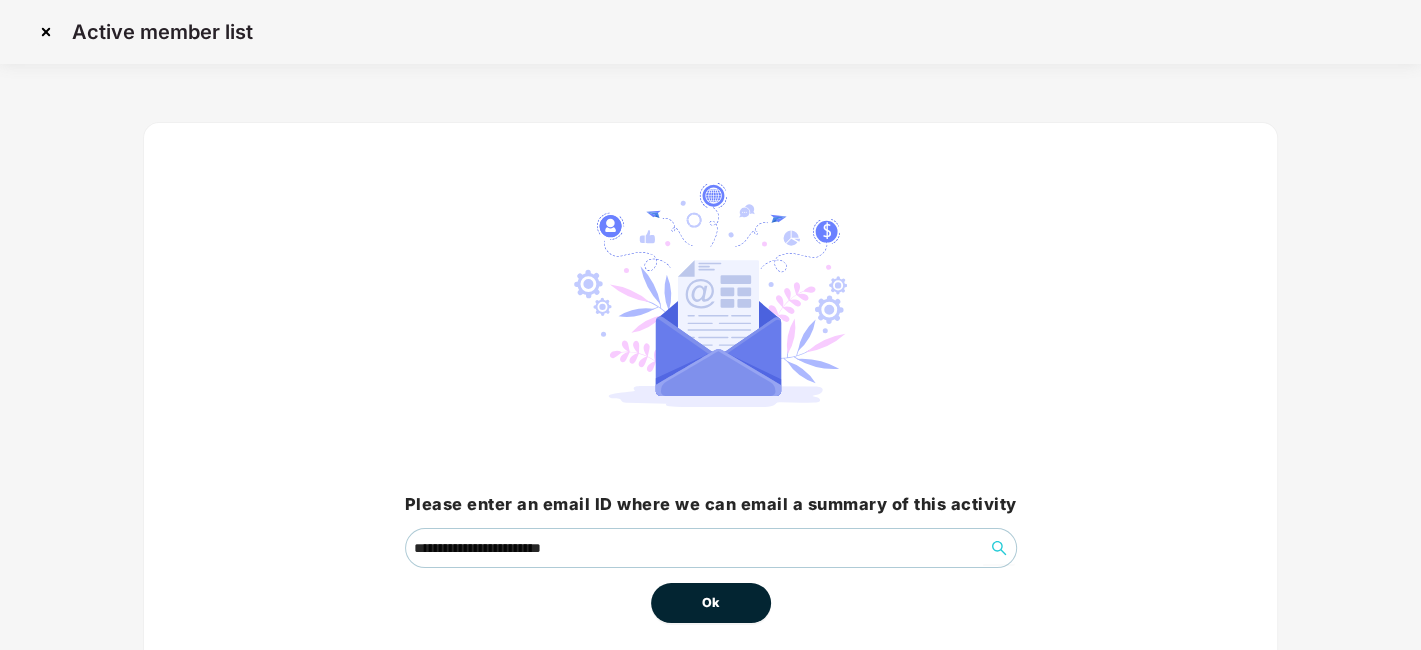 click on "Ok" at bounding box center [711, 603] 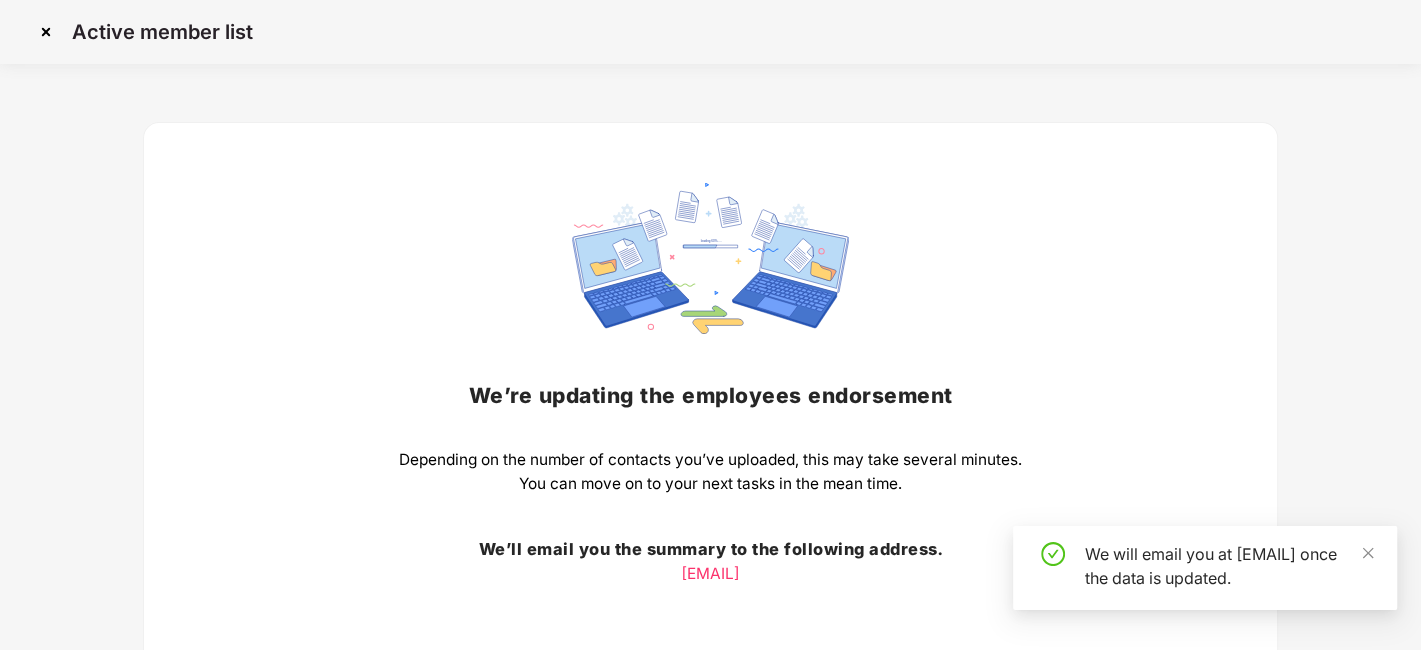 scroll, scrollTop: 156, scrollLeft: 0, axis: vertical 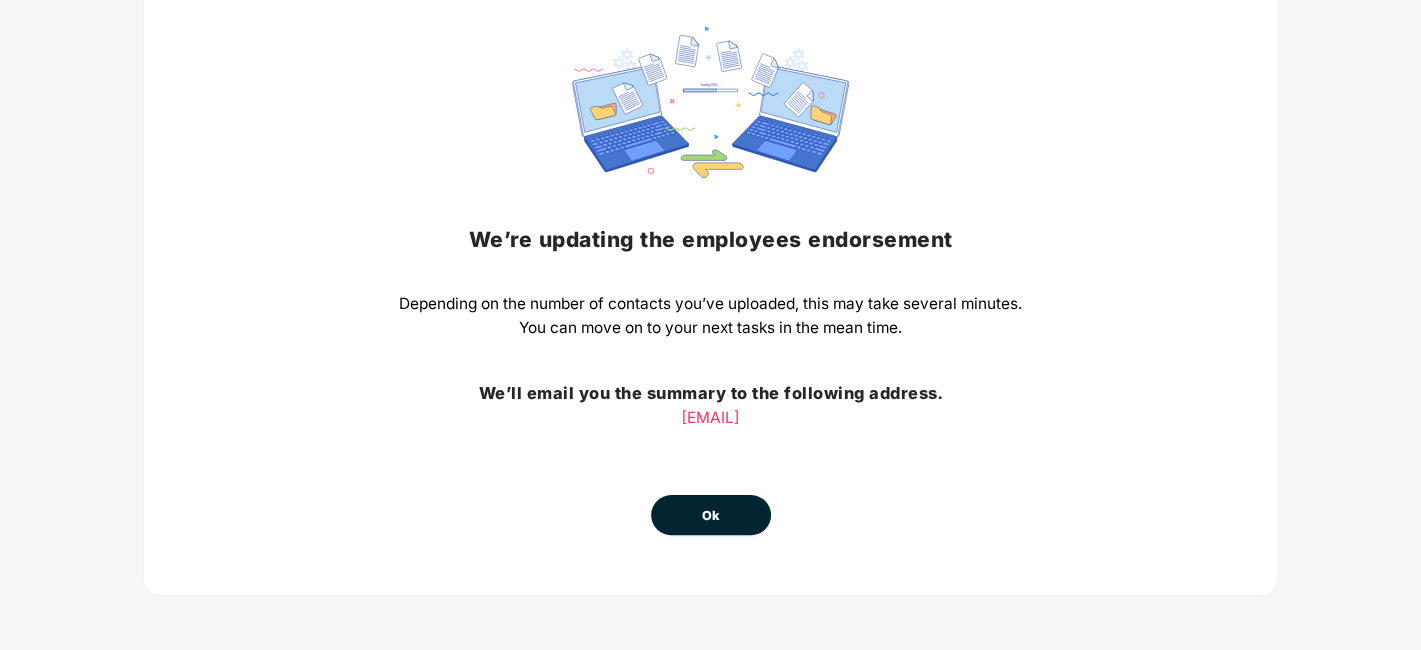 click on "Ok" at bounding box center [711, 516] 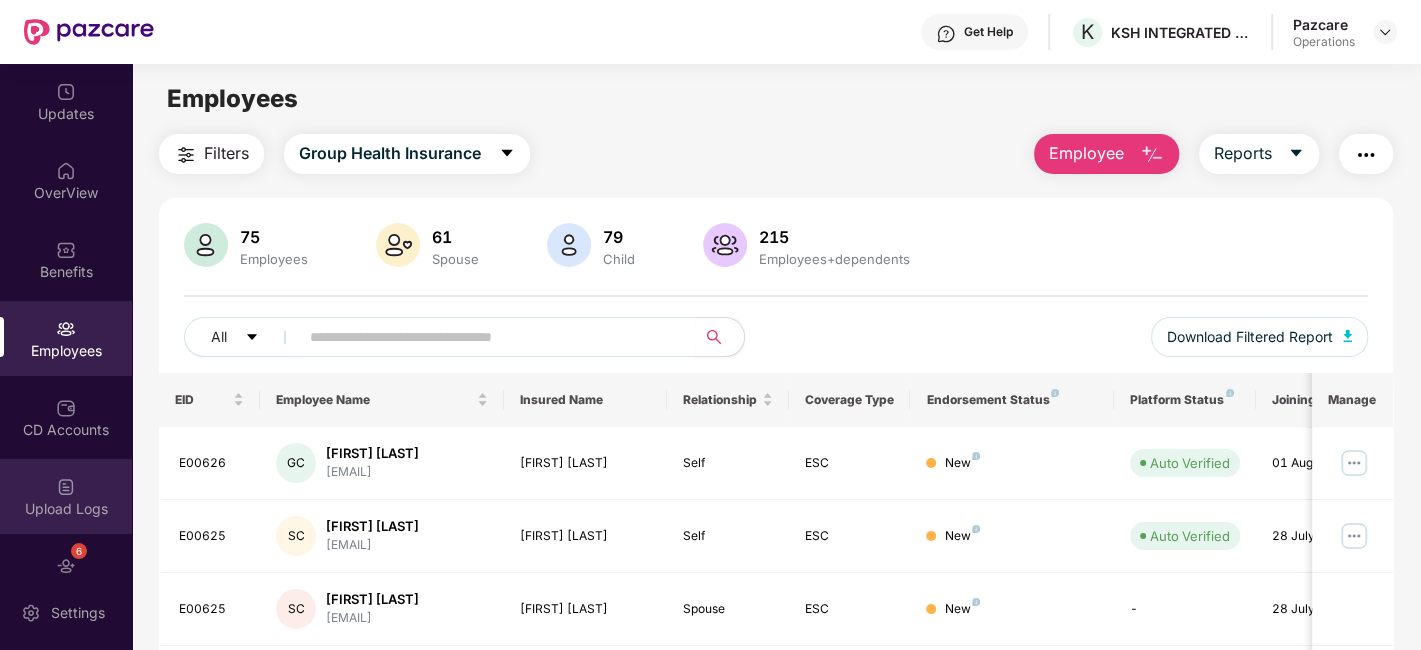 click on "Upload Logs" at bounding box center [66, 496] 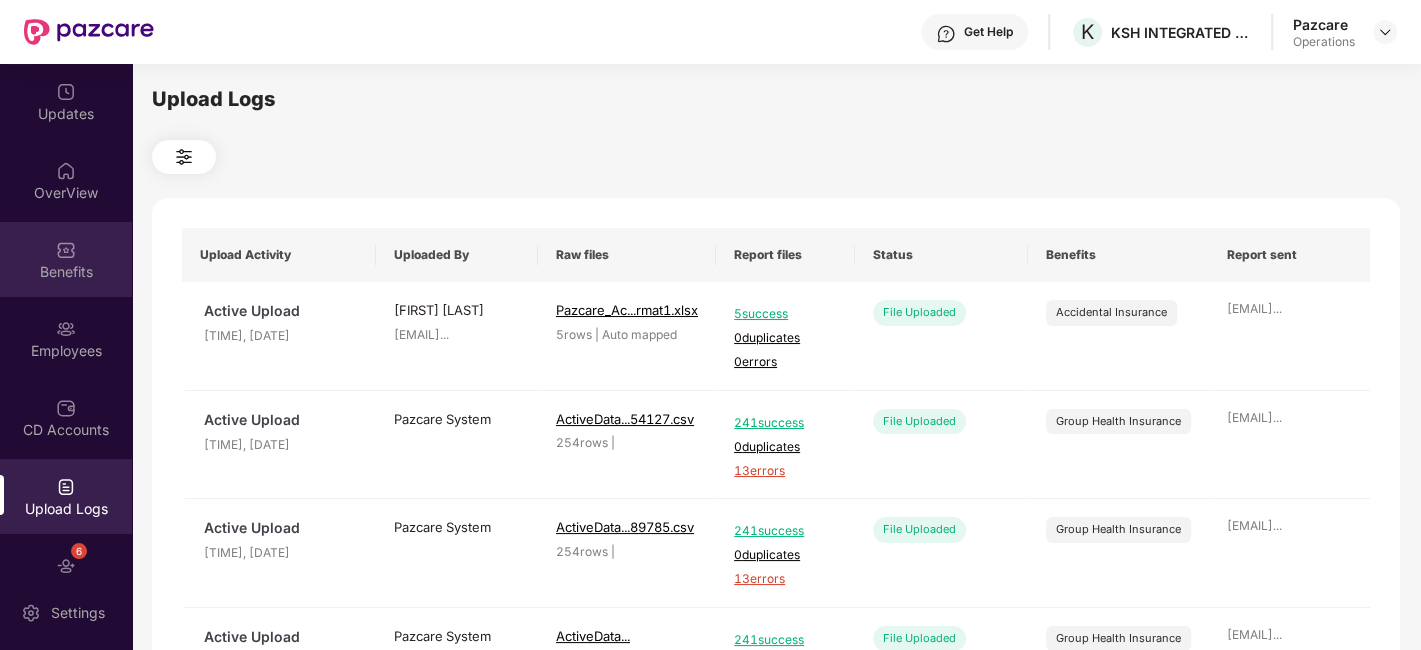 click on "Benefits" at bounding box center [66, 259] 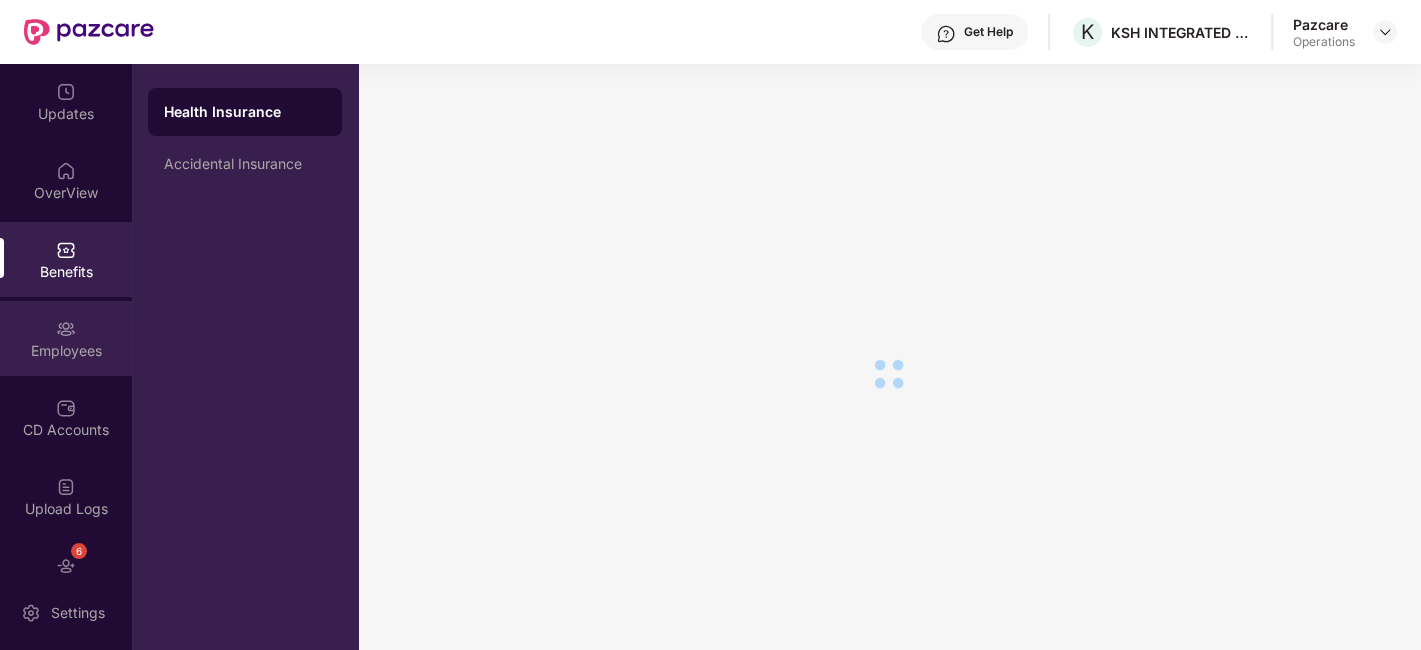 click on "Employees" at bounding box center (66, 351) 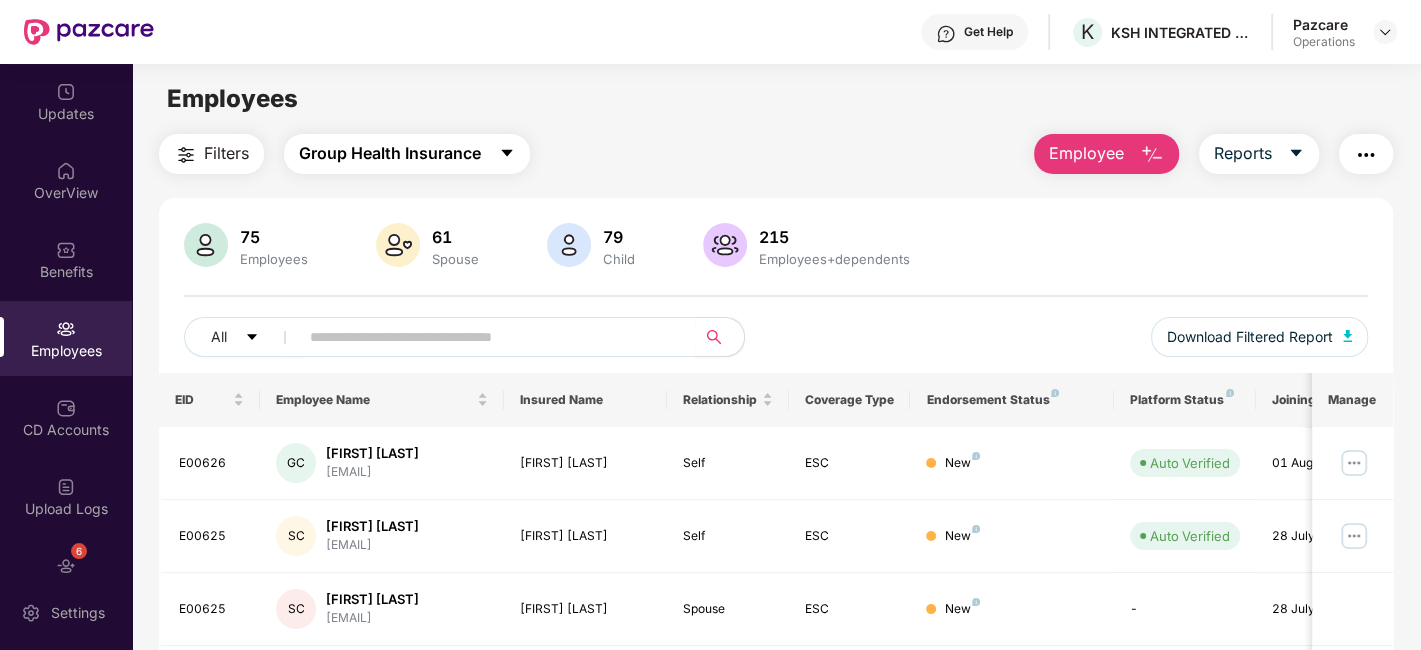 click 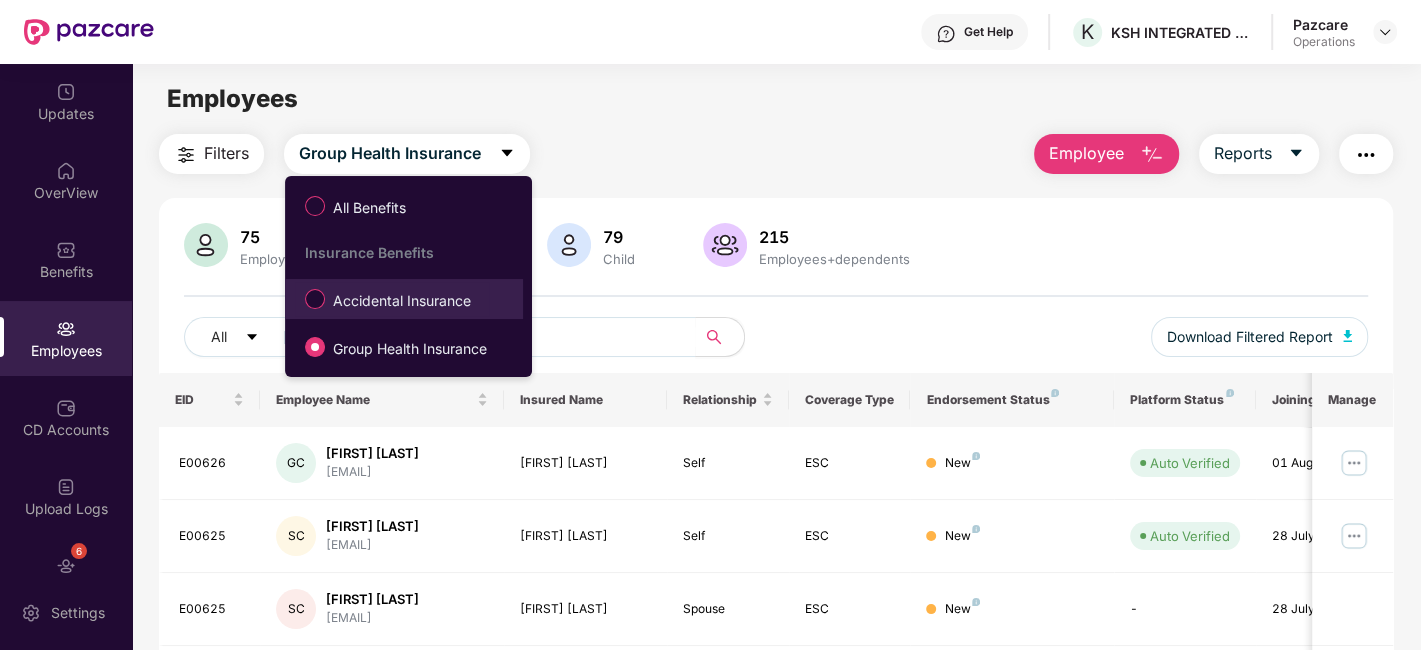 click on "Accidental Insurance" at bounding box center (402, 301) 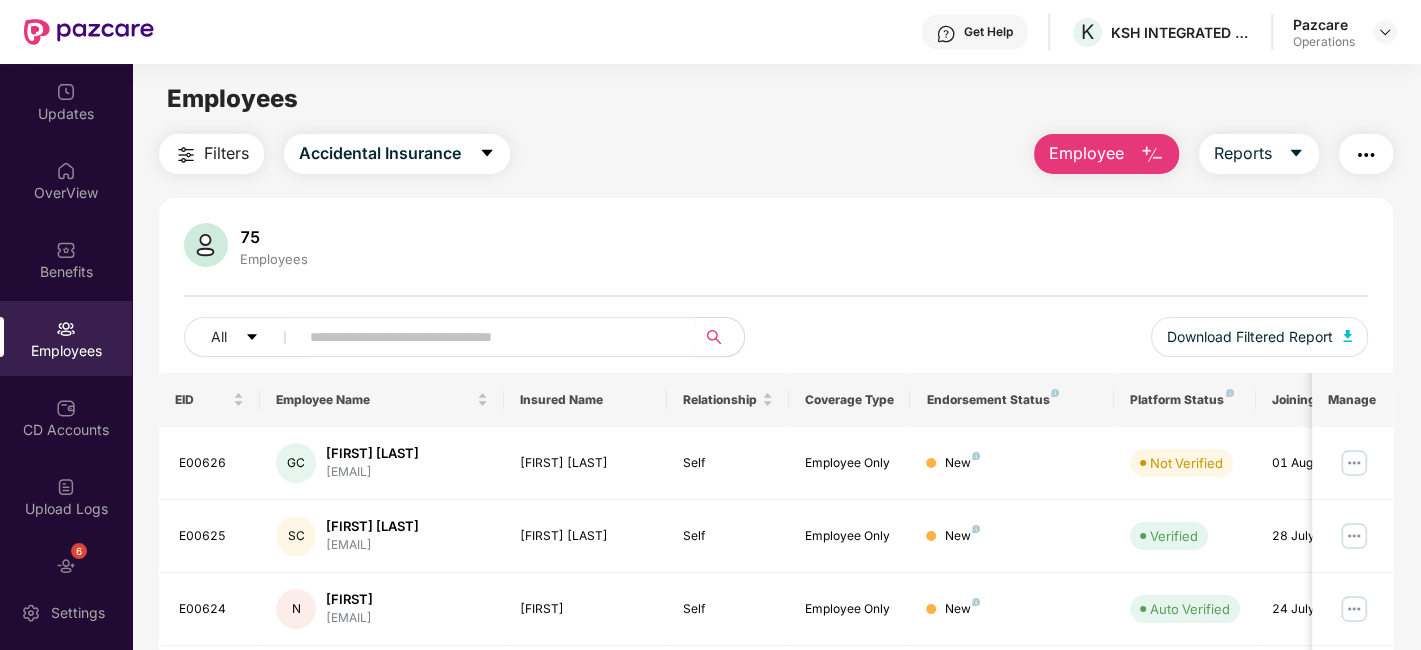 click on "Filters" at bounding box center (226, 153) 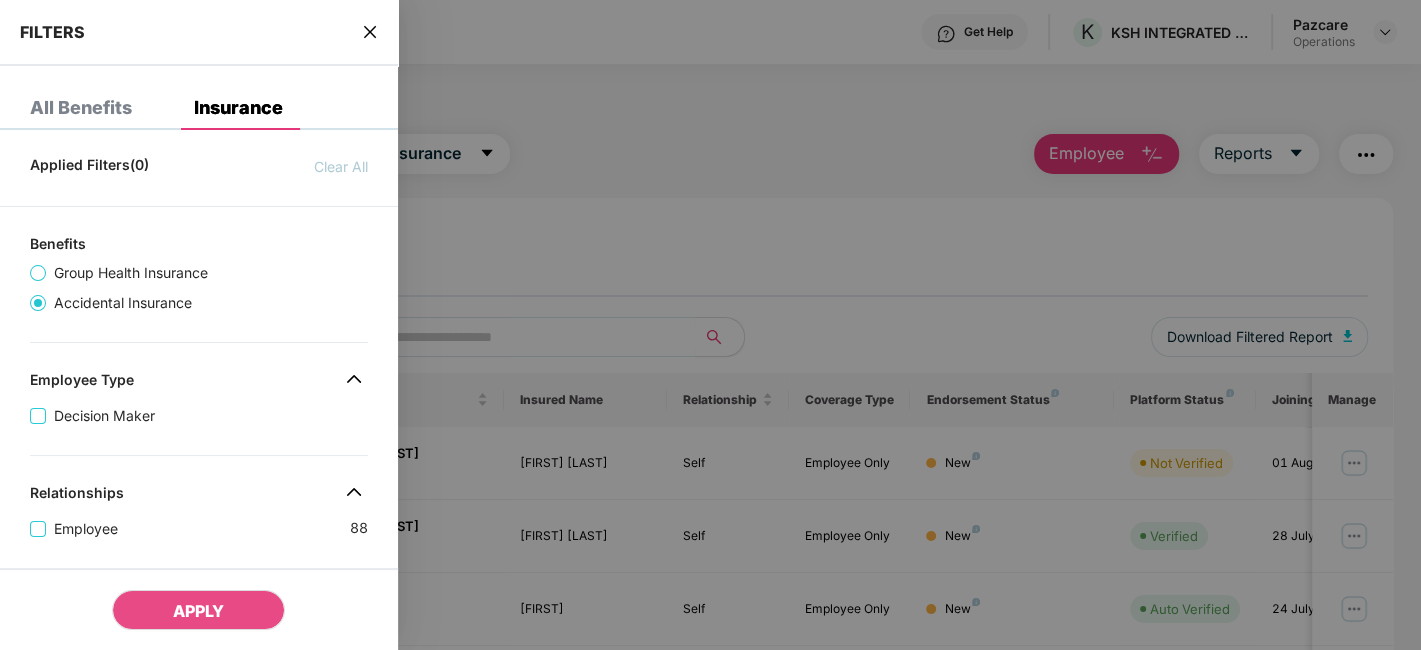 scroll, scrollTop: 574, scrollLeft: 0, axis: vertical 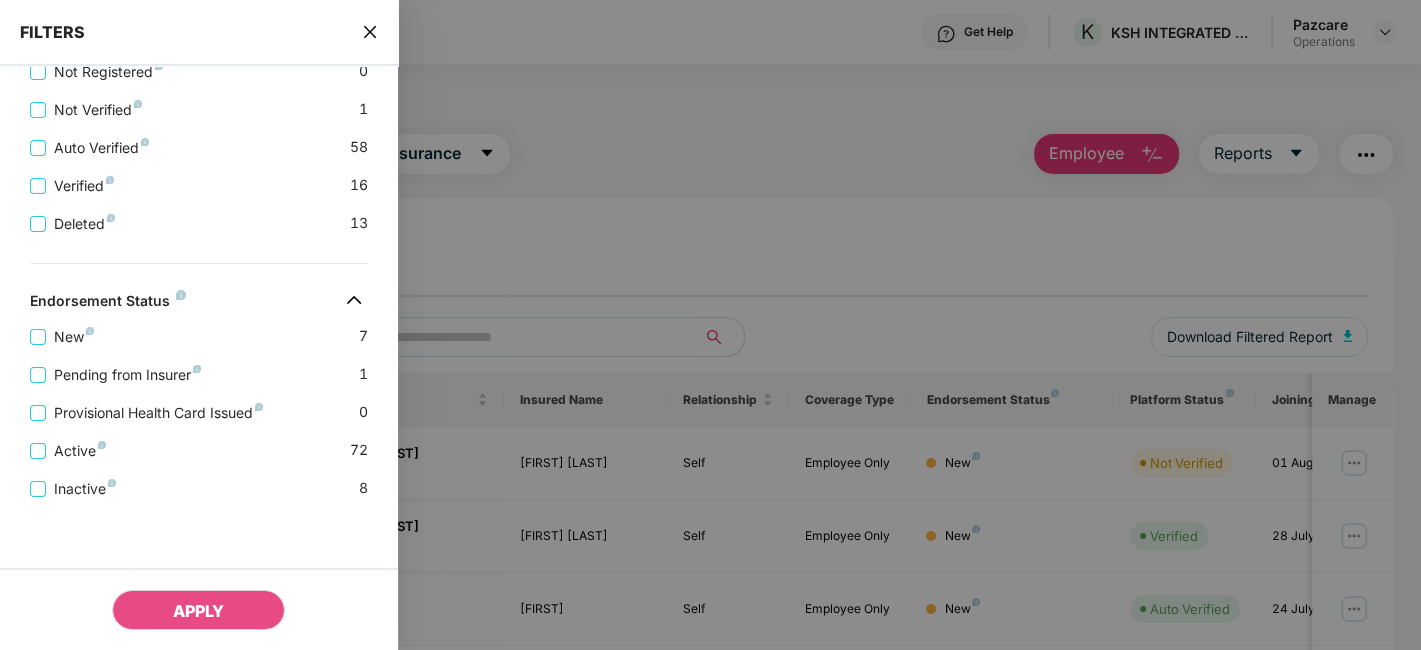 click 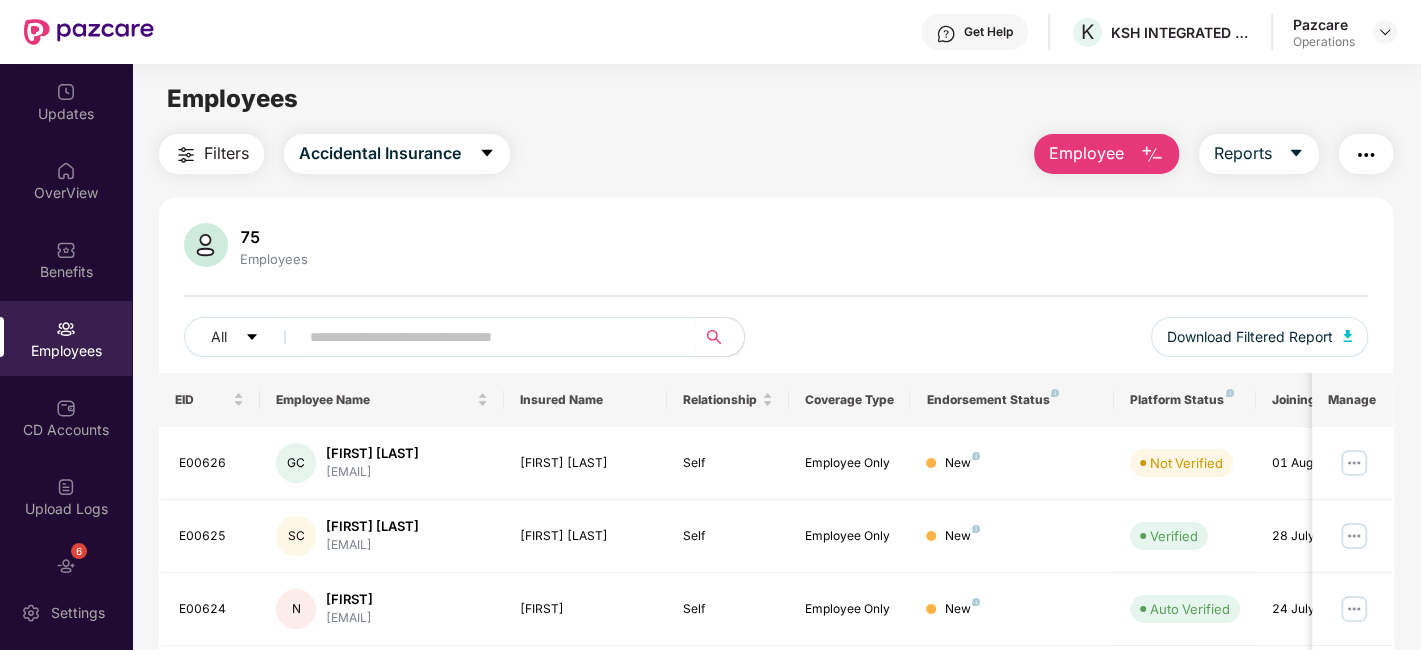 type 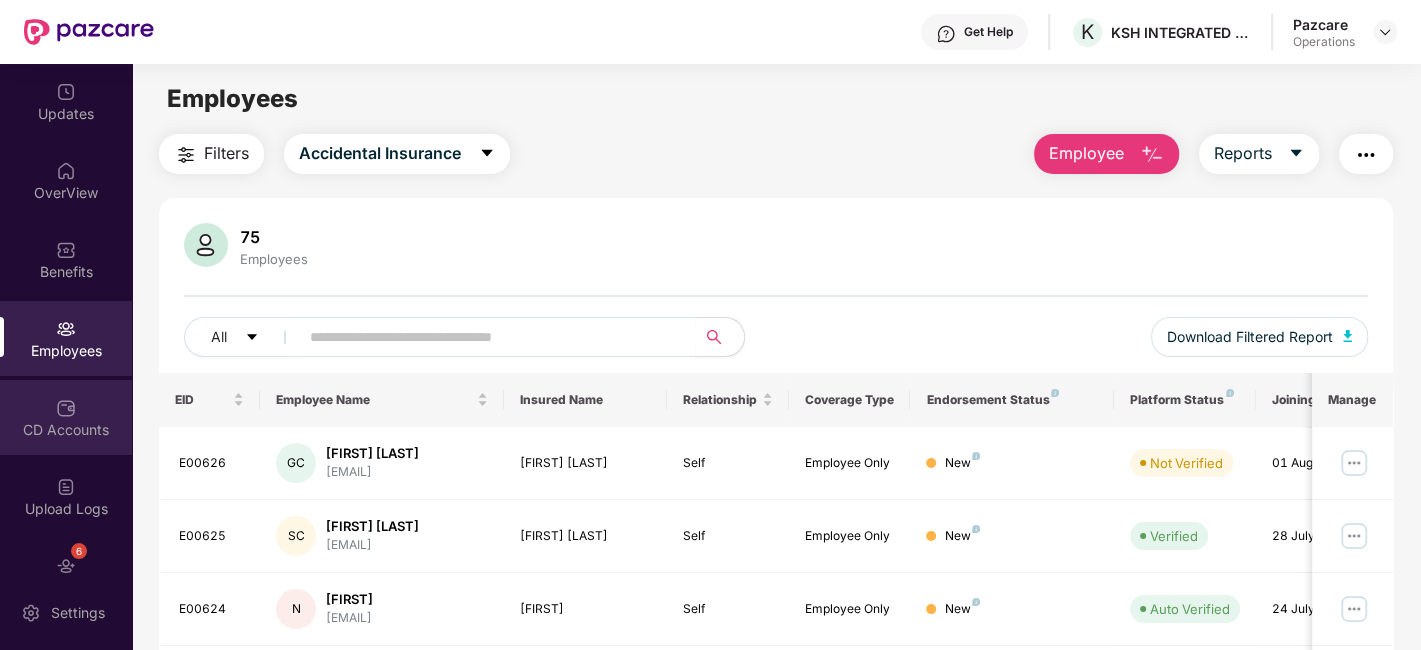 click on "CD Accounts" at bounding box center (66, 417) 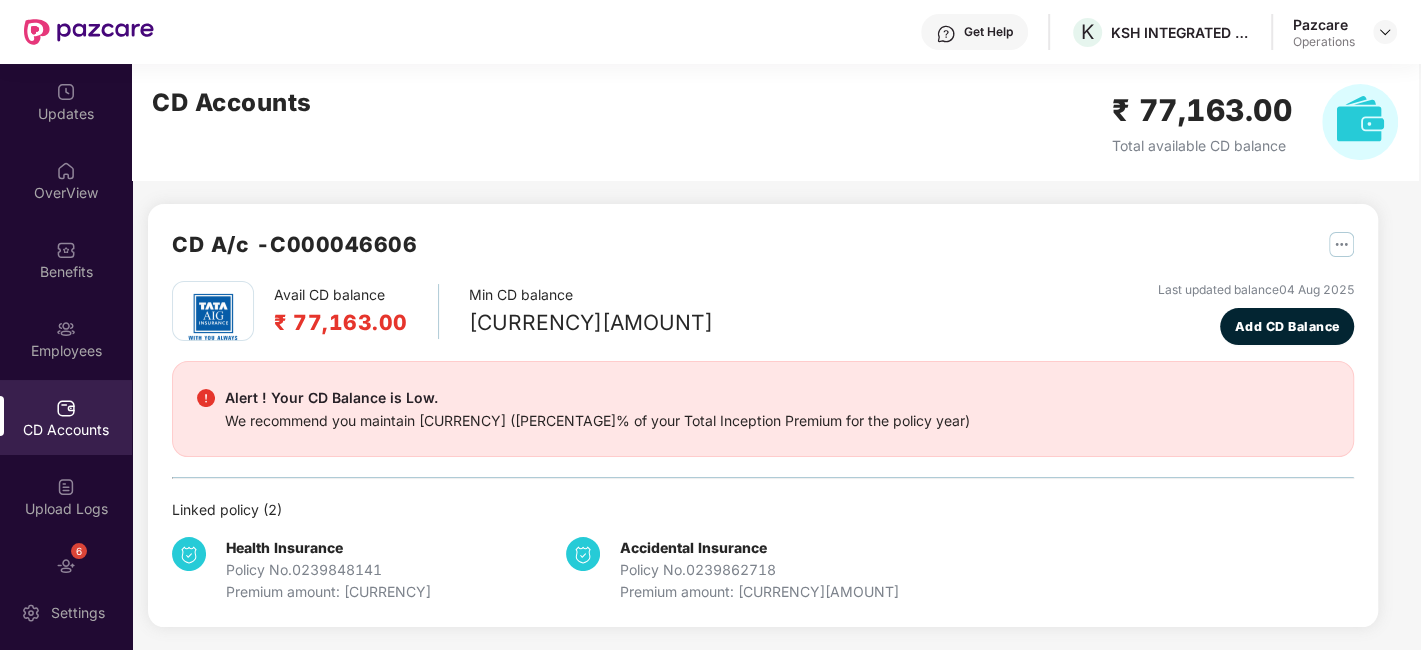 click at bounding box center (1385, 32) 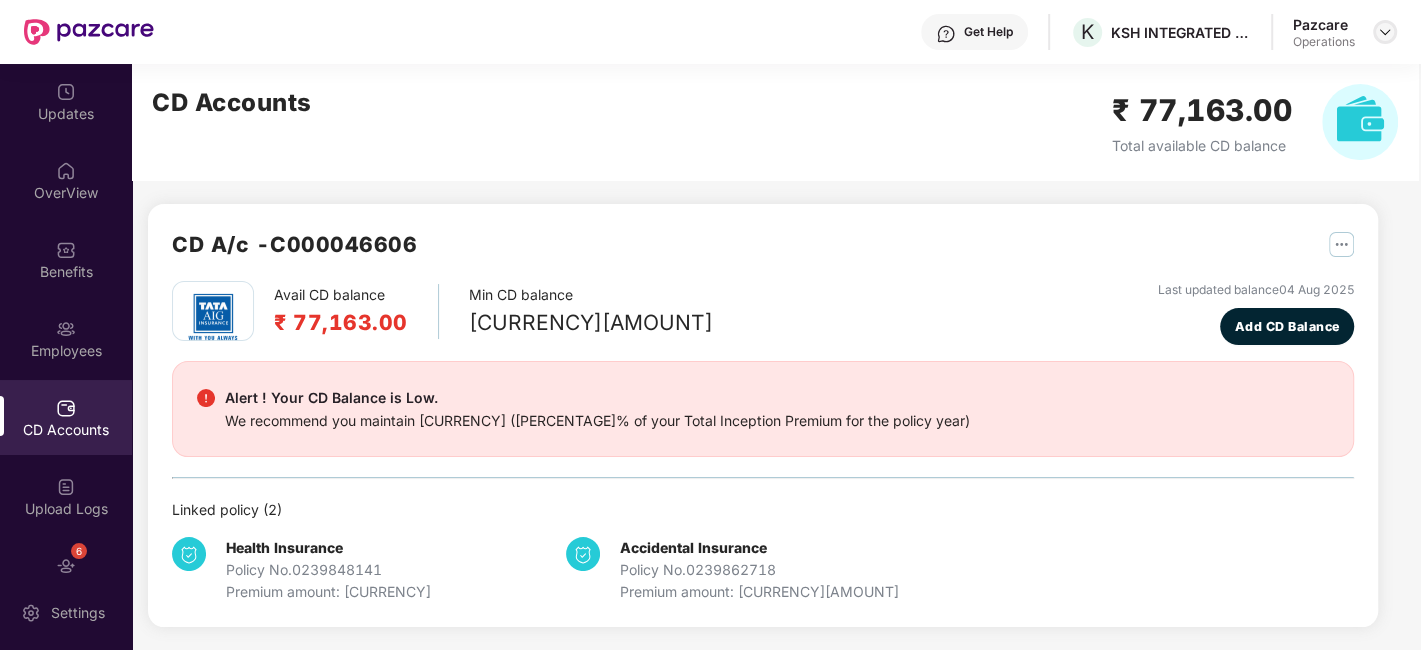 click at bounding box center (1385, 32) 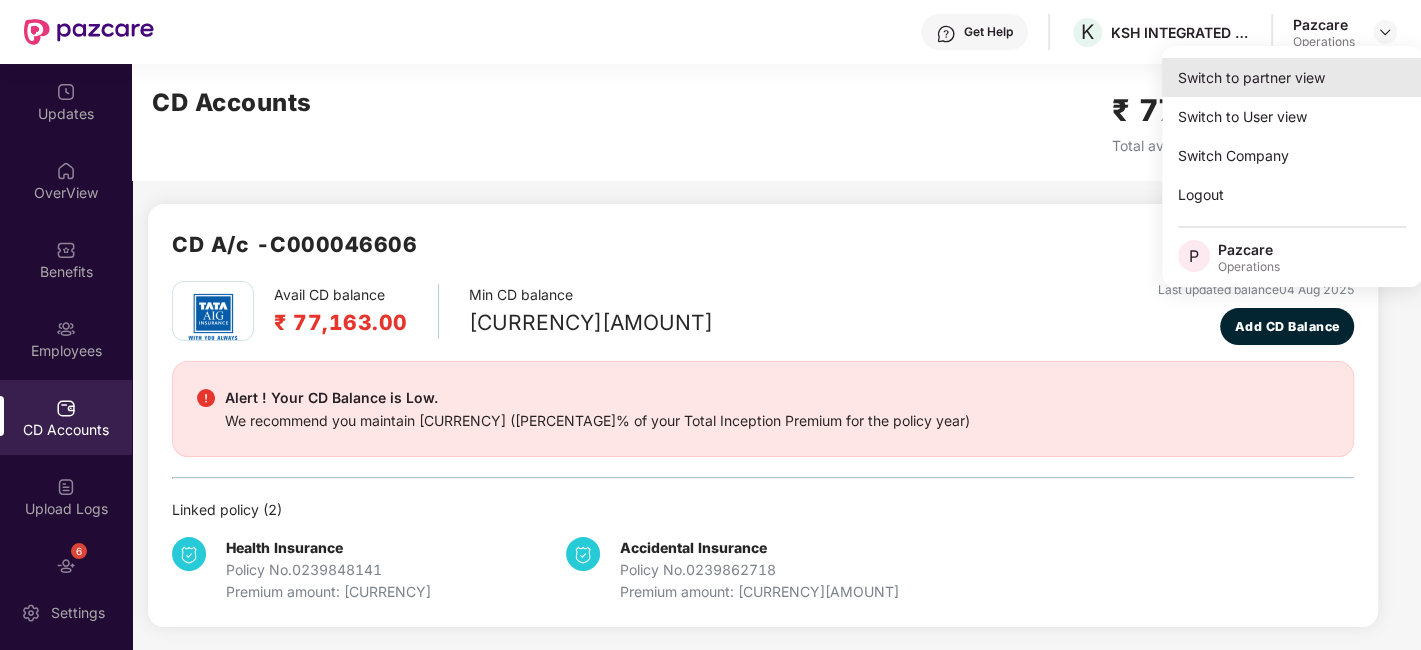 click on "Switch to partner view" at bounding box center (1292, 77) 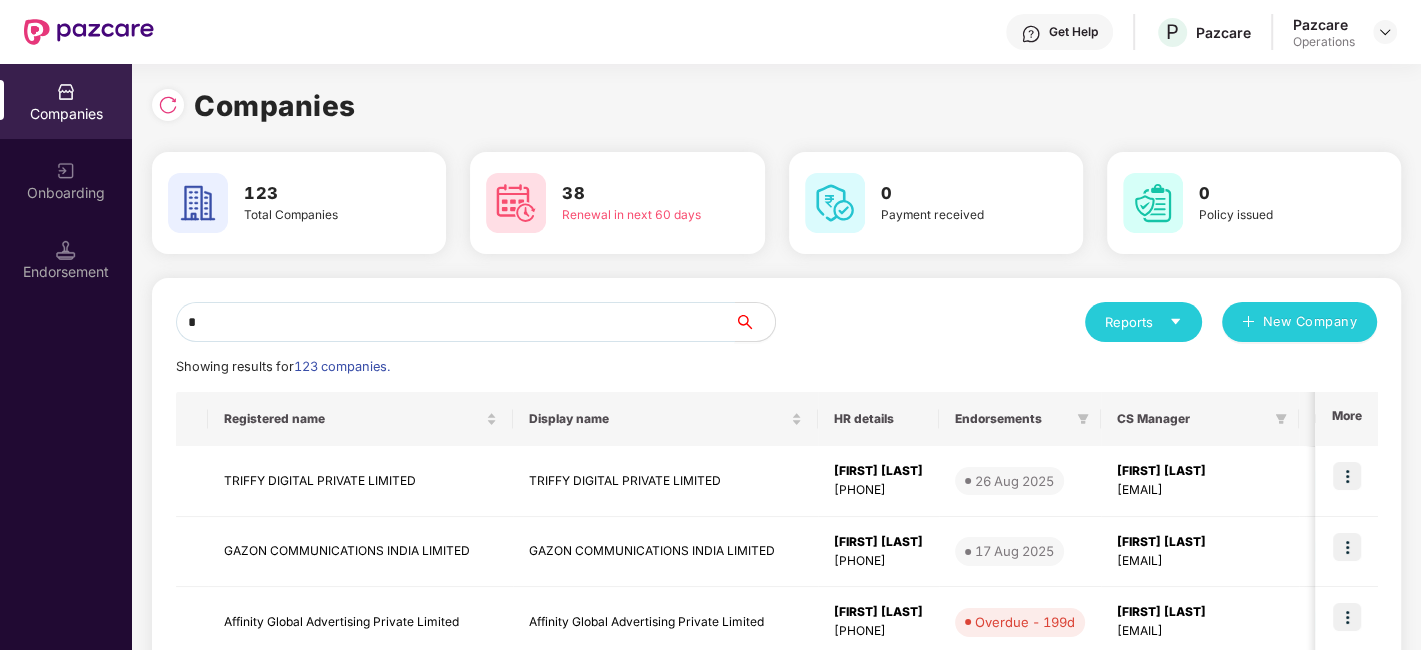 click on "*" at bounding box center [455, 322] 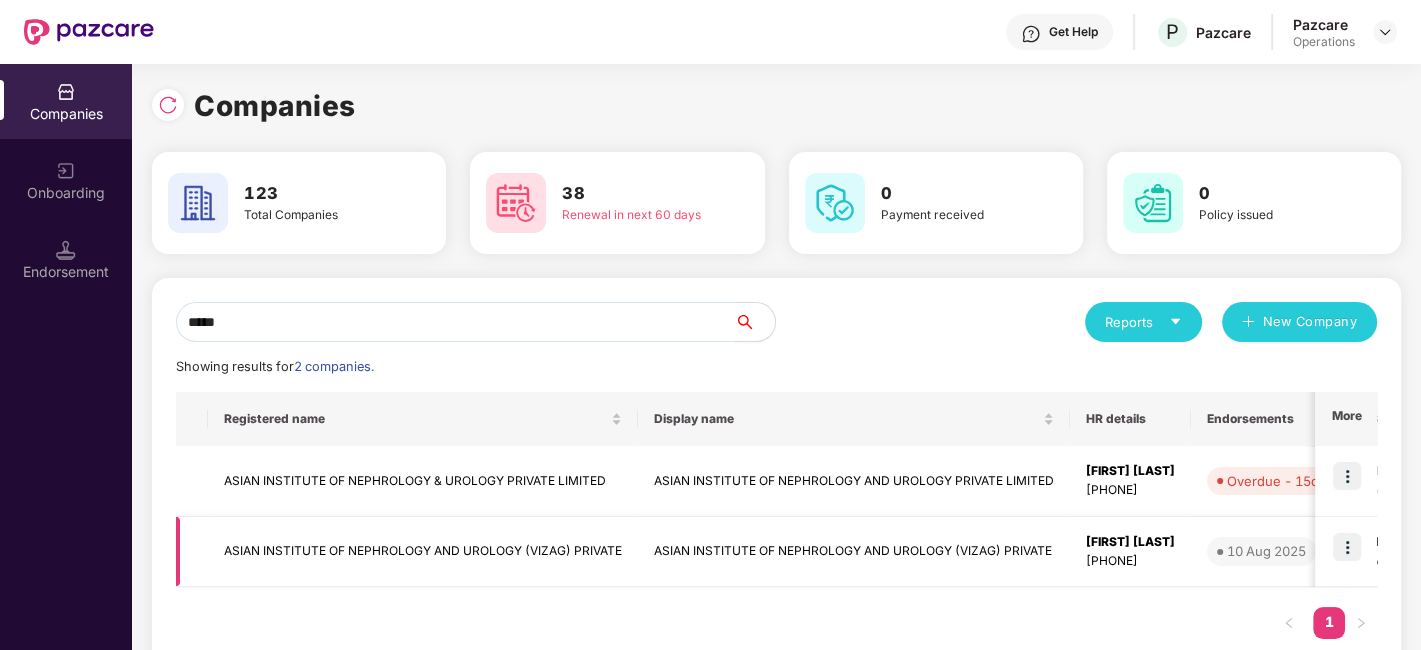 type on "*****" 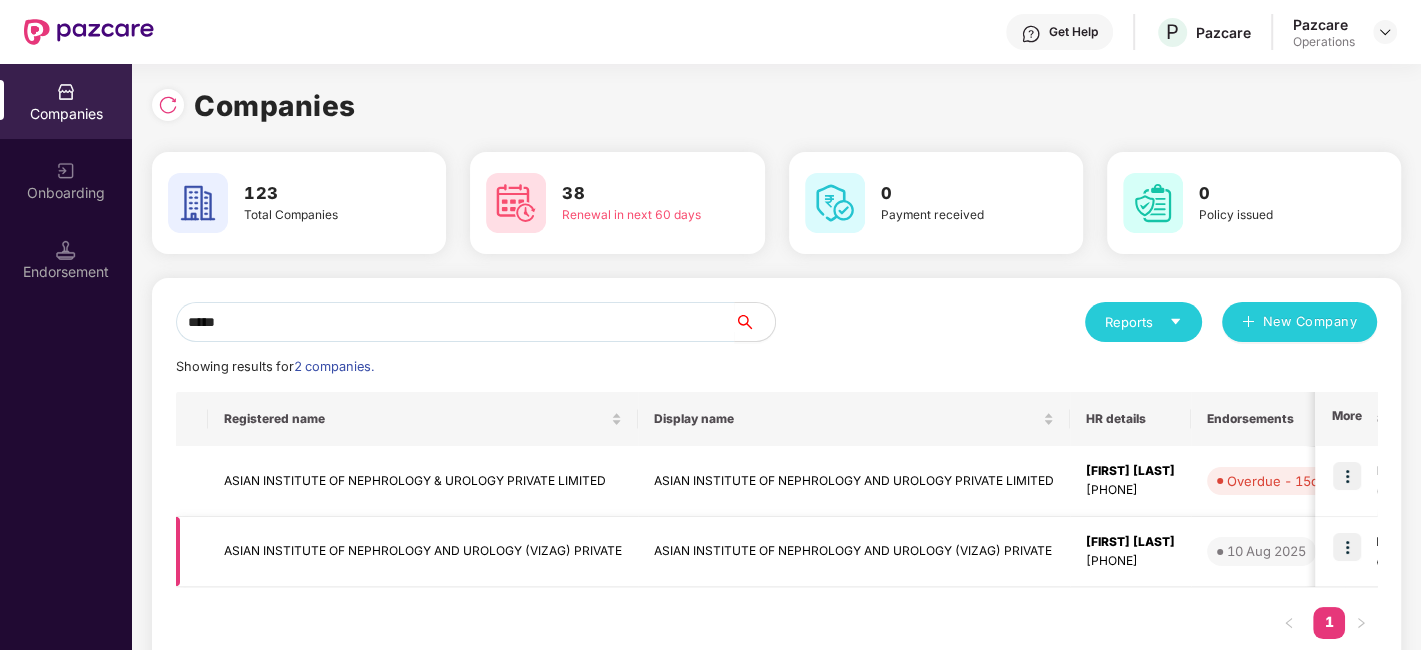 click on "ASIAN INSTITUTE OF NEPHROLOGY AND UROLOGY (VIZAG) PRIVATE" at bounding box center (423, 552) 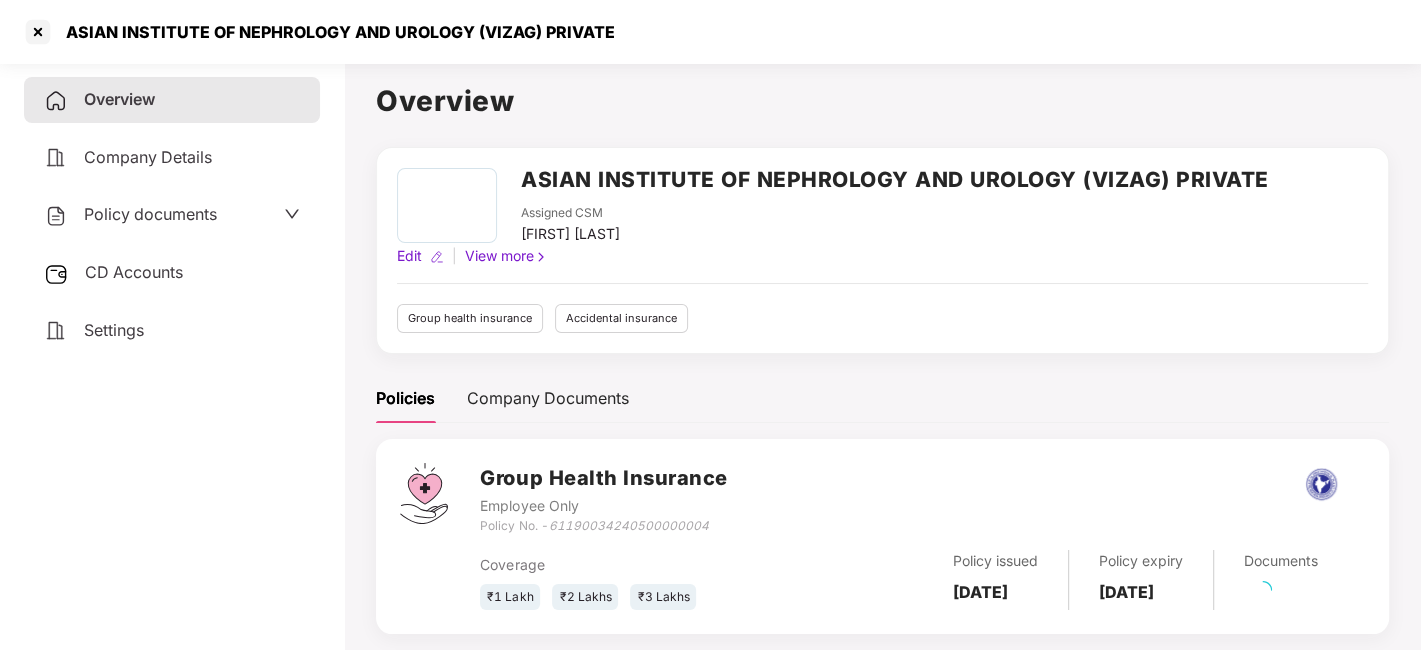 click on "Policy documents" at bounding box center [130, 215] 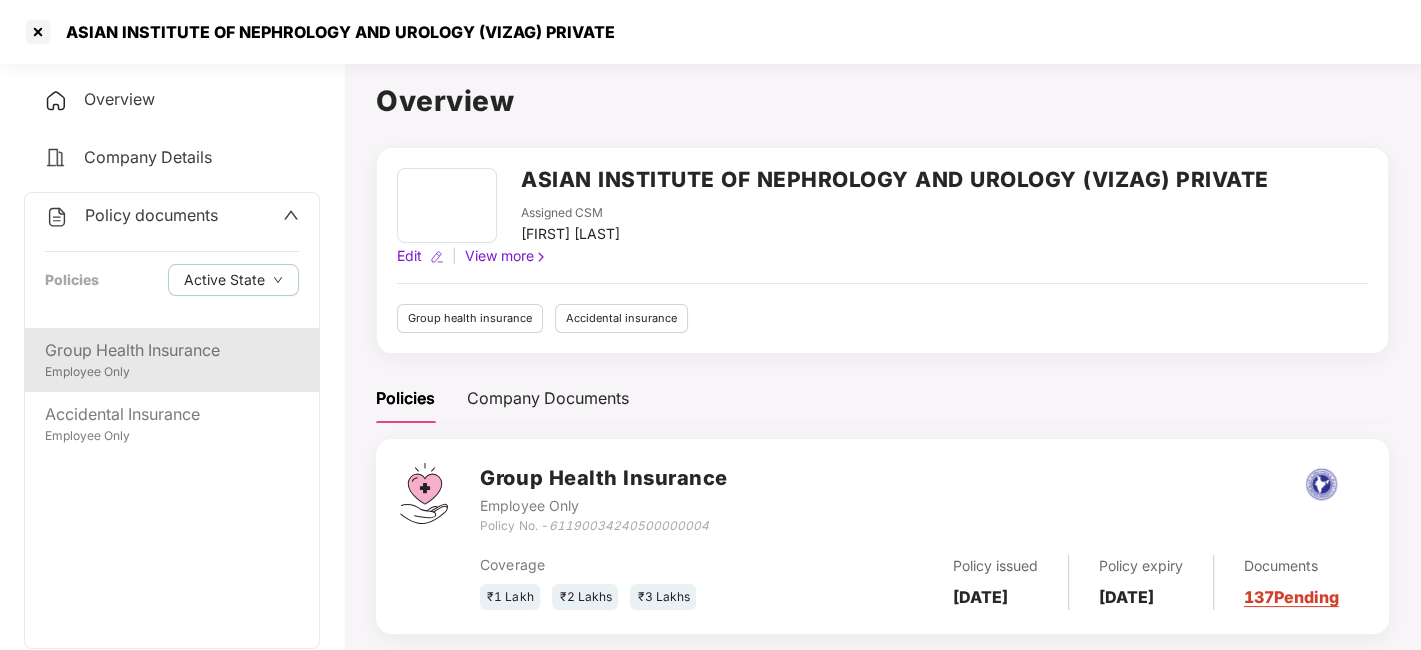 click on "Group Health Insurance" at bounding box center [172, 350] 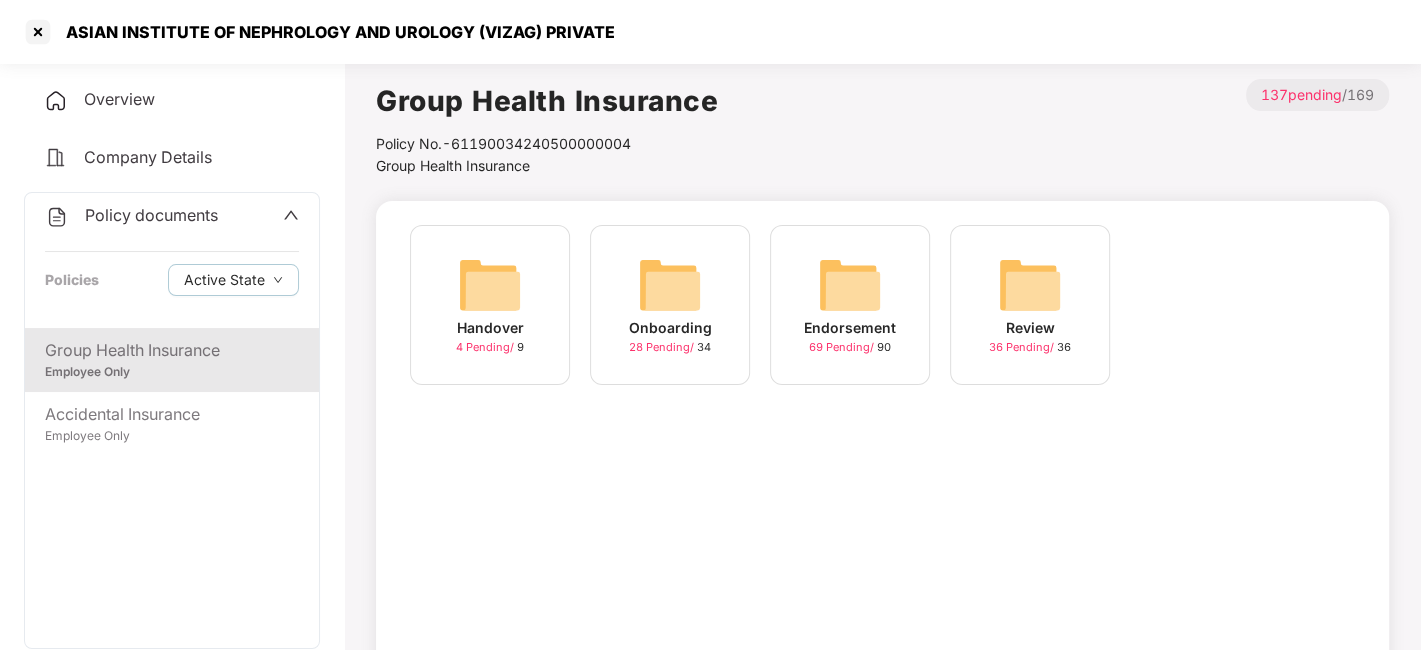 click at bounding box center [850, 285] 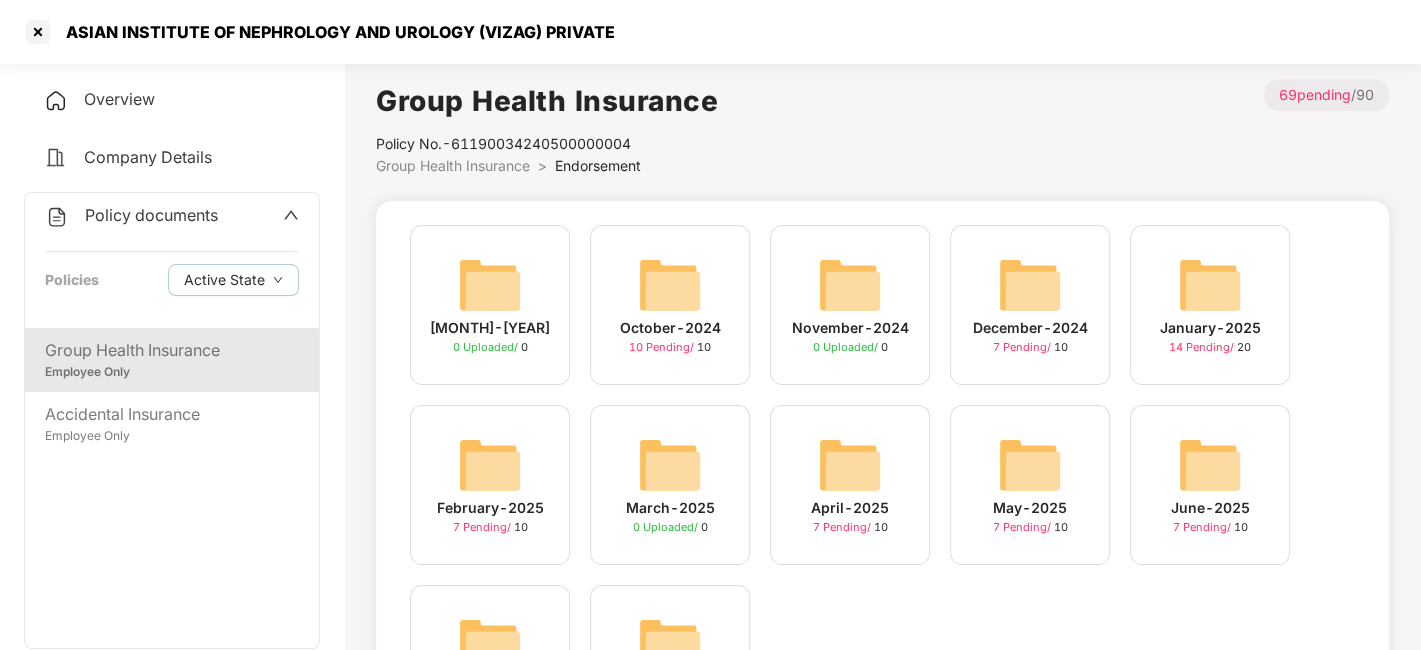 scroll, scrollTop: 162, scrollLeft: 0, axis: vertical 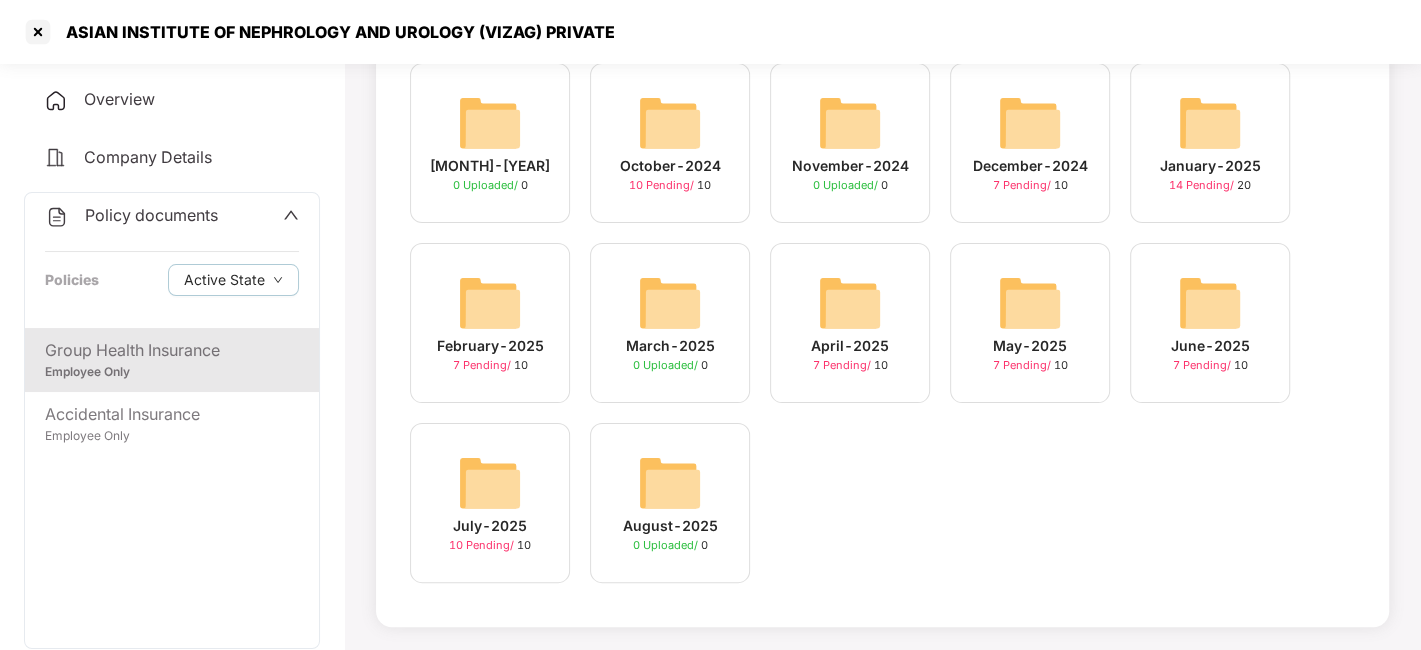 click at bounding box center (490, 483) 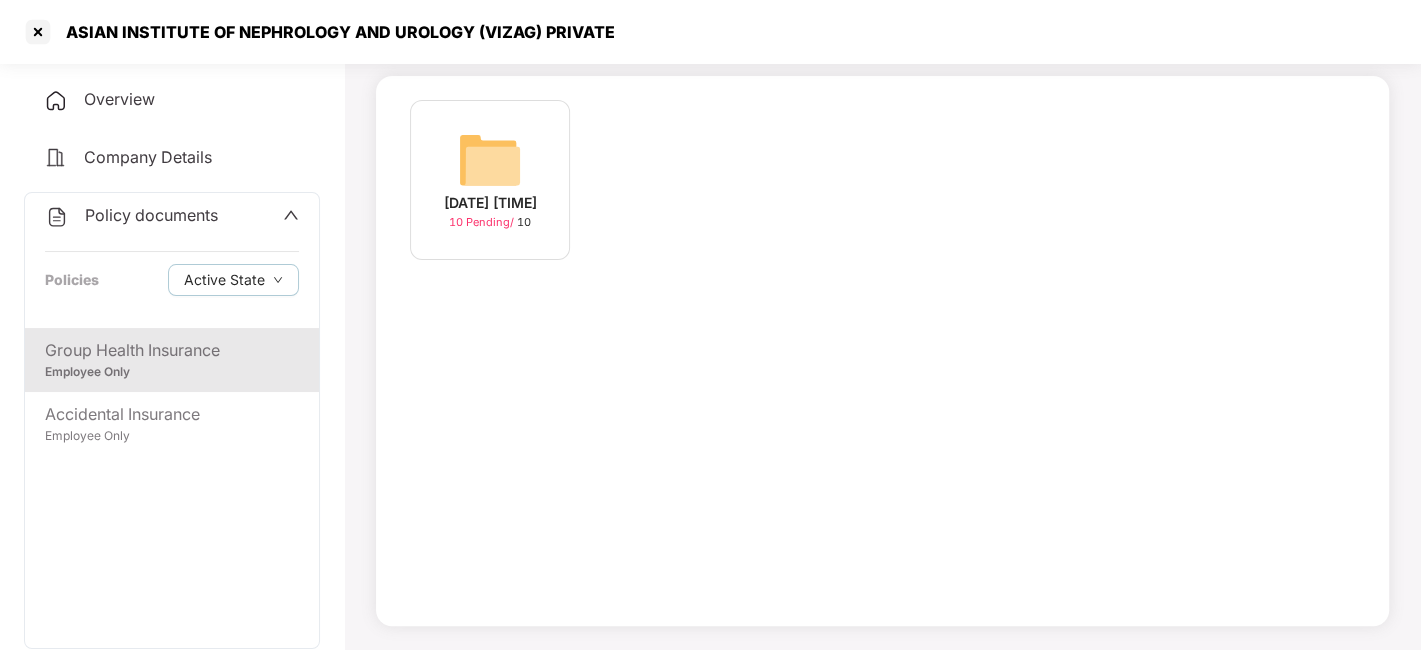 scroll, scrollTop: 124, scrollLeft: 0, axis: vertical 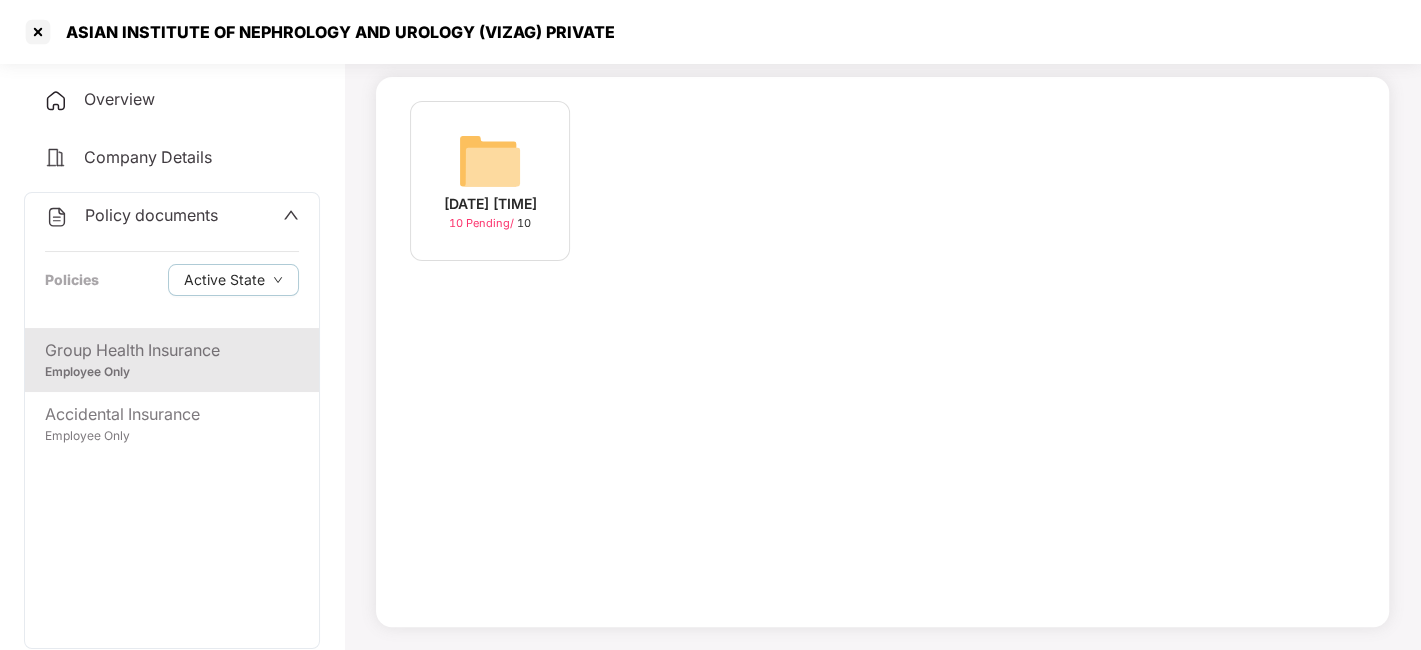 click at bounding box center (490, 161) 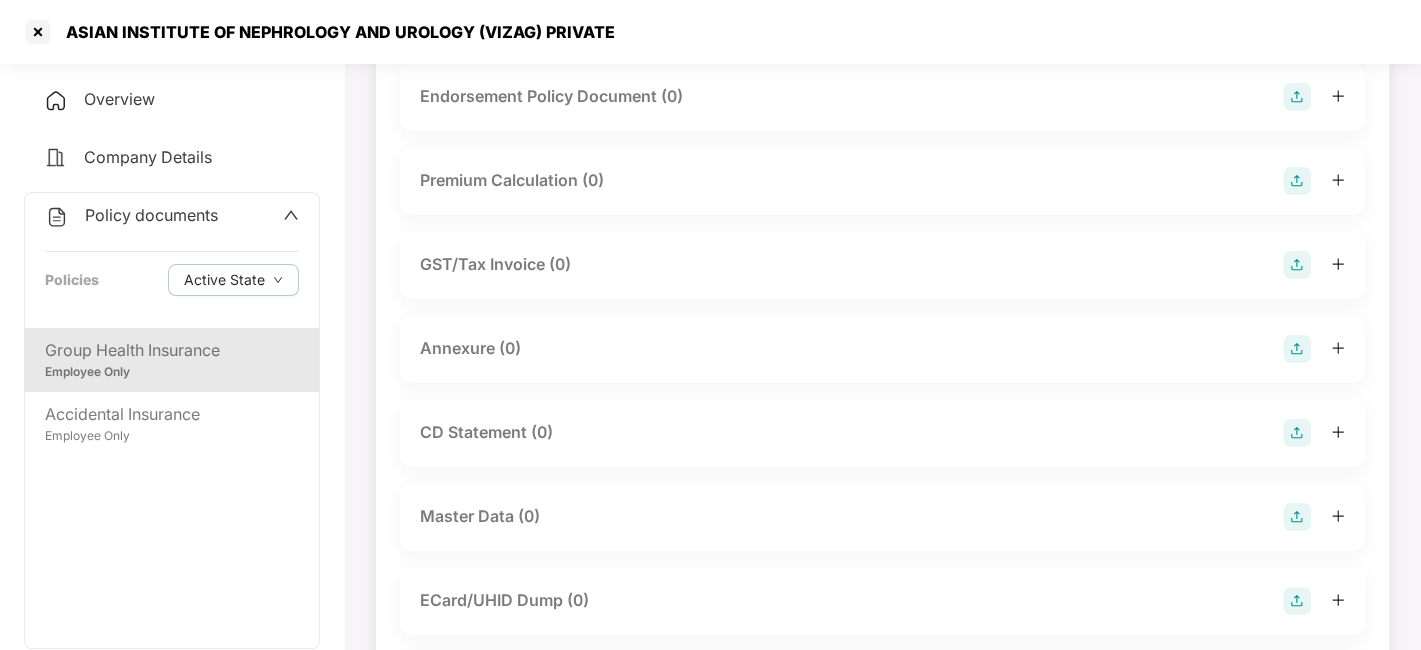scroll, scrollTop: 0, scrollLeft: 0, axis: both 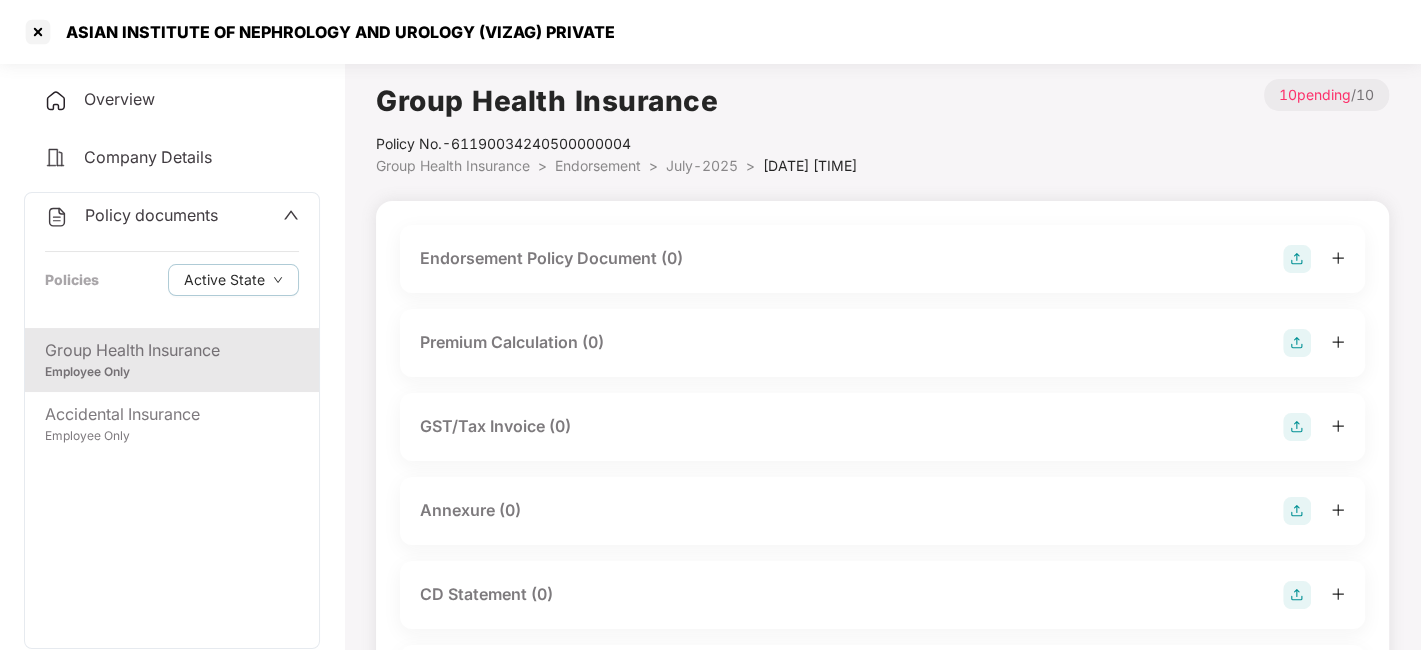 click at bounding box center (1297, 259) 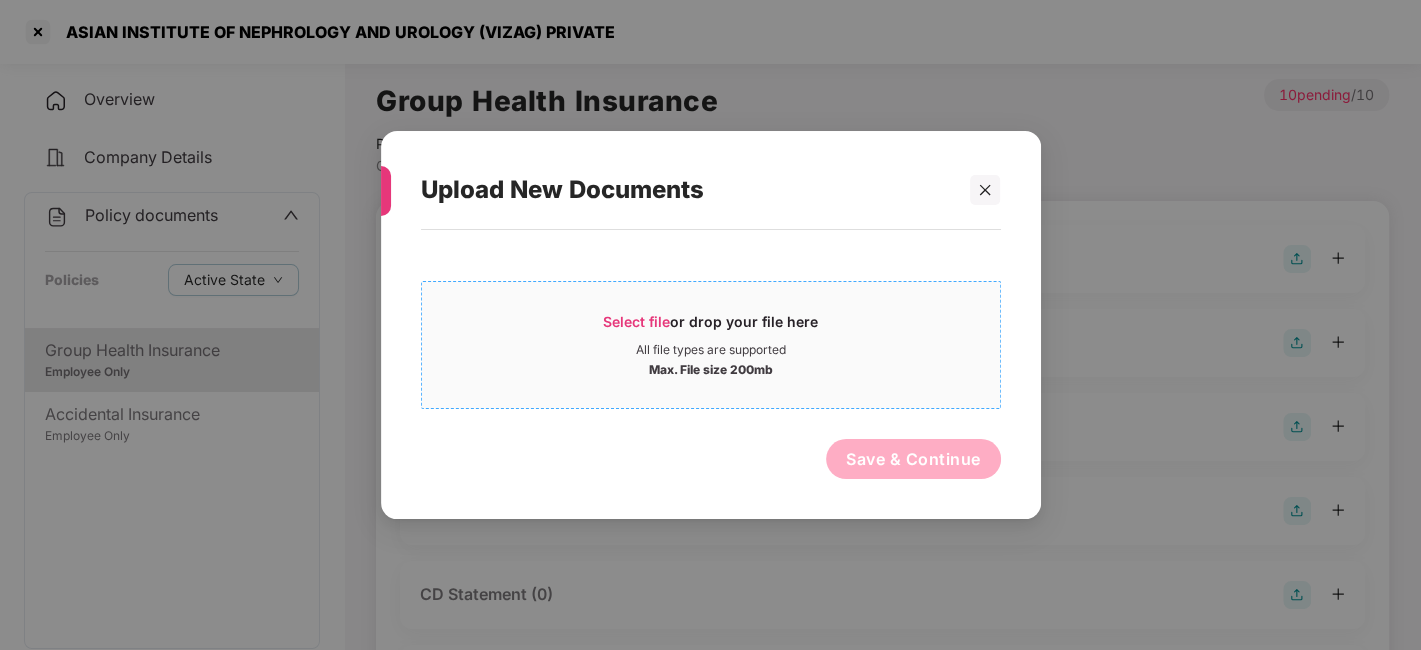 click on "Select file  or drop your file here" at bounding box center (711, 327) 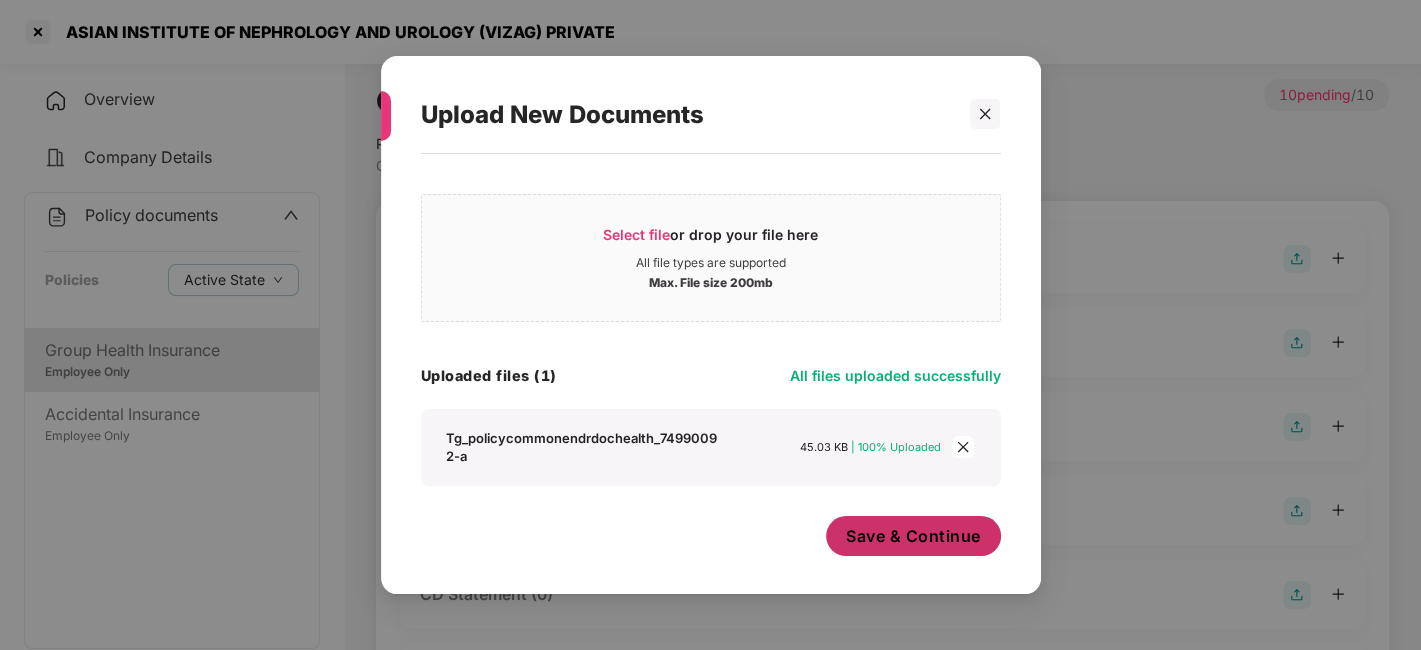 scroll, scrollTop: 11, scrollLeft: 0, axis: vertical 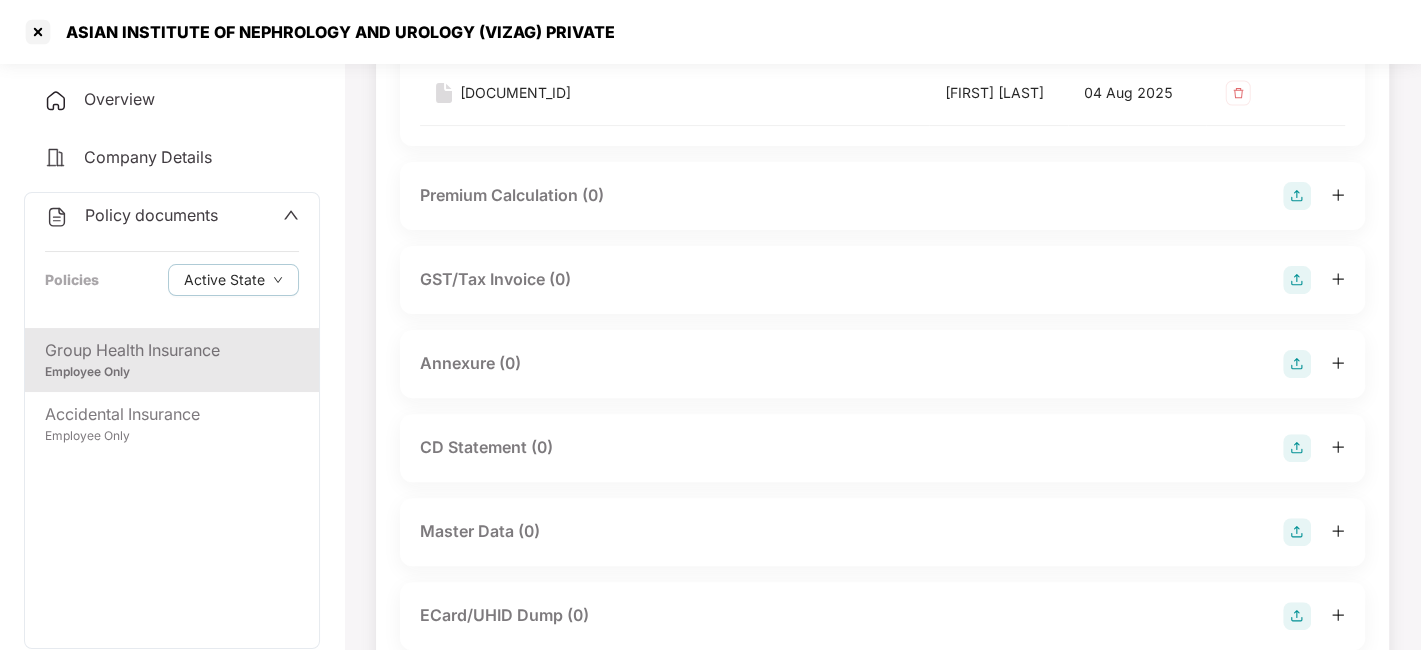 click at bounding box center (1297, 364) 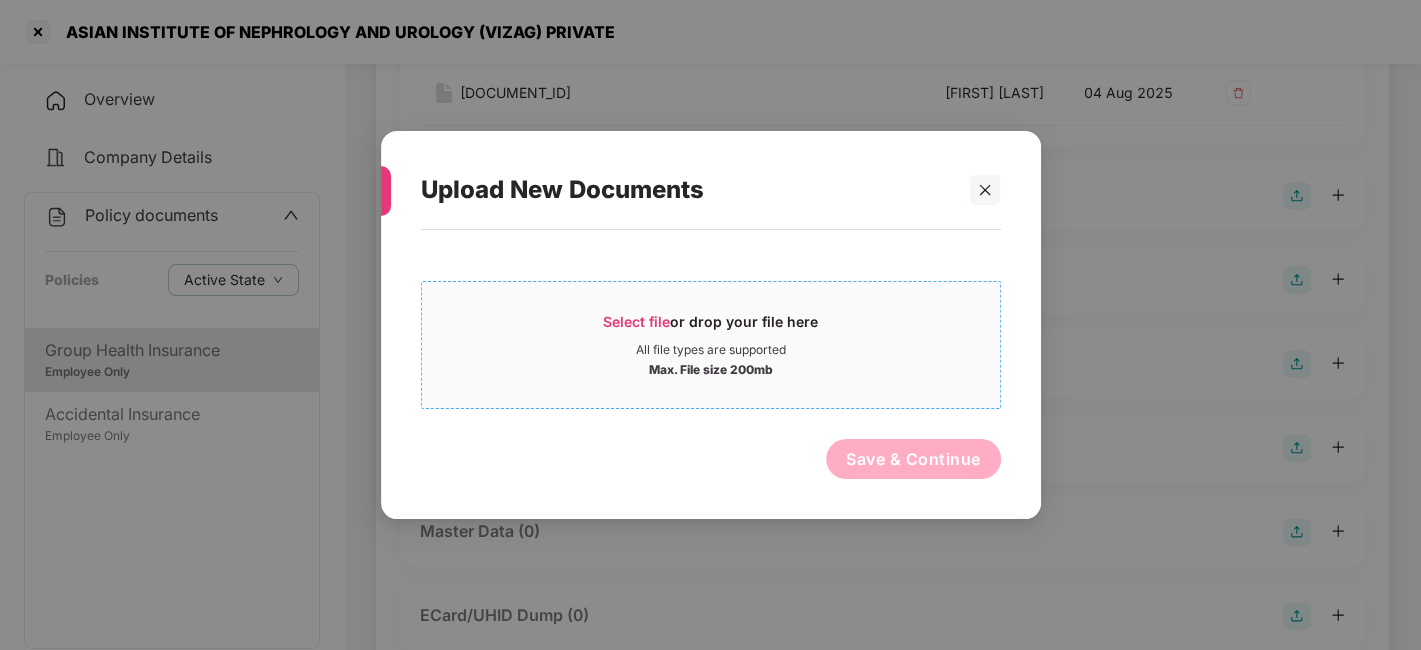 click on "Max. File size 200mb" at bounding box center [711, 368] 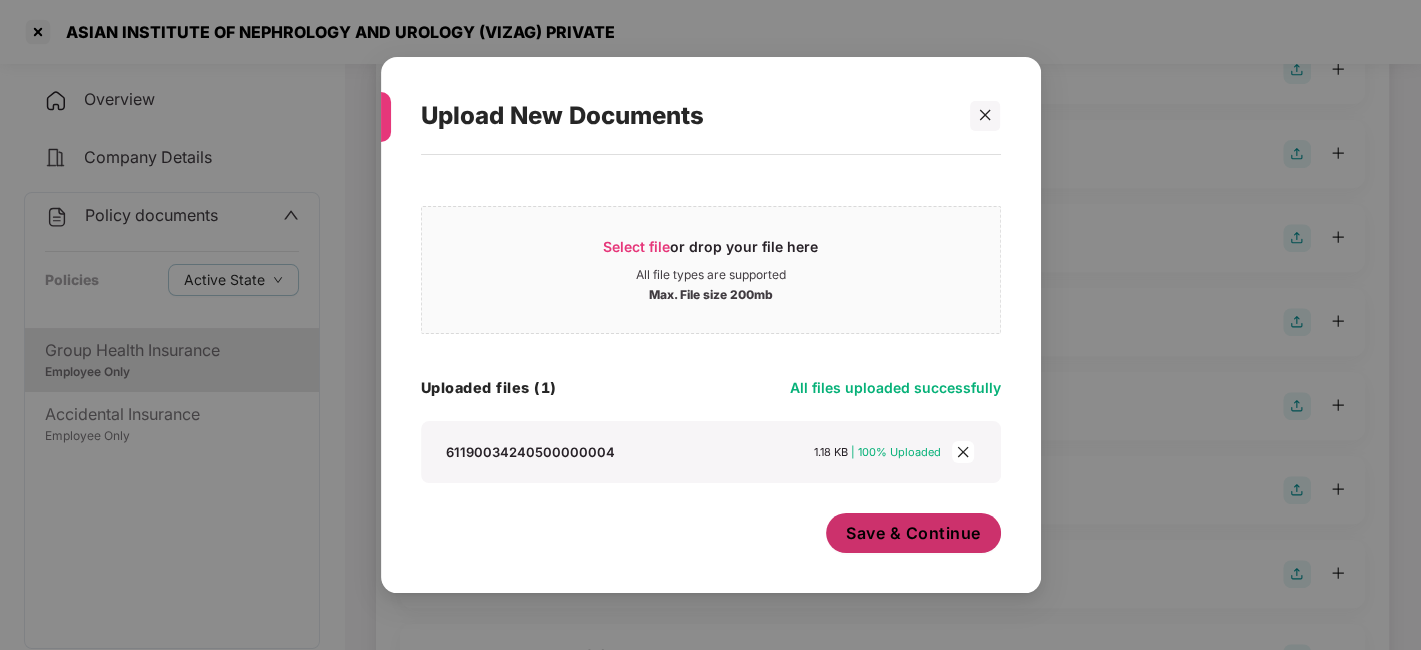 scroll, scrollTop: 504, scrollLeft: 0, axis: vertical 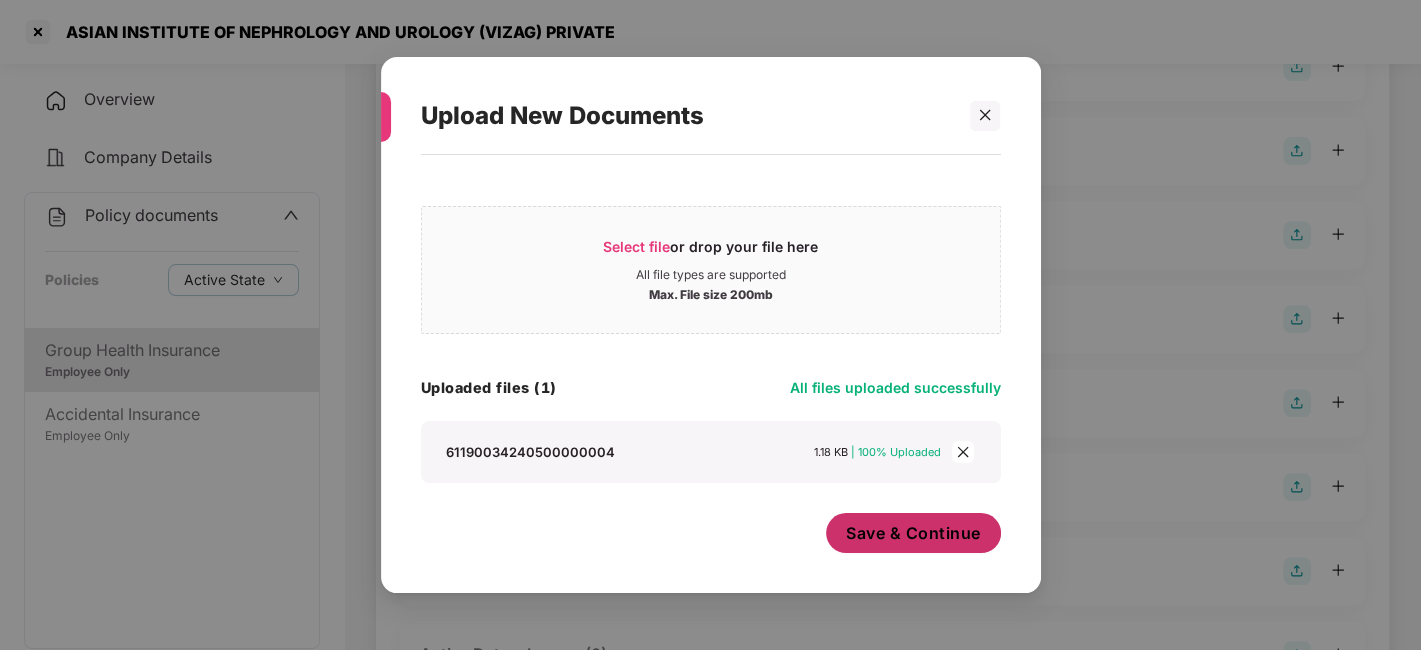 click on "Save & Continue" at bounding box center [913, 533] 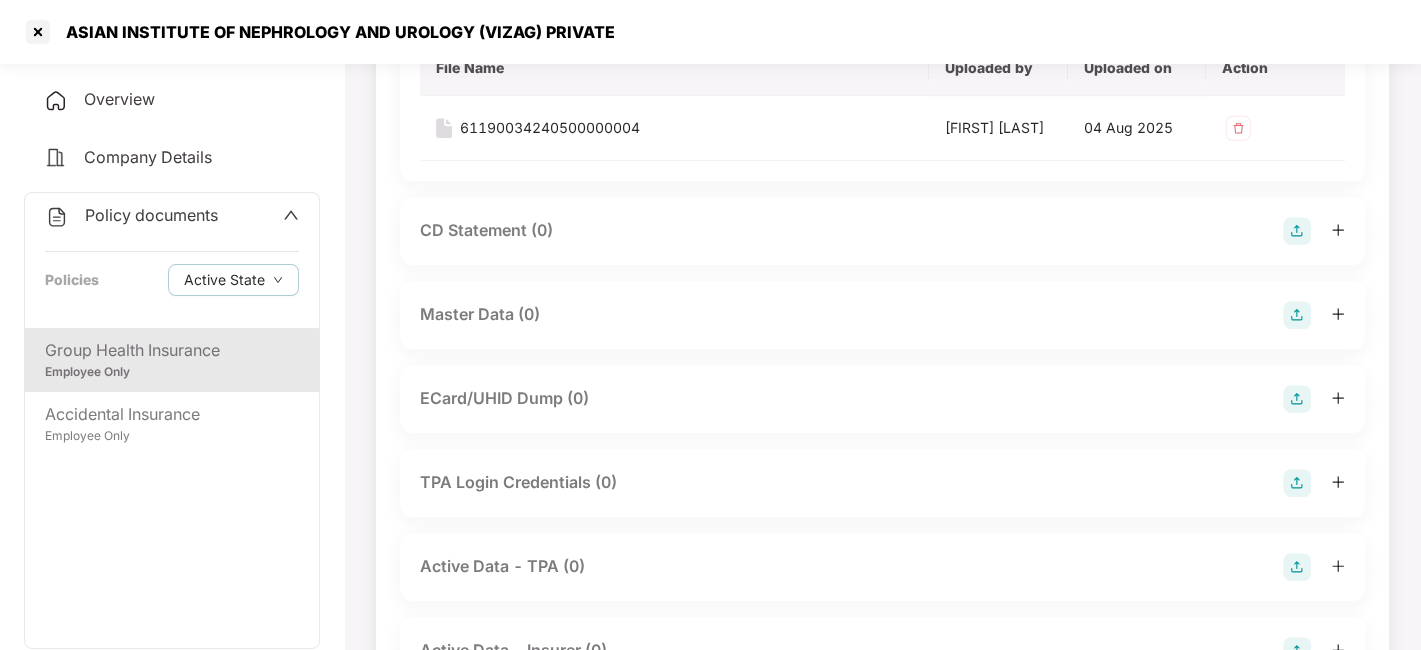scroll, scrollTop: 659, scrollLeft: 0, axis: vertical 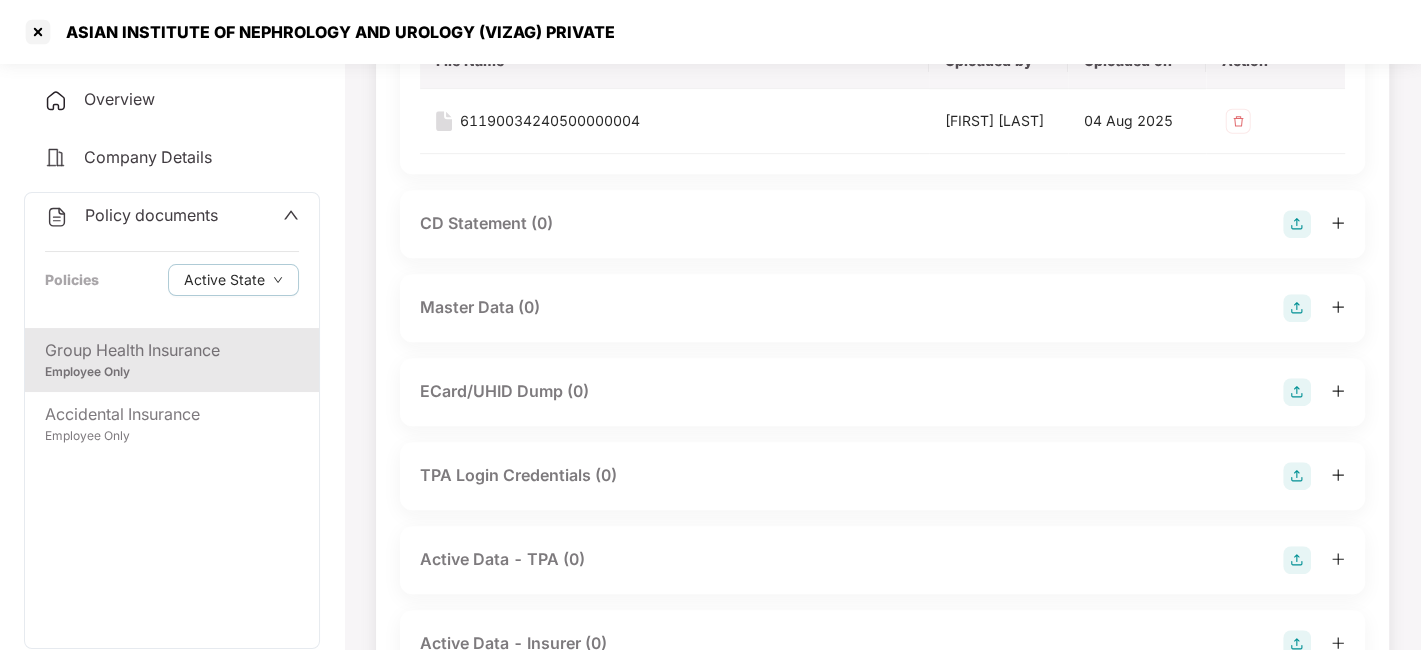 click at bounding box center (1297, 308) 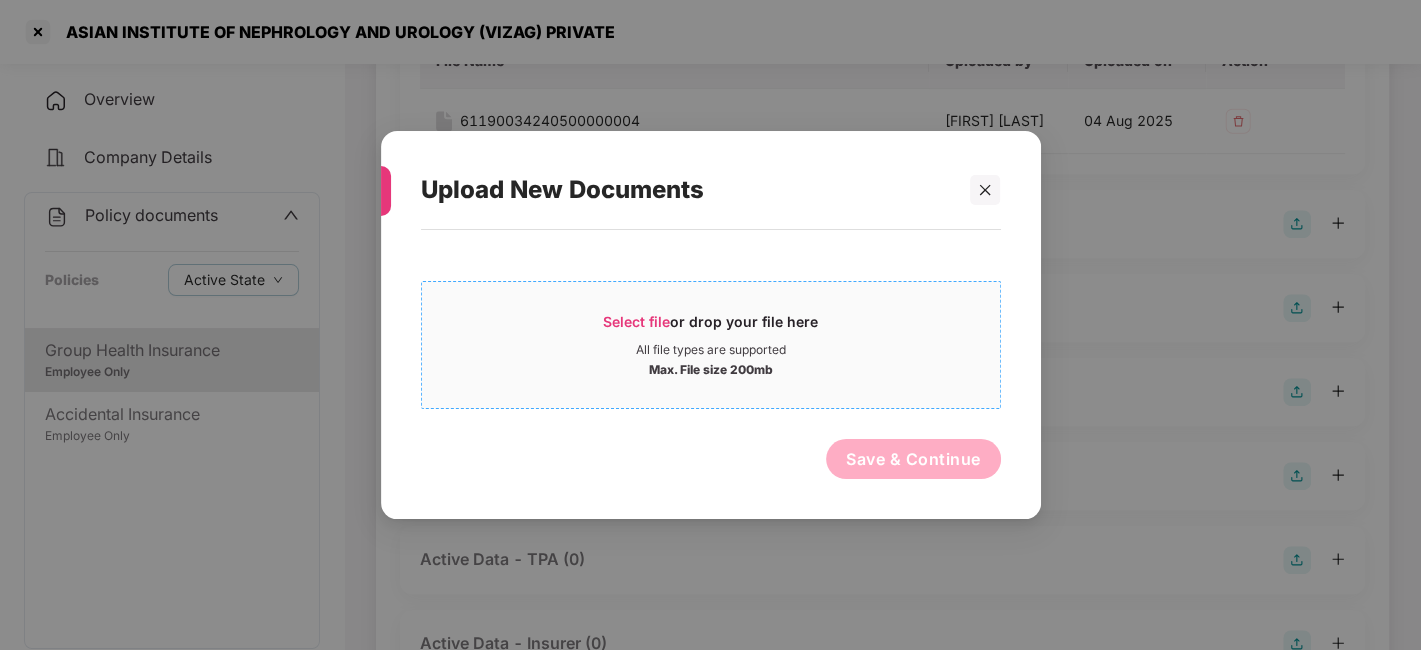 click on "Max. File size 200mb" at bounding box center [711, 368] 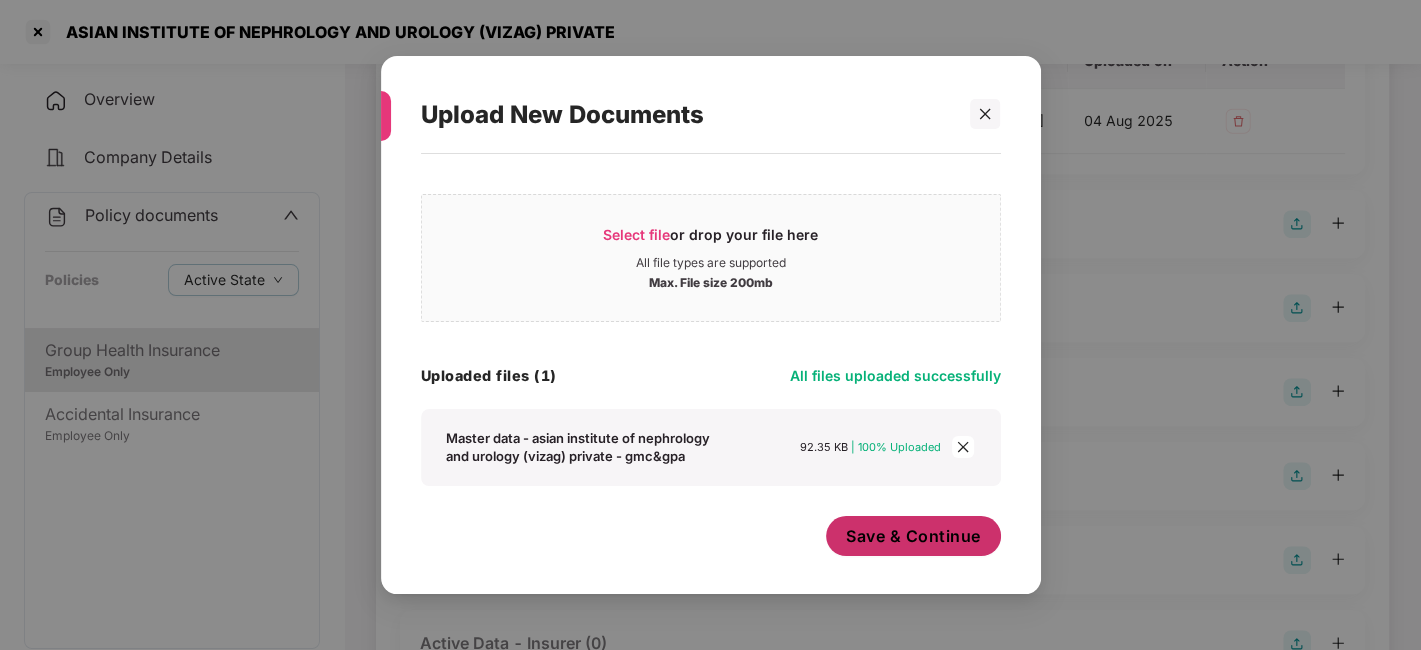 scroll, scrollTop: 11, scrollLeft: 0, axis: vertical 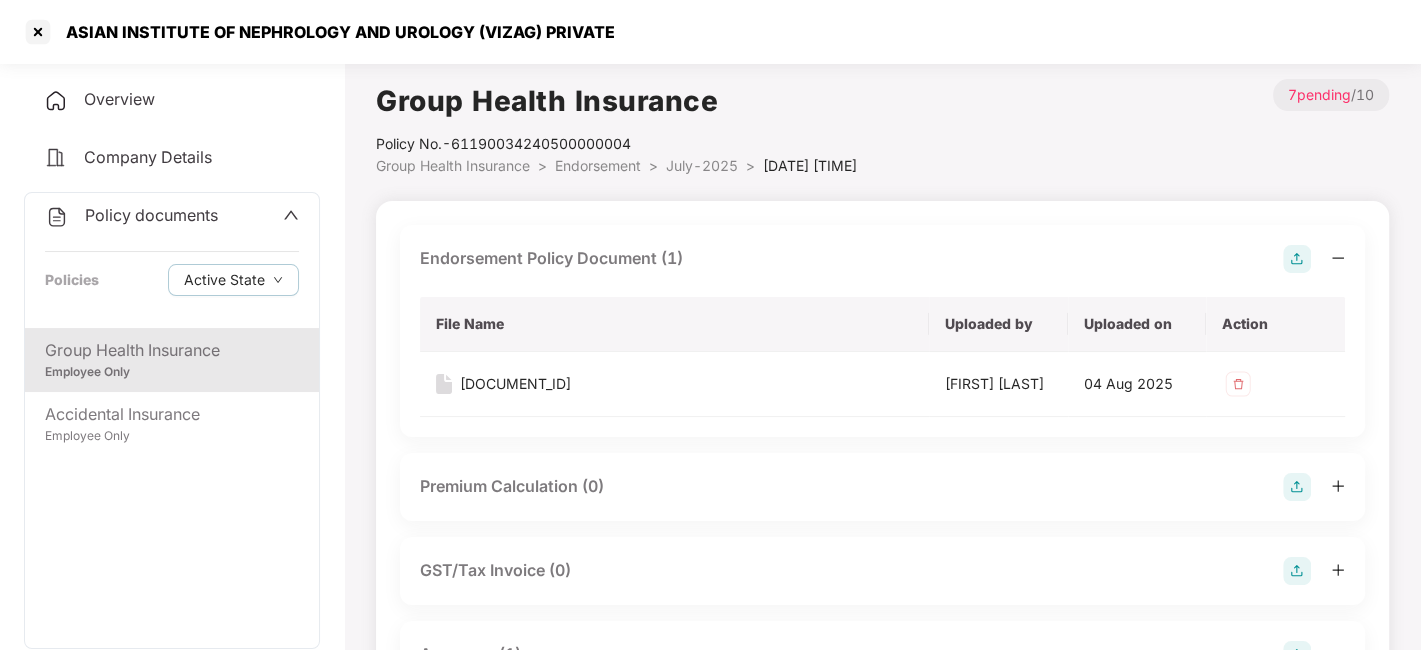 click on "July-2025" at bounding box center (702, 165) 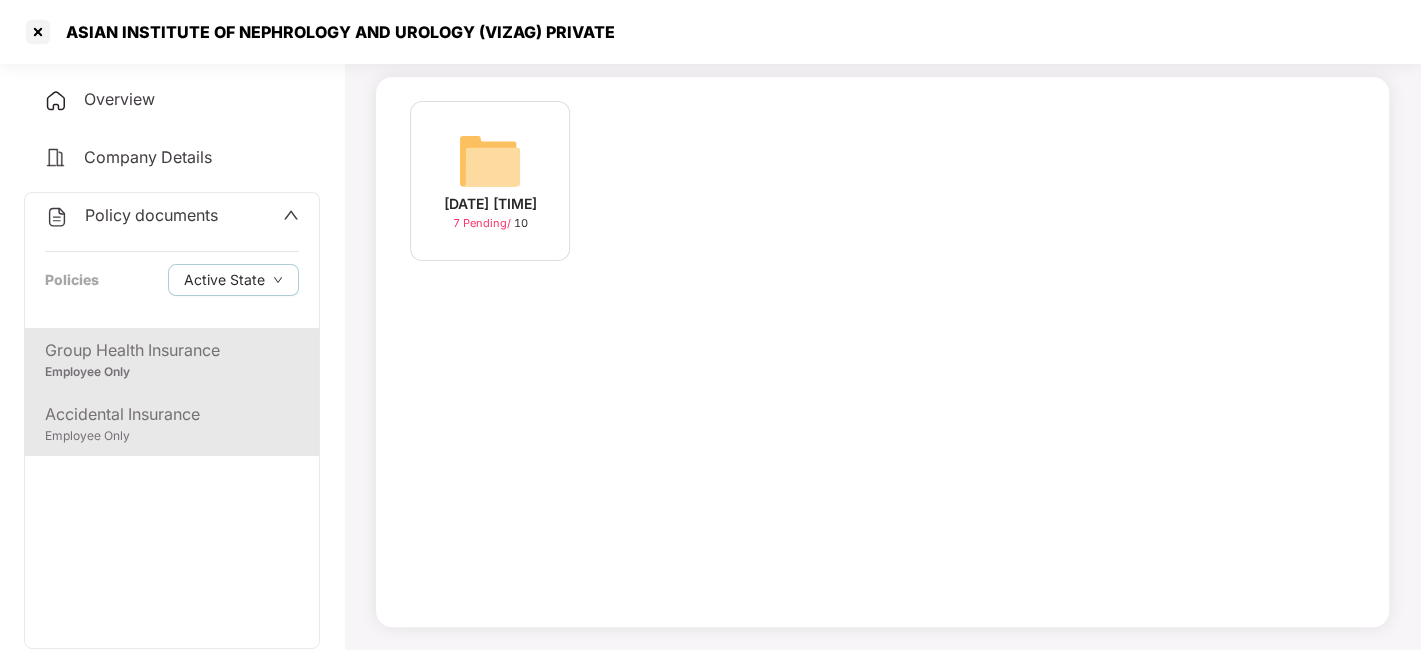 click on "Accidental Insurance" at bounding box center (172, 414) 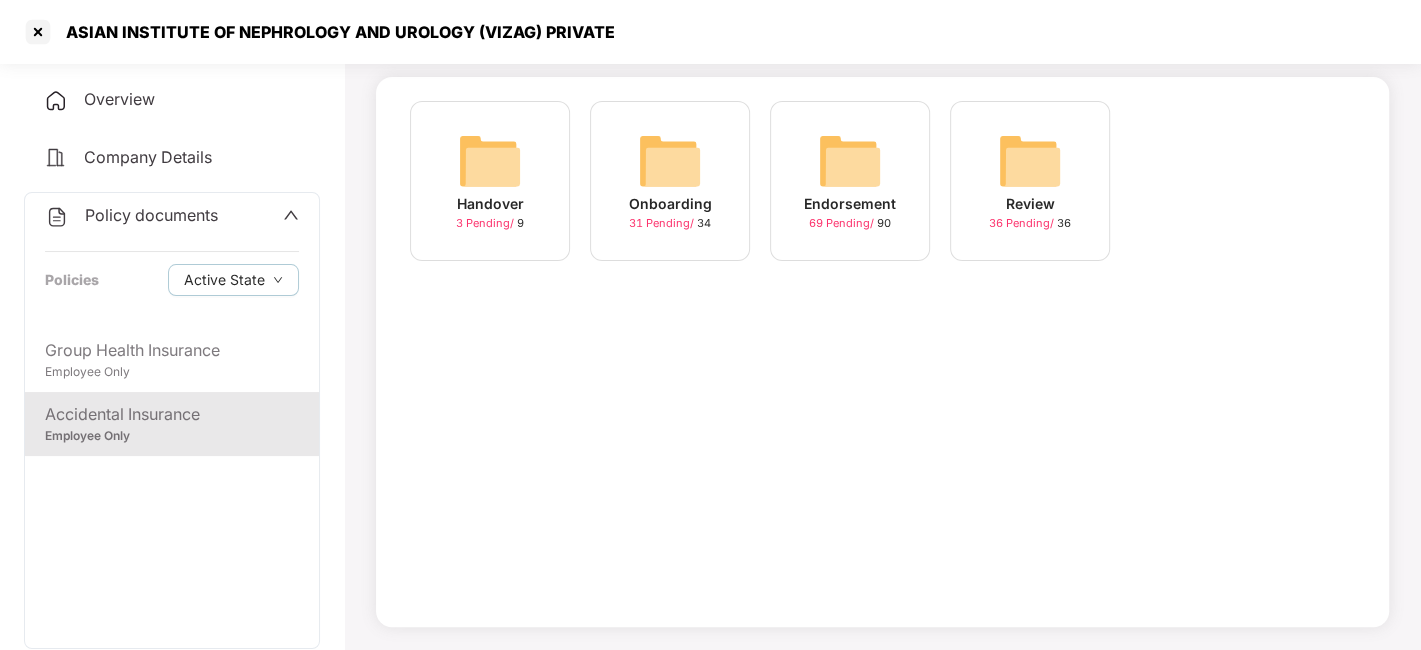 click at bounding box center [850, 161] 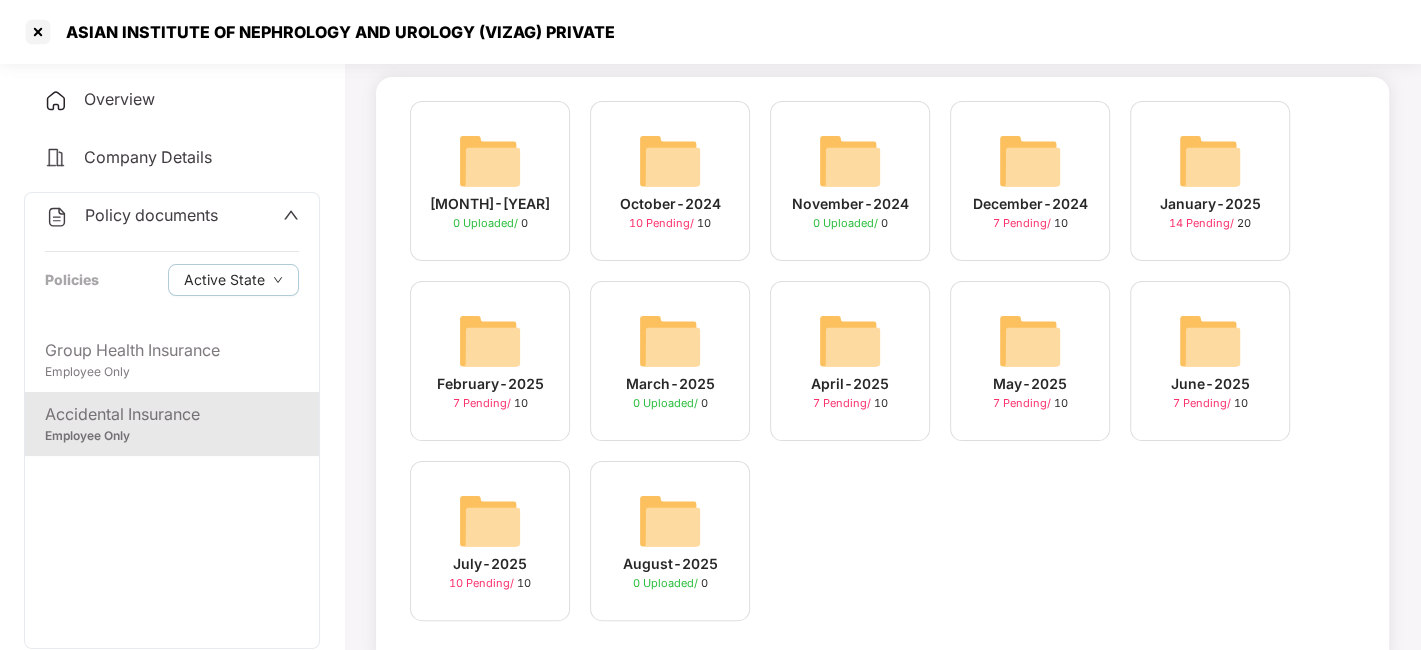 click on "July-2025" at bounding box center (490, 564) 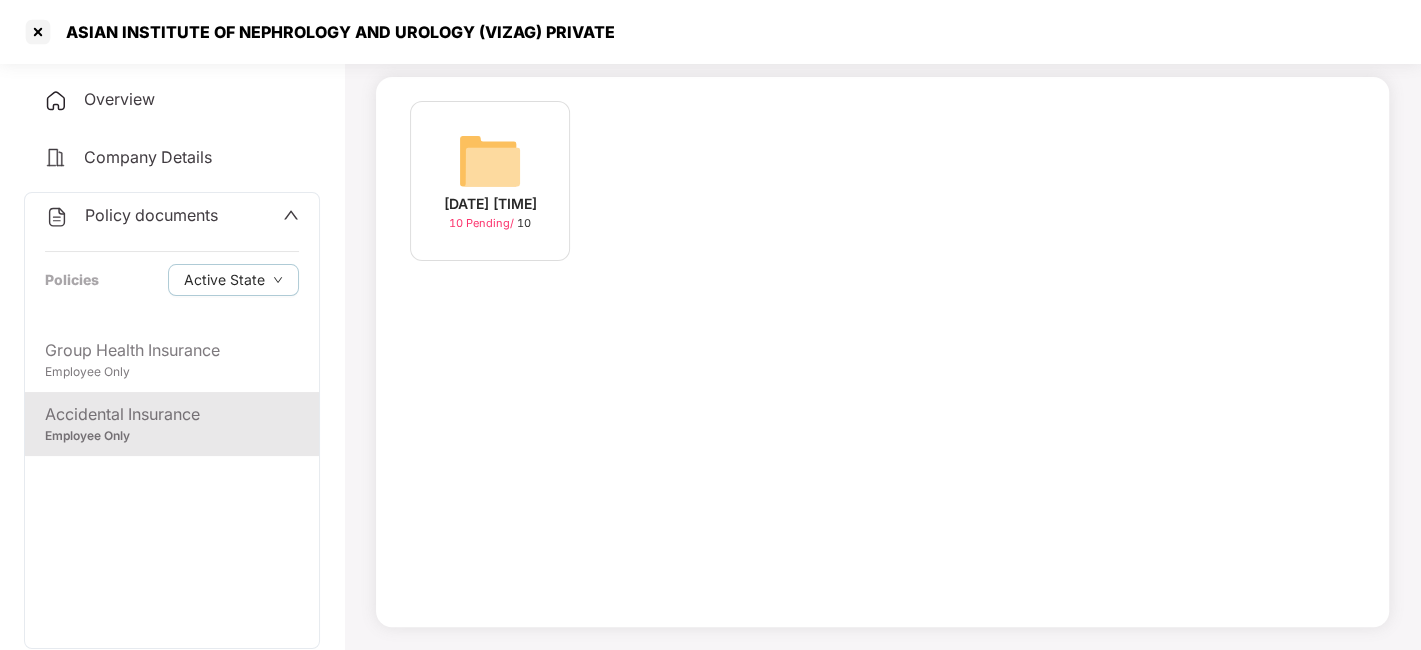 click at bounding box center (490, 161) 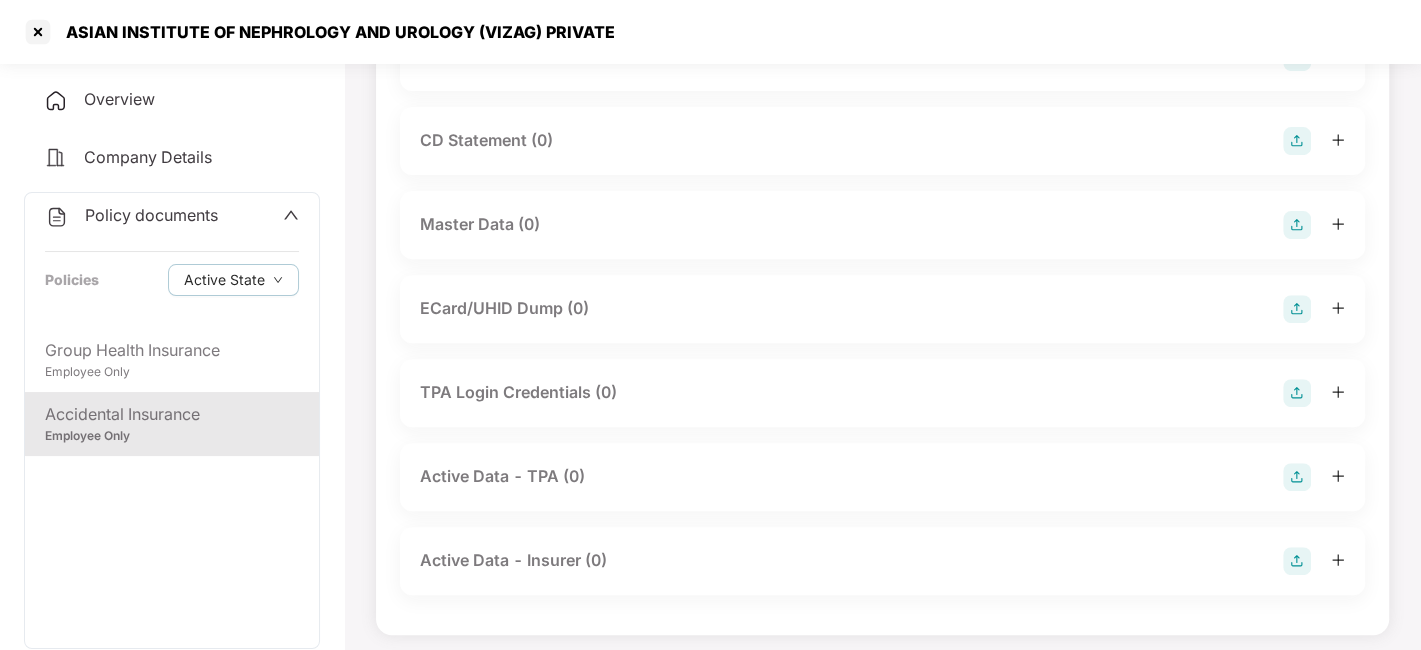 scroll, scrollTop: 462, scrollLeft: 0, axis: vertical 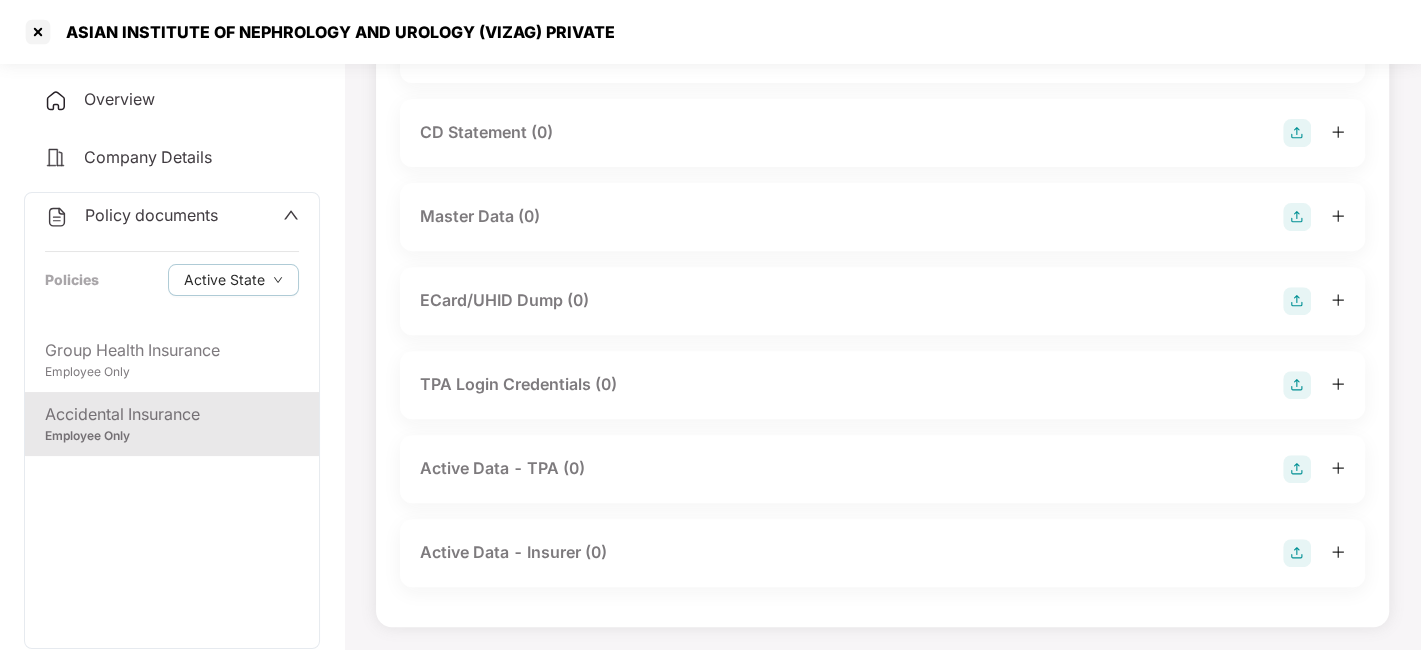 click at bounding box center (1297, 217) 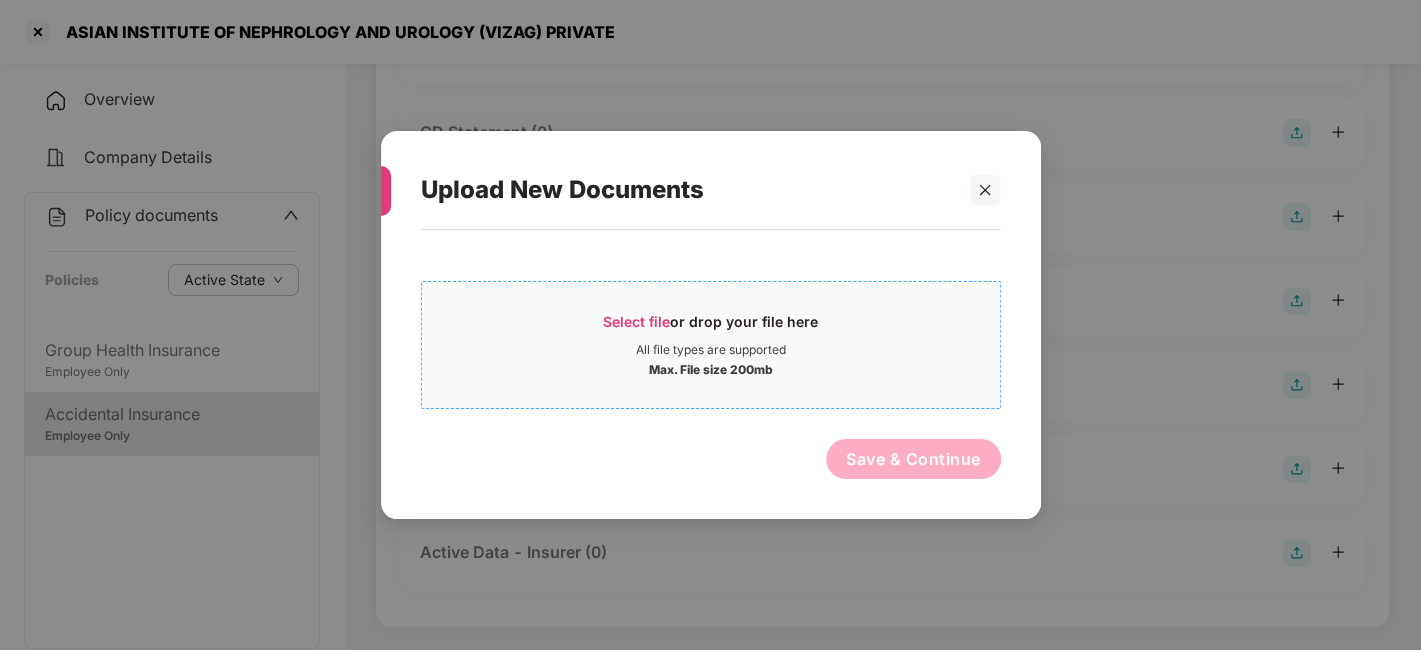 click on "Select file  or drop your file here" at bounding box center [711, 327] 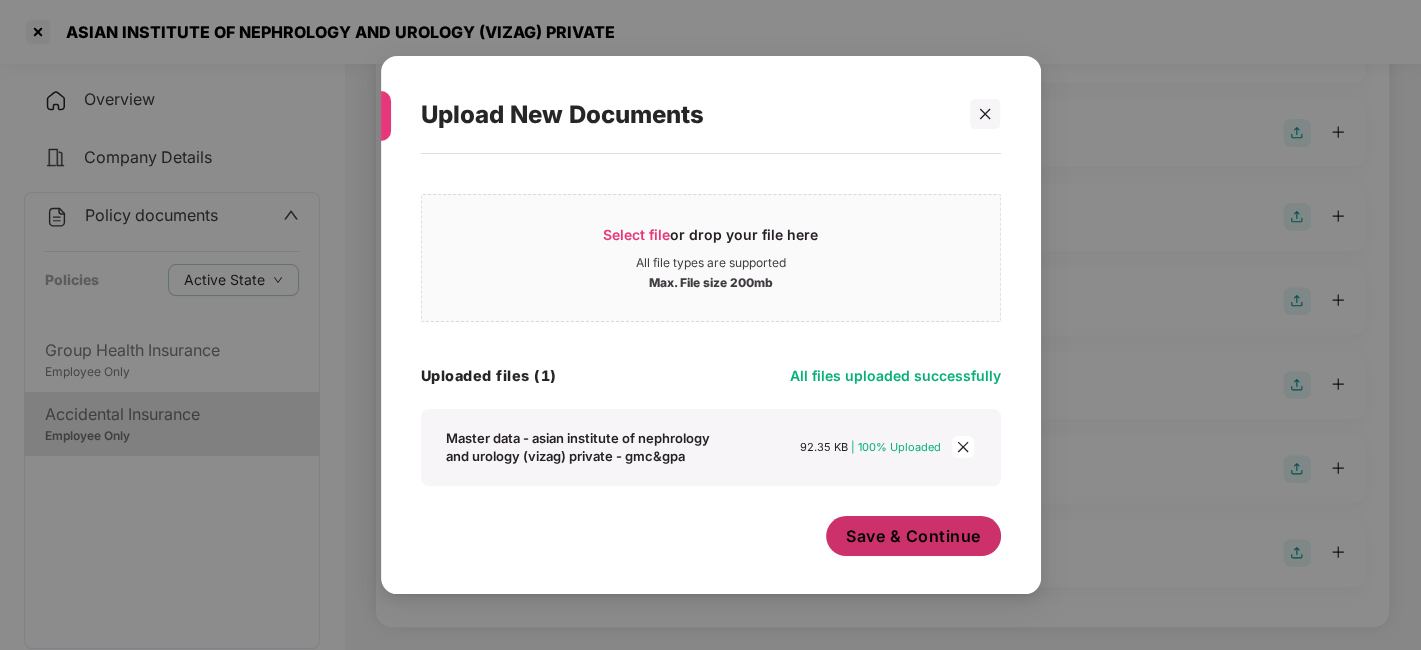 click on "Save & Continue" at bounding box center (913, 536) 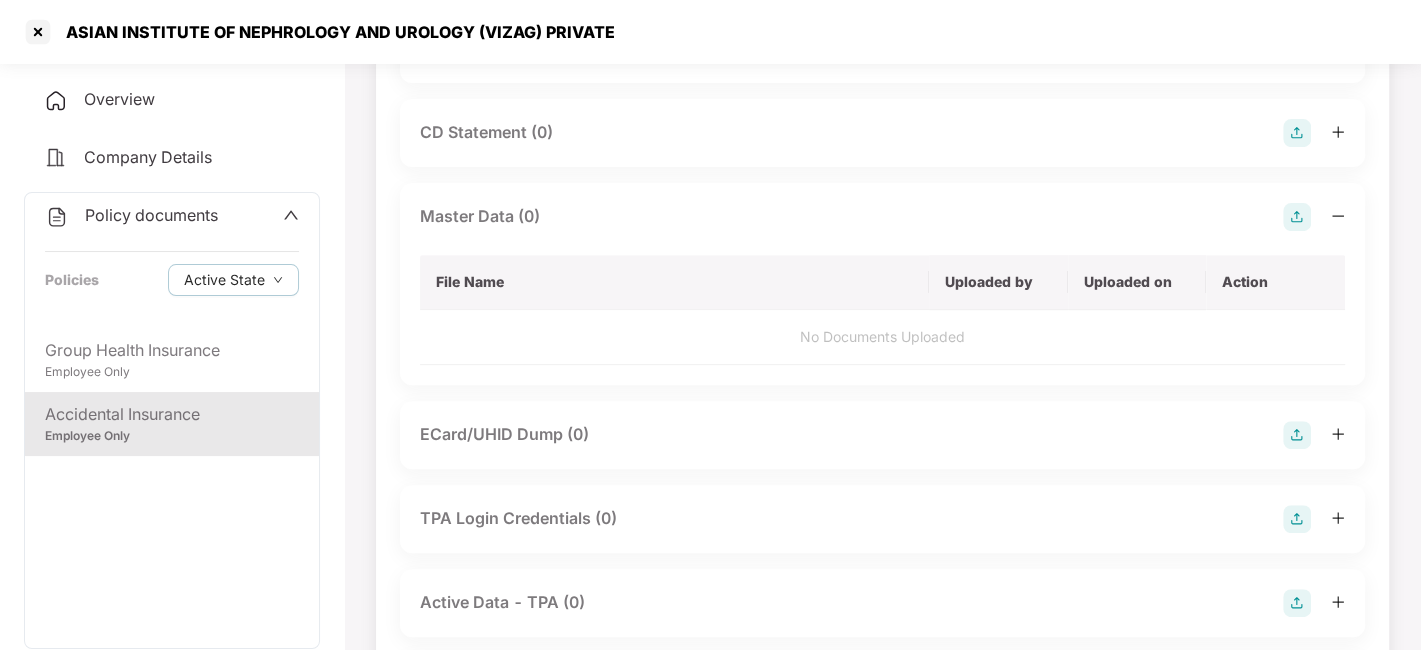 scroll, scrollTop: 0, scrollLeft: 0, axis: both 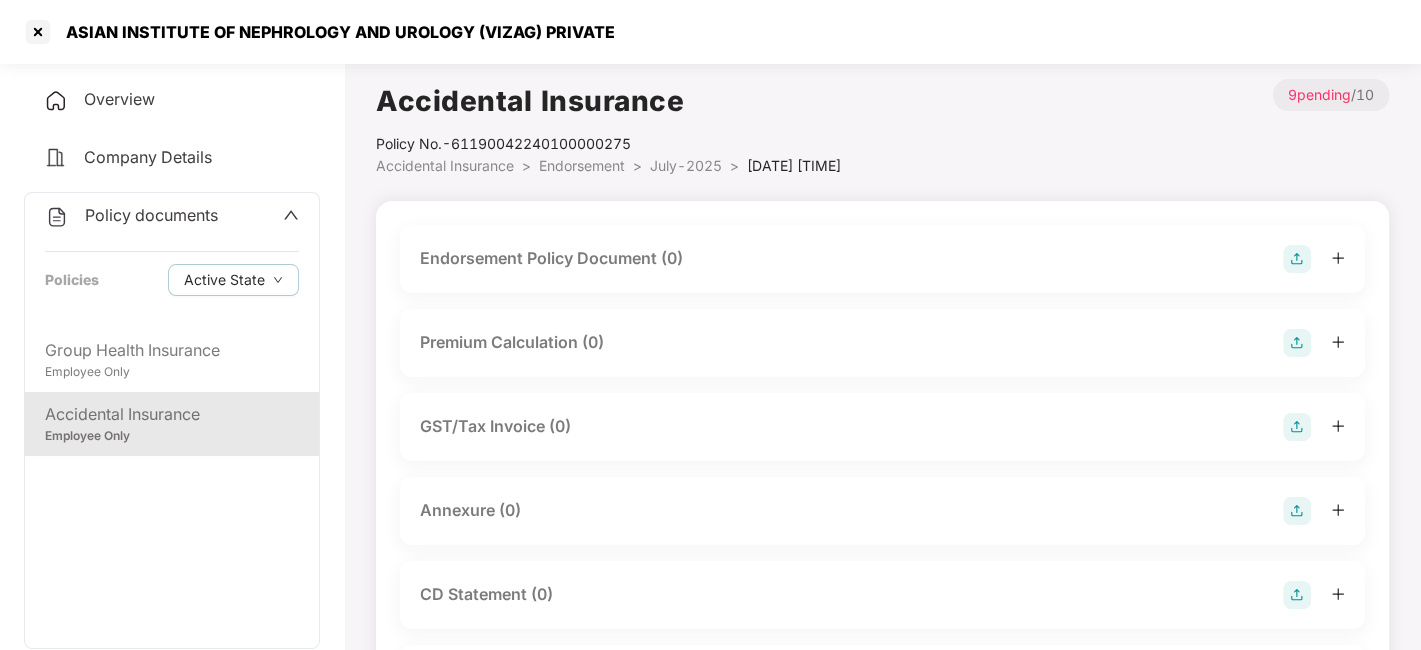 click at bounding box center [1297, 259] 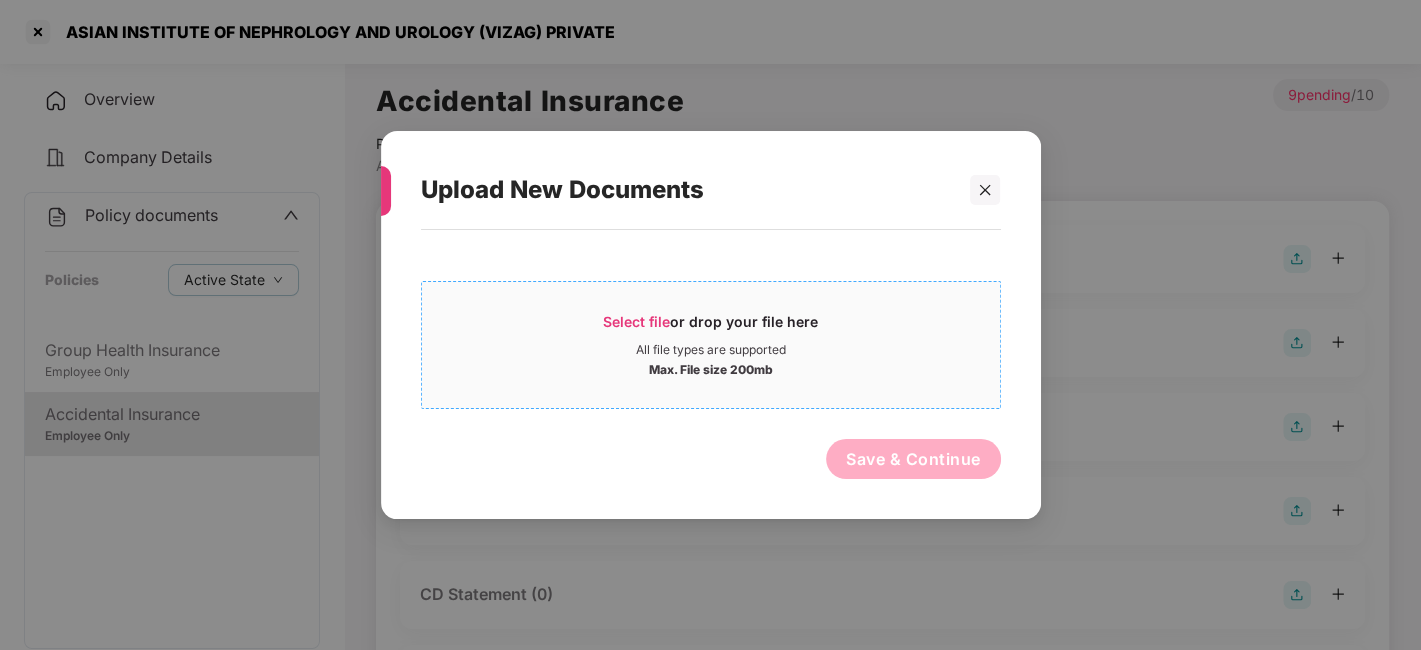 click on "Max. File size 200mb" at bounding box center (711, 368) 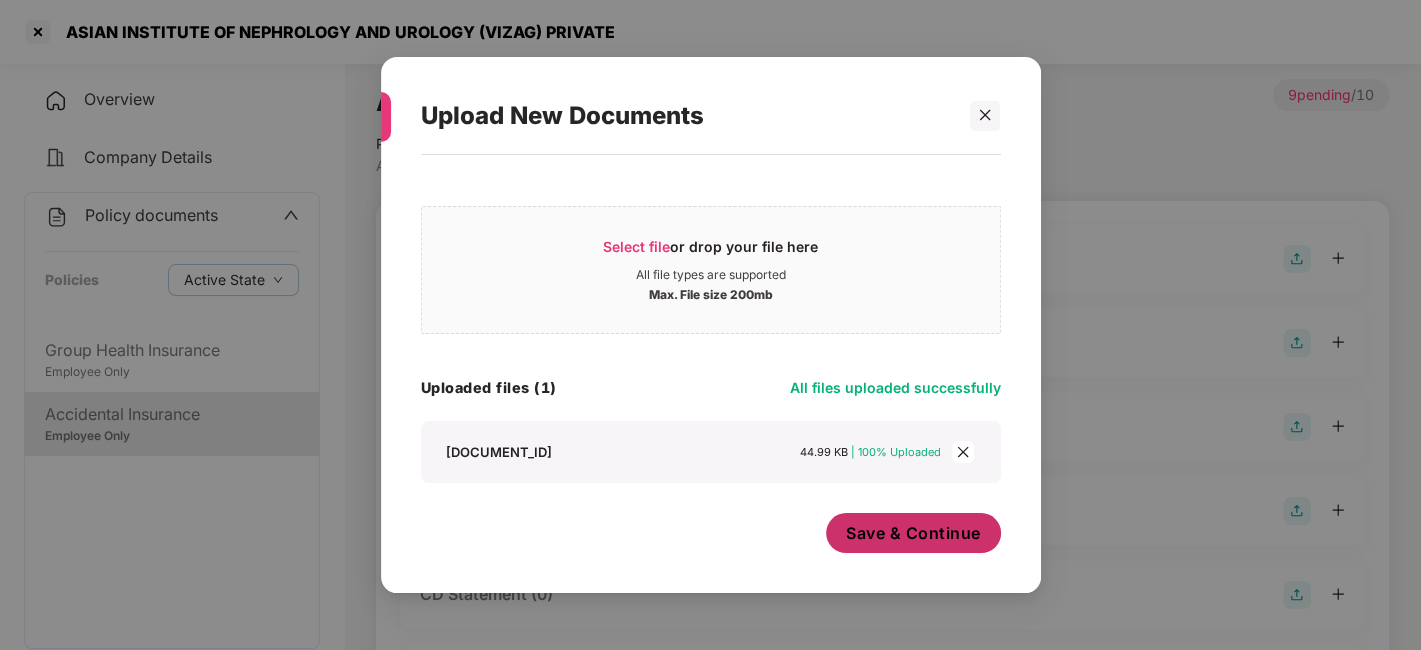 scroll, scrollTop: 11, scrollLeft: 0, axis: vertical 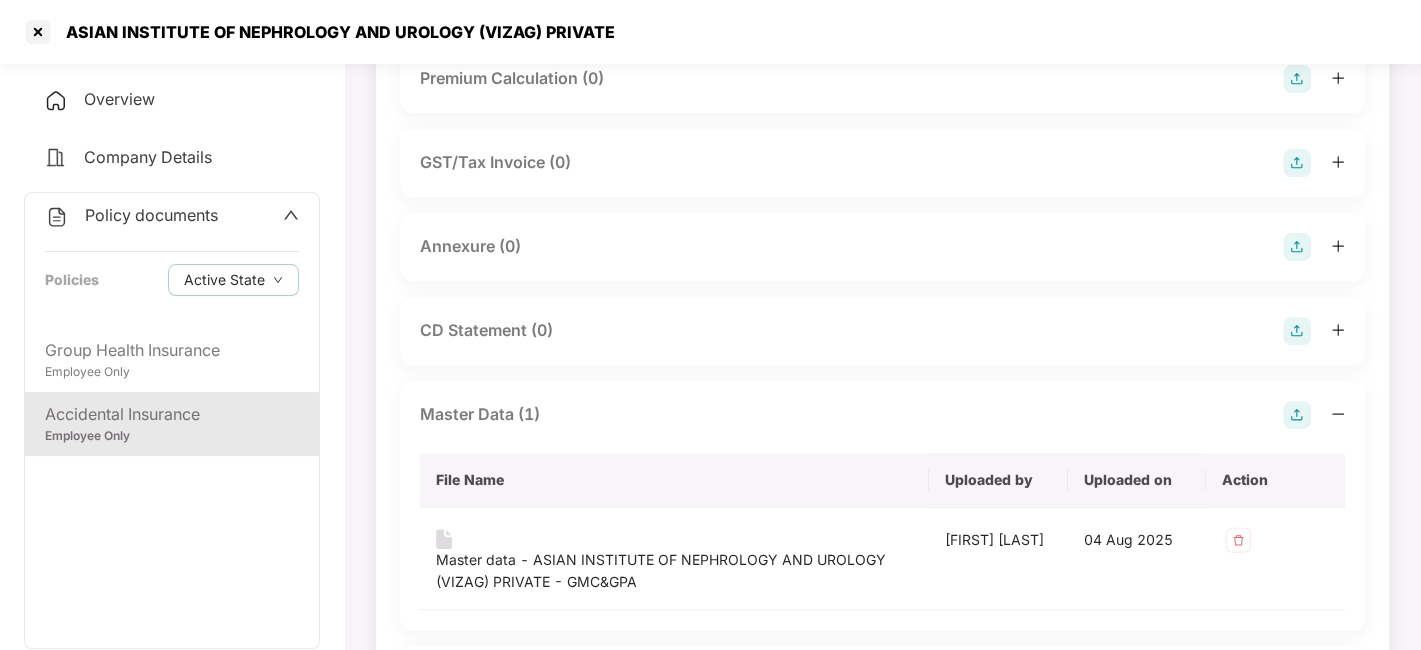 click at bounding box center (1297, 247) 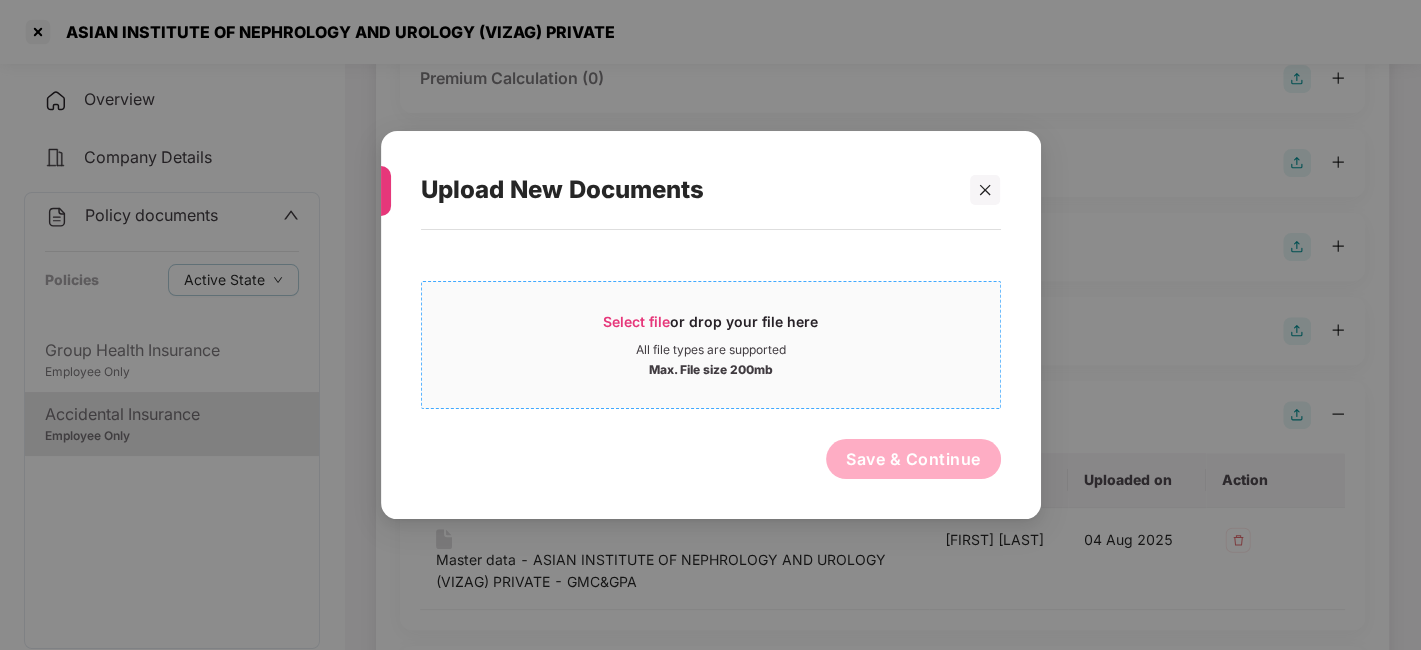 click on "Select file  or drop your file here" at bounding box center (711, 327) 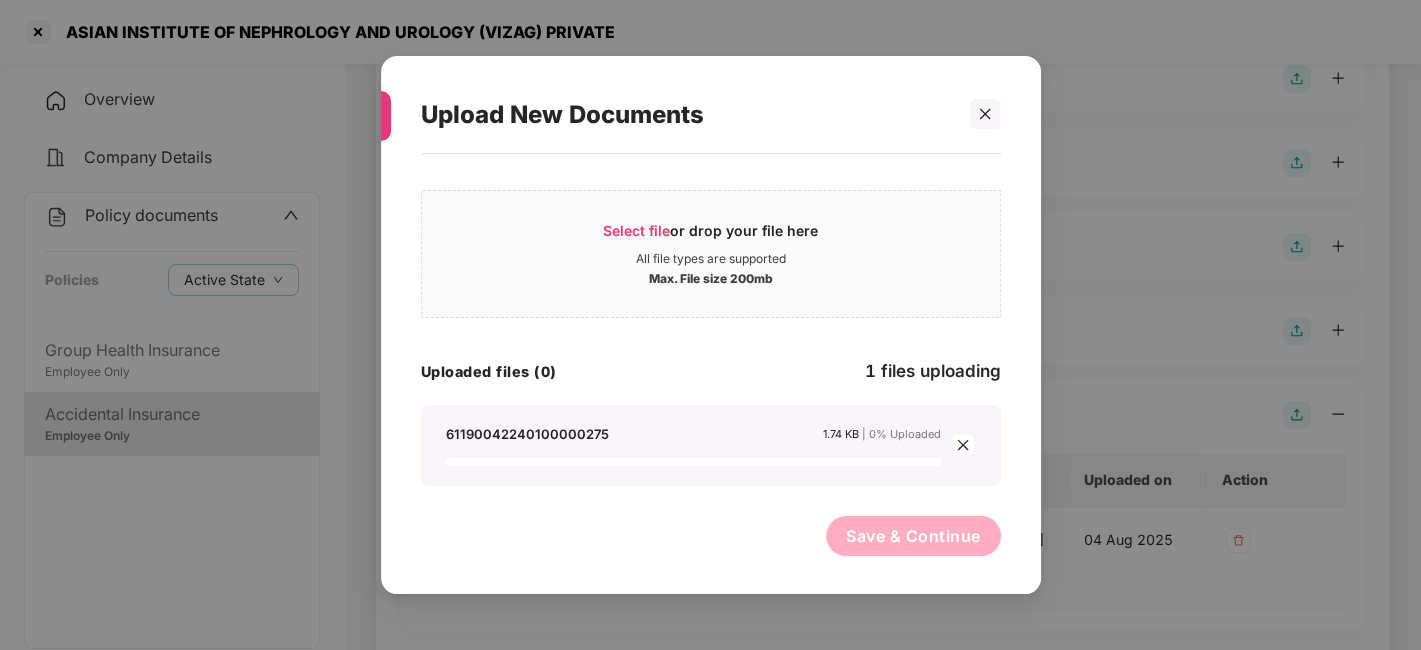 scroll, scrollTop: 0, scrollLeft: 0, axis: both 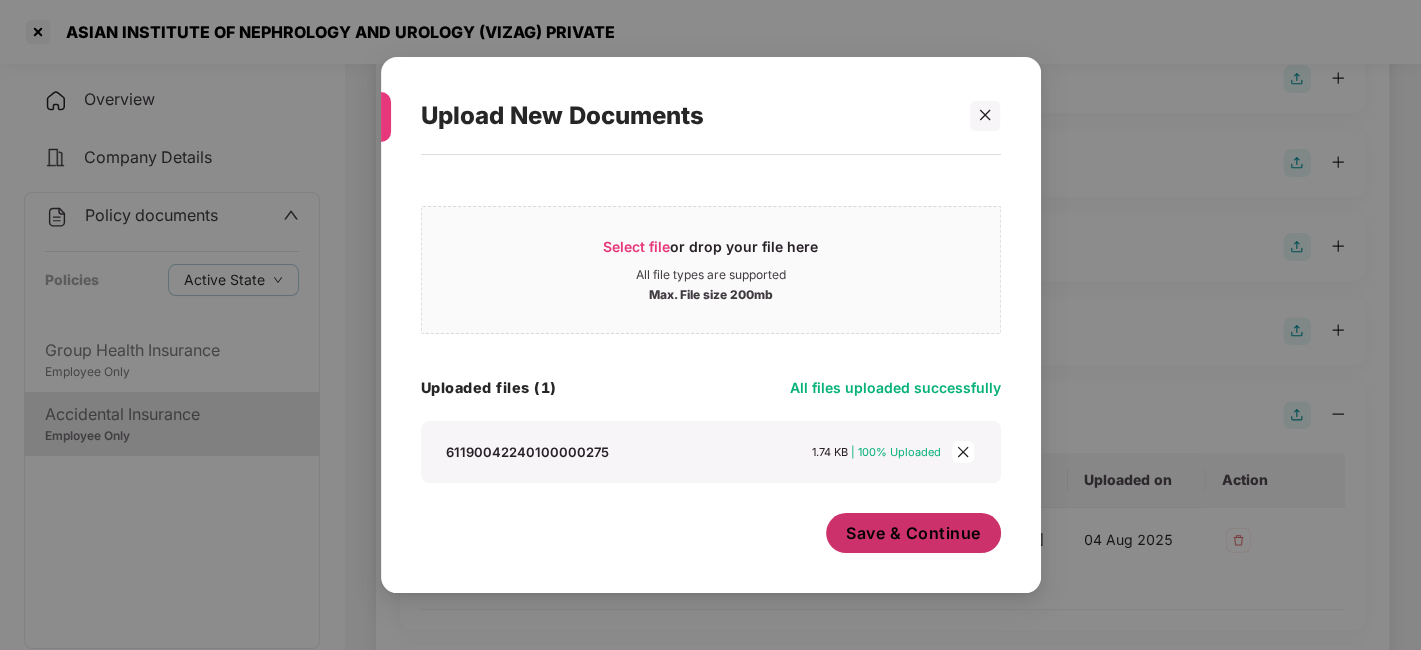 click on "Save & Continue" at bounding box center [913, 533] 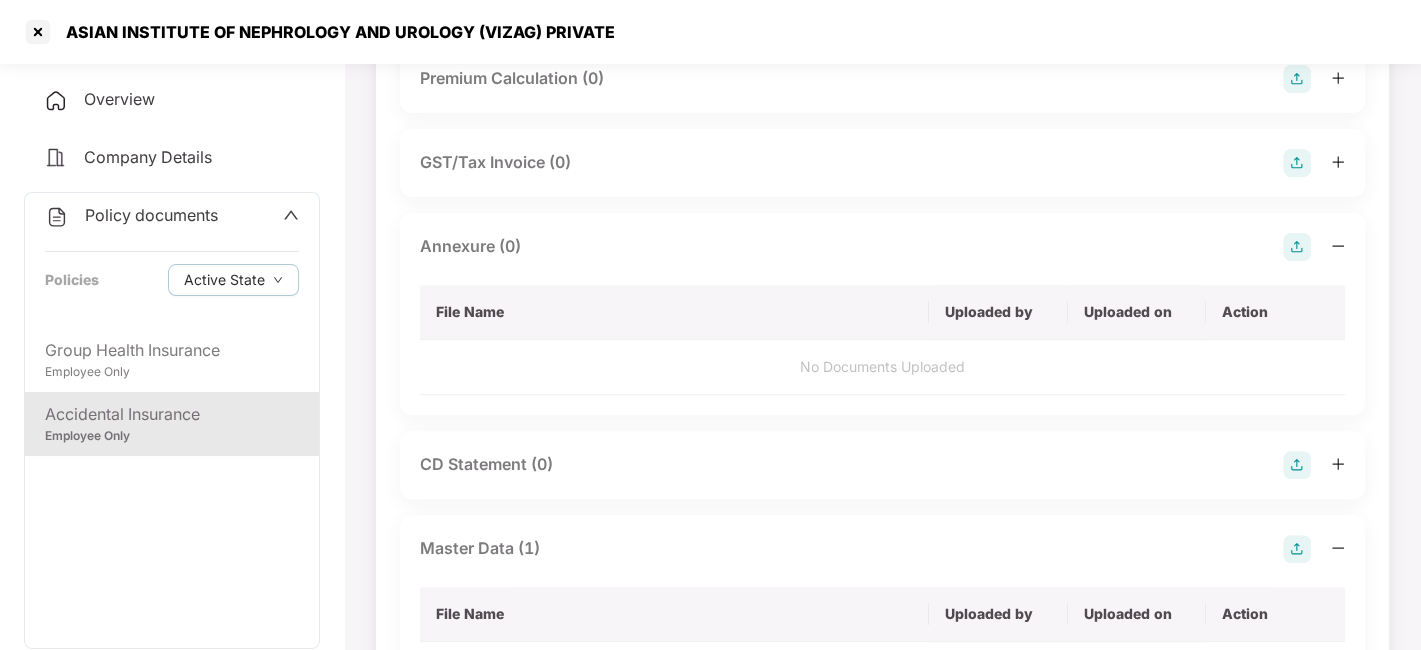 scroll, scrollTop: 0, scrollLeft: 0, axis: both 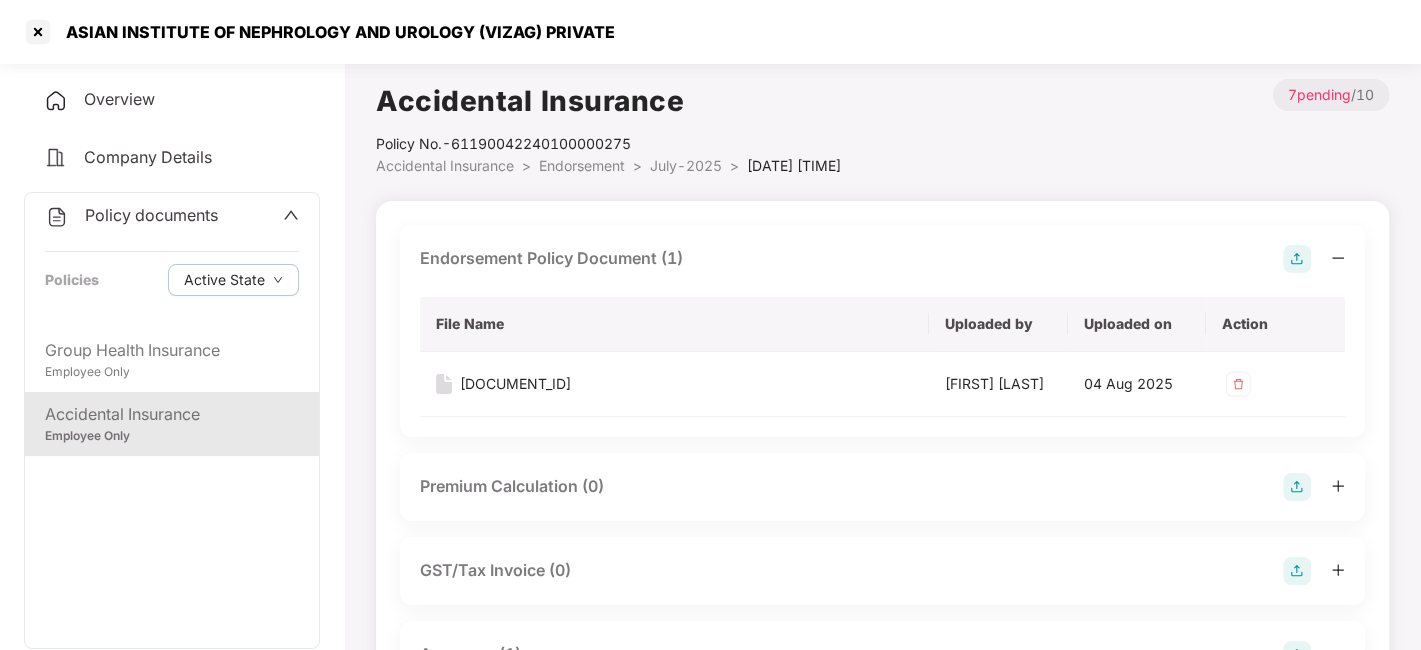 click on "July-2025" at bounding box center (686, 165) 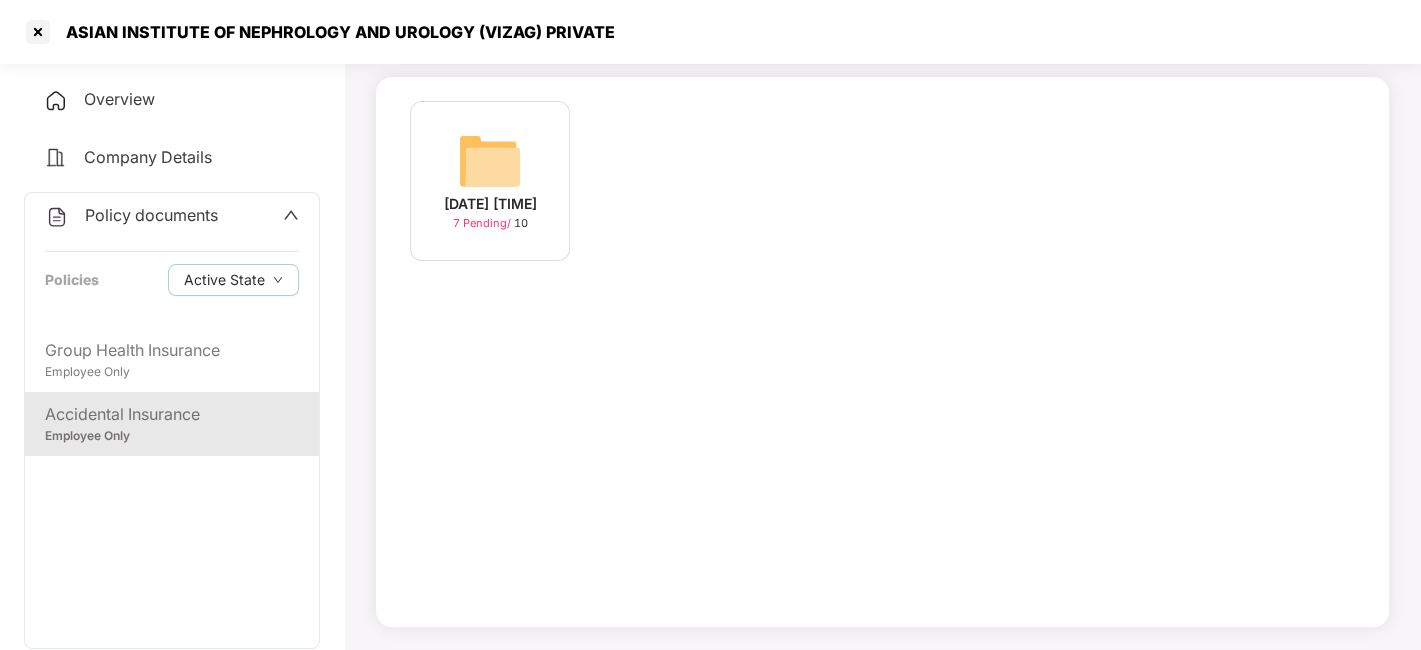 scroll, scrollTop: 0, scrollLeft: 0, axis: both 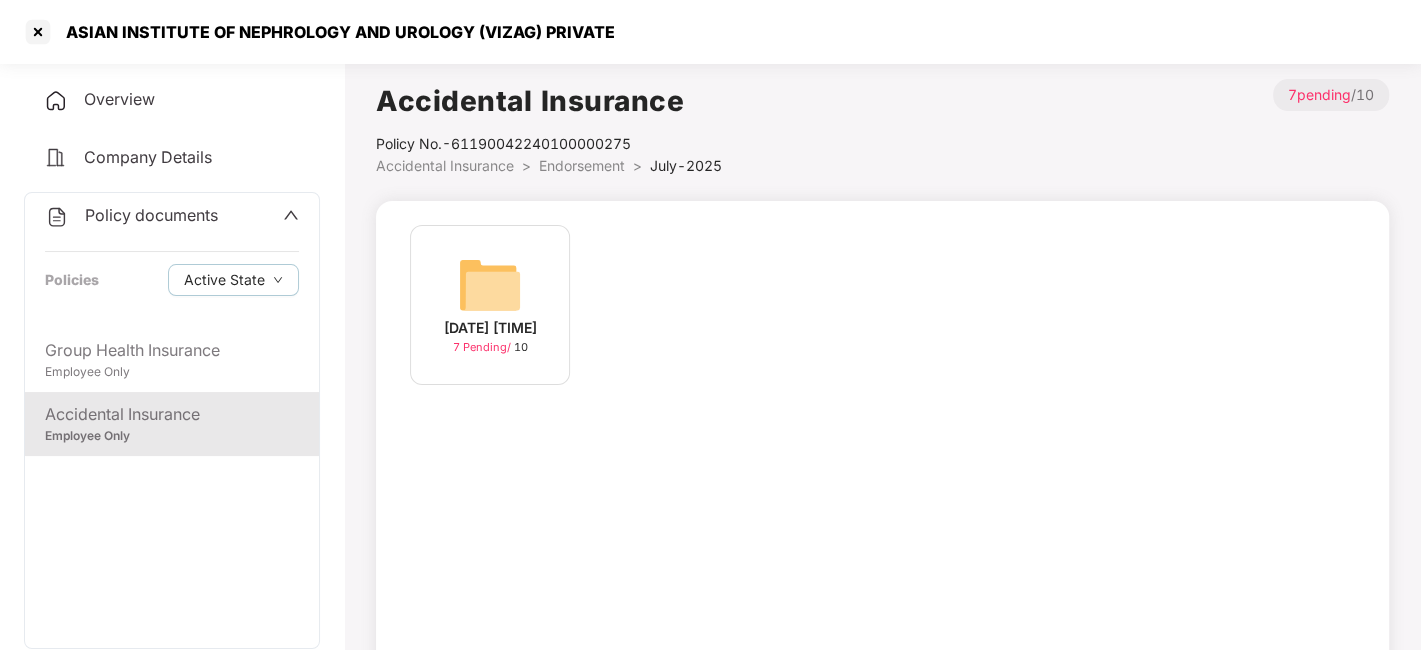 click on "Endorsement" at bounding box center (582, 165) 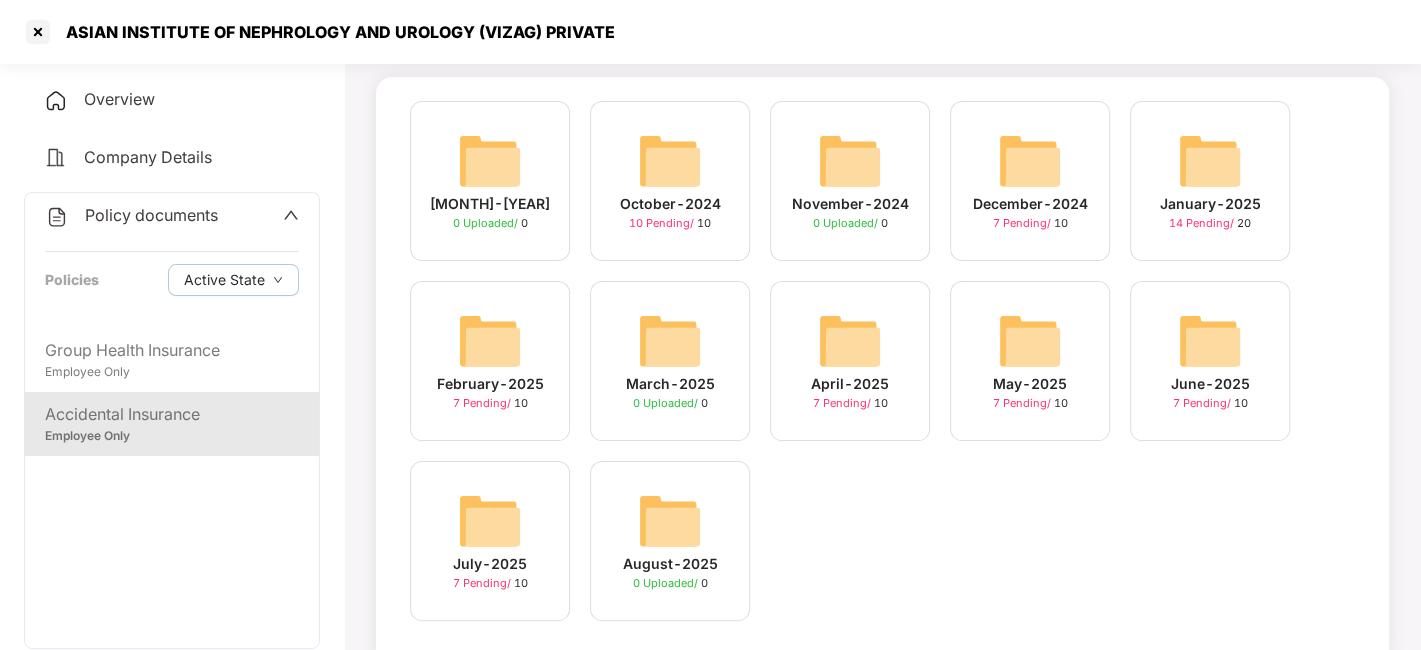 scroll, scrollTop: 51, scrollLeft: 0, axis: vertical 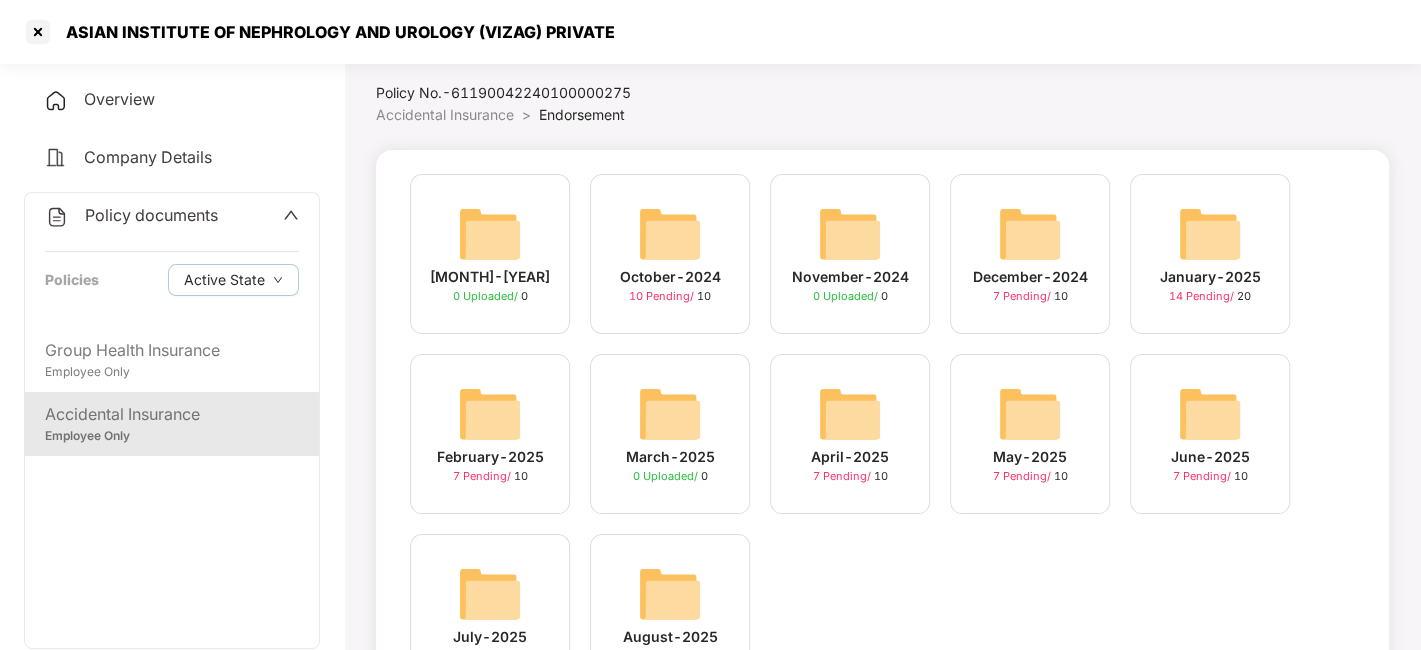 click on "Policy documents" at bounding box center (151, 215) 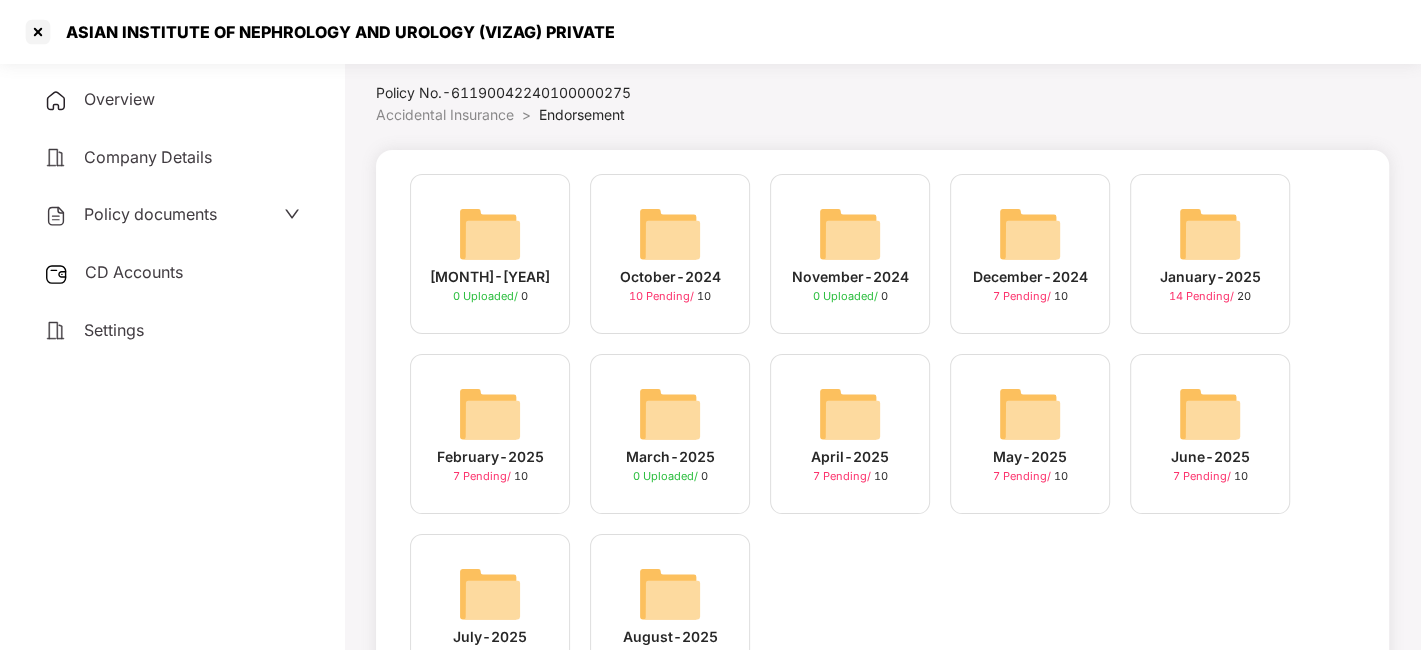 click on "CD Accounts" at bounding box center [134, 272] 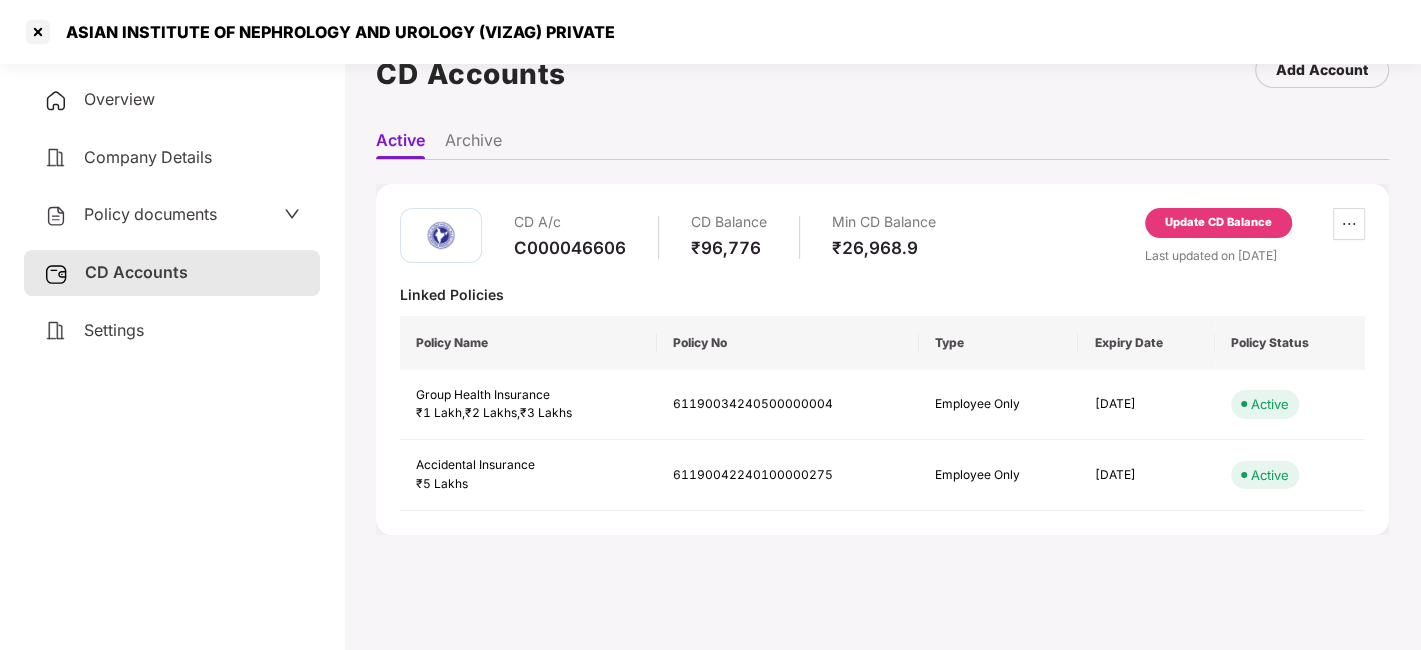 click on "Update CD Balance" at bounding box center [1218, 223] 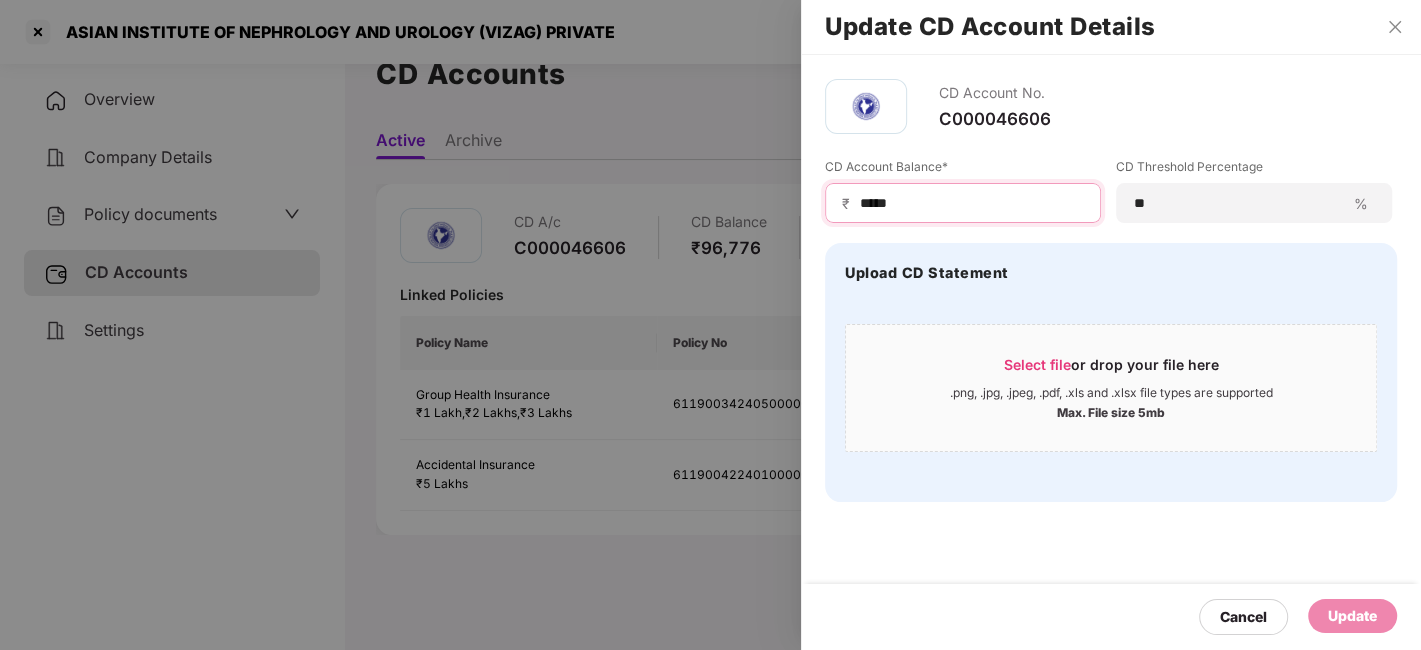 click on "*****" at bounding box center (971, 203) 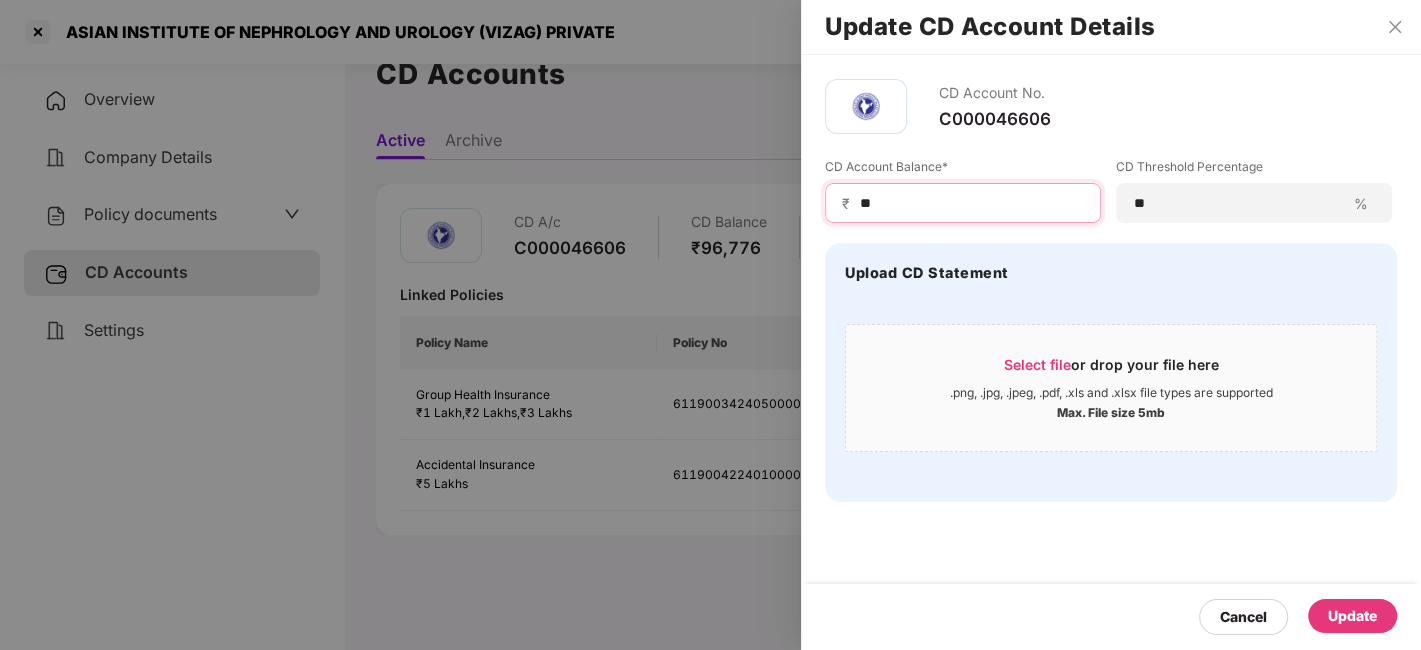 type on "*" 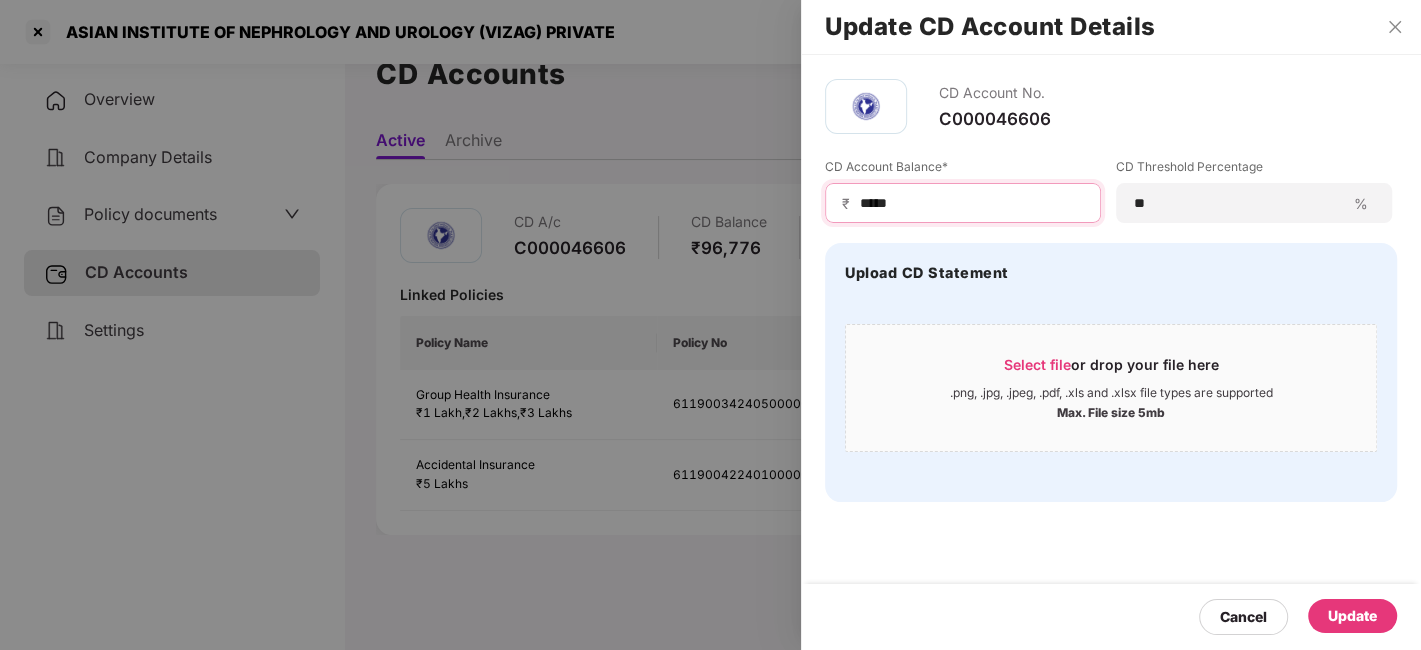 type on "*****" 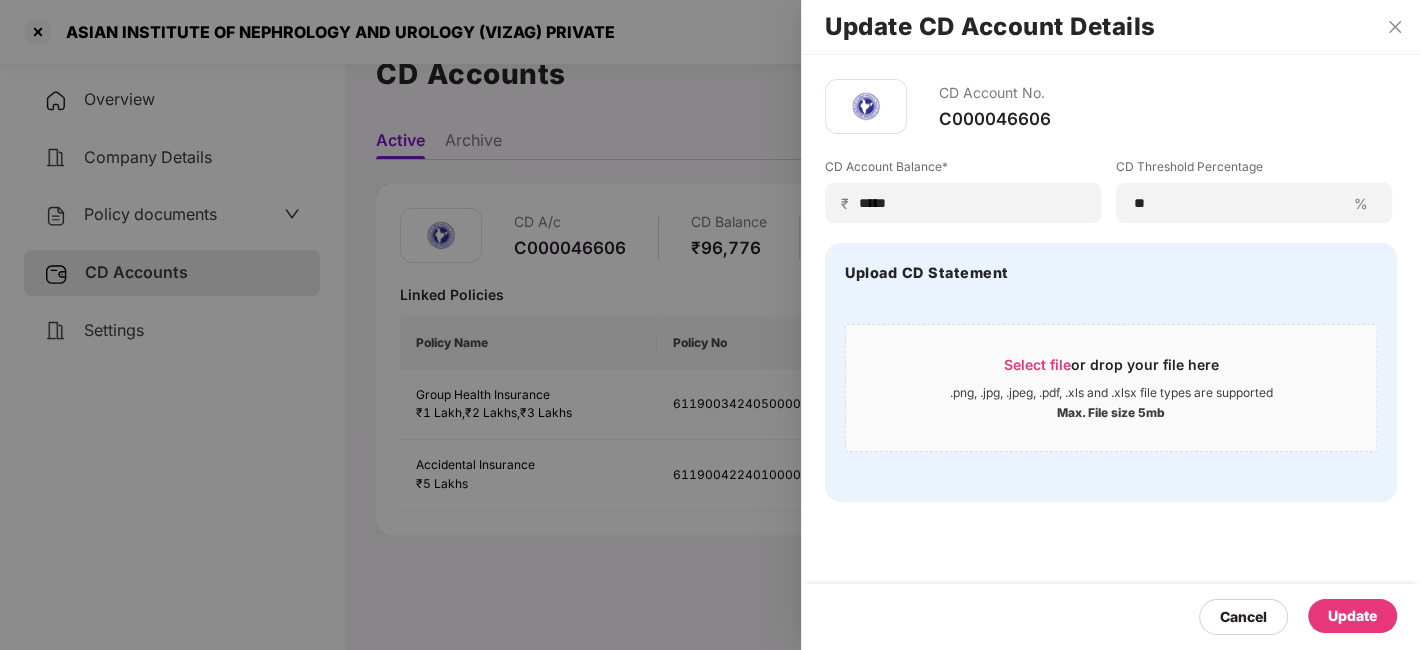 click on "Update" at bounding box center [1352, 616] 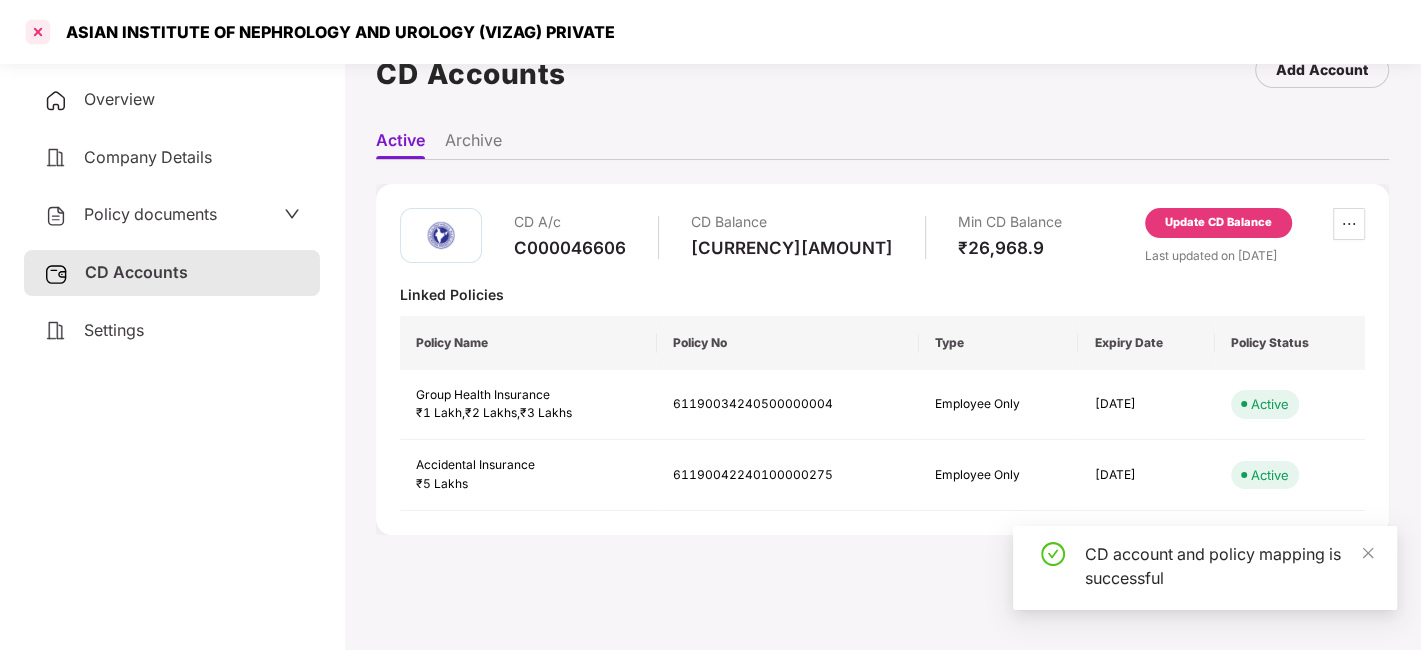 click at bounding box center (38, 32) 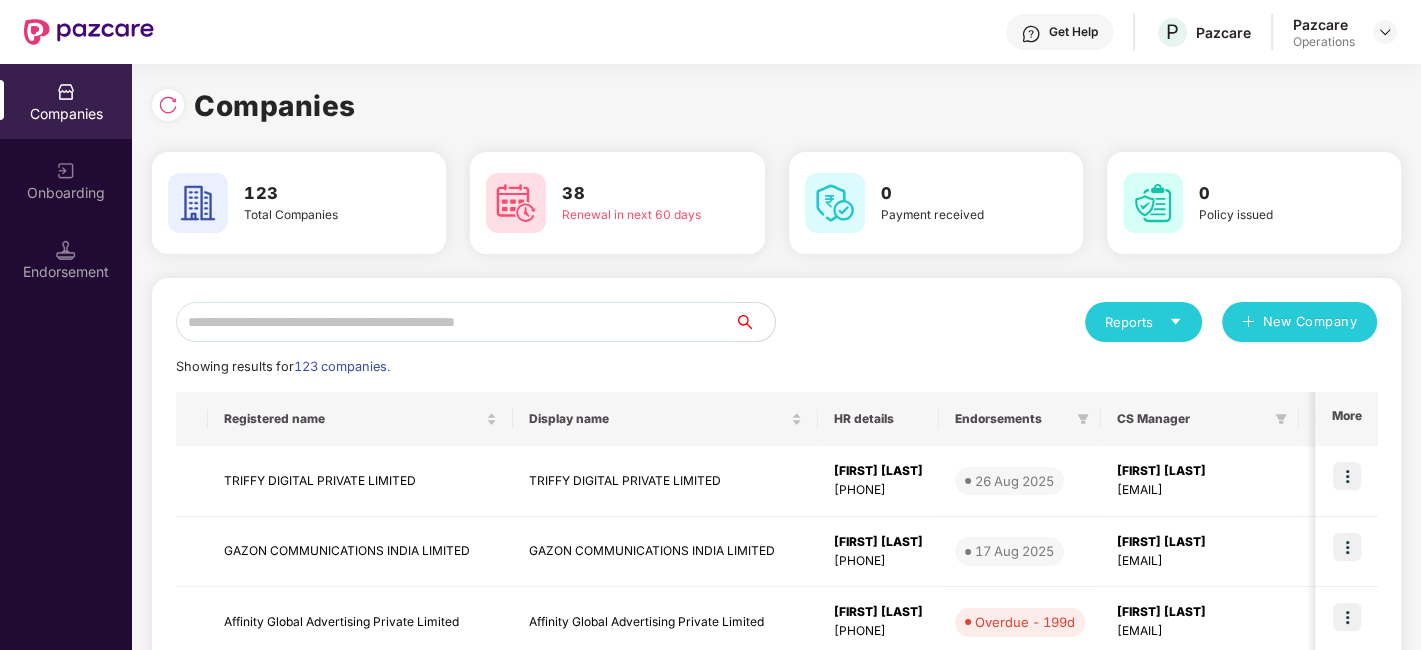 click at bounding box center [455, 322] 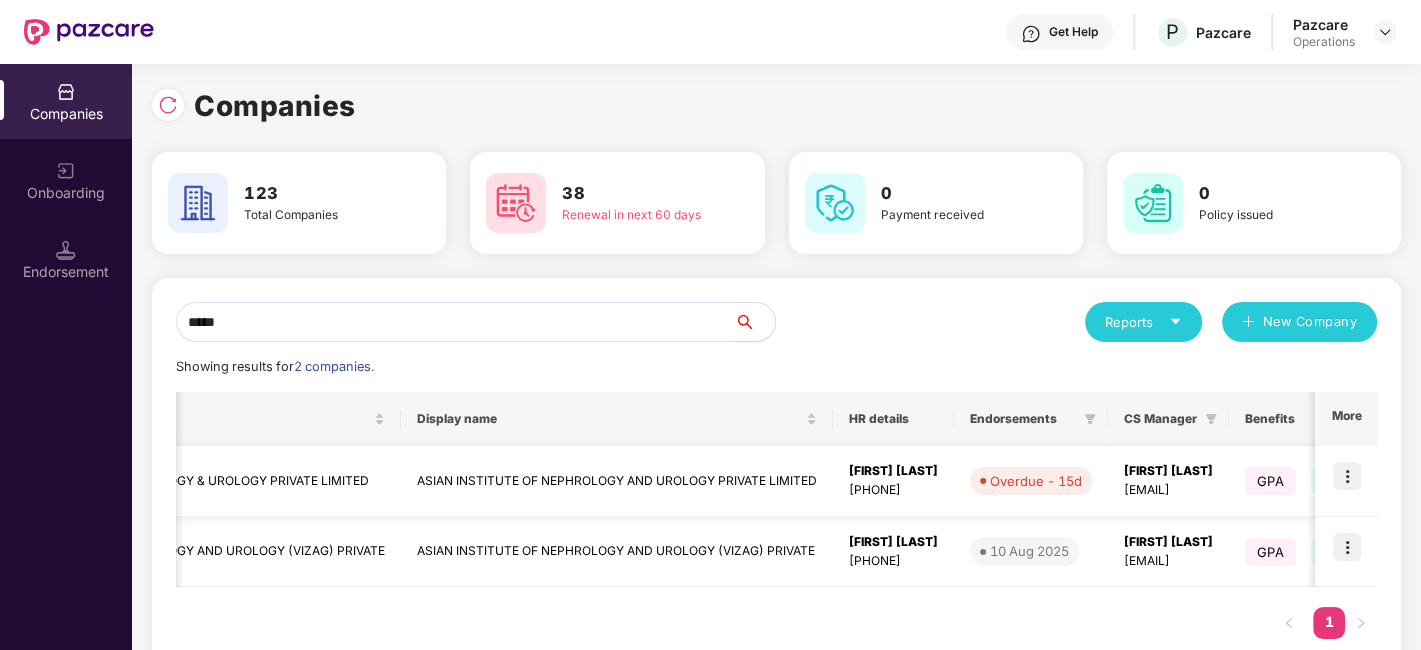 scroll, scrollTop: 0, scrollLeft: 240, axis: horizontal 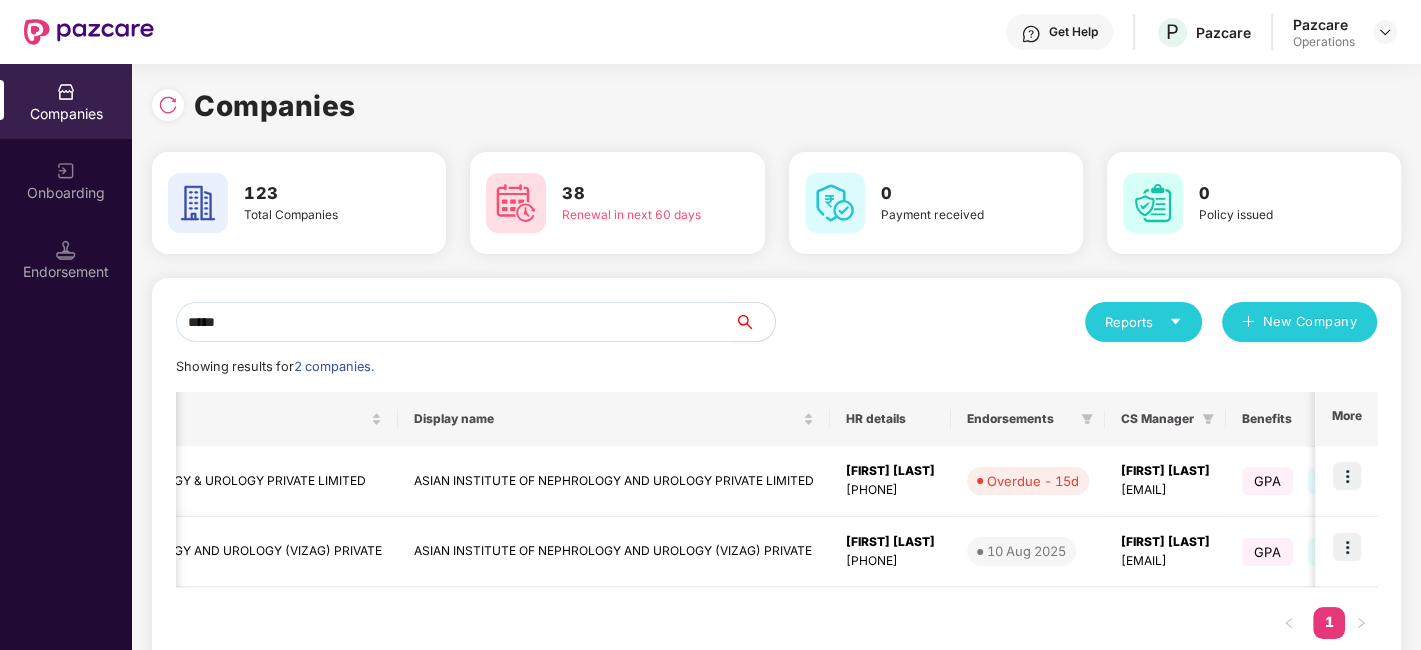 type on "*****" 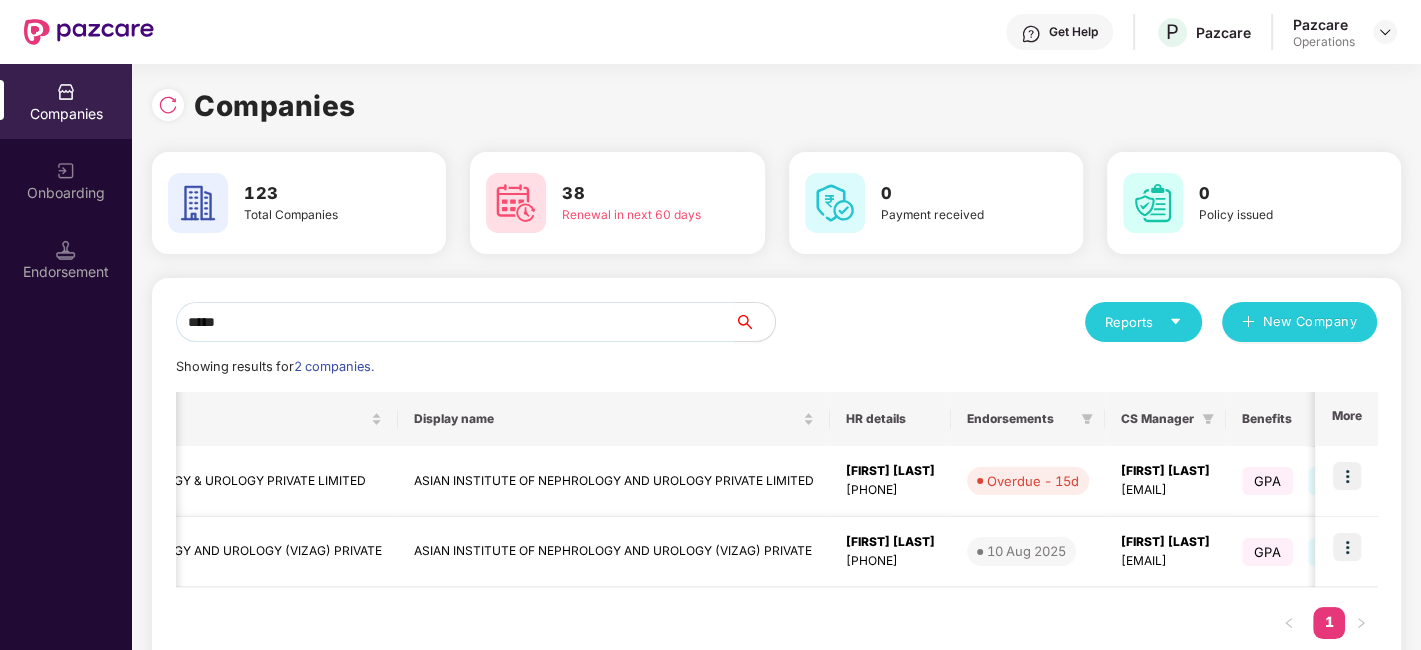 click at bounding box center (1347, 547) 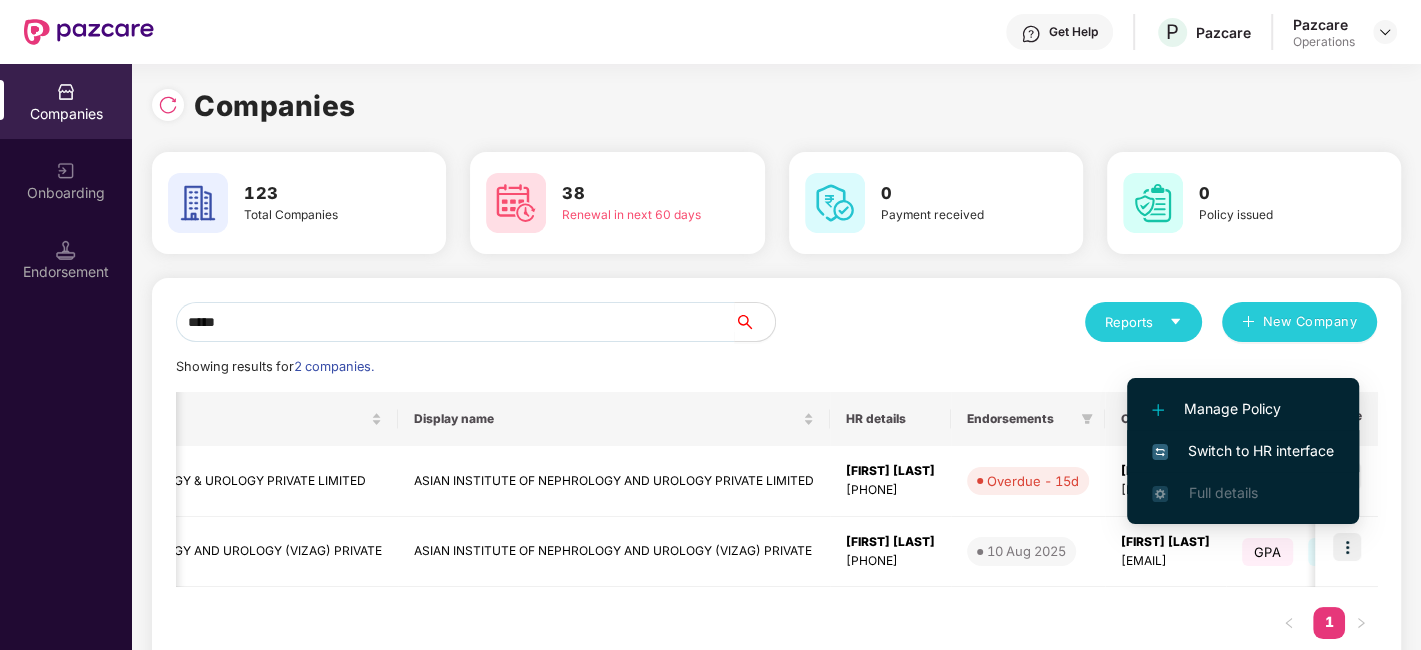 click on "Switch to HR interface" at bounding box center [1243, 451] 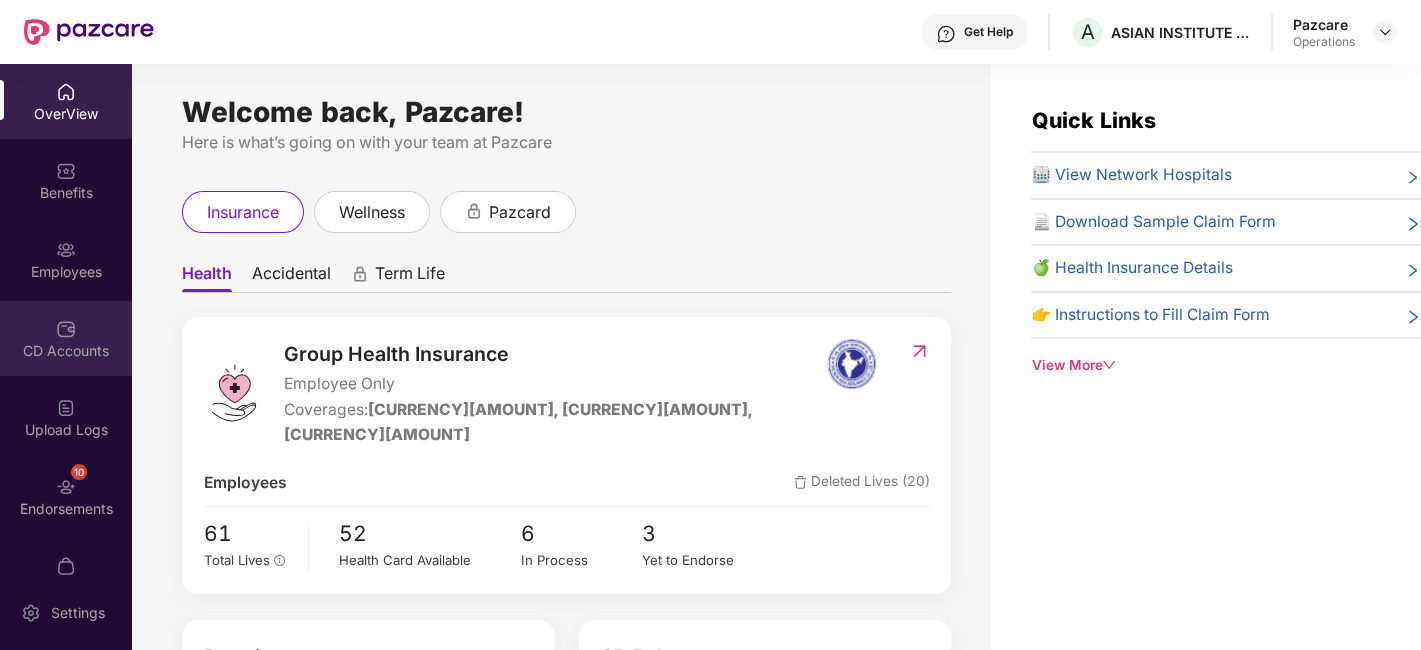 scroll, scrollTop: 41, scrollLeft: 0, axis: vertical 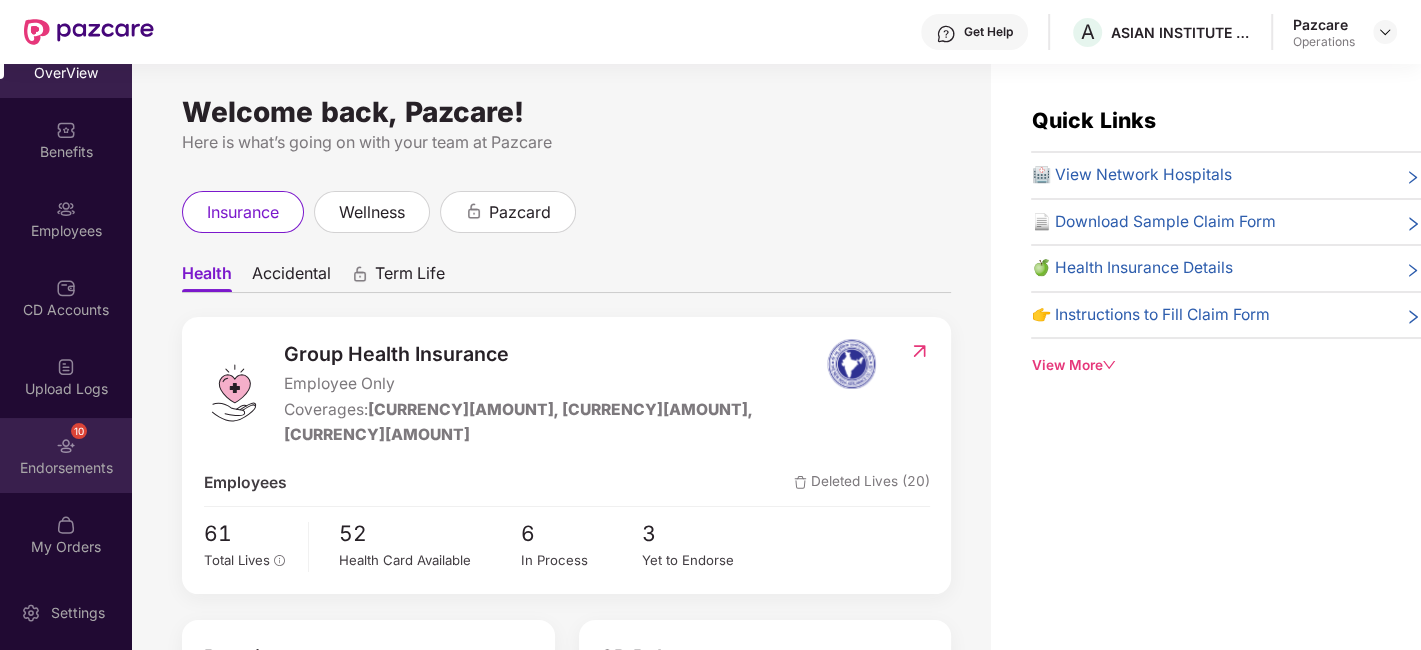 click on "Endorsements" at bounding box center [66, 468] 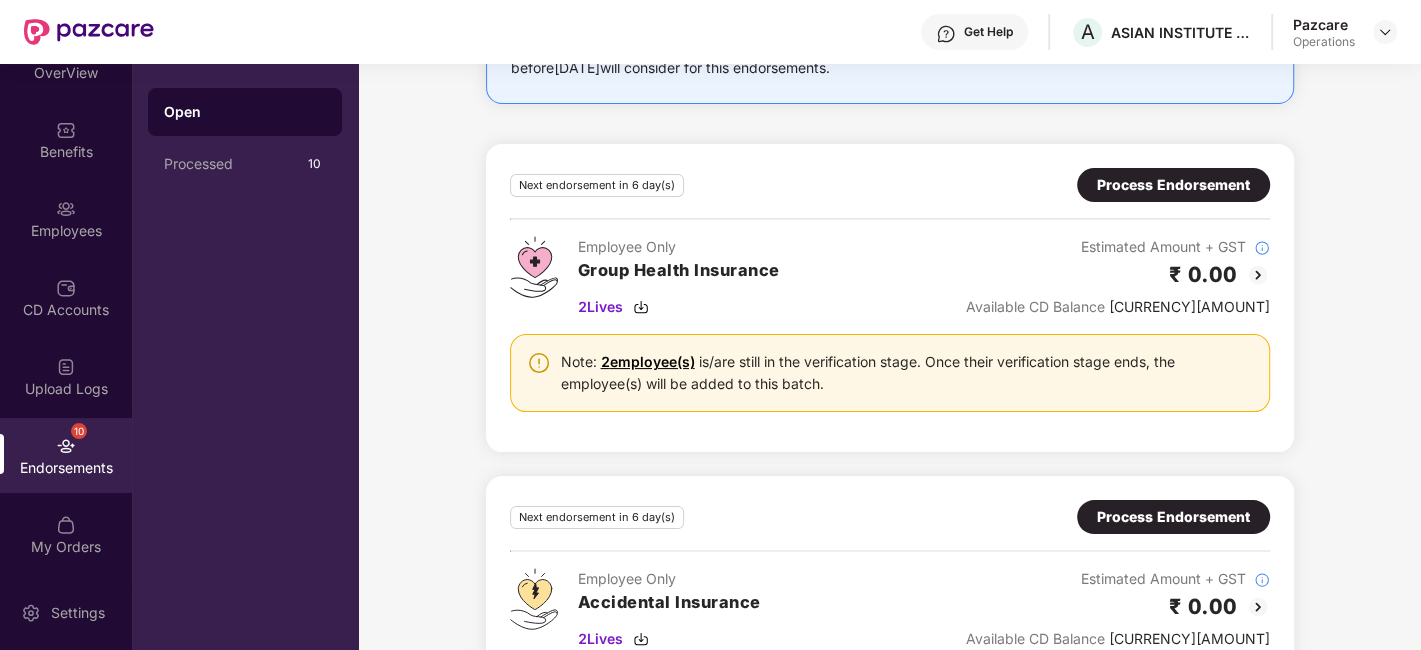 scroll, scrollTop: 358, scrollLeft: 0, axis: vertical 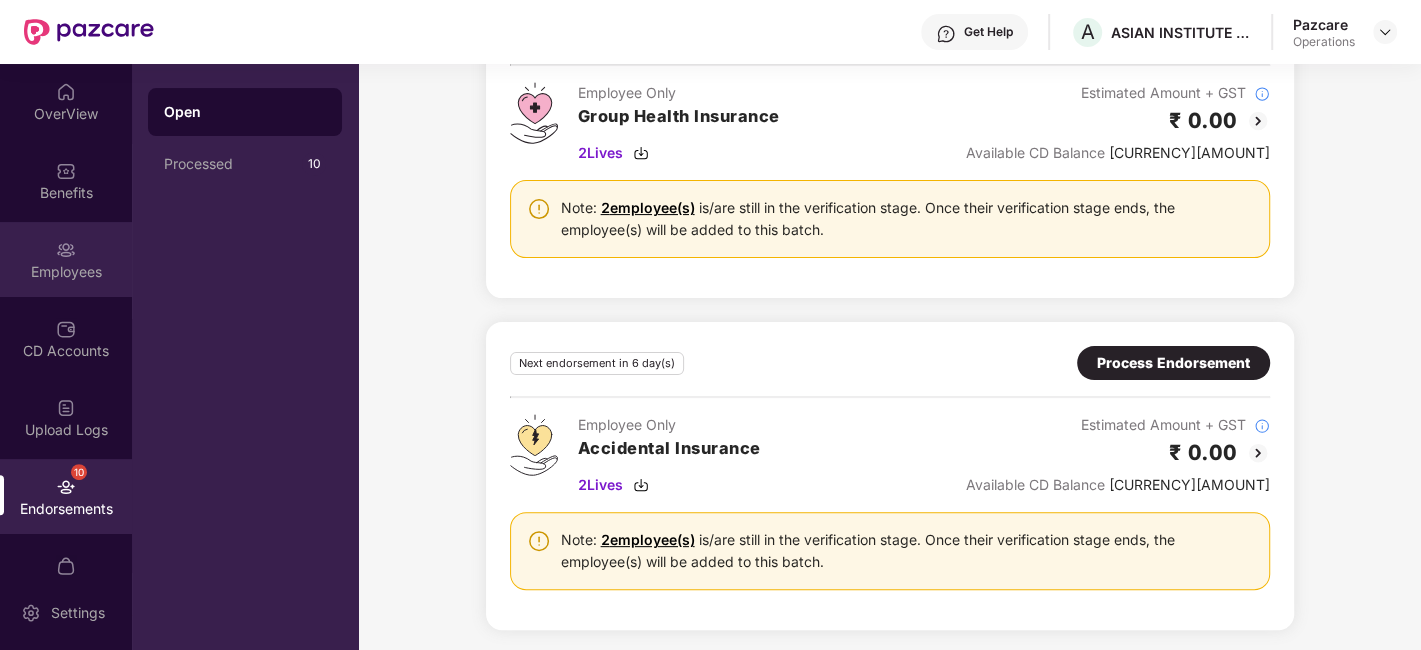 click on "Employees" at bounding box center [66, 259] 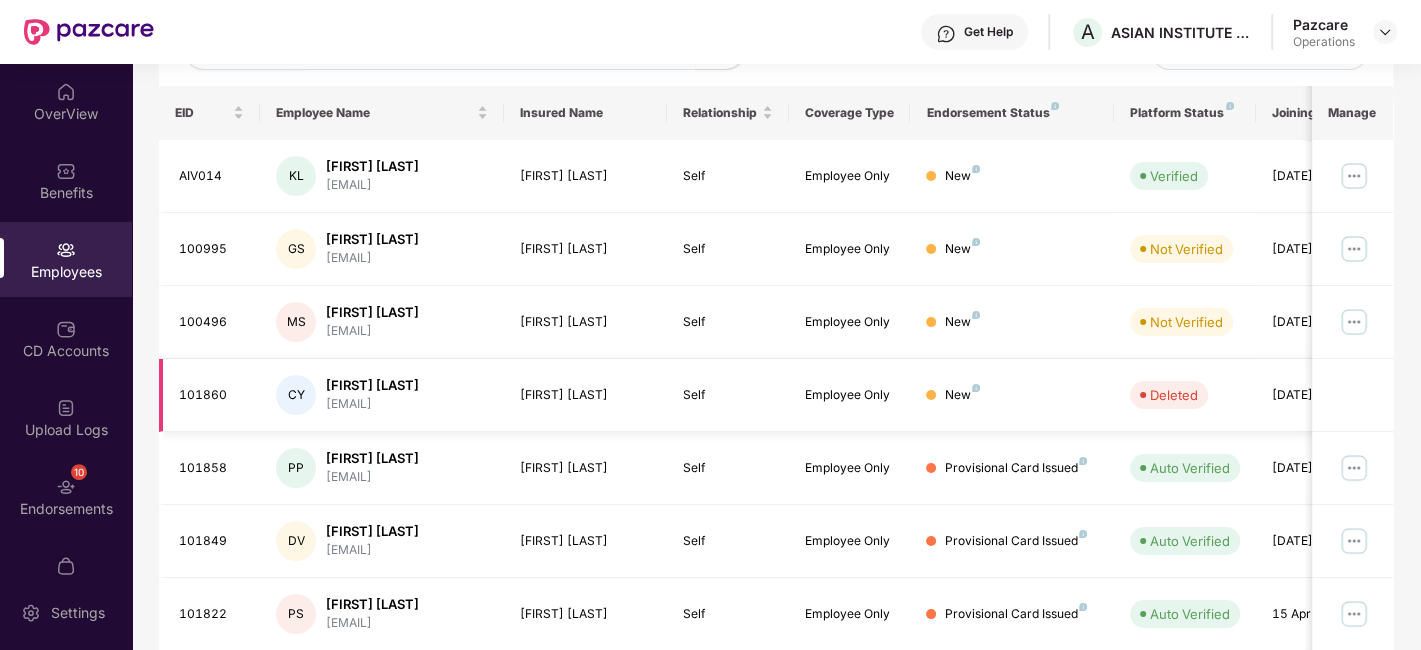 scroll, scrollTop: 0, scrollLeft: 0, axis: both 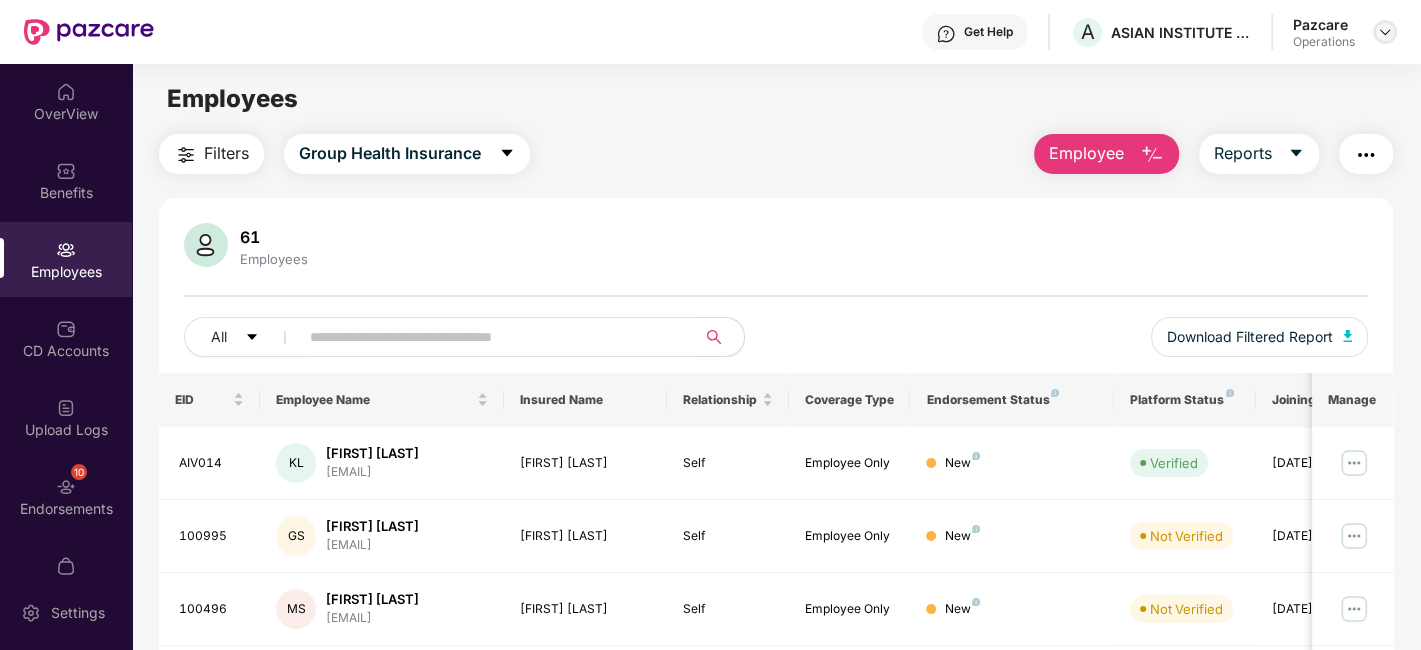 click at bounding box center [1385, 32] 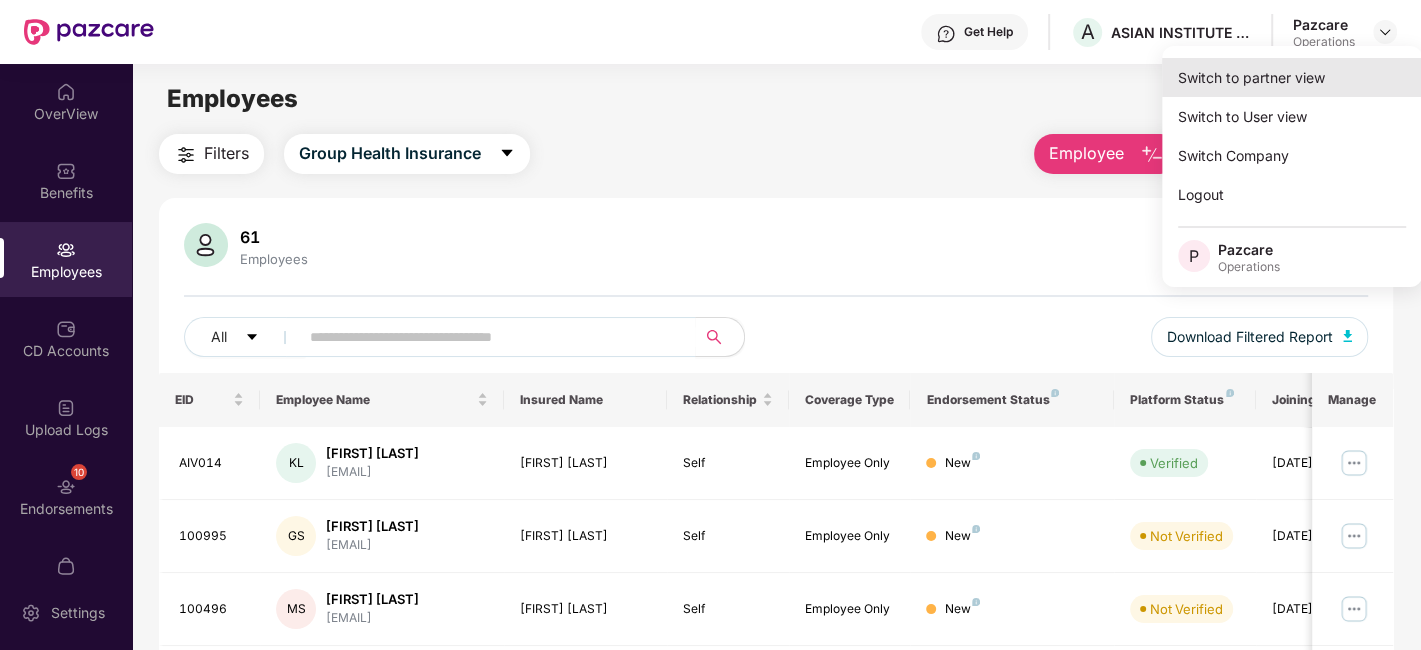 click on "Switch to partner view" at bounding box center [1292, 77] 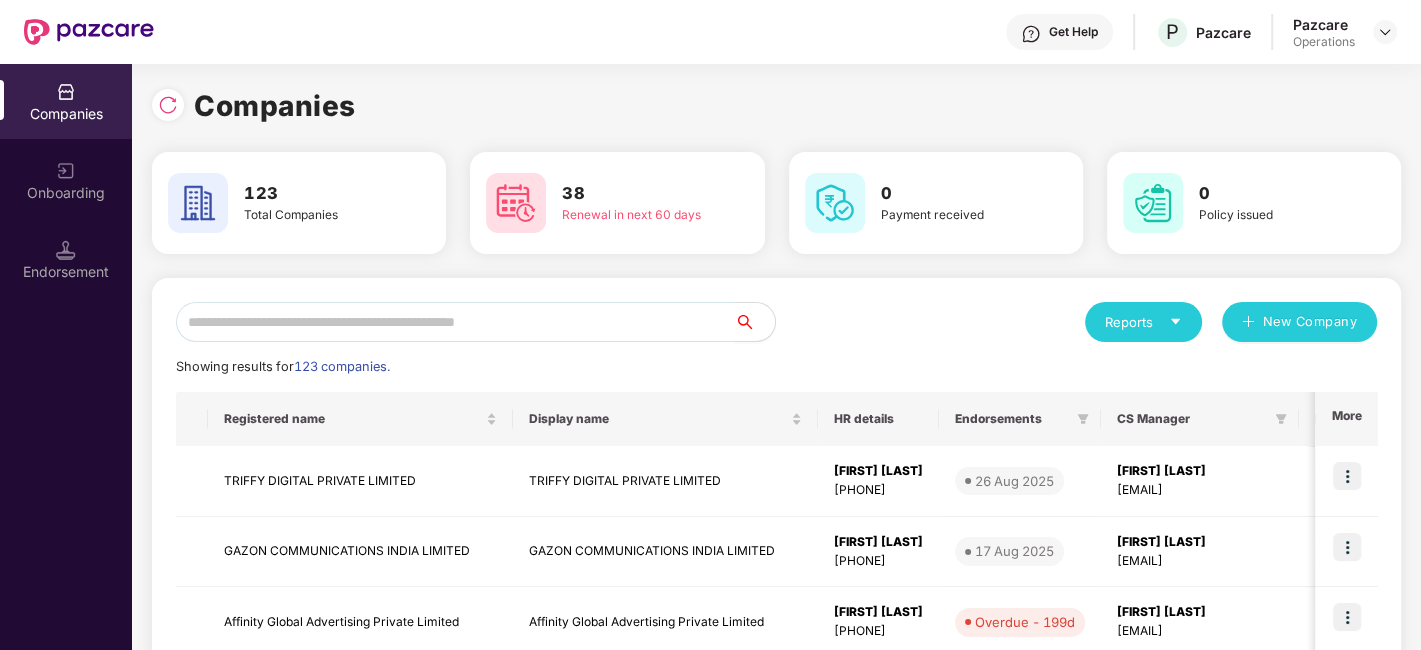 click at bounding box center (455, 322) 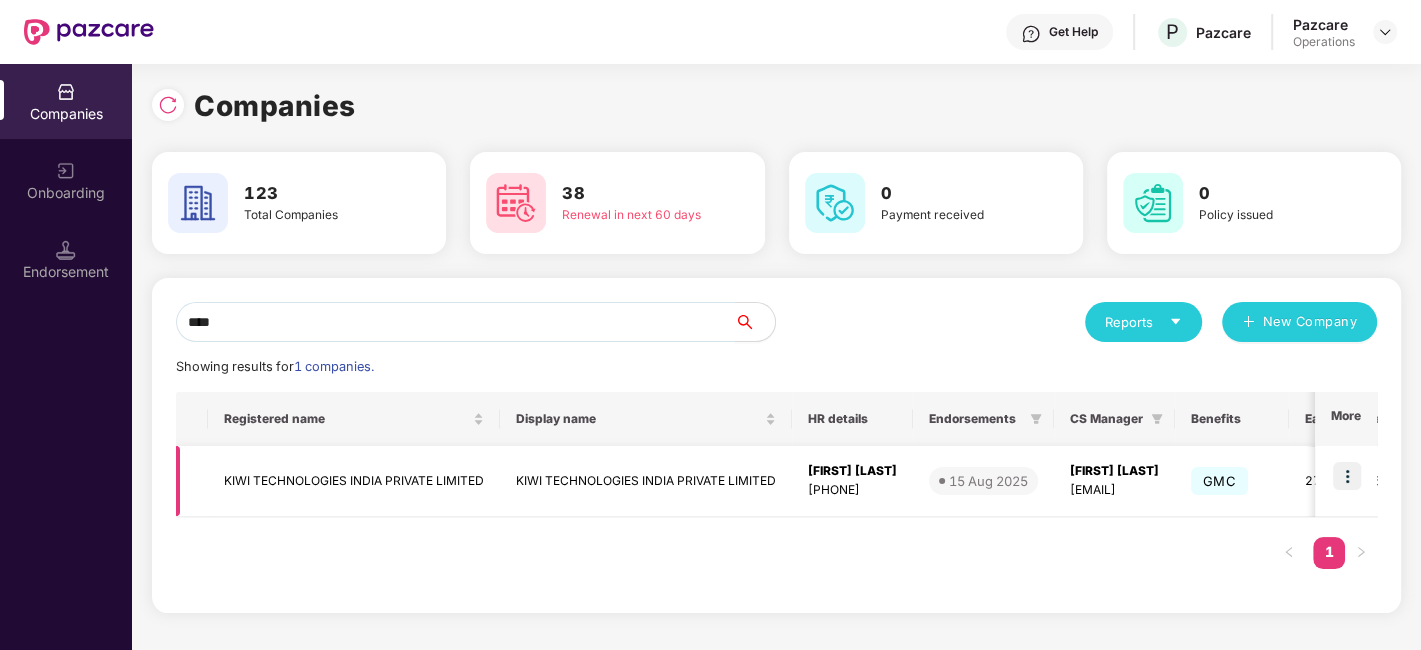 type on "****" 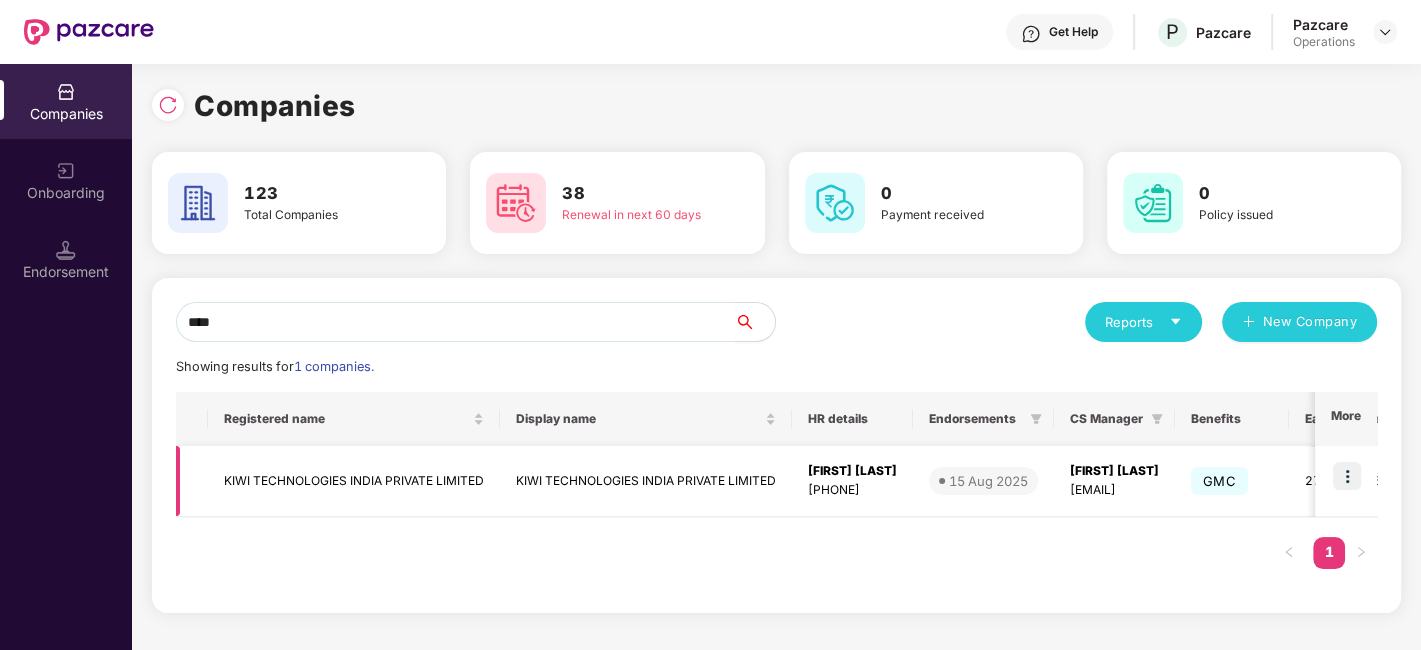 click at bounding box center (1347, 476) 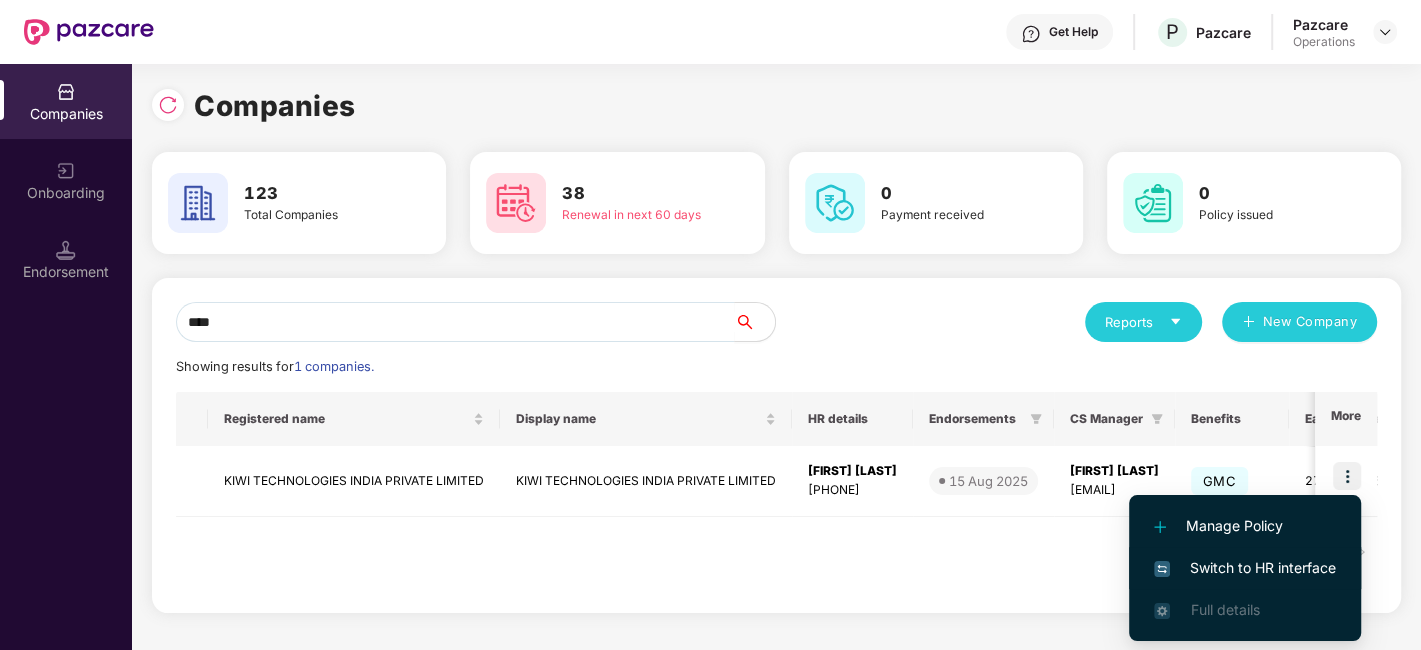 click on "Switch to HR interface" at bounding box center [1245, 568] 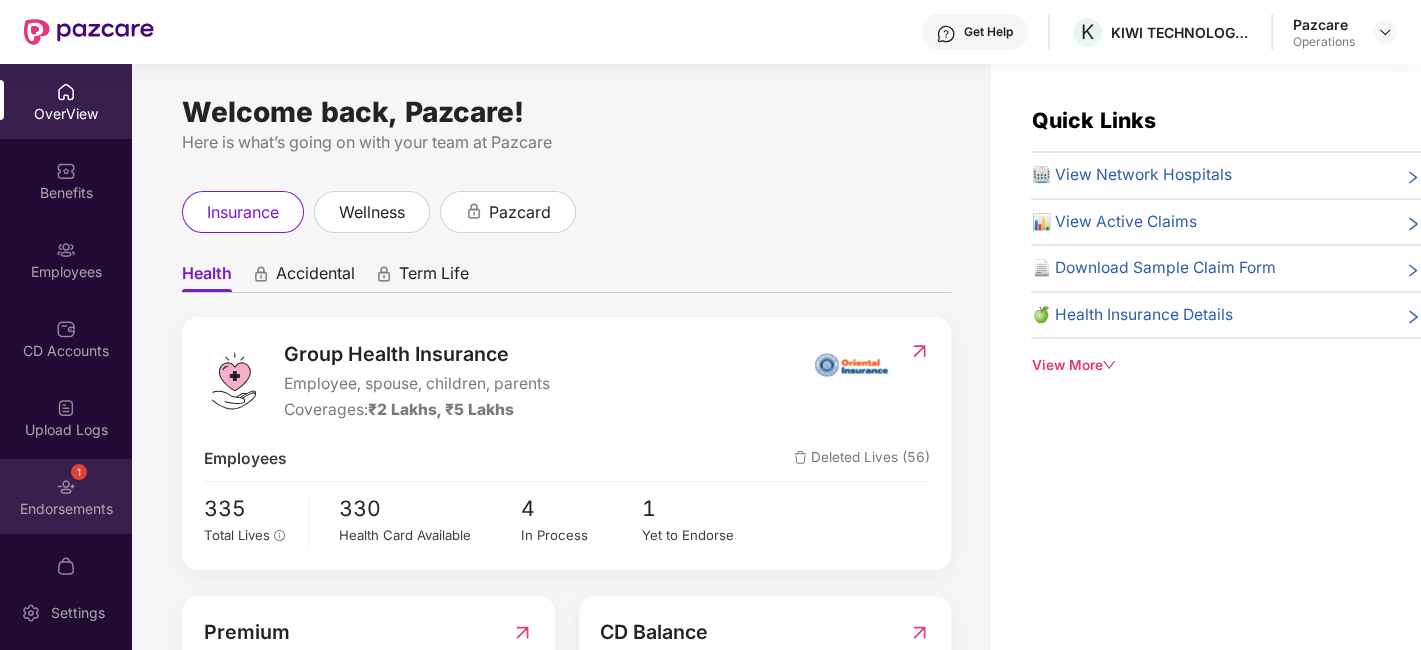 click on "1 Endorsements" at bounding box center (66, 496) 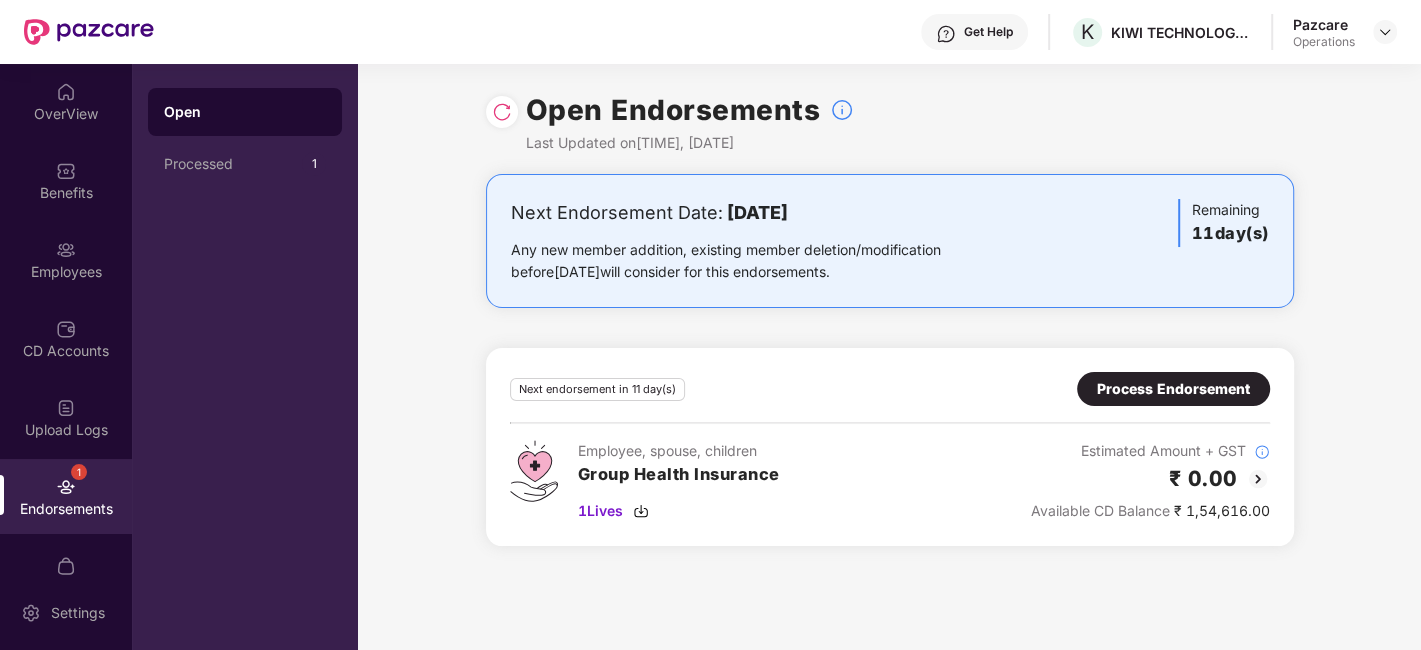 click on "Process Endorsement" at bounding box center [1173, 389] 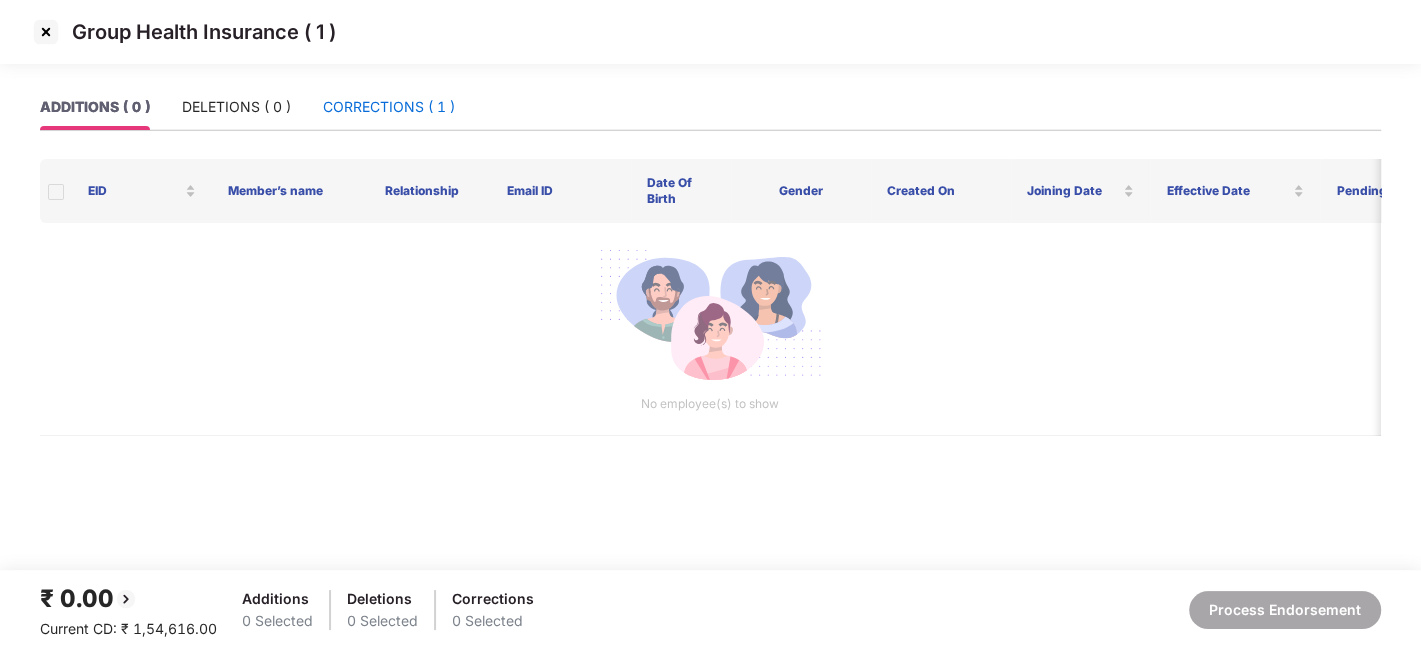 click on "CORRECTIONS ( 1 )" at bounding box center [389, 107] 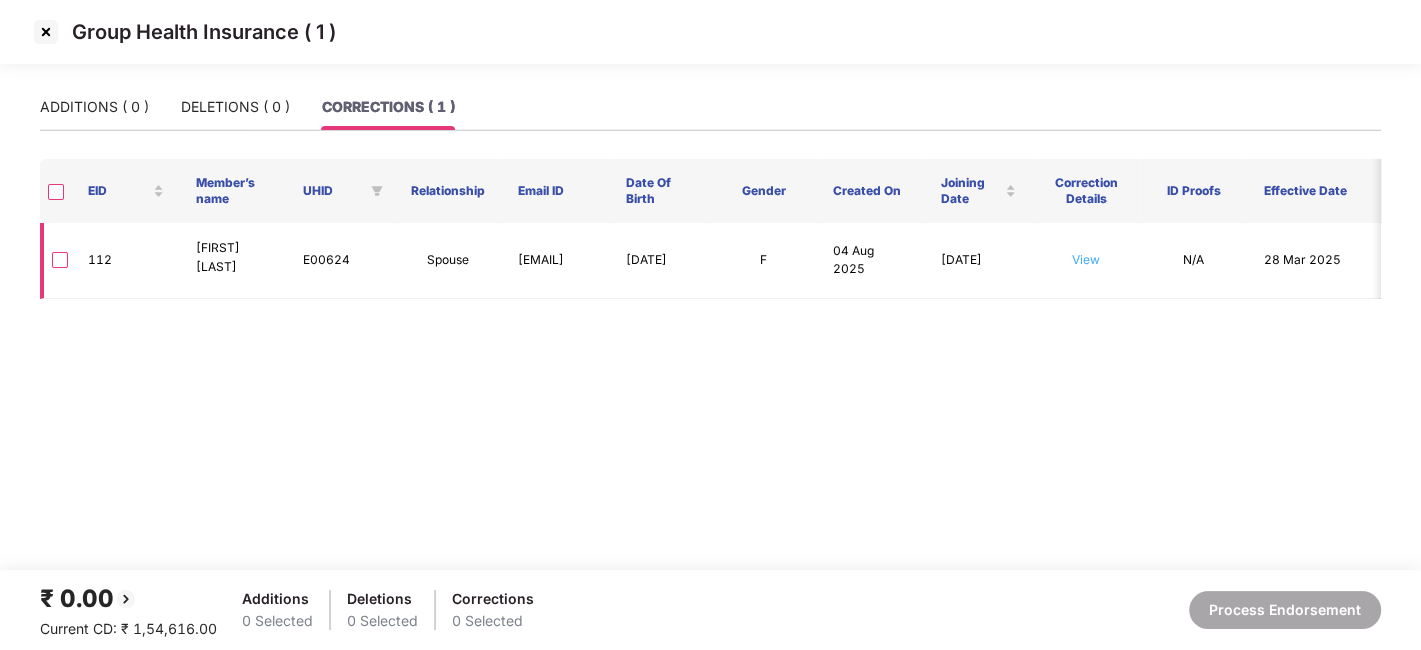 click on "View" at bounding box center [1086, 259] 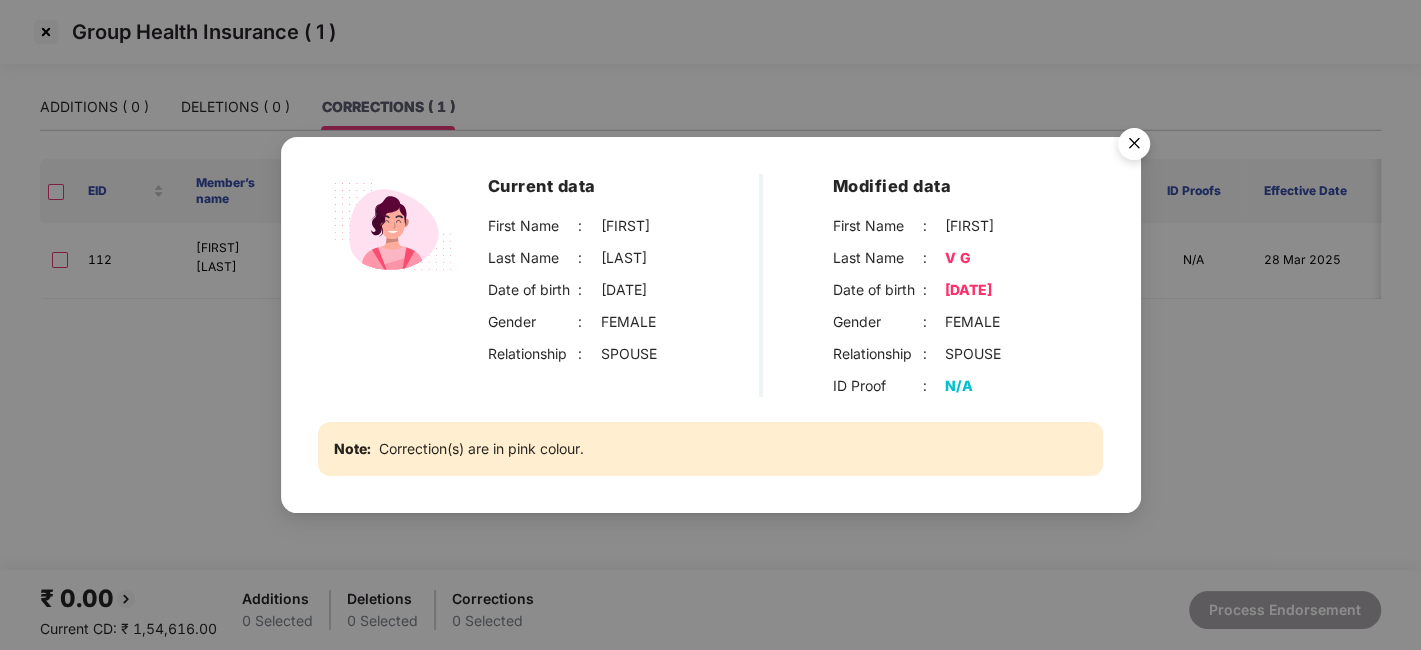 click at bounding box center [1134, 147] 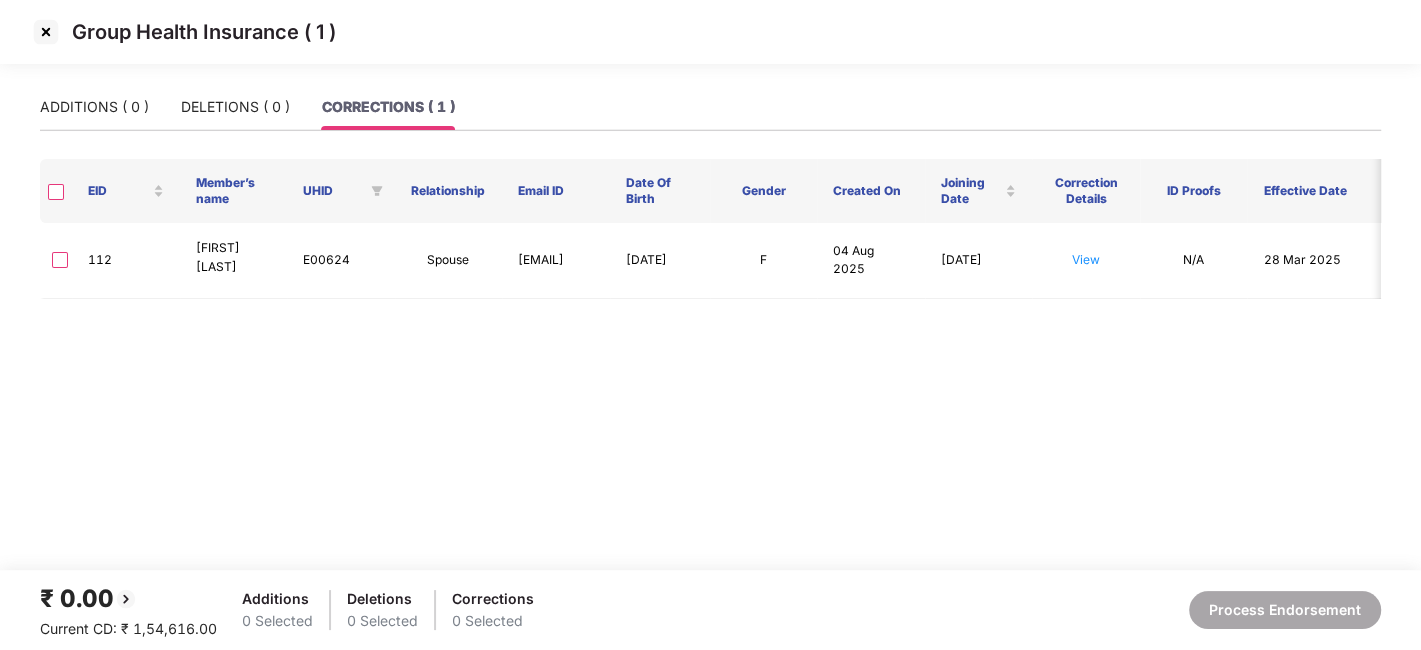 click at bounding box center [46, 32] 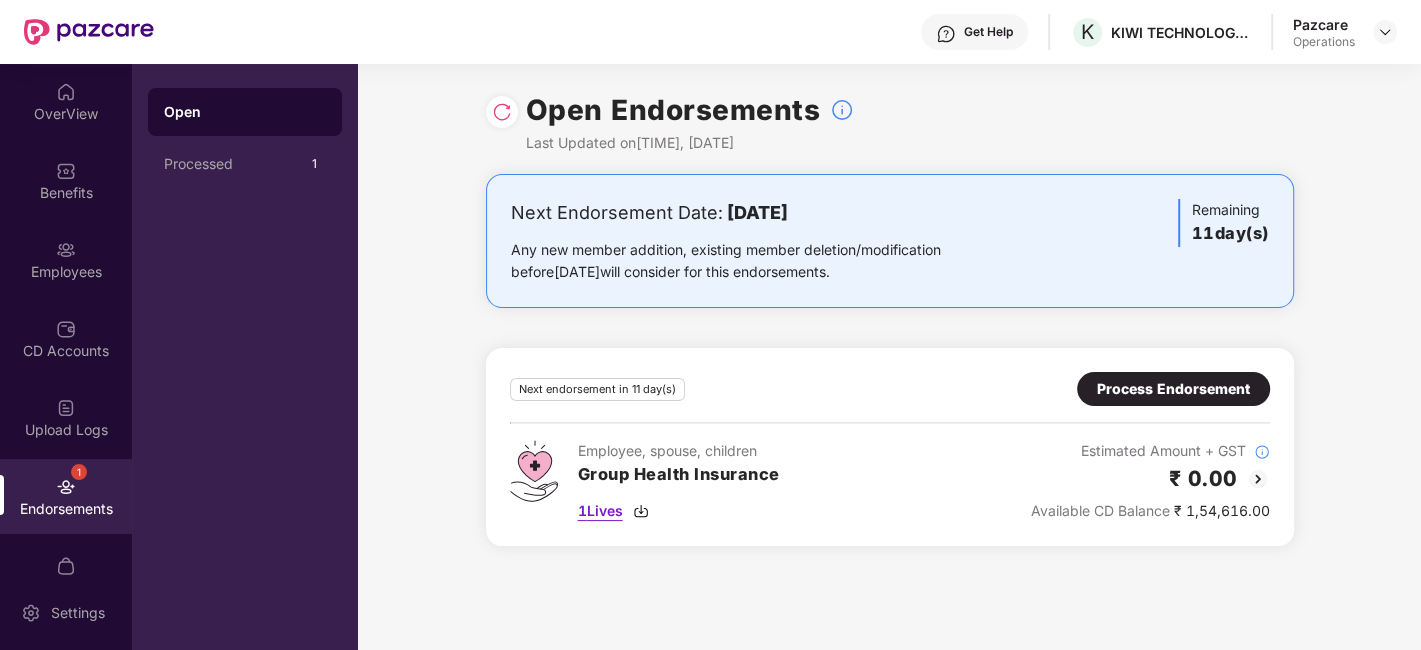 click on "1  Lives" at bounding box center [600, 511] 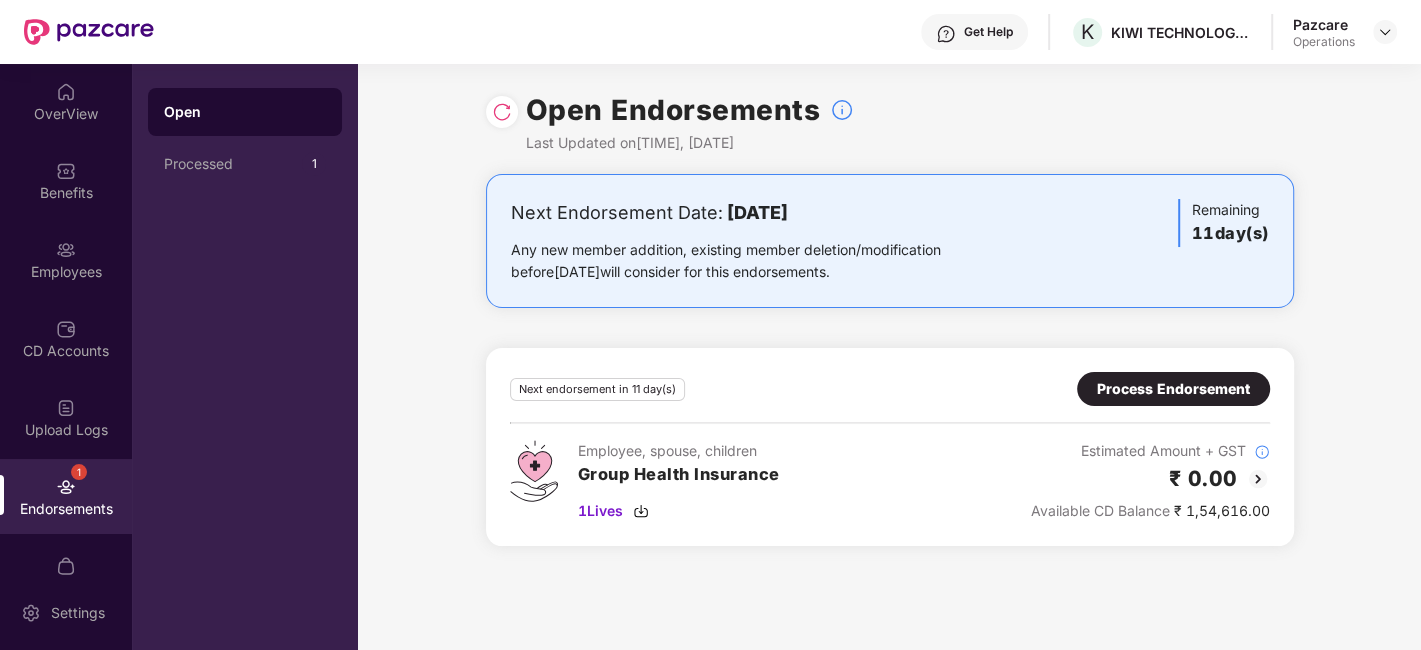 click on "Process Endorsement" at bounding box center [1173, 389] 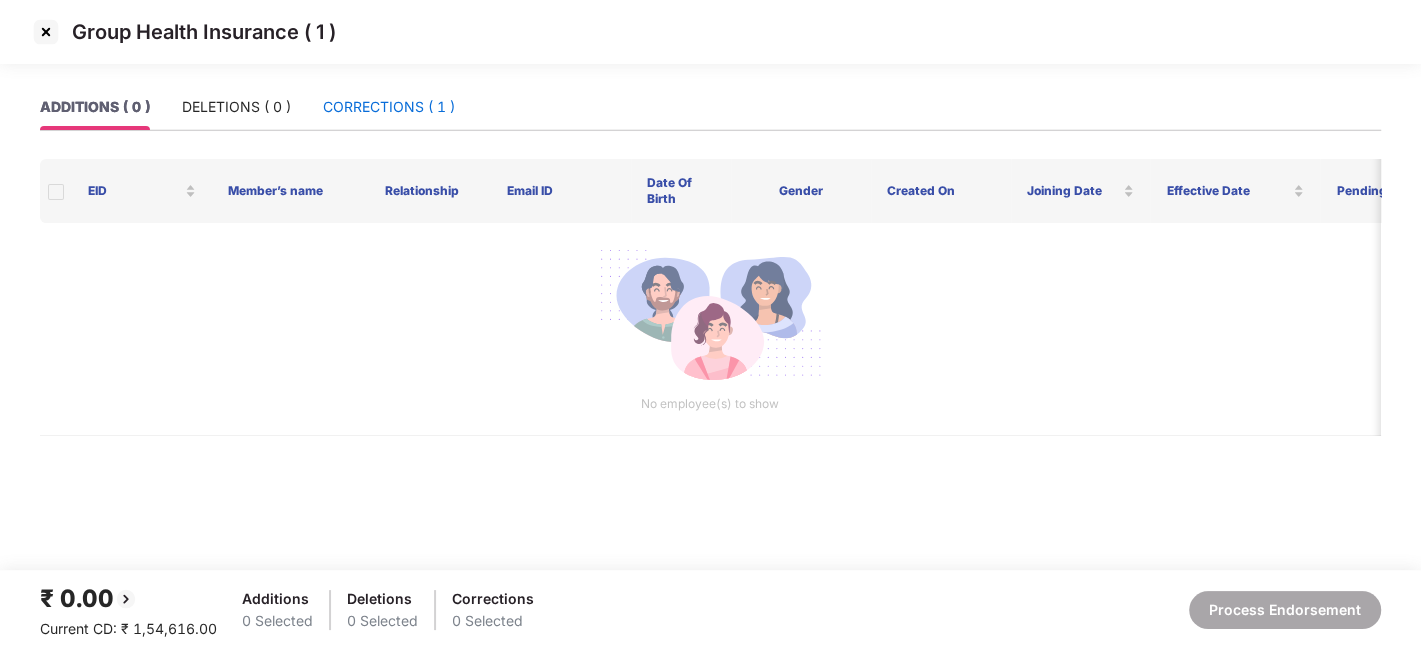 click on "CORRECTIONS ( 1 )" at bounding box center [389, 107] 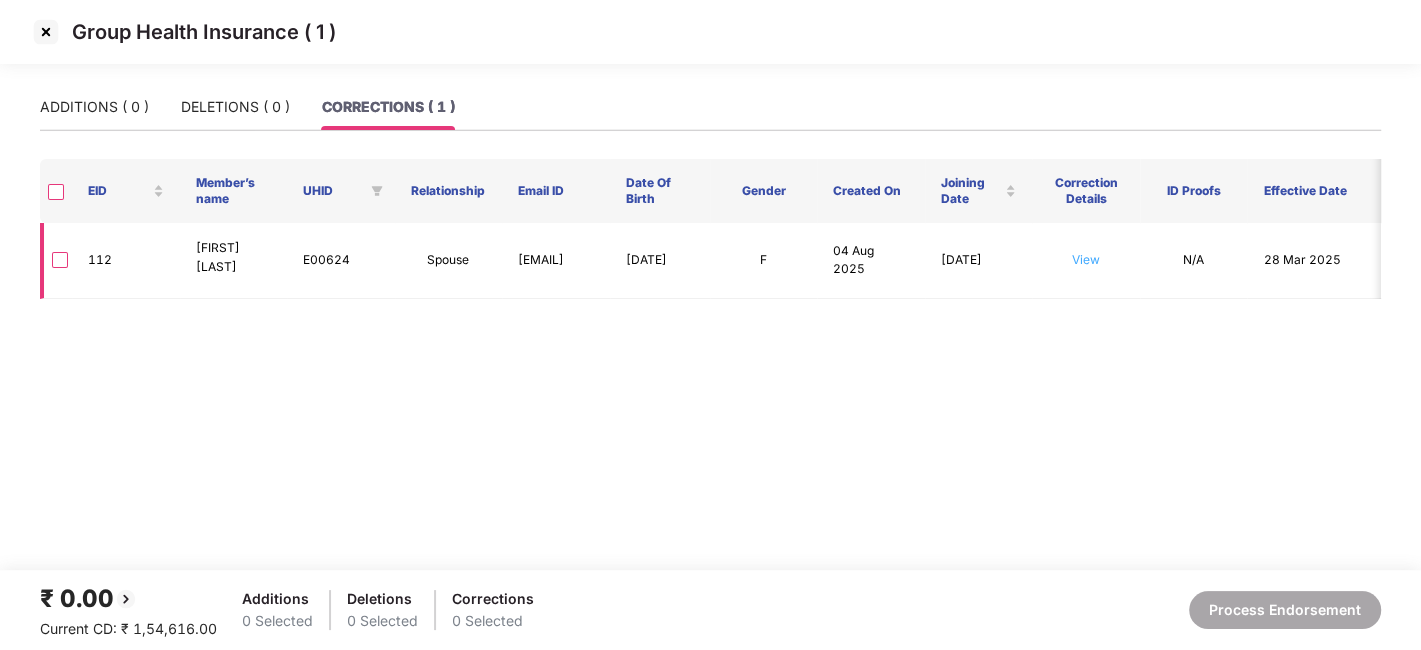 click on "View" at bounding box center (1086, 259) 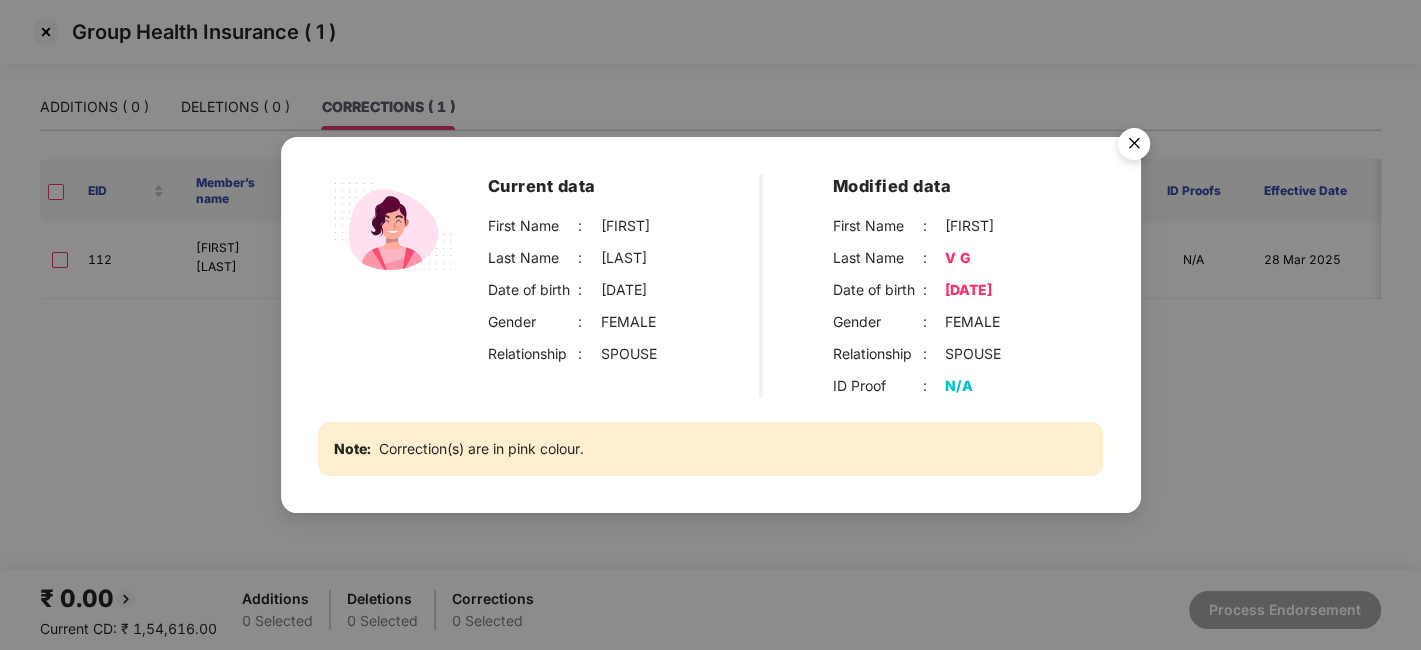 click at bounding box center (1134, 147) 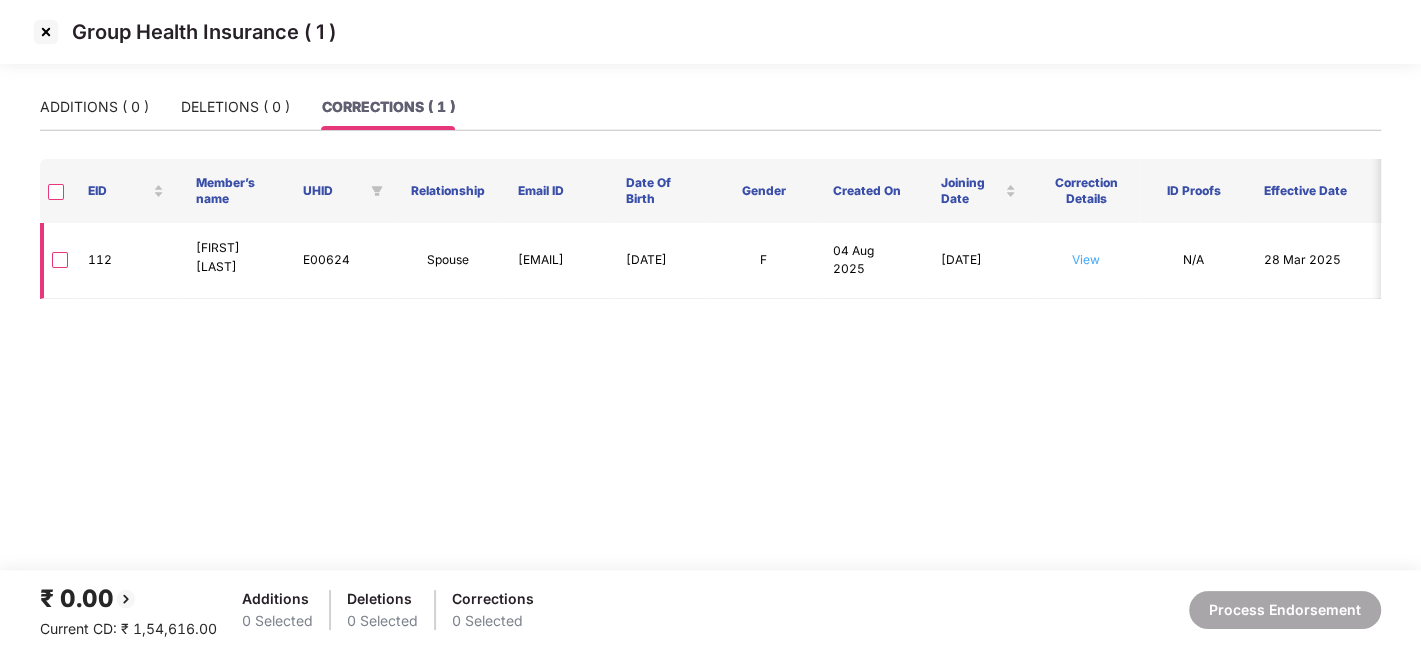 click on "View" at bounding box center (1086, 259) 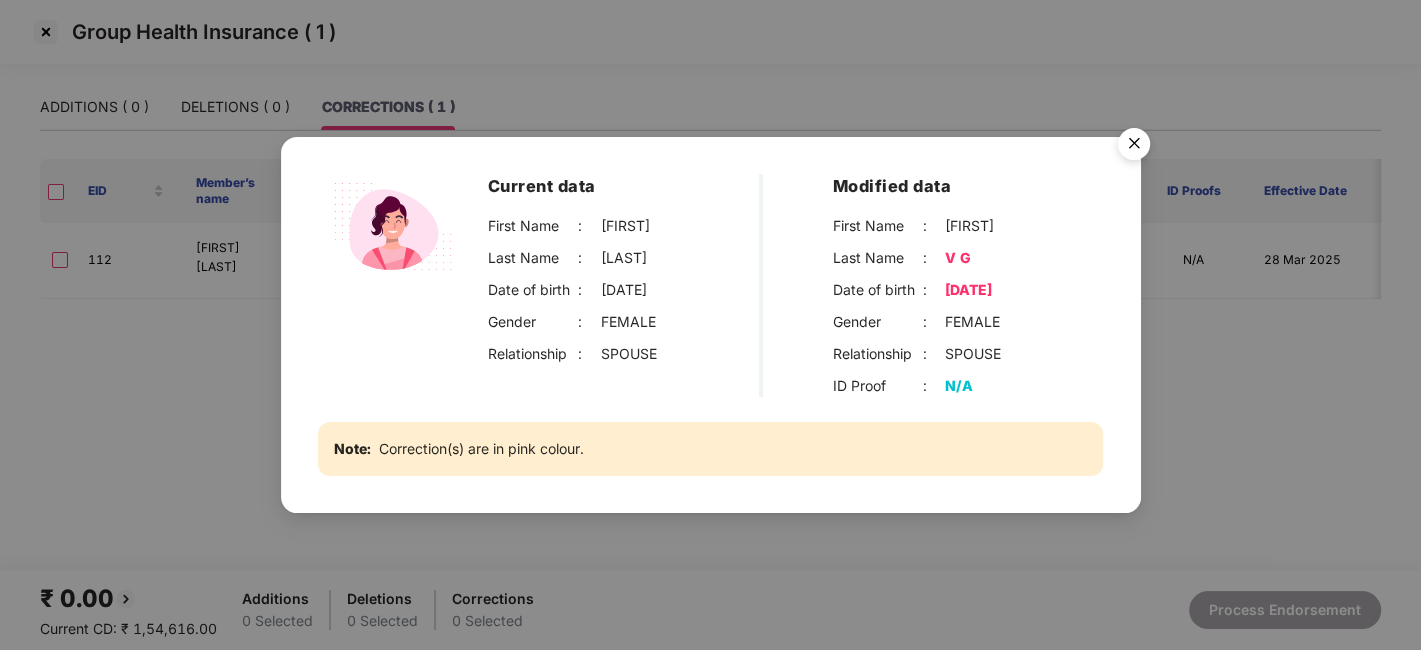 click on "Current data First Name : [FIRST] Last Name : [LAST] Date of birth : [DATE] Gender : FEMALE Relationship : SPOUSE Modified data First Name : [FIRST] Last Name : [LAST] Date of birth : [DATE] Gender : FEMALE Relationship : SPOUSE ID Proof : N/A Note:  Correction(s) are in pink colour. Cancel OK" at bounding box center (710, 325) 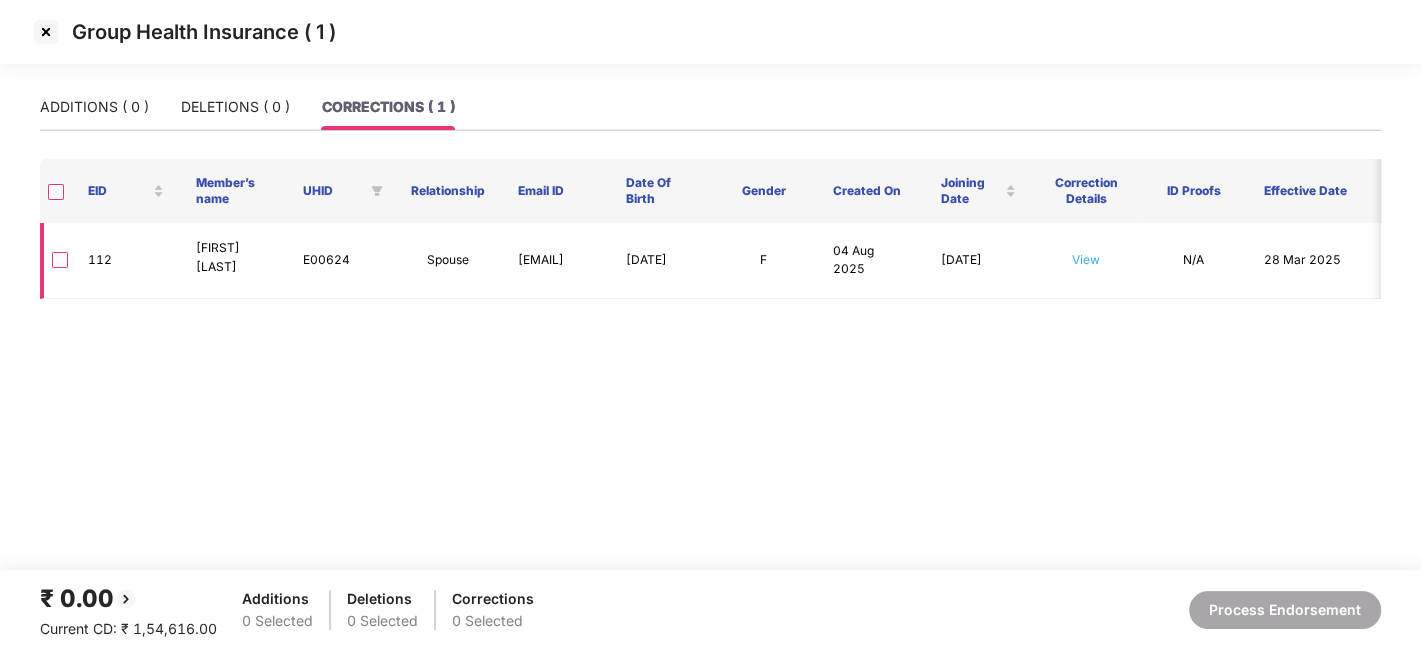 click on "View" at bounding box center [1086, 259] 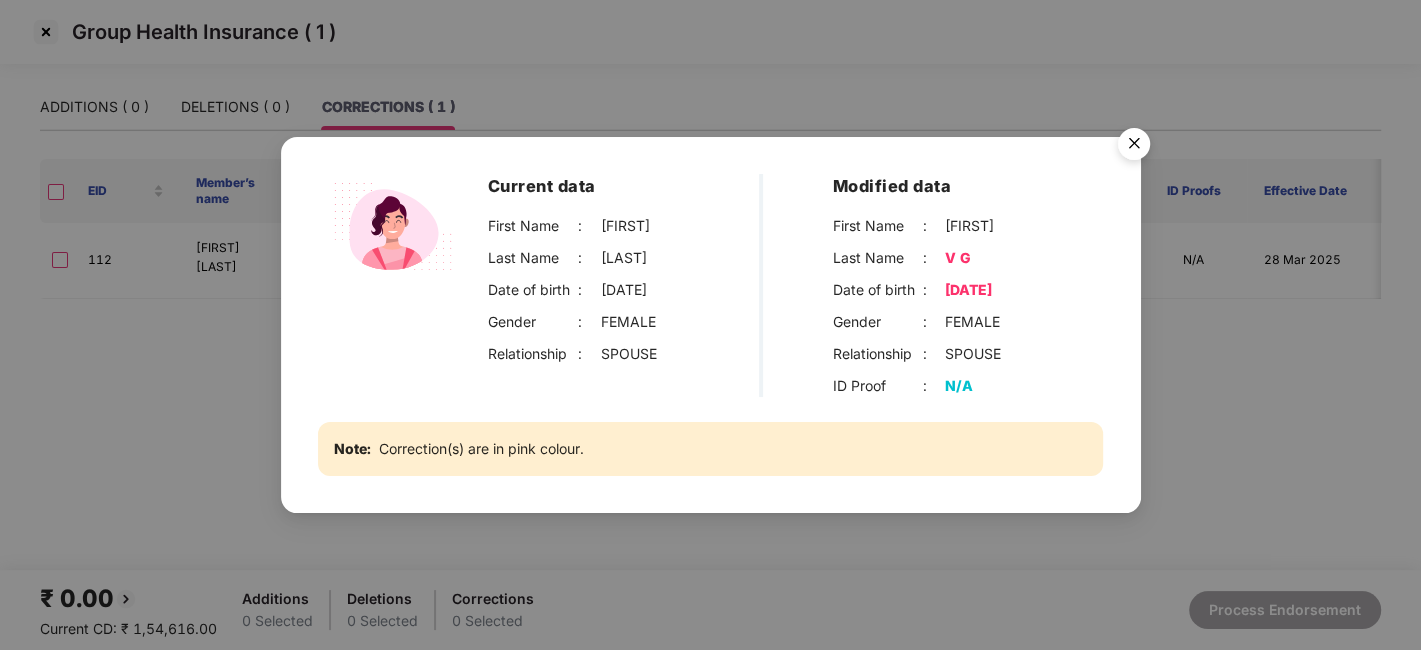 click at bounding box center (1134, 147) 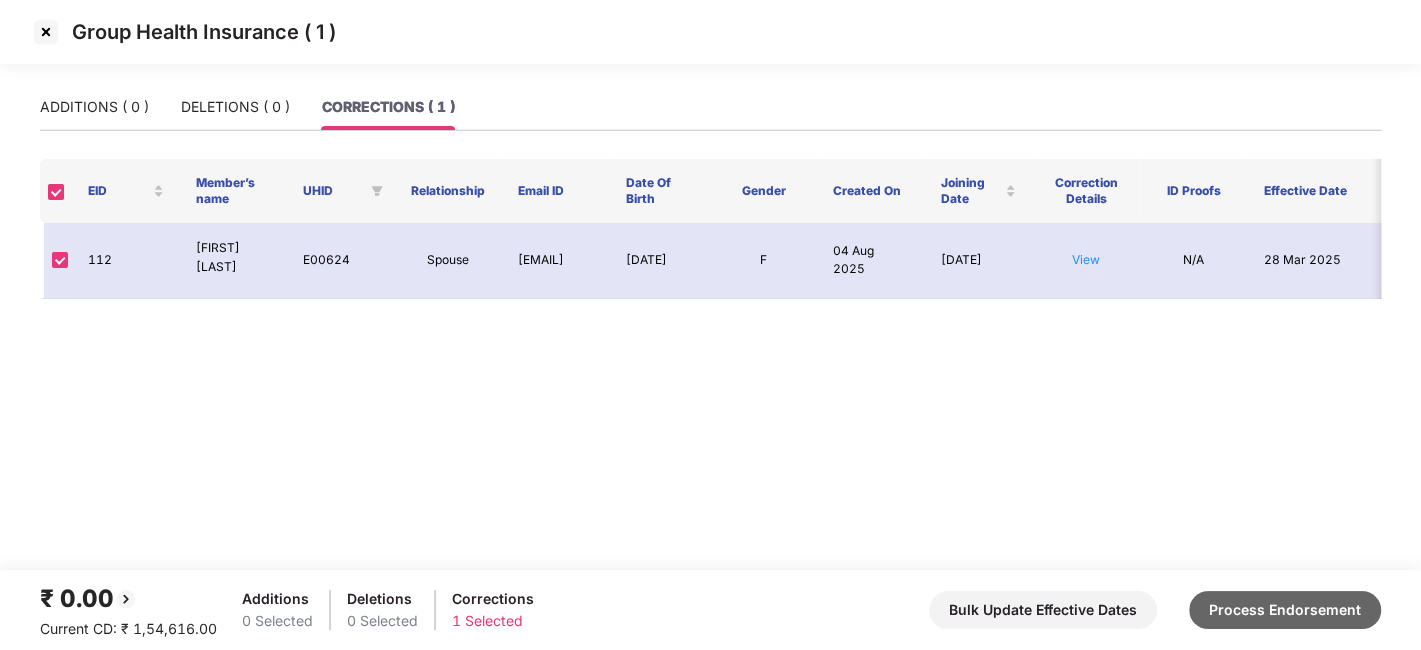 click on "Process Endorsement" at bounding box center (1285, 610) 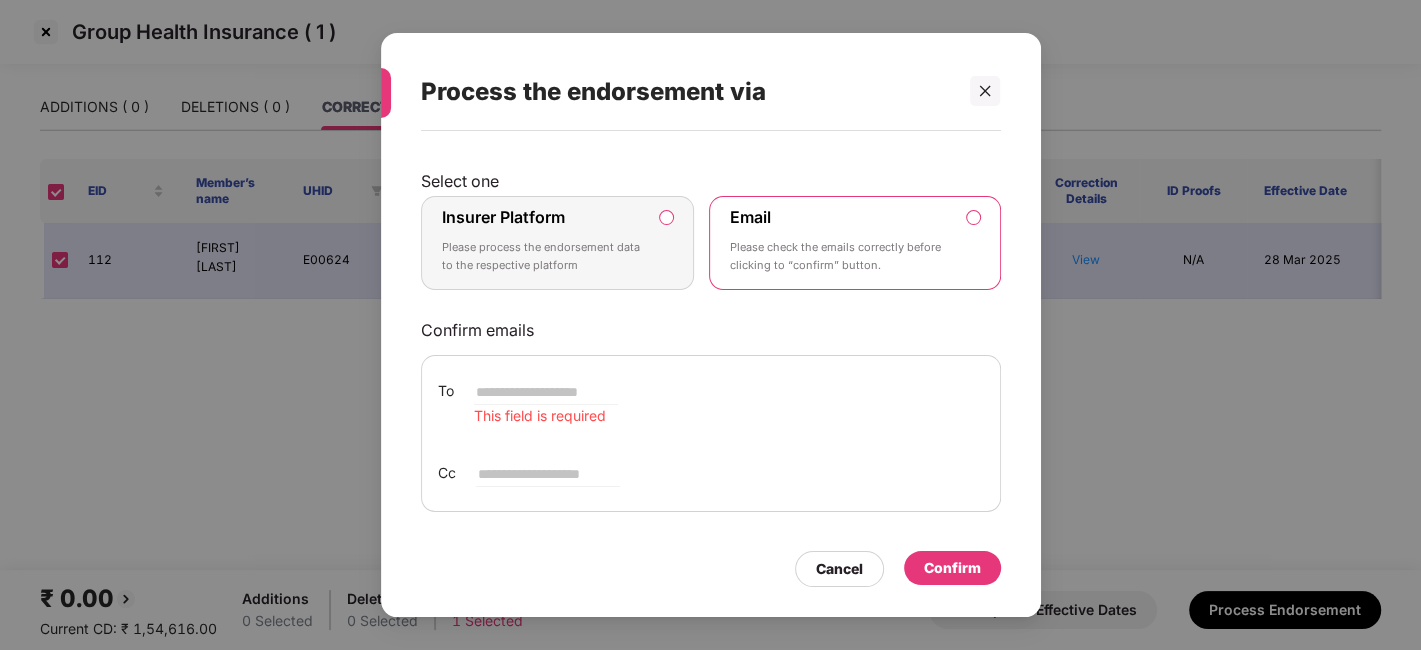 click on "Insurer Platform Please process the endorsement data to the respective platform" at bounding box center (544, 243) 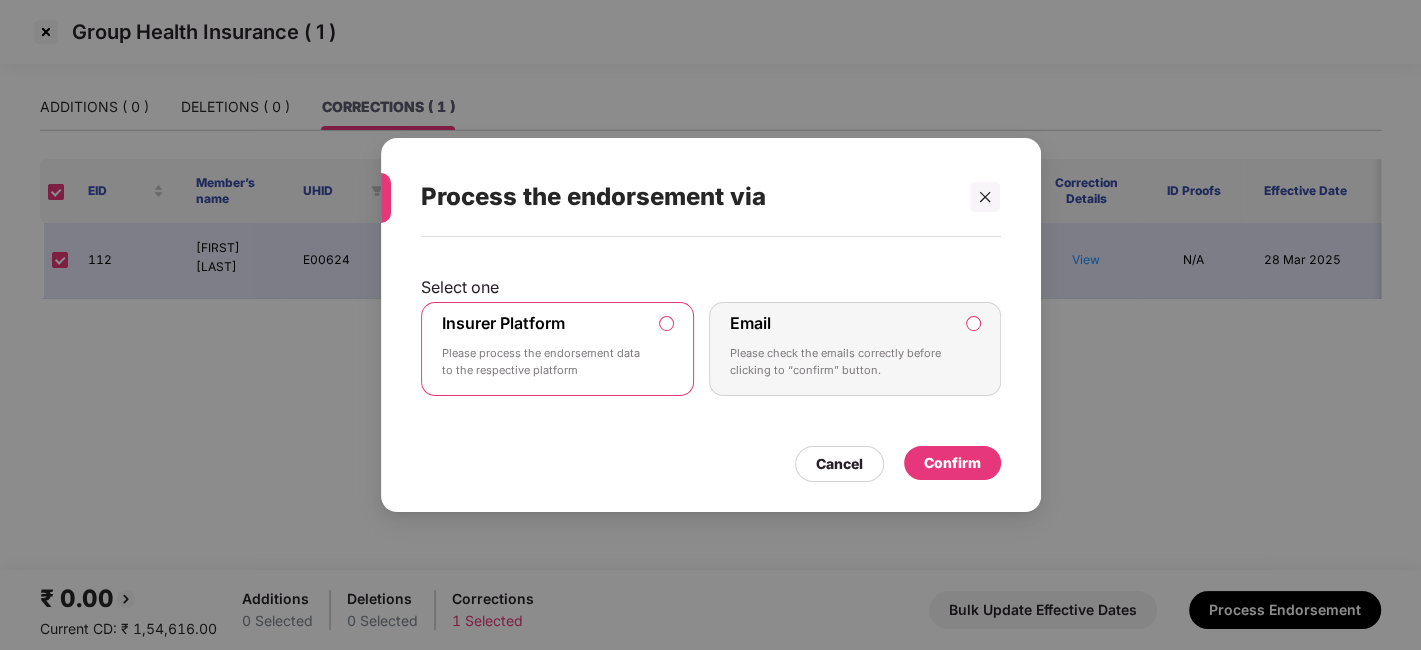 click on "Confirm" at bounding box center [952, 463] 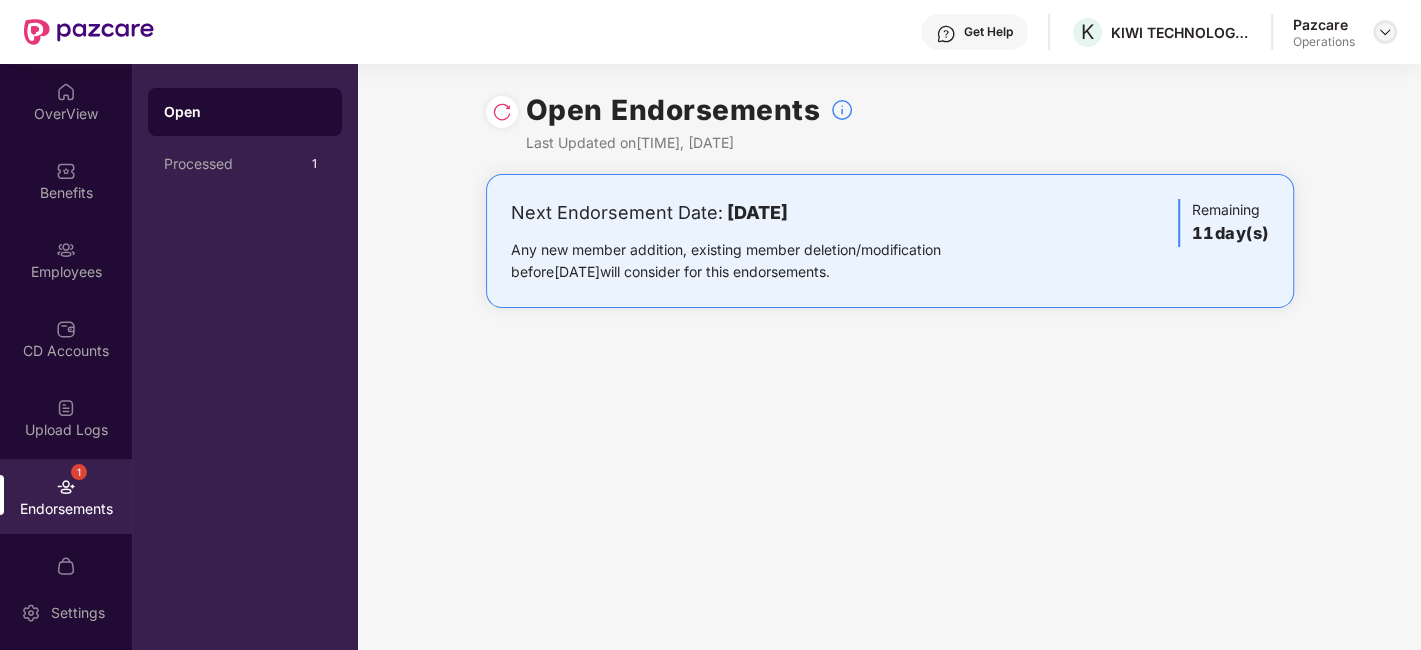 click at bounding box center (1385, 32) 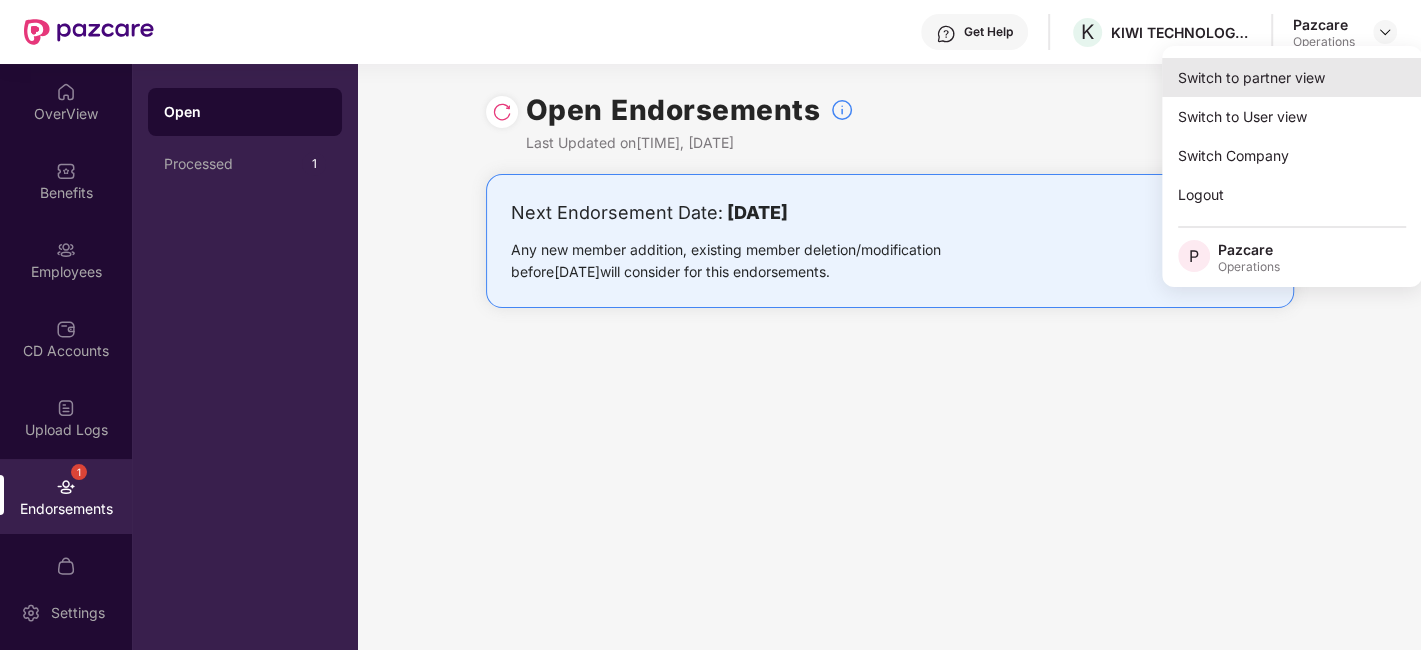 click on "Switch to partner view" at bounding box center [1292, 77] 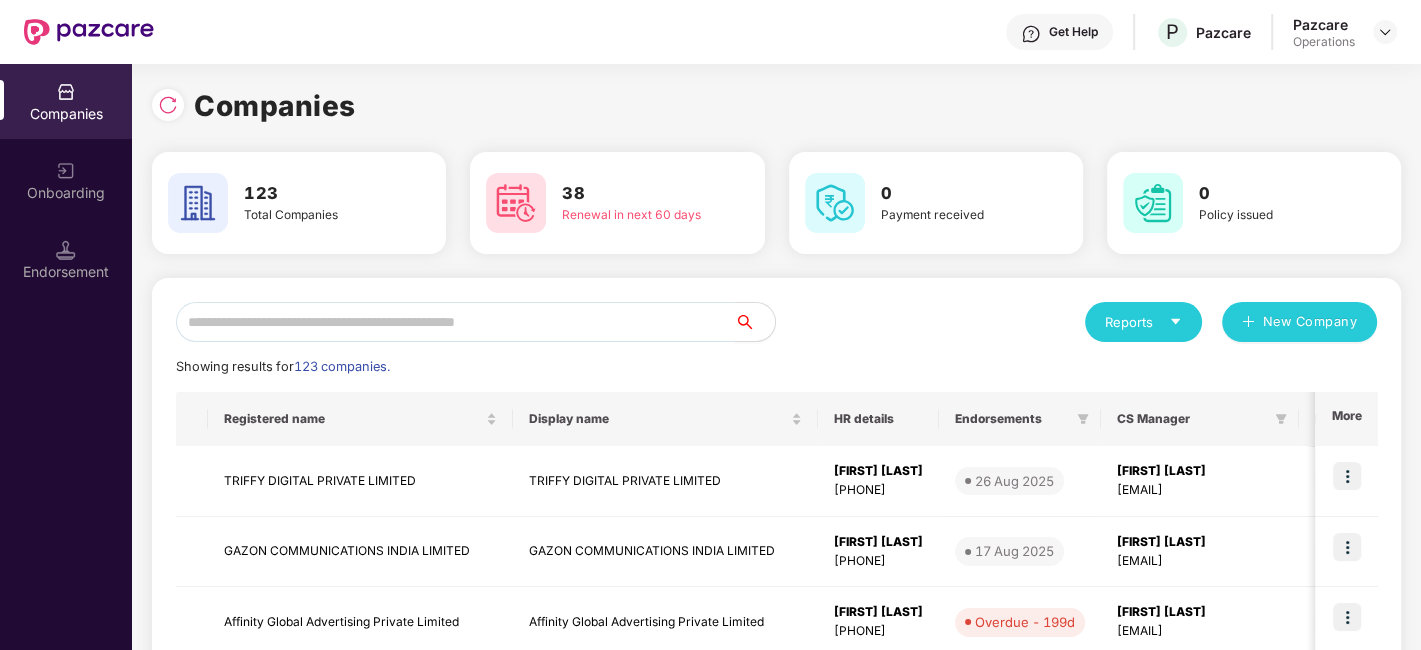 click at bounding box center (455, 322) 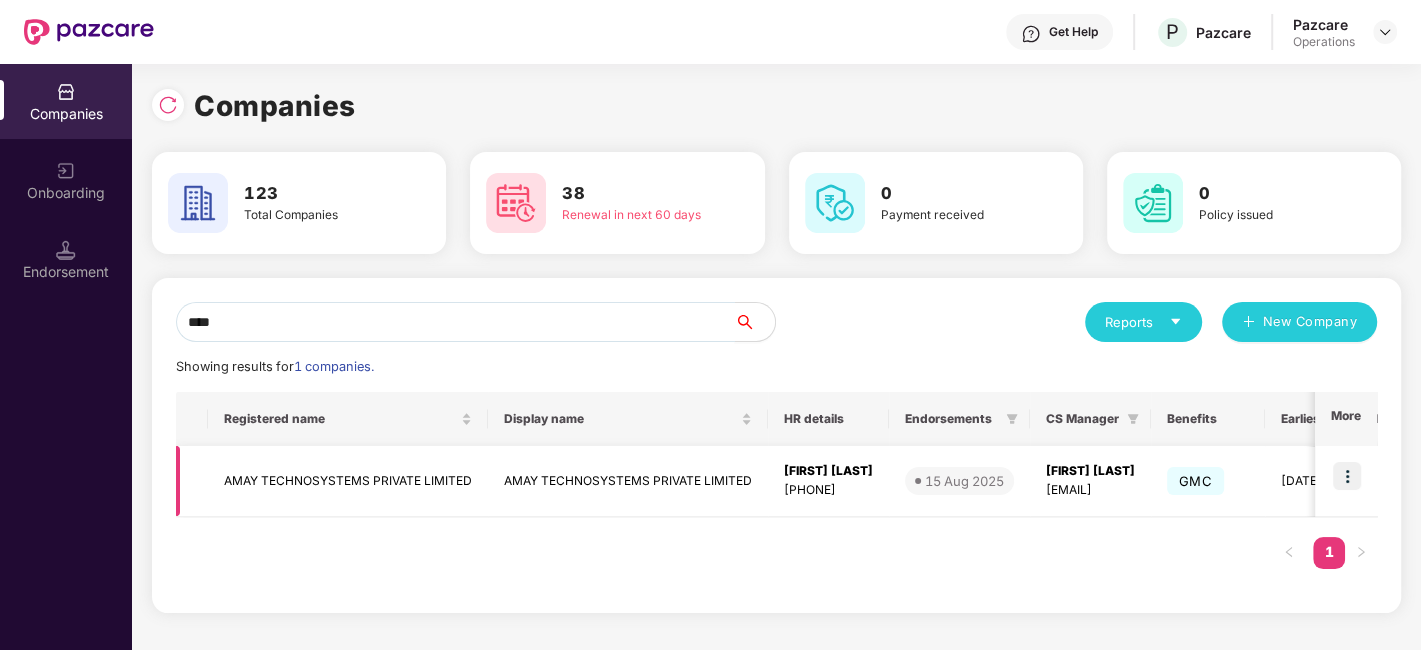 type on "****" 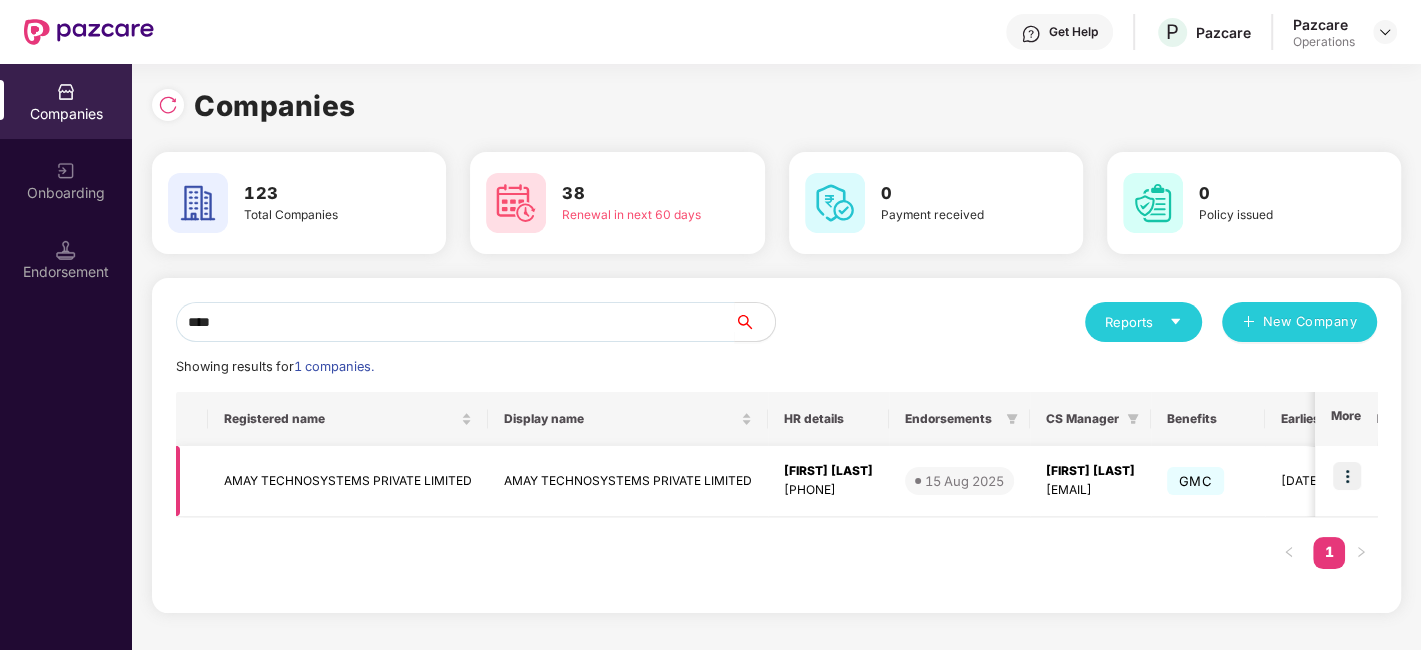 click on "AMAY TECHNOSYSTEMS PRIVATE LIMITED" at bounding box center [348, 481] 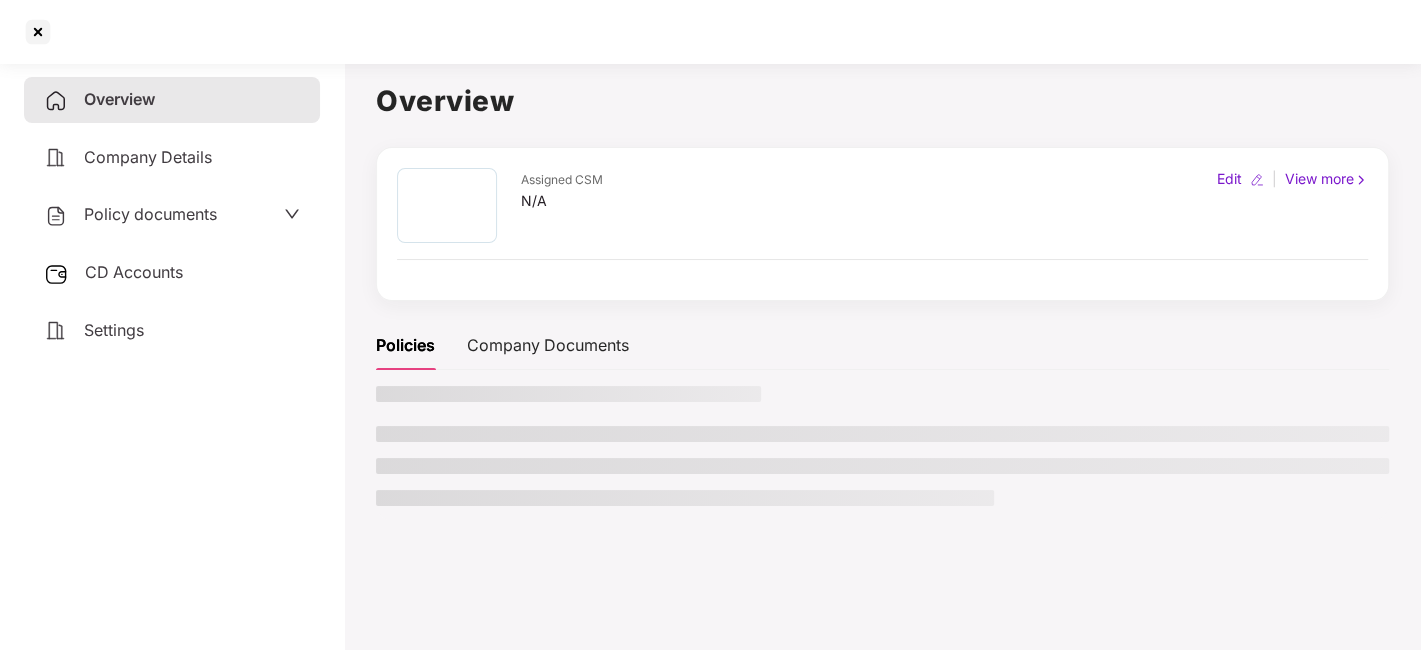 click on "Policy documents" at bounding box center (150, 214) 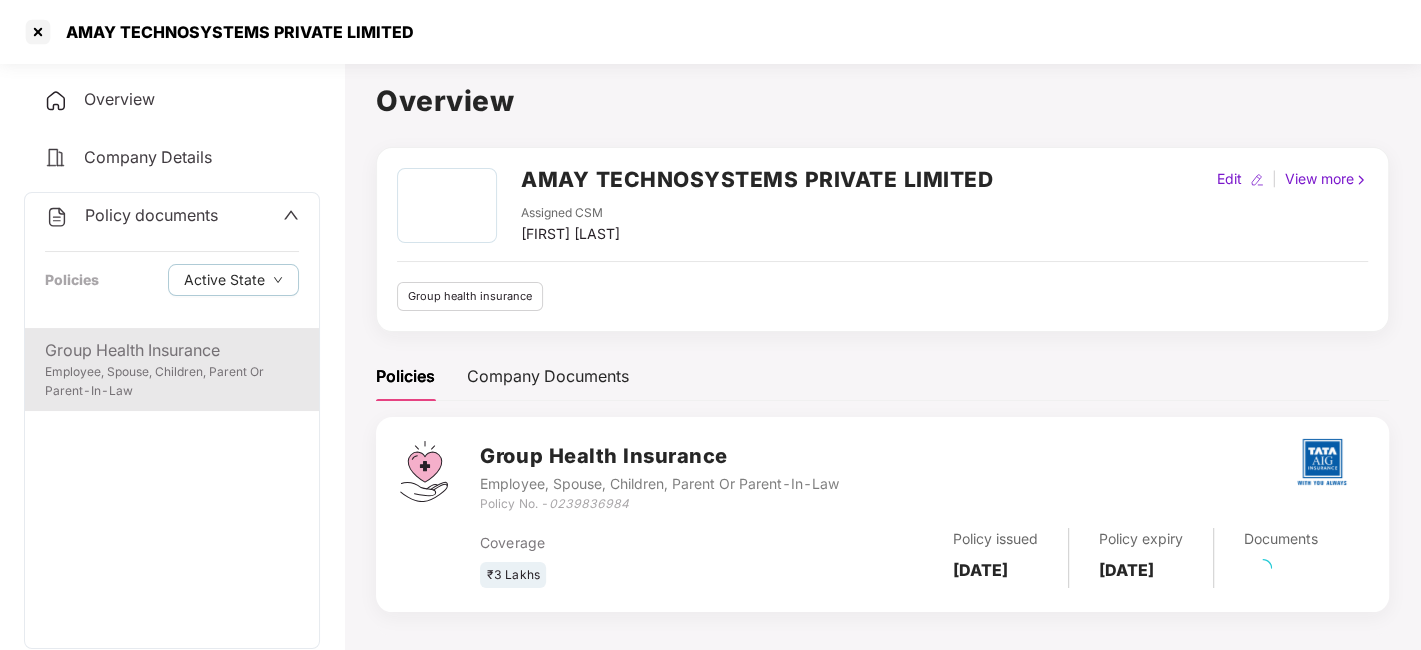 click on "Employee, Spouse, Children, Parent Or Parent-In-Law" at bounding box center (172, 382) 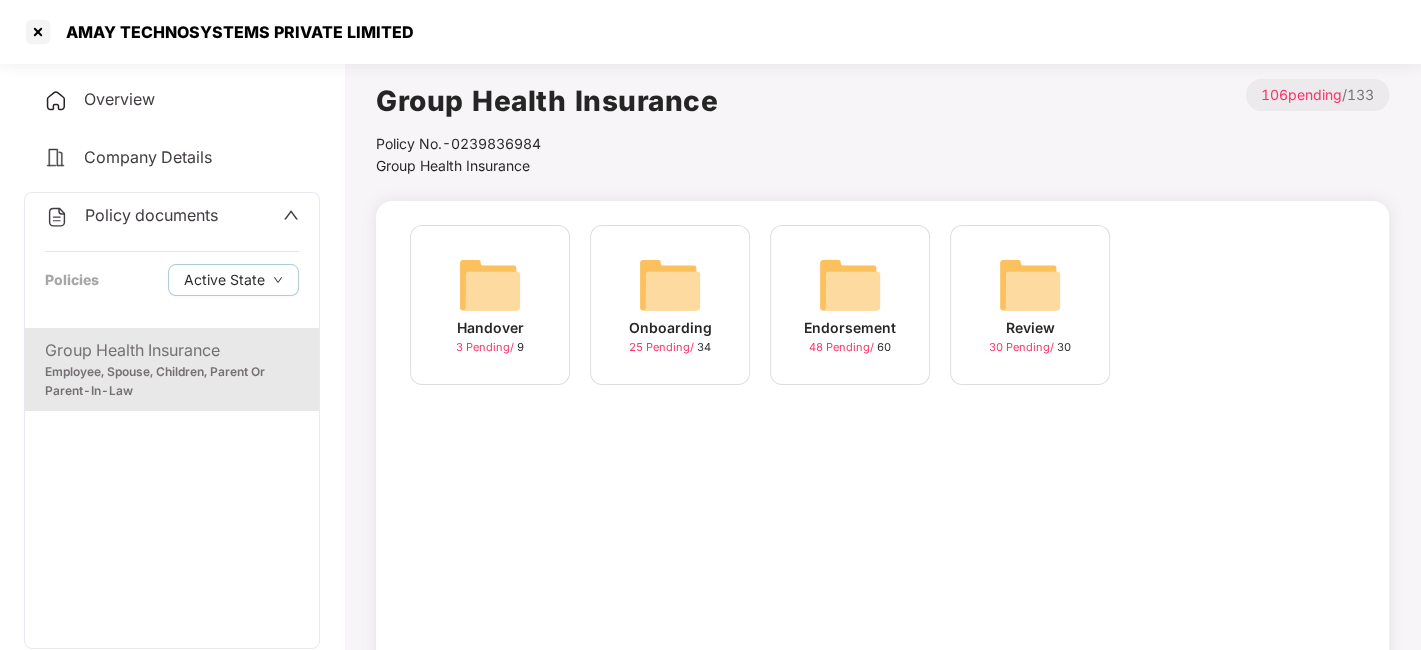 click on "Endorsement 48 Pending / 60" at bounding box center (850, 305) 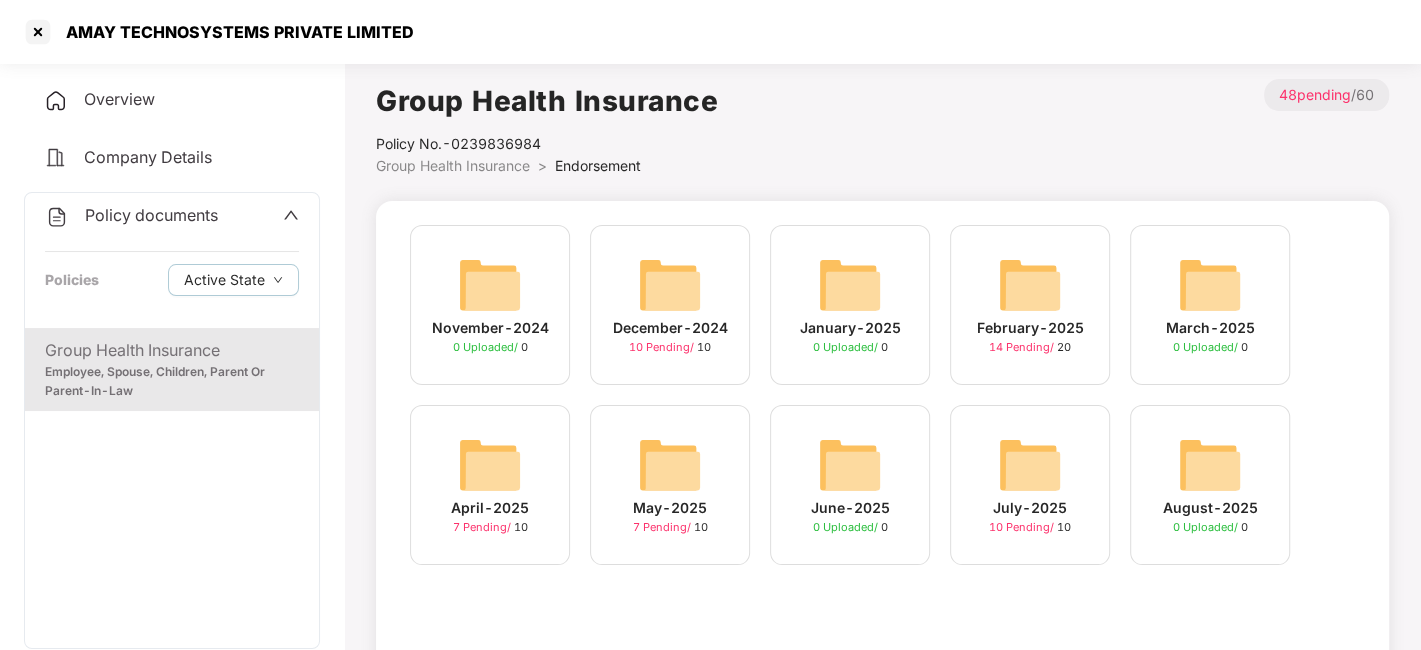 click on "[DATE] [NUMBER] Pending  /     [NUMBER]" at bounding box center (1030, 485) 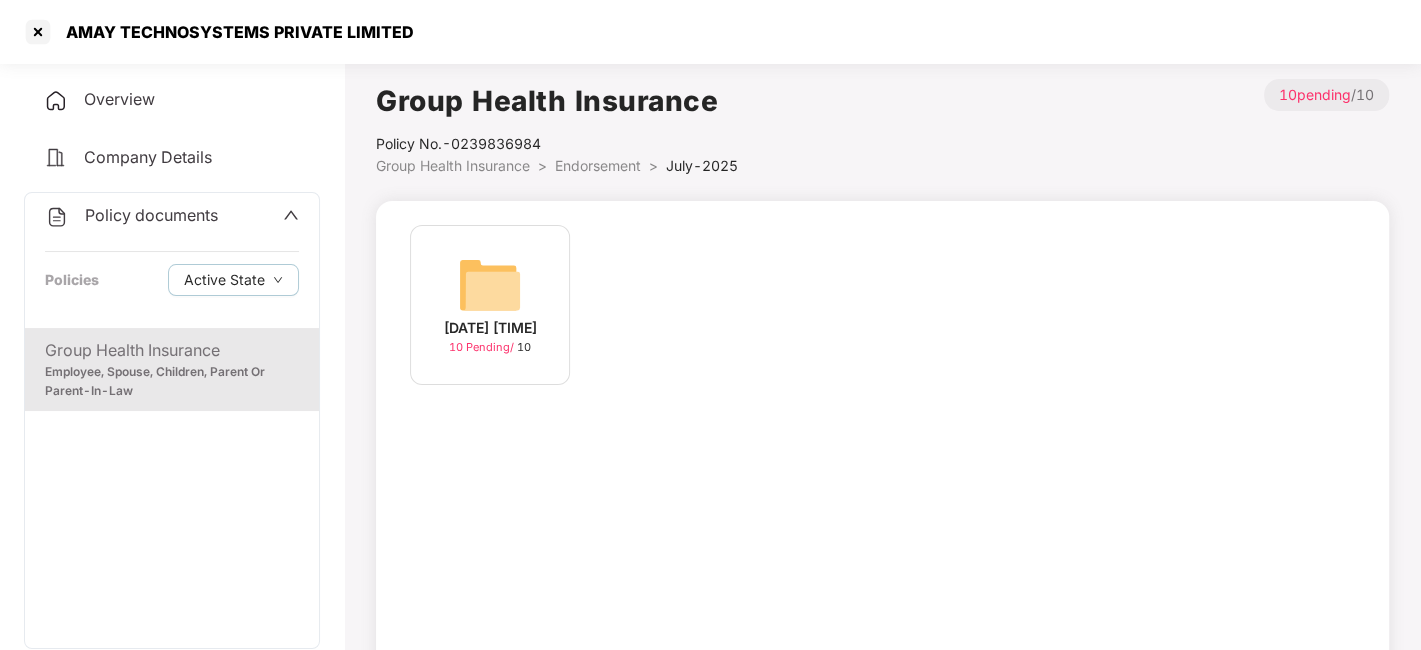 click at bounding box center [490, 285] 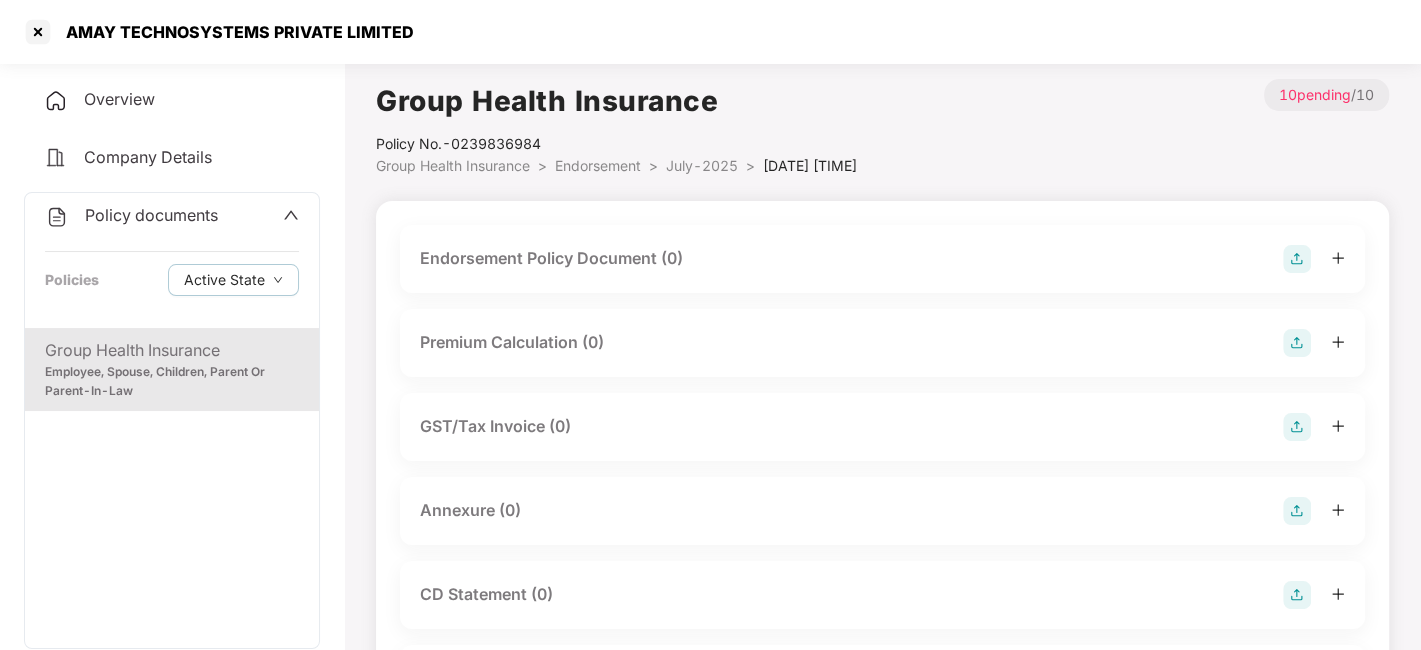 click at bounding box center [1297, 259] 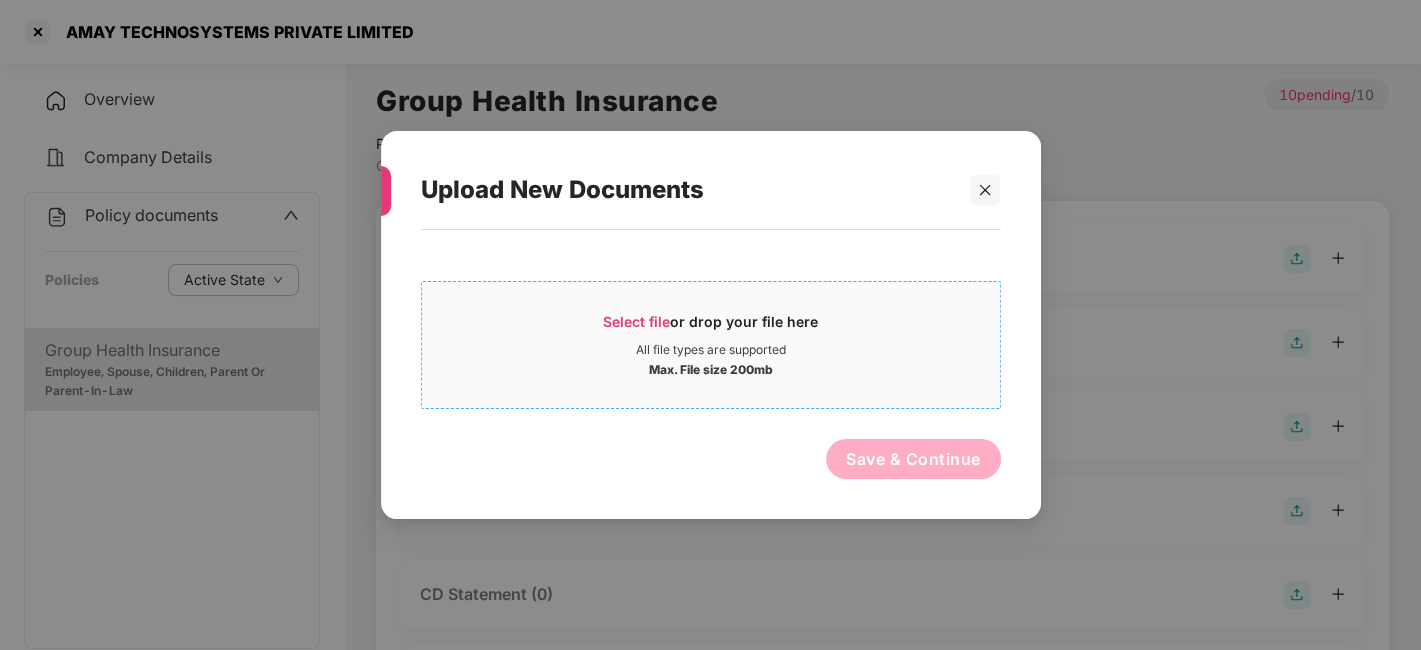 click on "Max. File size 200mb" at bounding box center [711, 368] 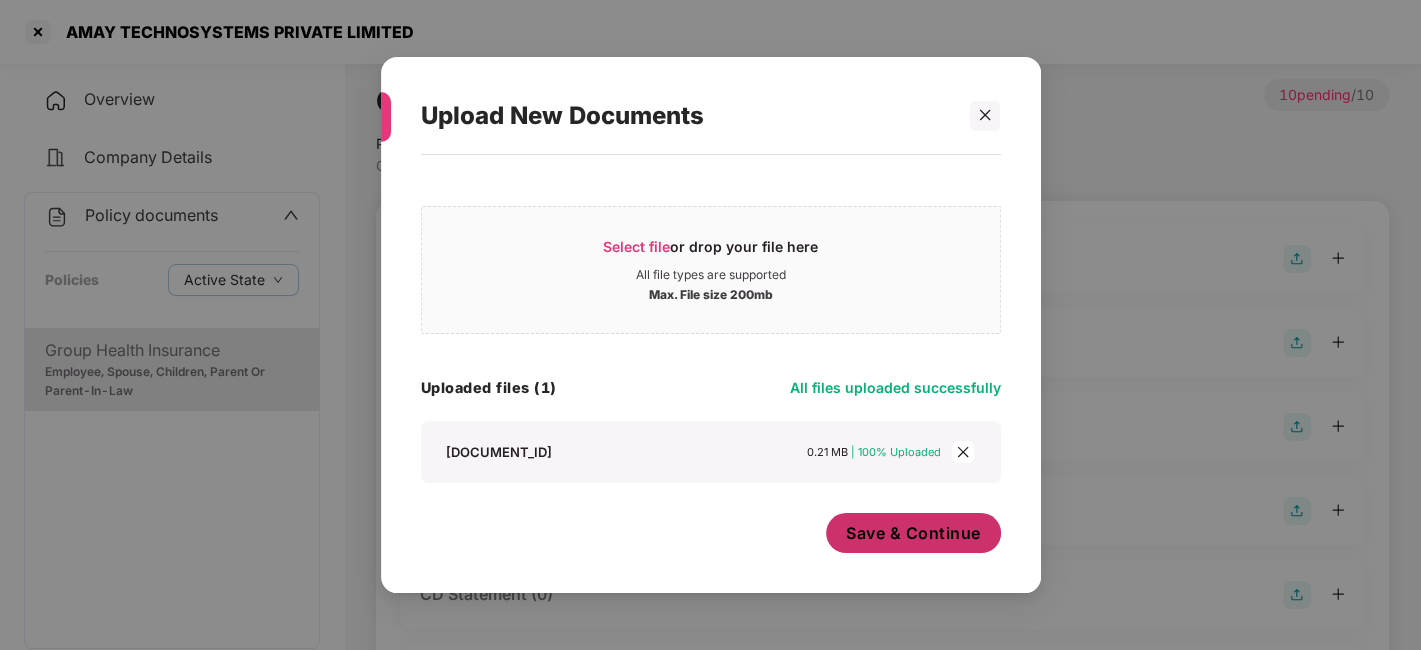 click on "Save & Continue" at bounding box center (913, 533) 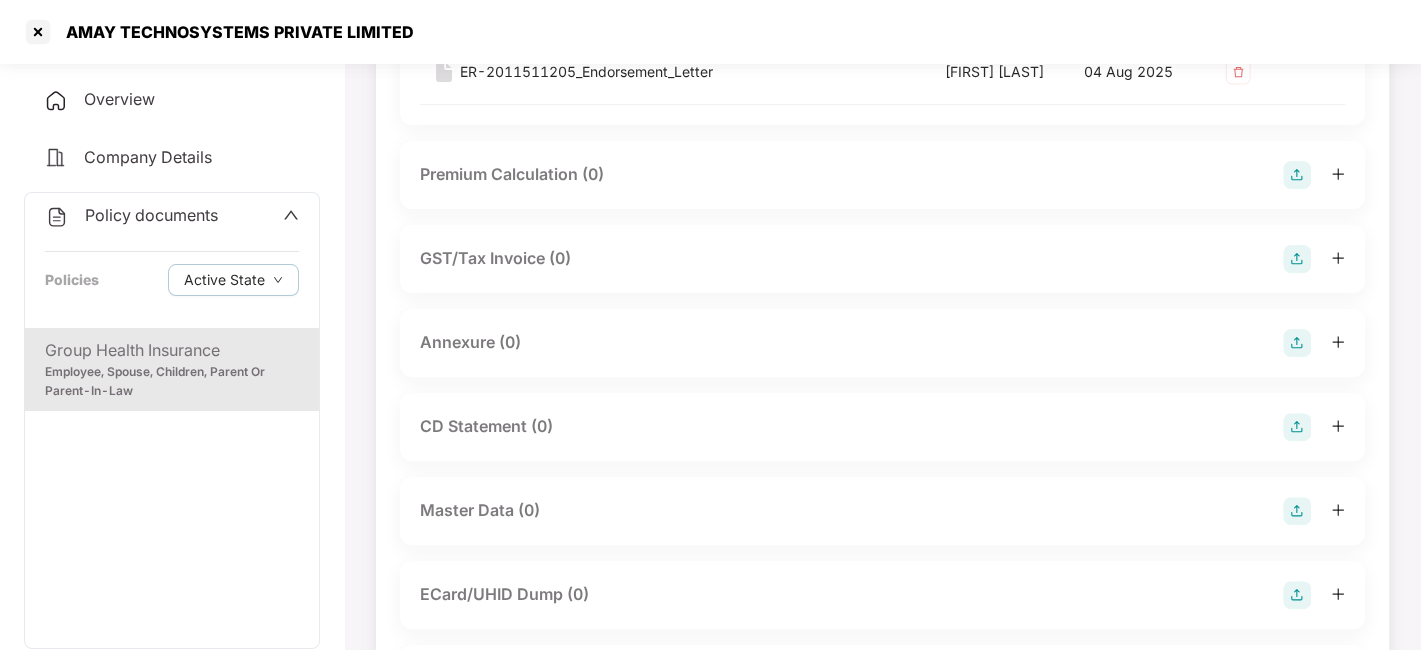 scroll, scrollTop: 313, scrollLeft: 0, axis: vertical 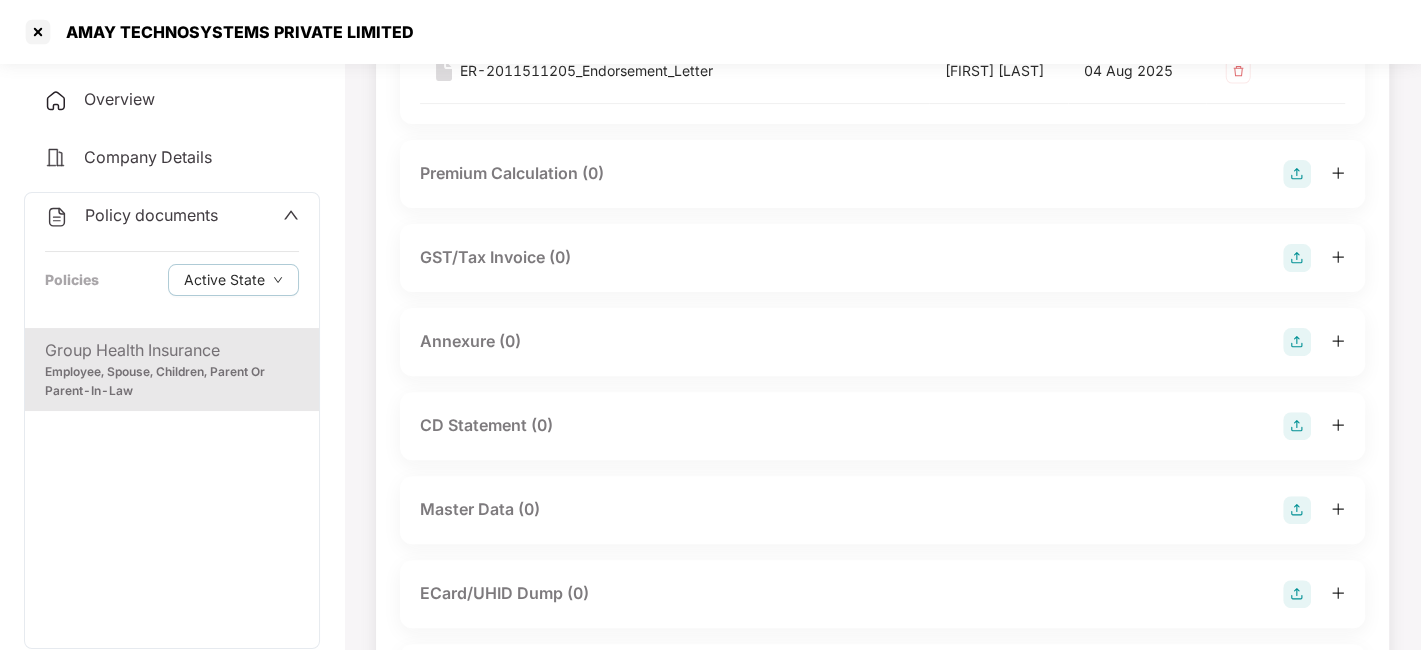 click at bounding box center [1297, 342] 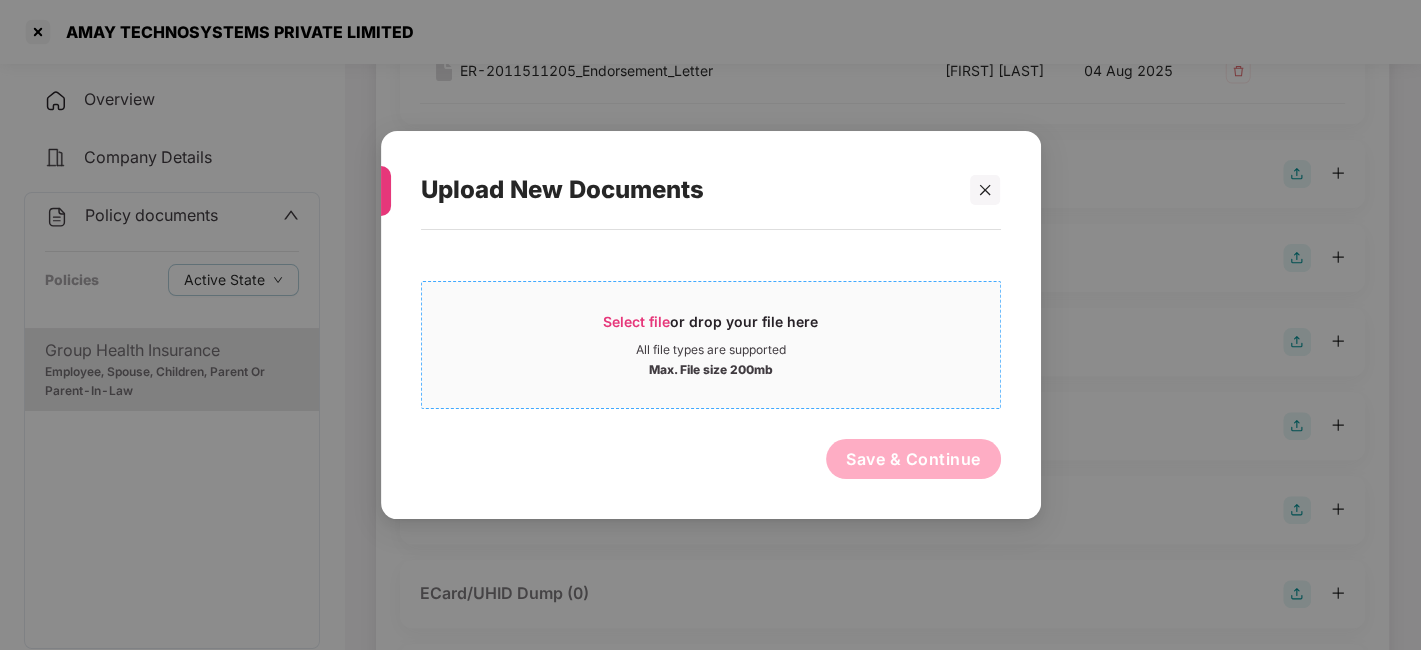 click on "All file types are supported" at bounding box center [711, 350] 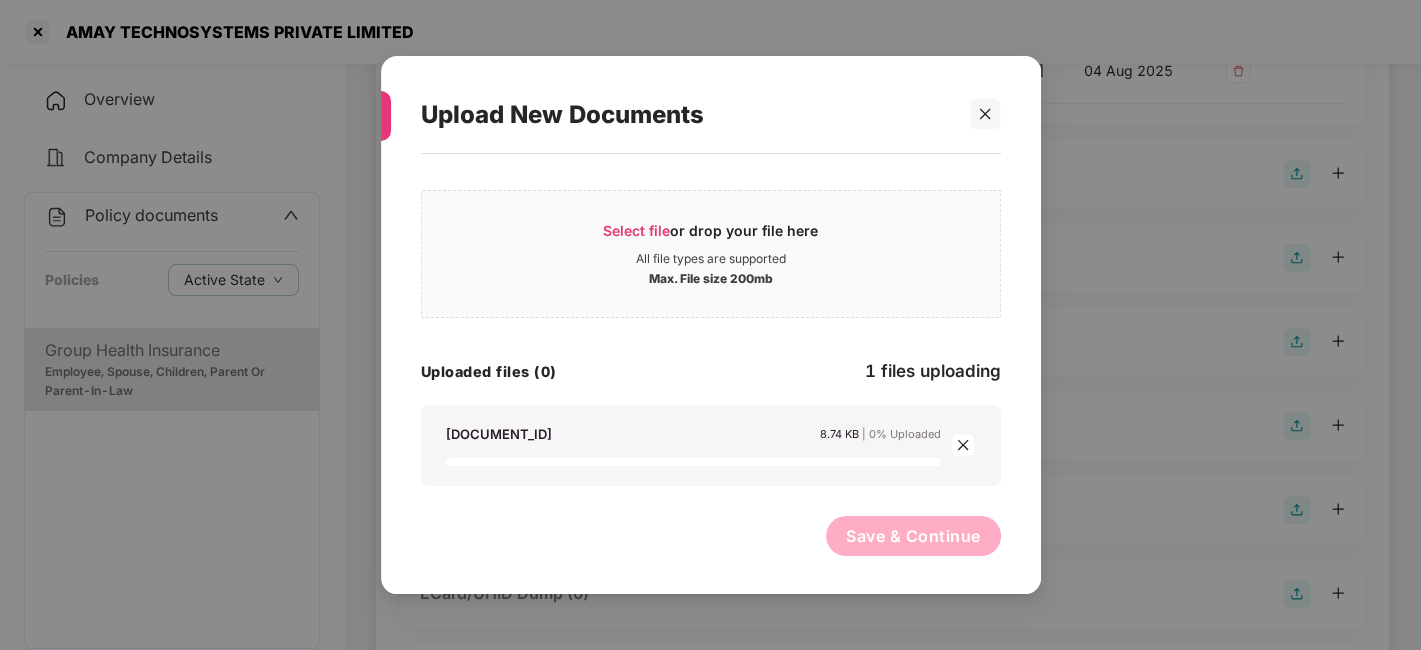 scroll, scrollTop: 0, scrollLeft: 0, axis: both 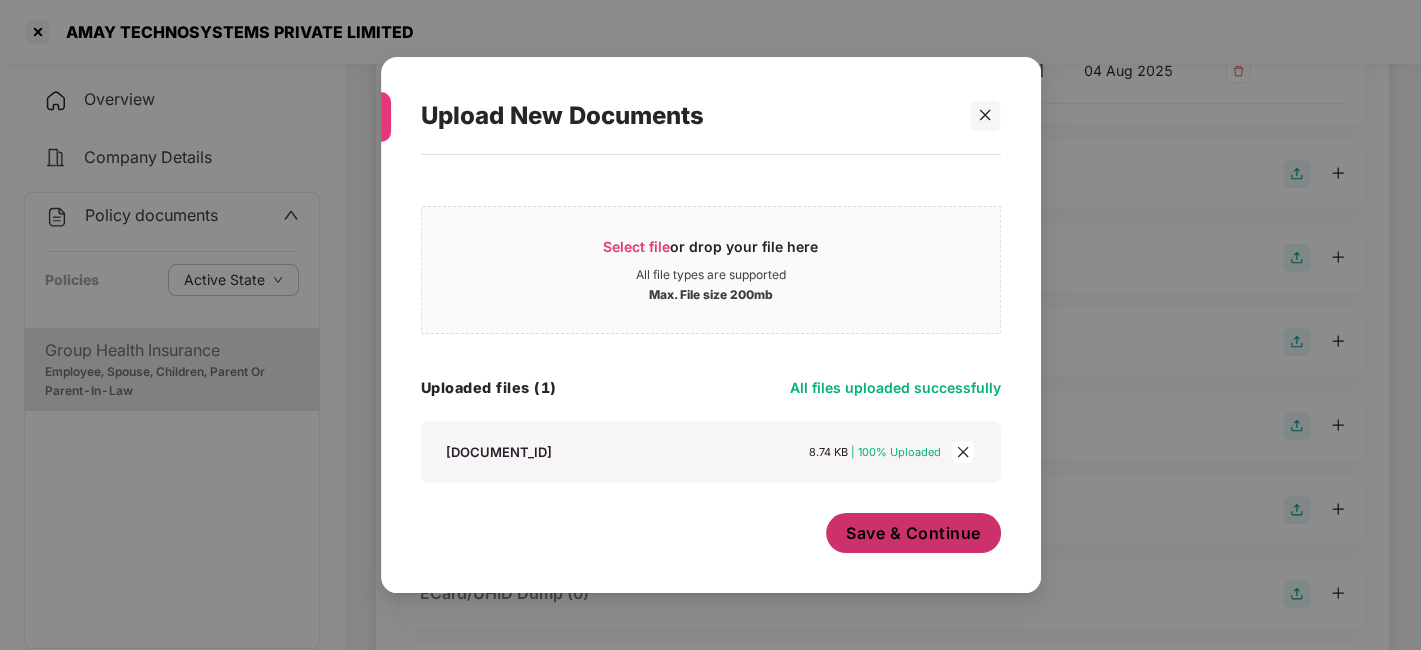 click on "Save & Continue" at bounding box center [913, 533] 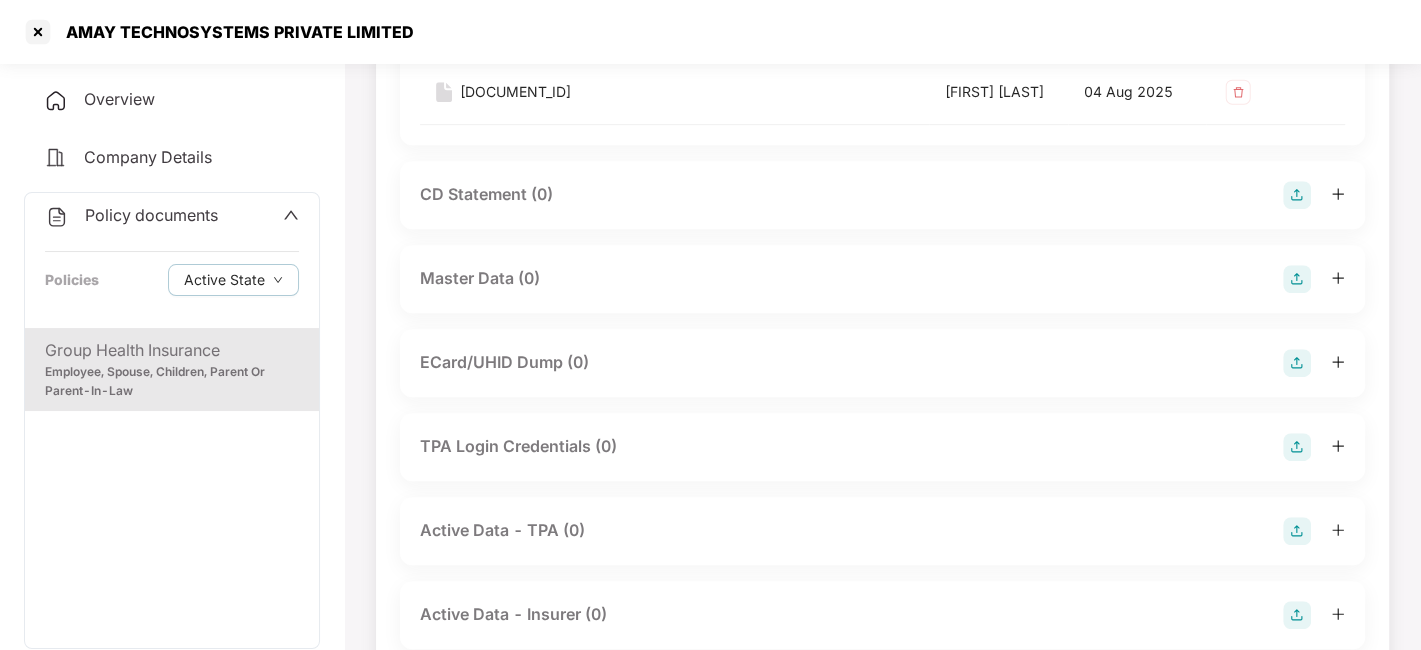scroll, scrollTop: 690, scrollLeft: 0, axis: vertical 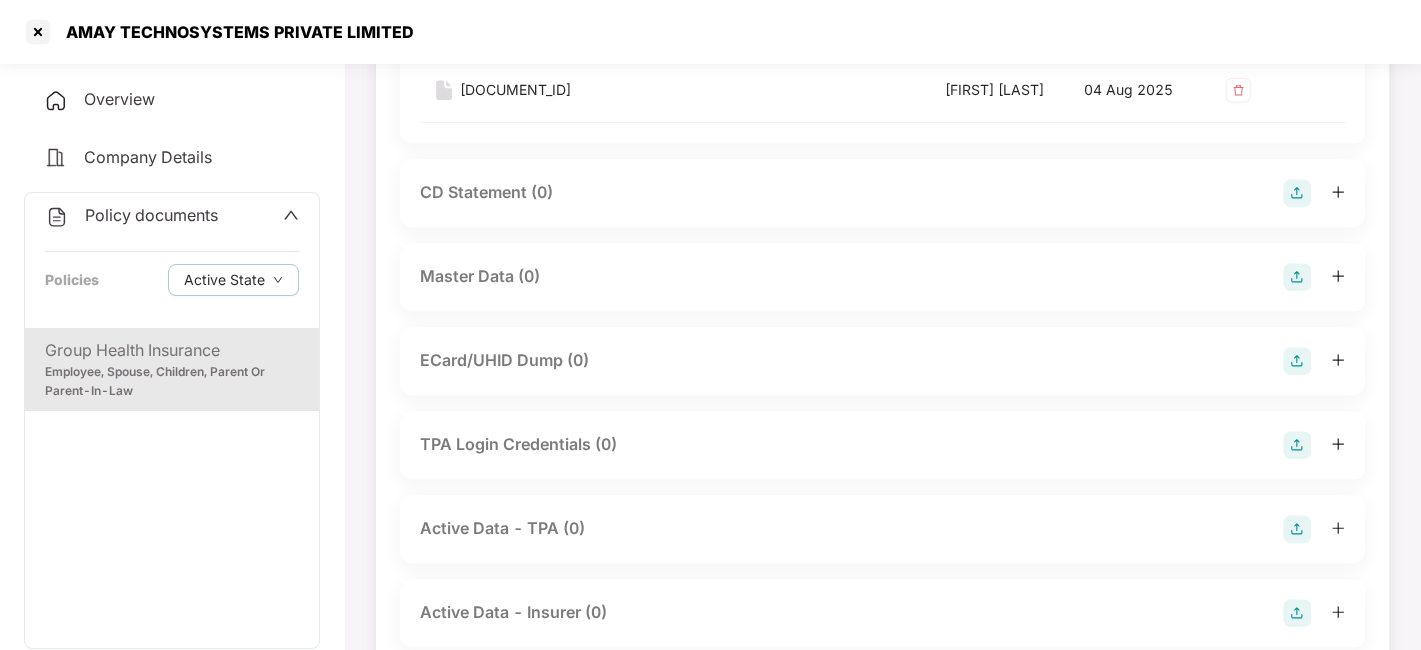 click at bounding box center (1297, 277) 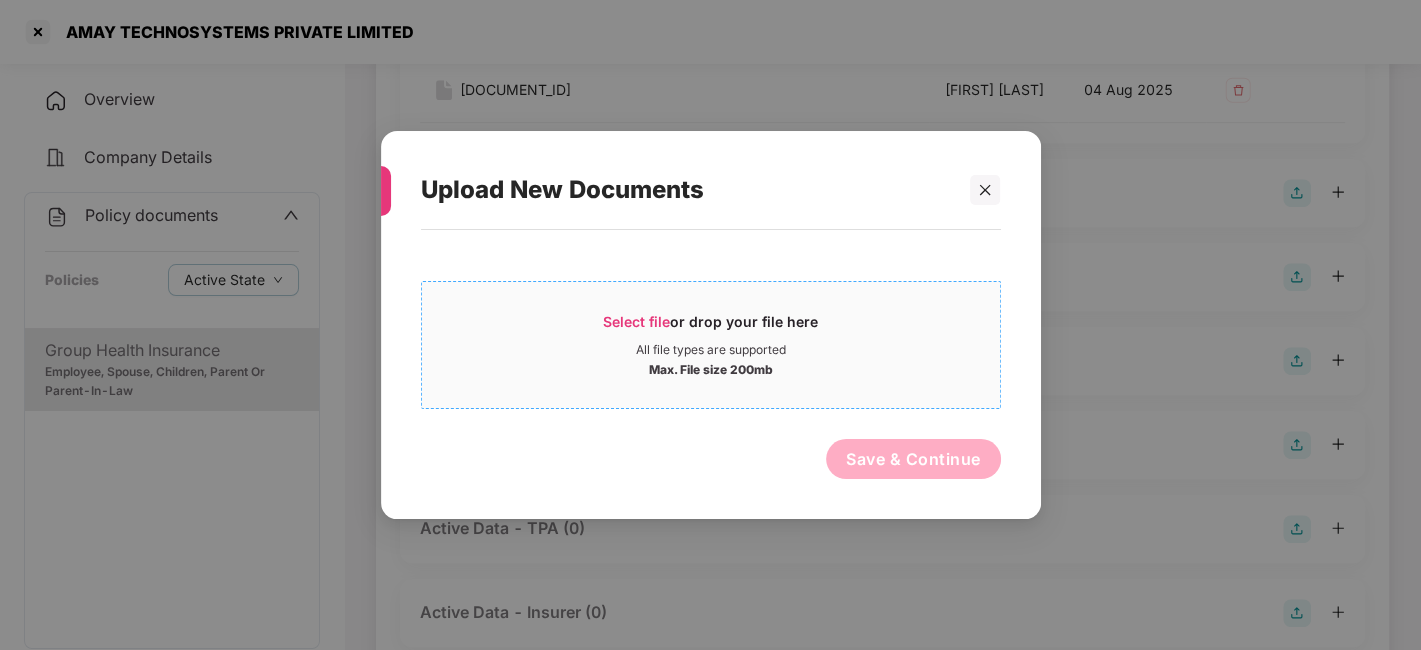 click on "All file types are supported" at bounding box center (711, 350) 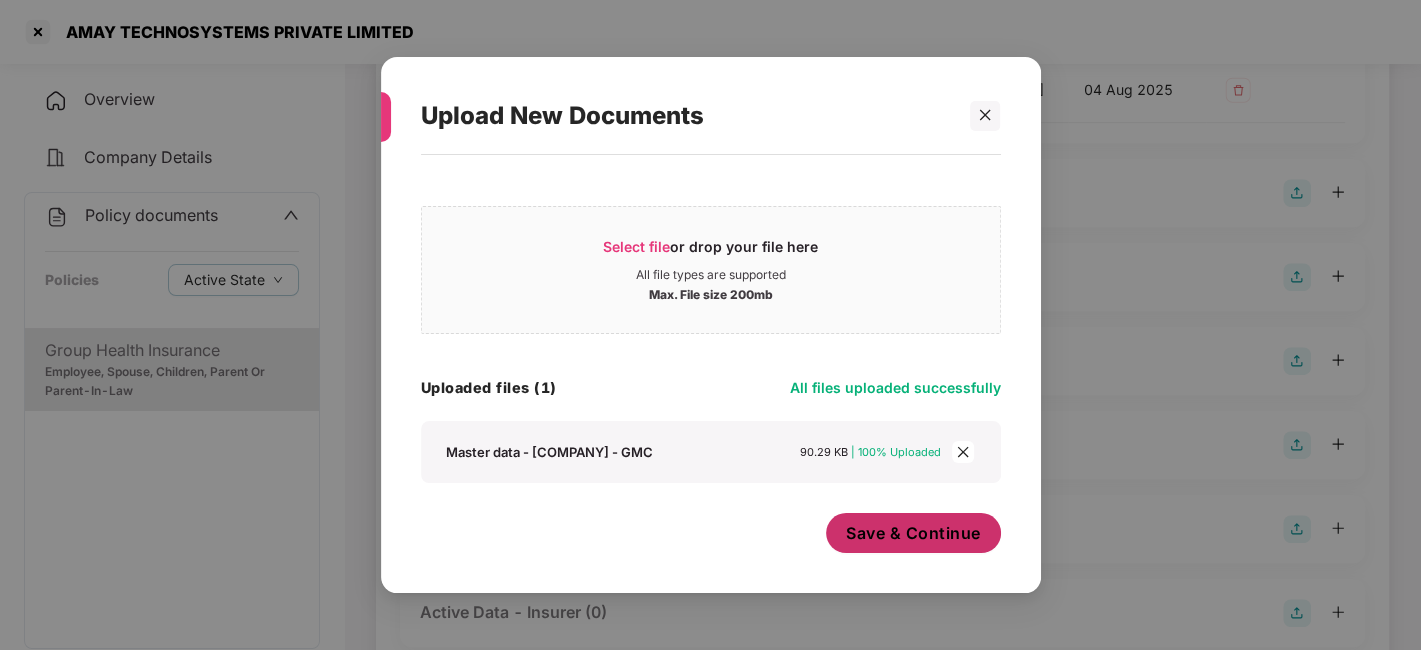scroll, scrollTop: 11, scrollLeft: 0, axis: vertical 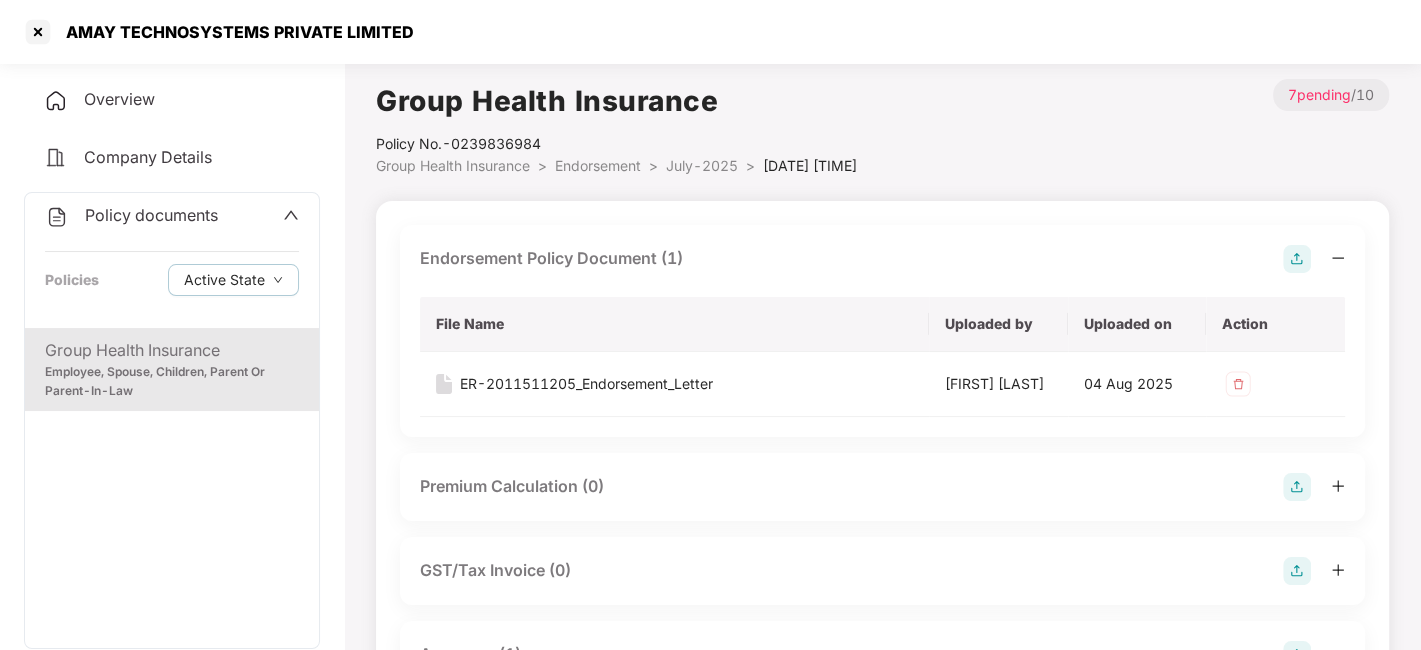 click on "July-2025" at bounding box center [702, 165] 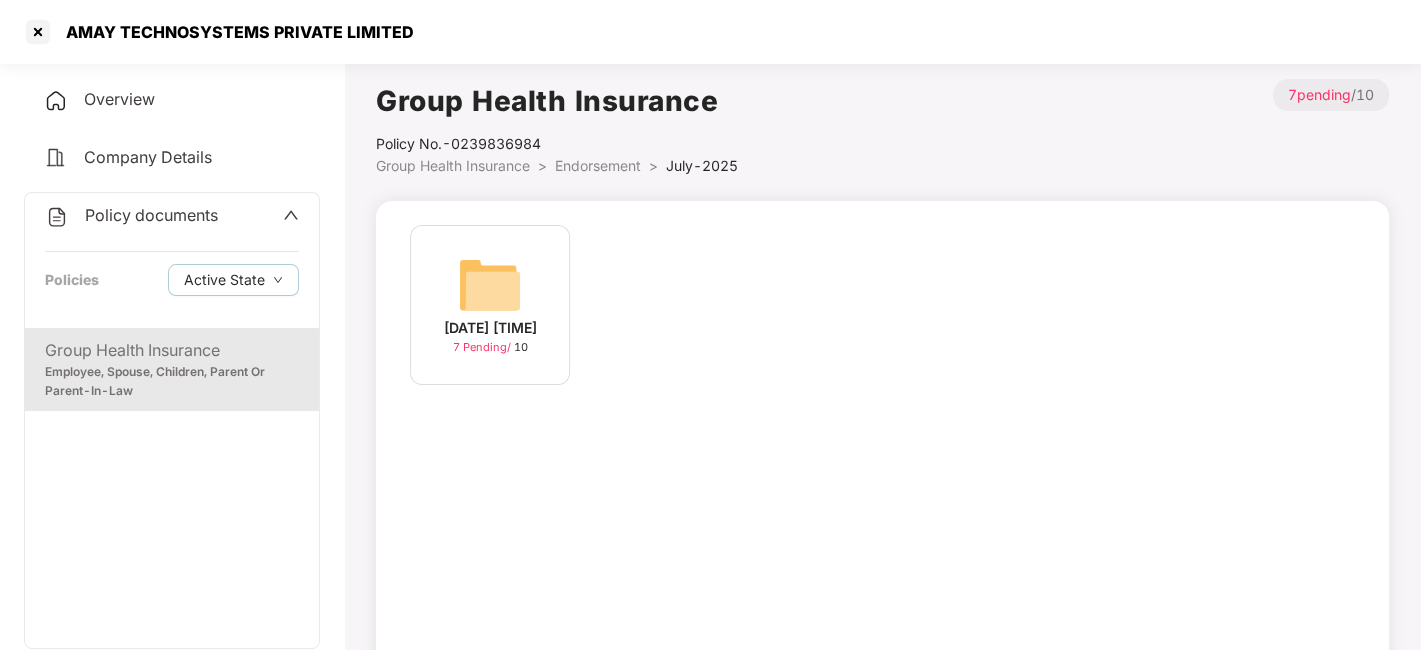 click on "Policy documents" at bounding box center [151, 215] 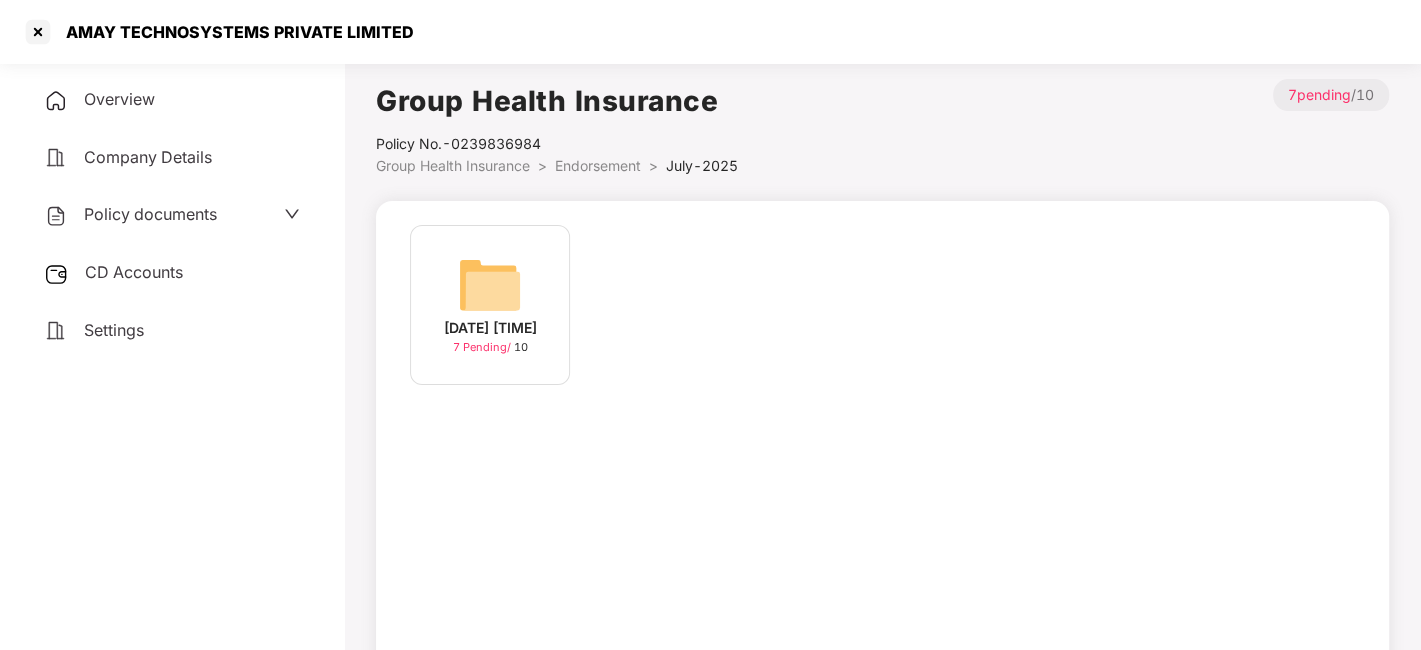 click on "CD Accounts" at bounding box center [134, 272] 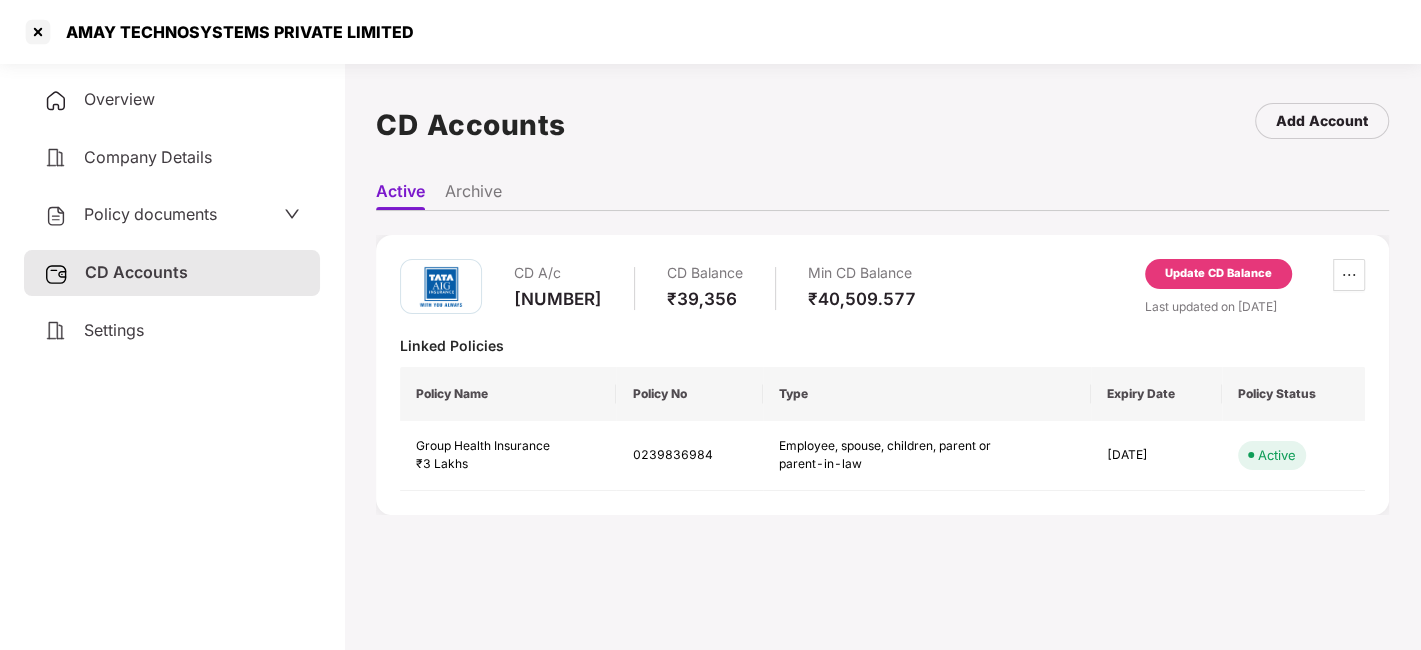 click on "Update CD Balance" at bounding box center [1218, 274] 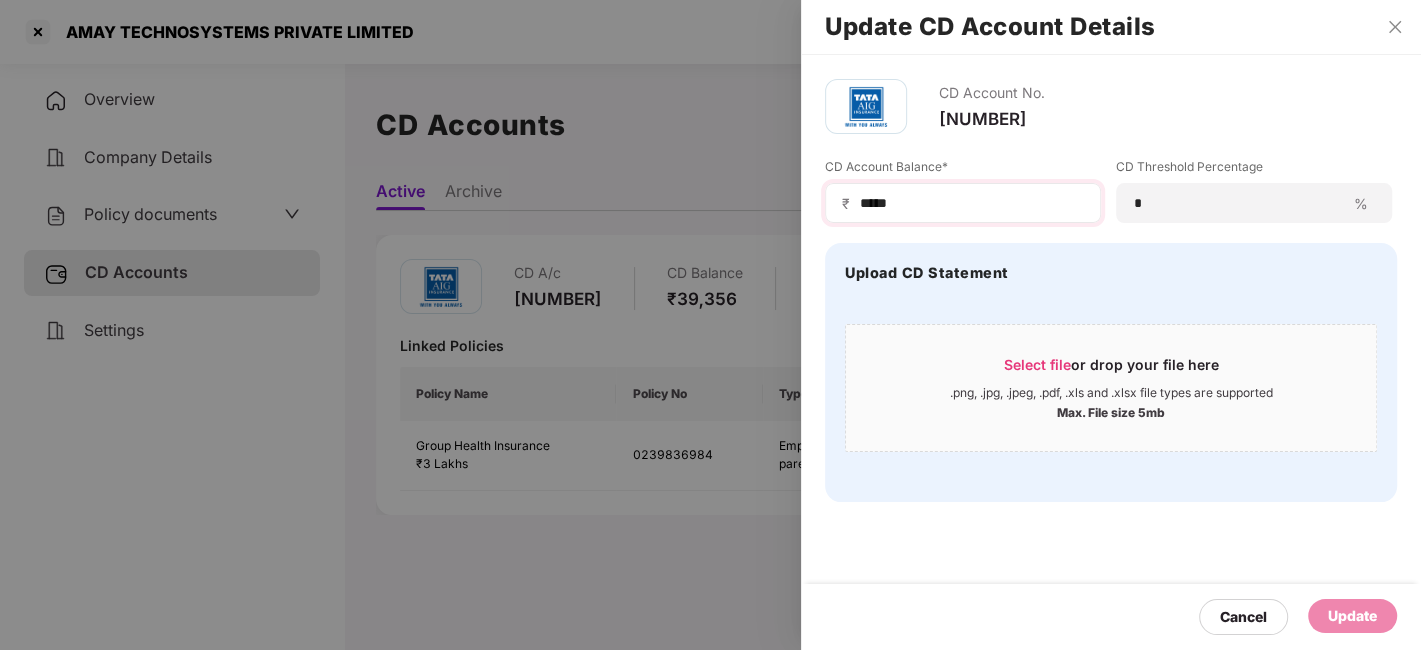 click on "₹ *****" at bounding box center (963, 203) 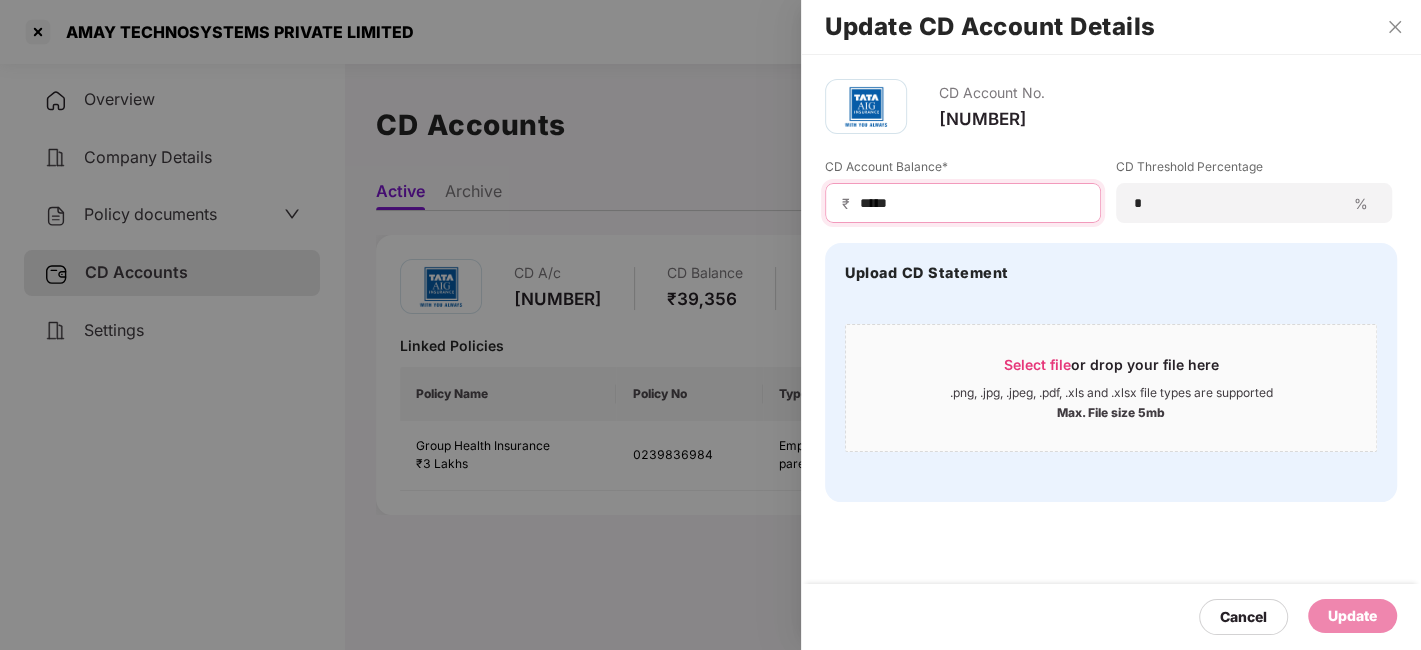 click on "*****" at bounding box center (971, 203) 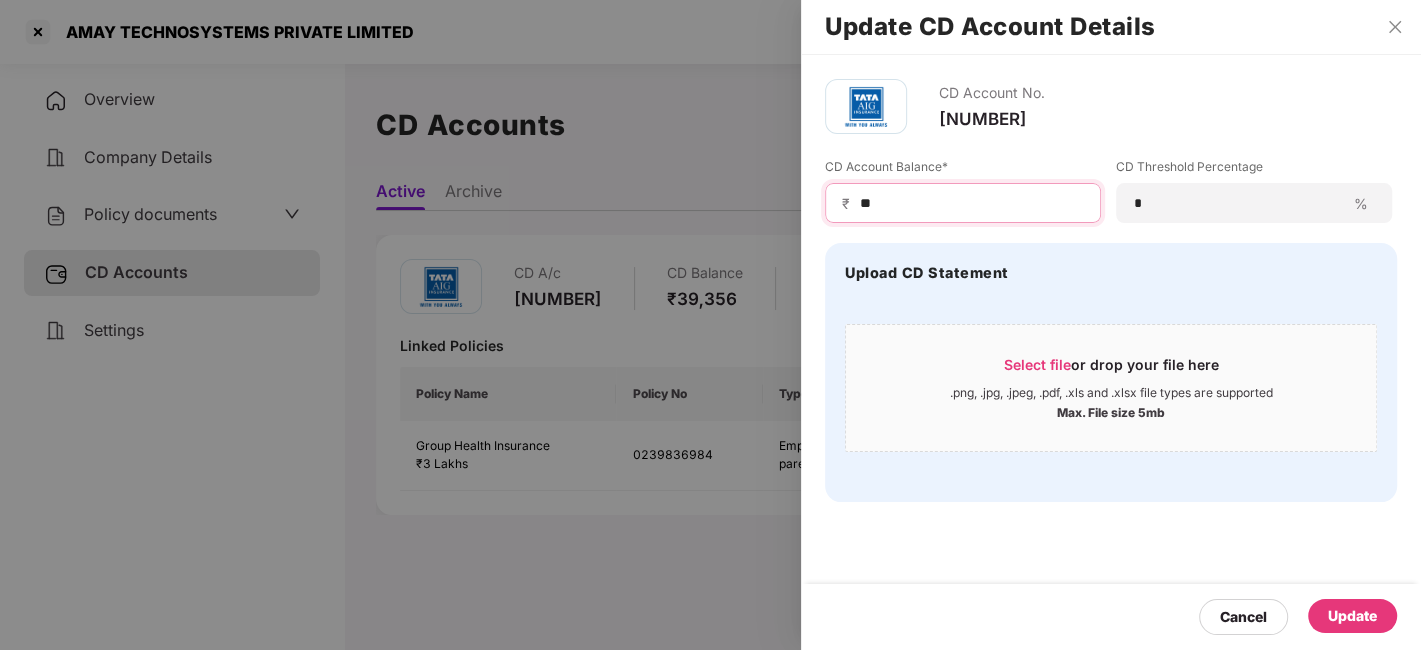 type on "*" 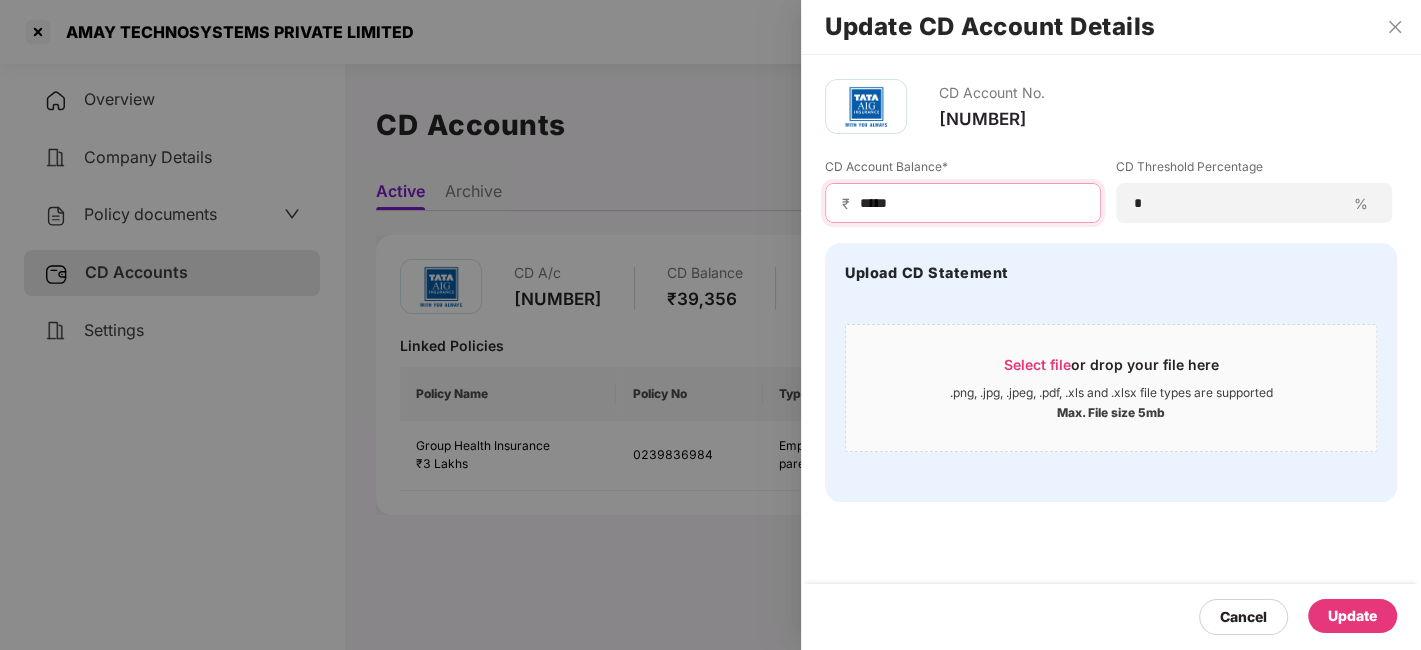 type on "*****" 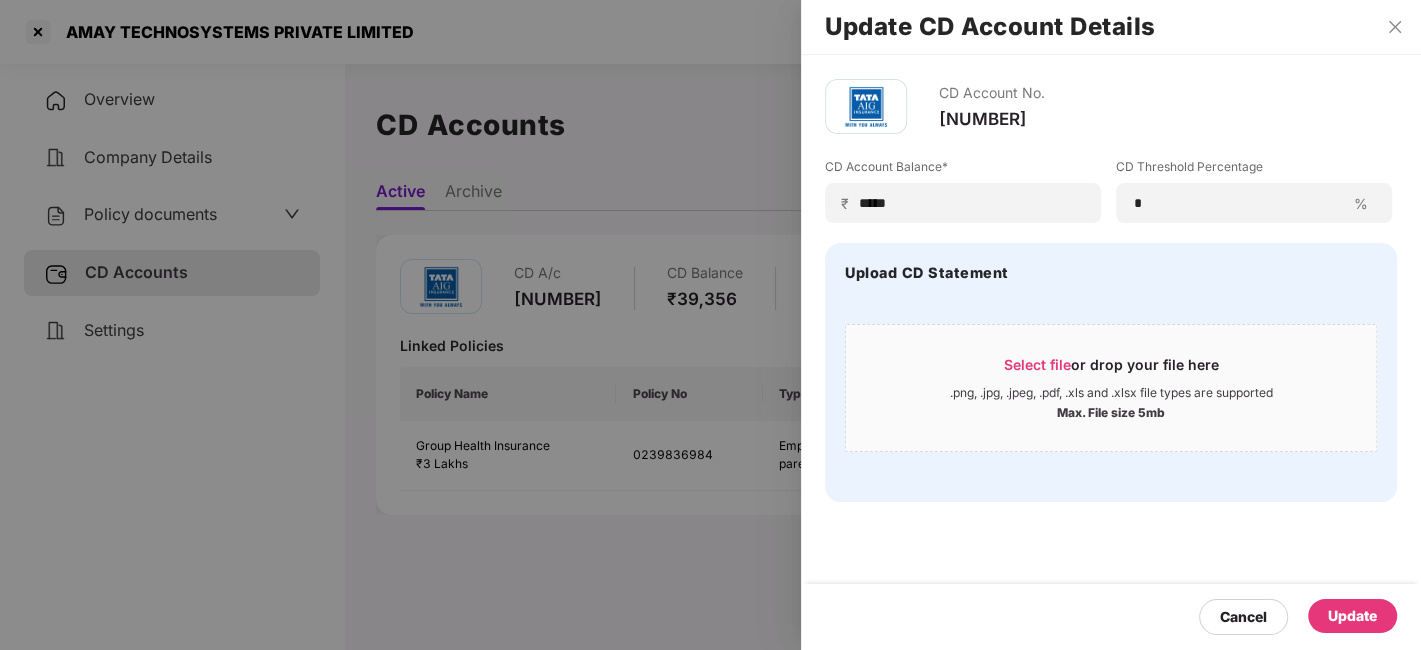 click on "Update" at bounding box center (1352, 616) 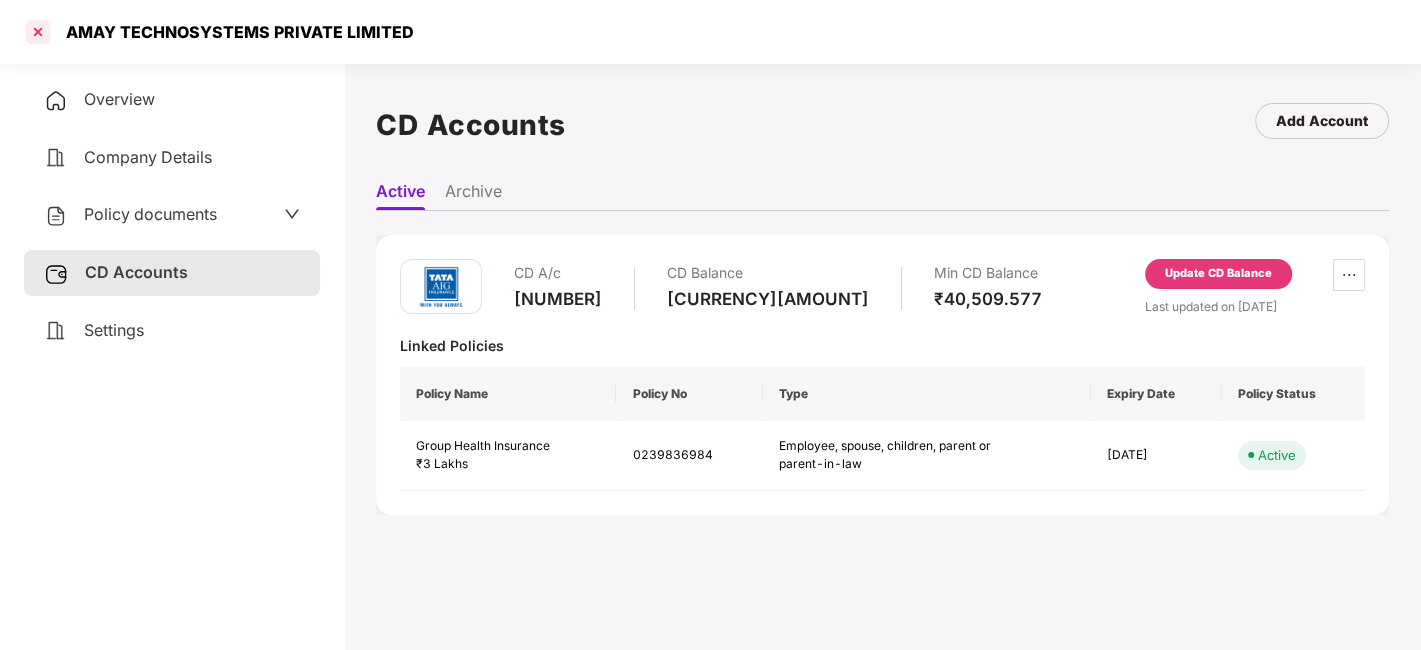 click at bounding box center [38, 32] 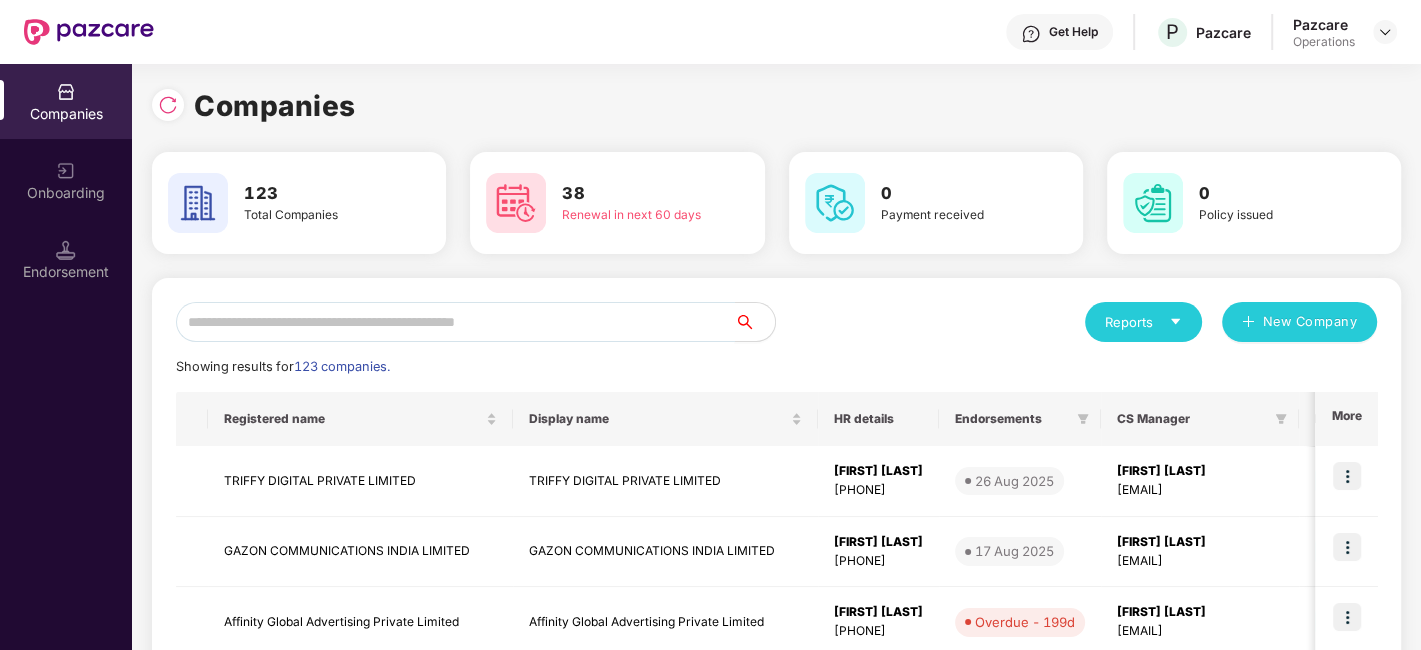 click at bounding box center [455, 322] 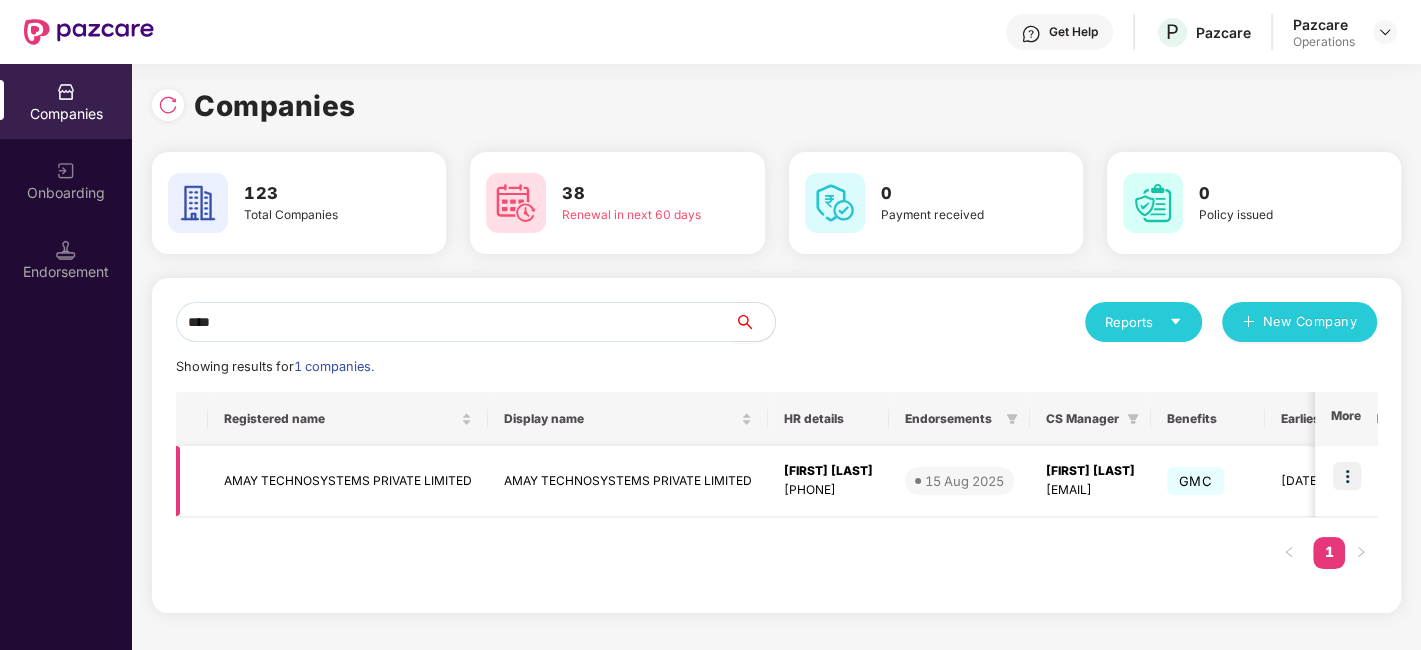 type on "****" 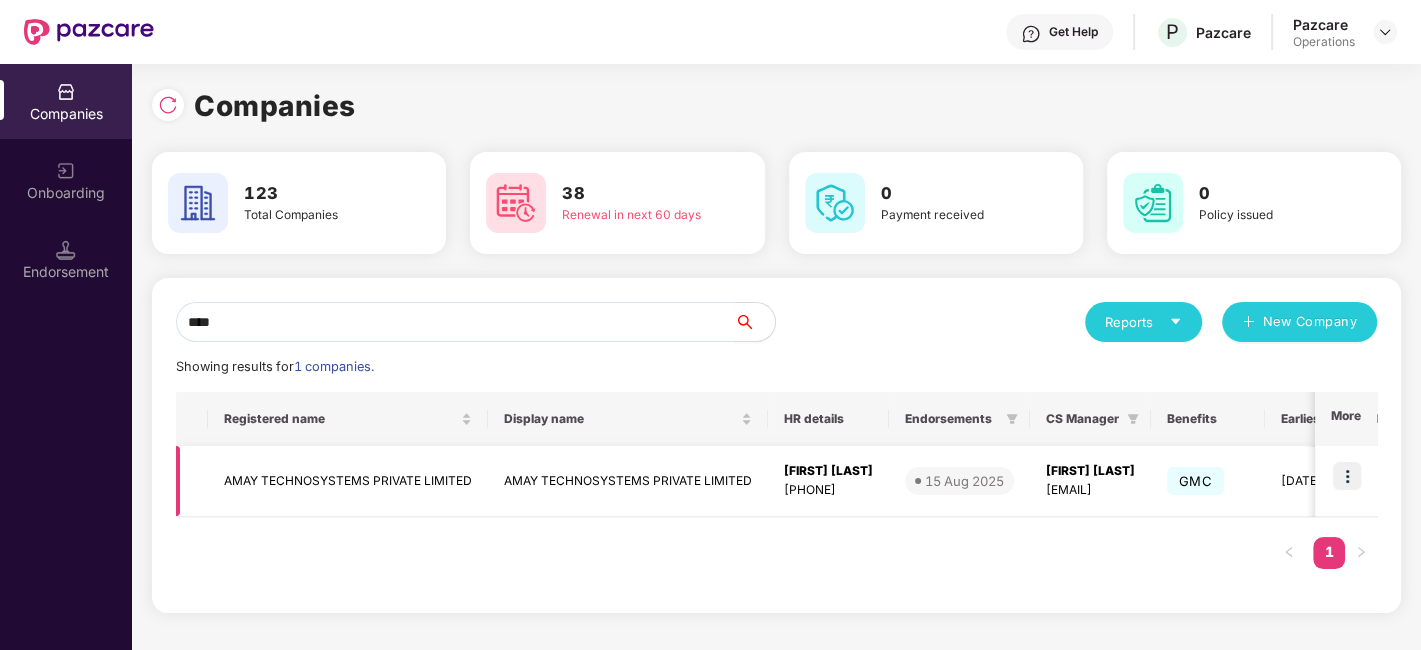 click at bounding box center [1347, 476] 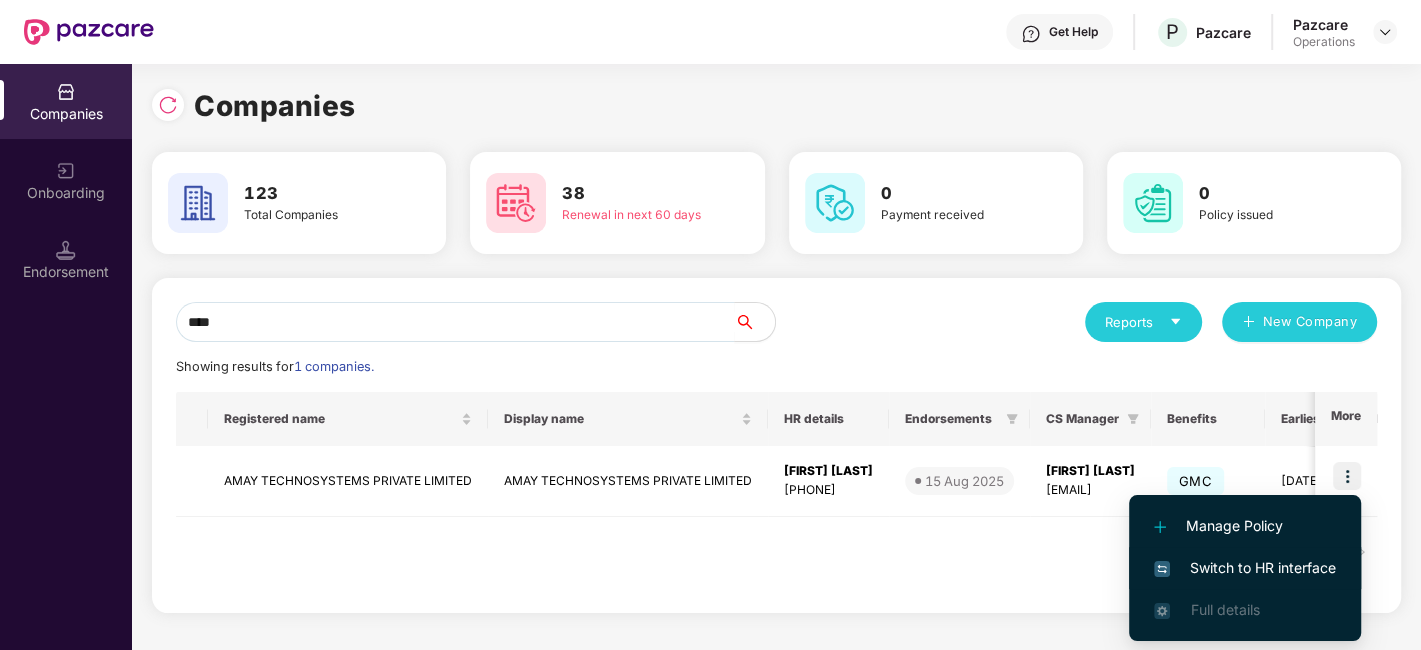 click on "Switch to HR interface" at bounding box center [1245, 568] 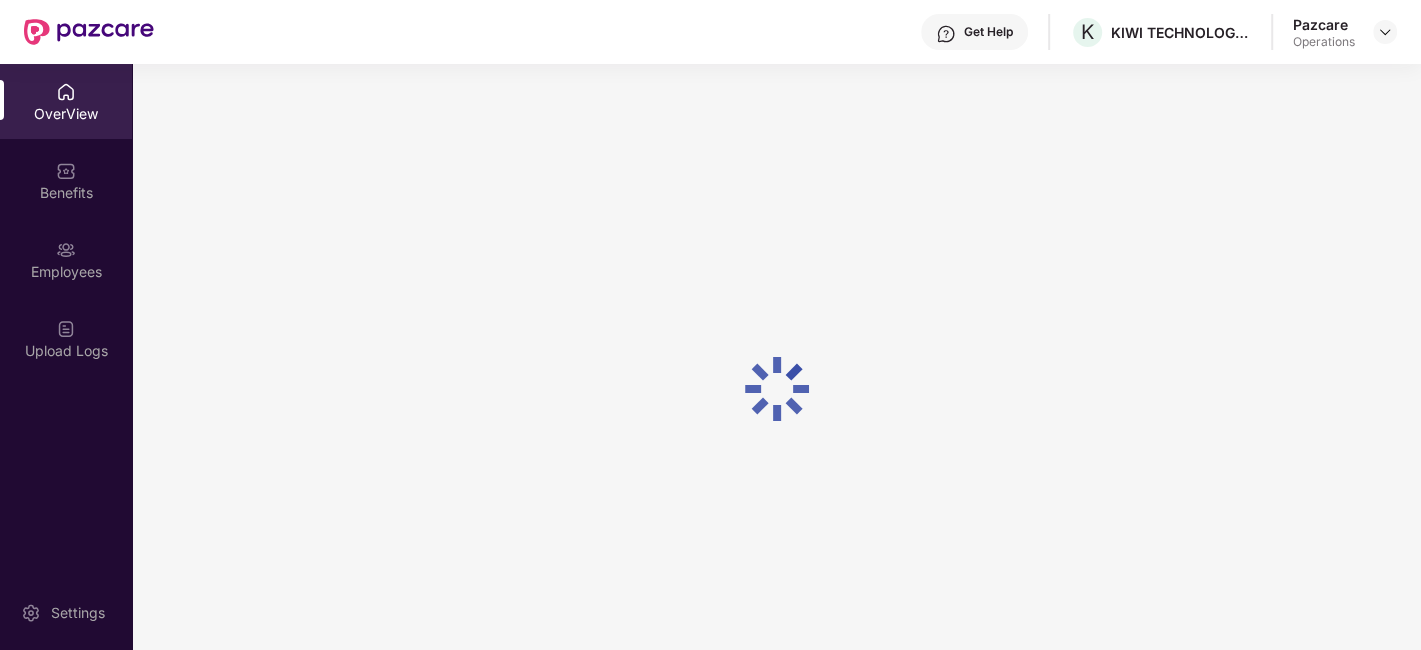 scroll, scrollTop: 63, scrollLeft: 0, axis: vertical 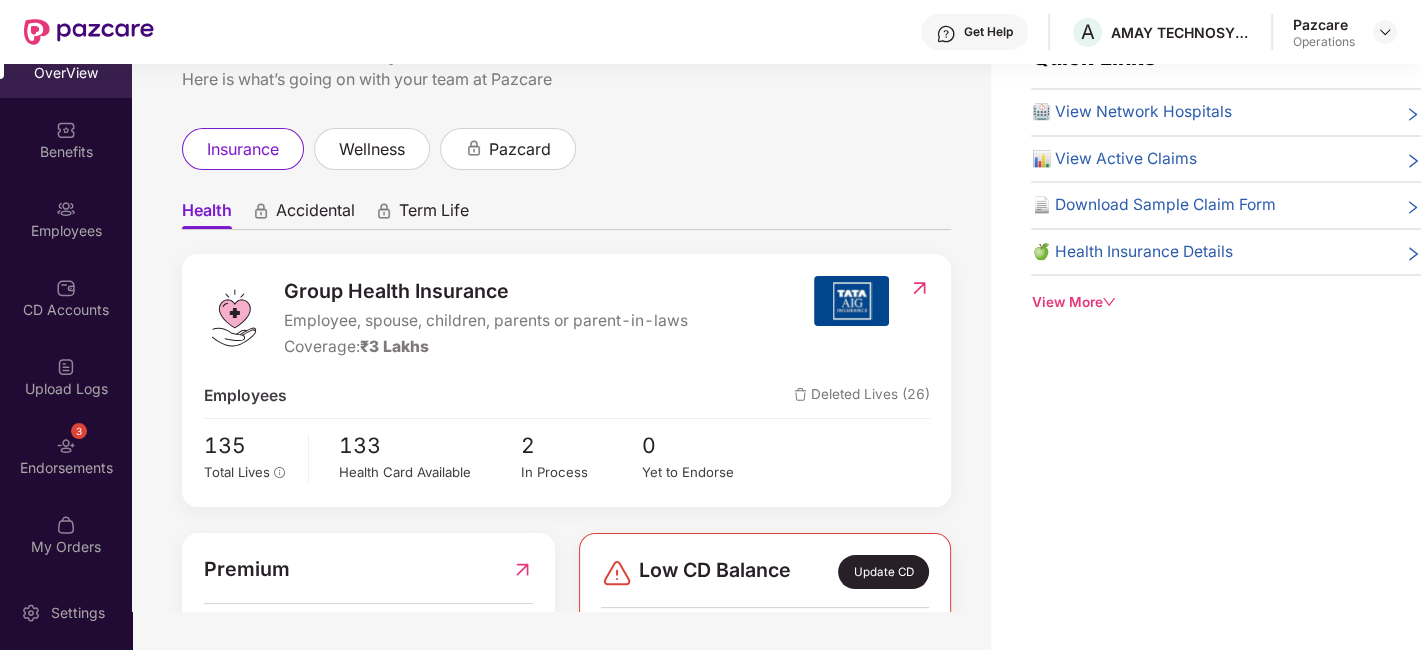 click on "3 Endorsements" at bounding box center (66, 455) 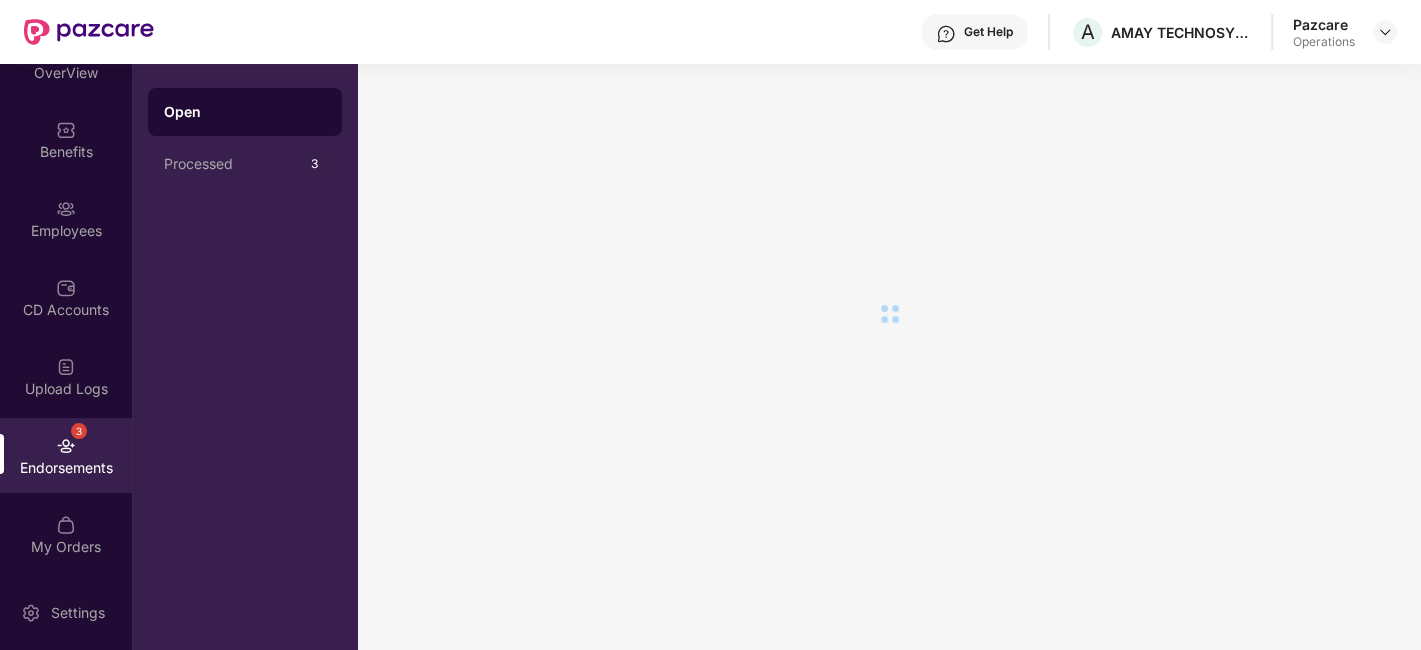 scroll, scrollTop: 0, scrollLeft: 0, axis: both 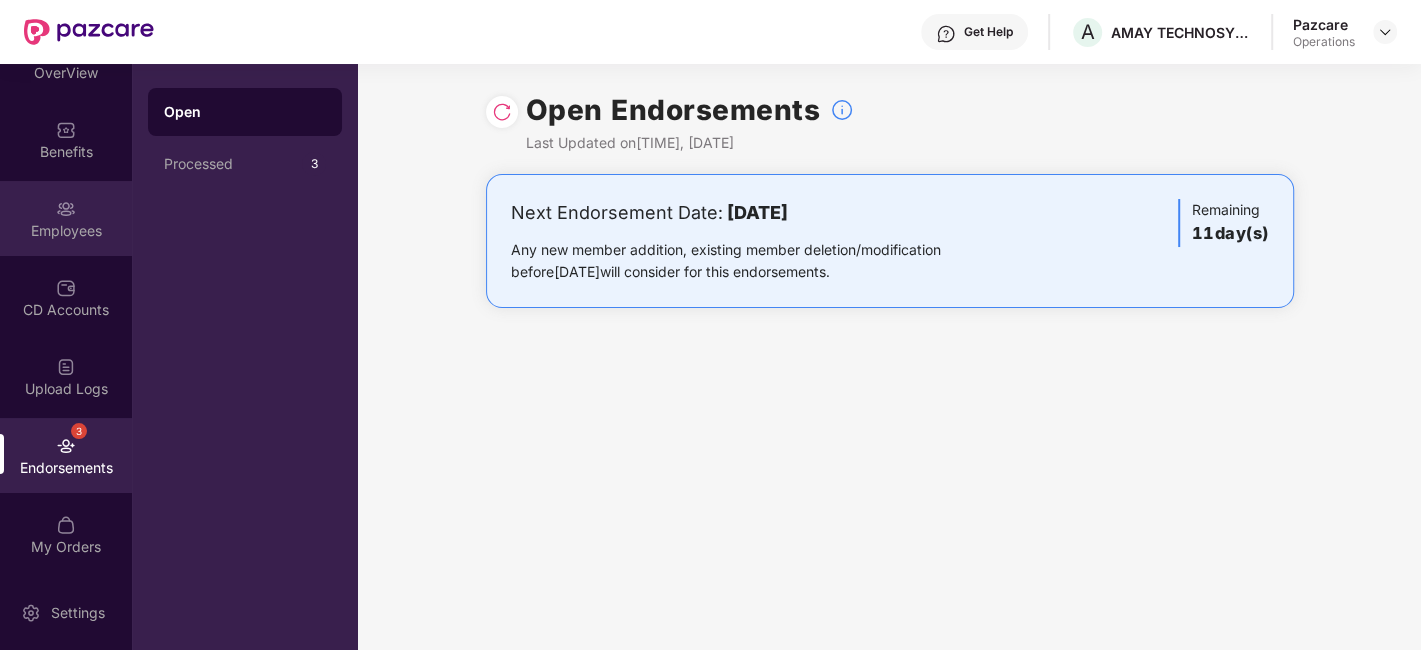 click on "Employees" at bounding box center (66, 218) 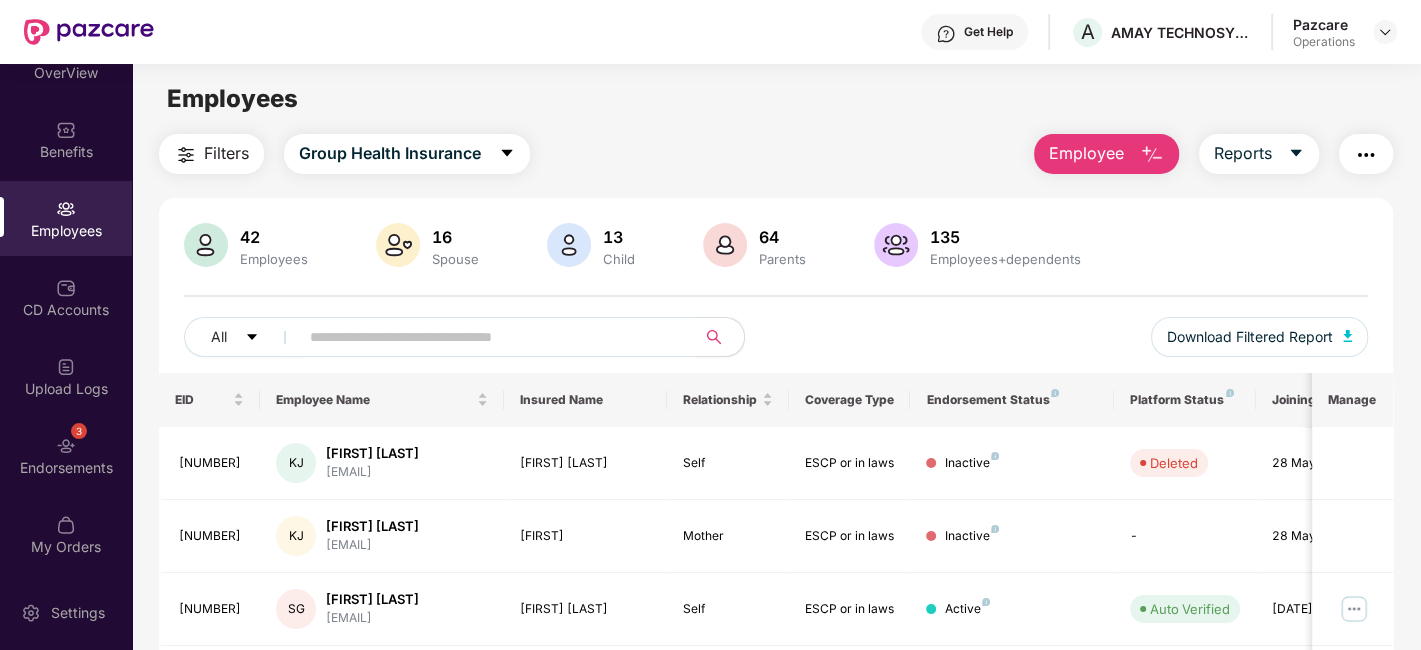 click at bounding box center [489, 337] 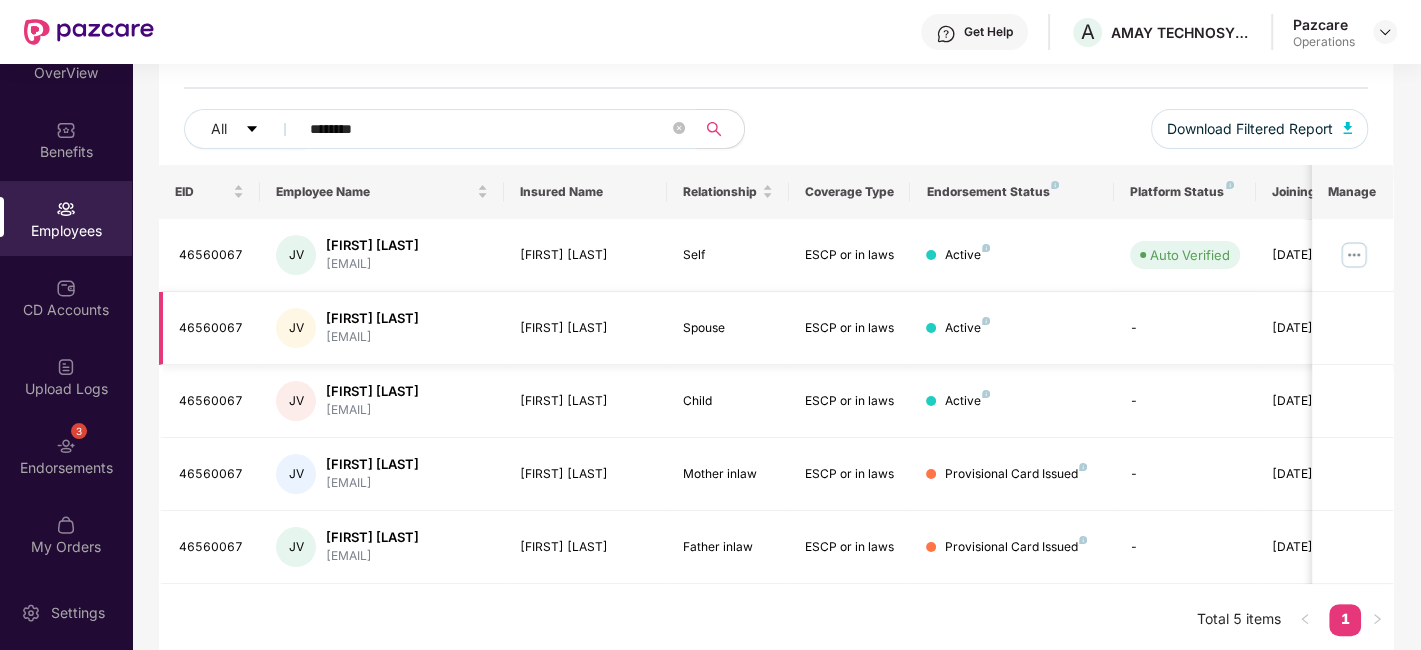 scroll, scrollTop: 211, scrollLeft: 0, axis: vertical 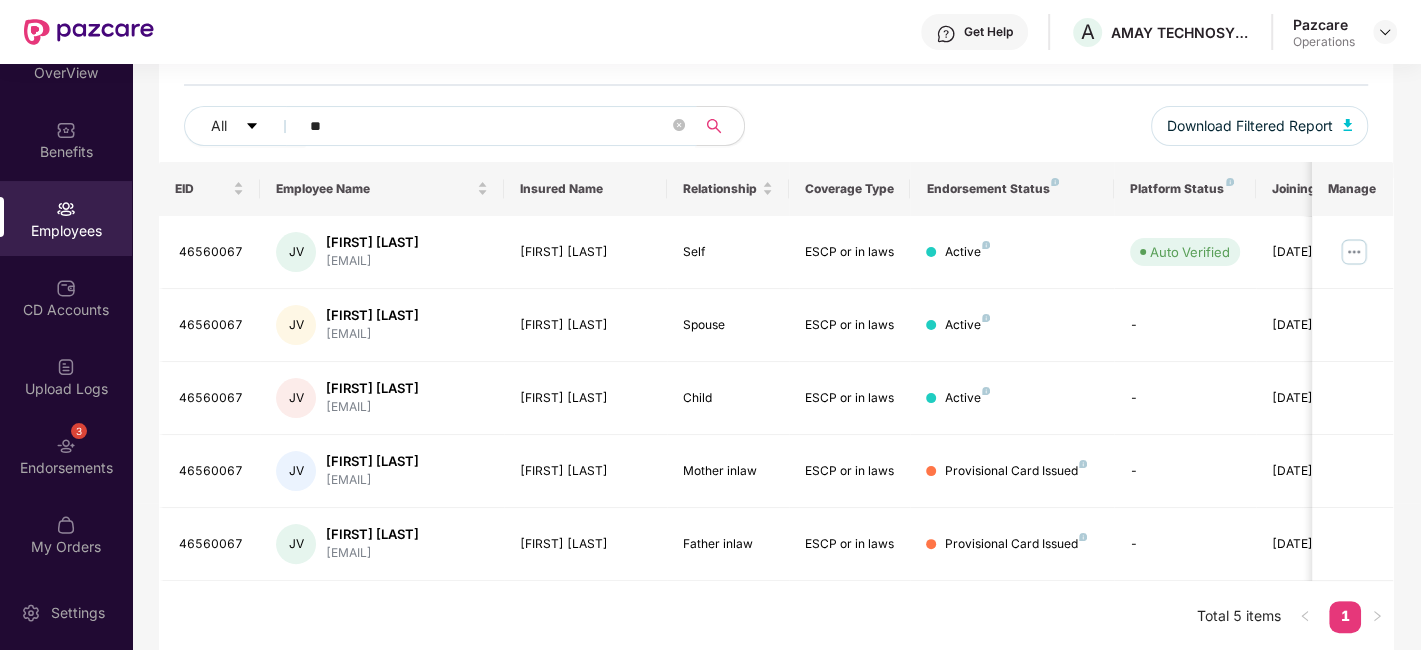 type on "*" 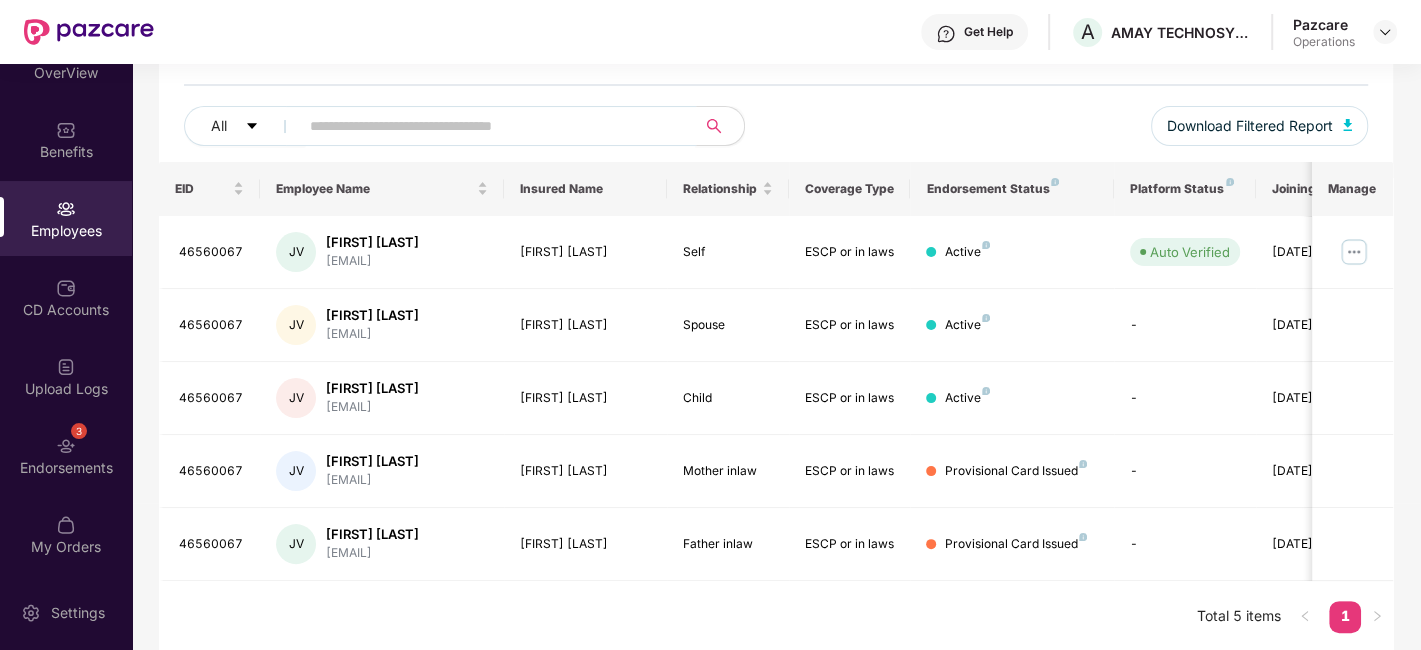 paste on "********" 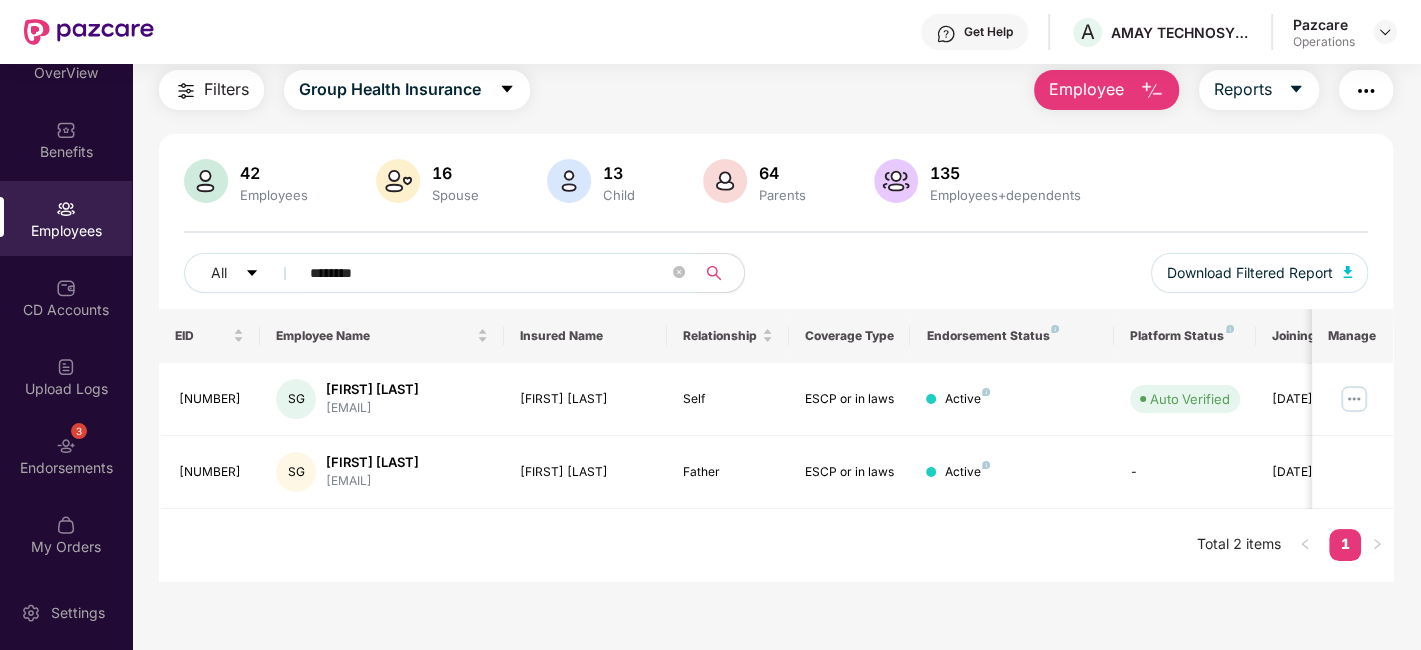scroll, scrollTop: 63, scrollLeft: 0, axis: vertical 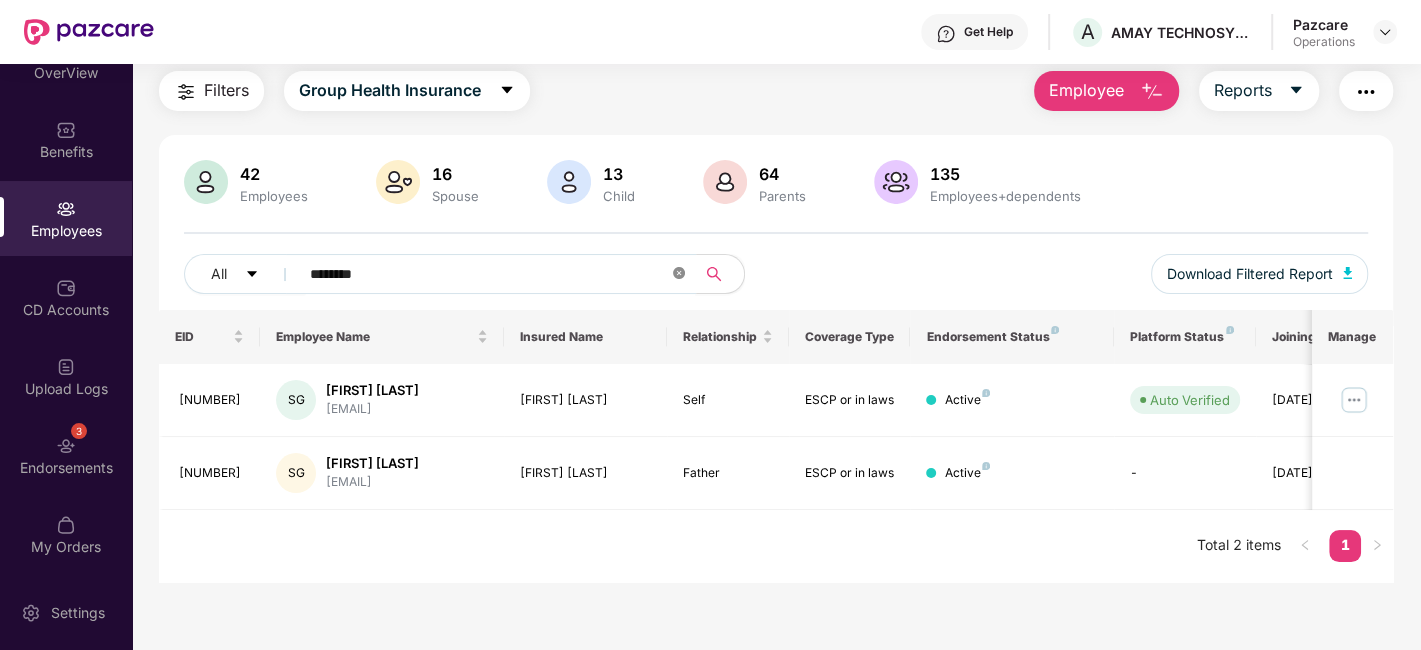 click 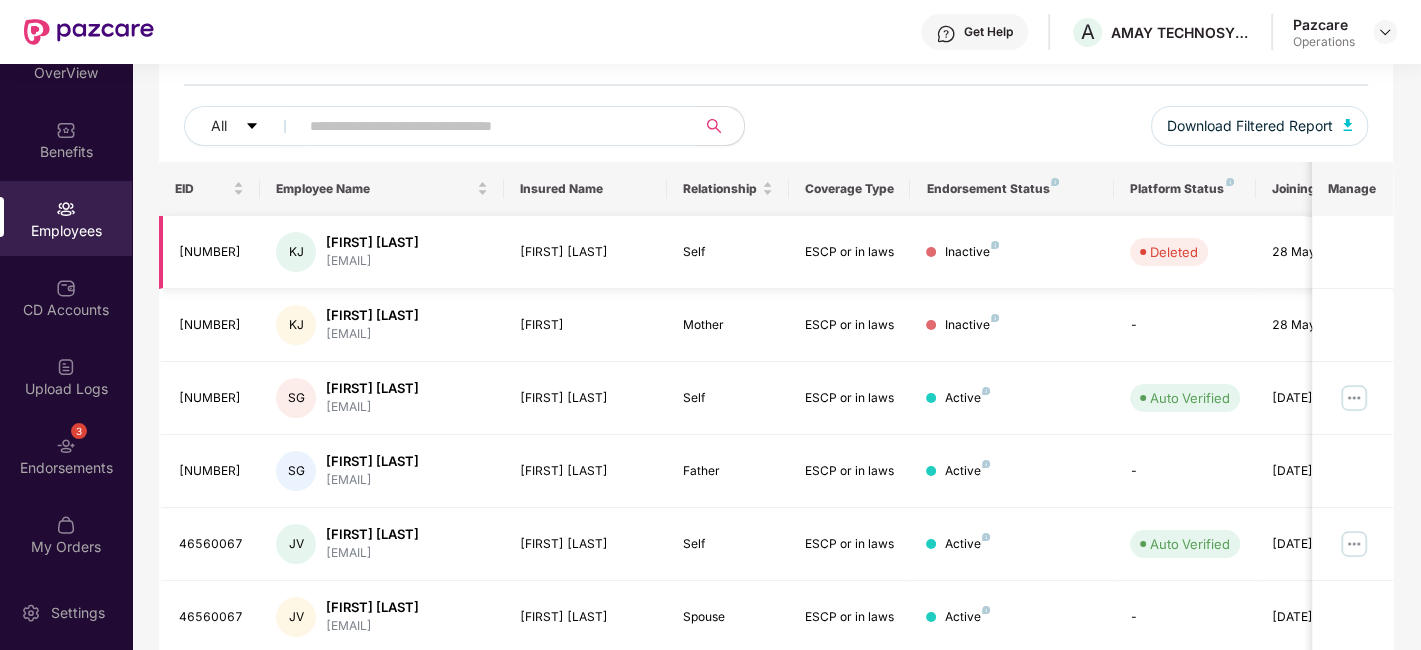 scroll, scrollTop: 0, scrollLeft: 0, axis: both 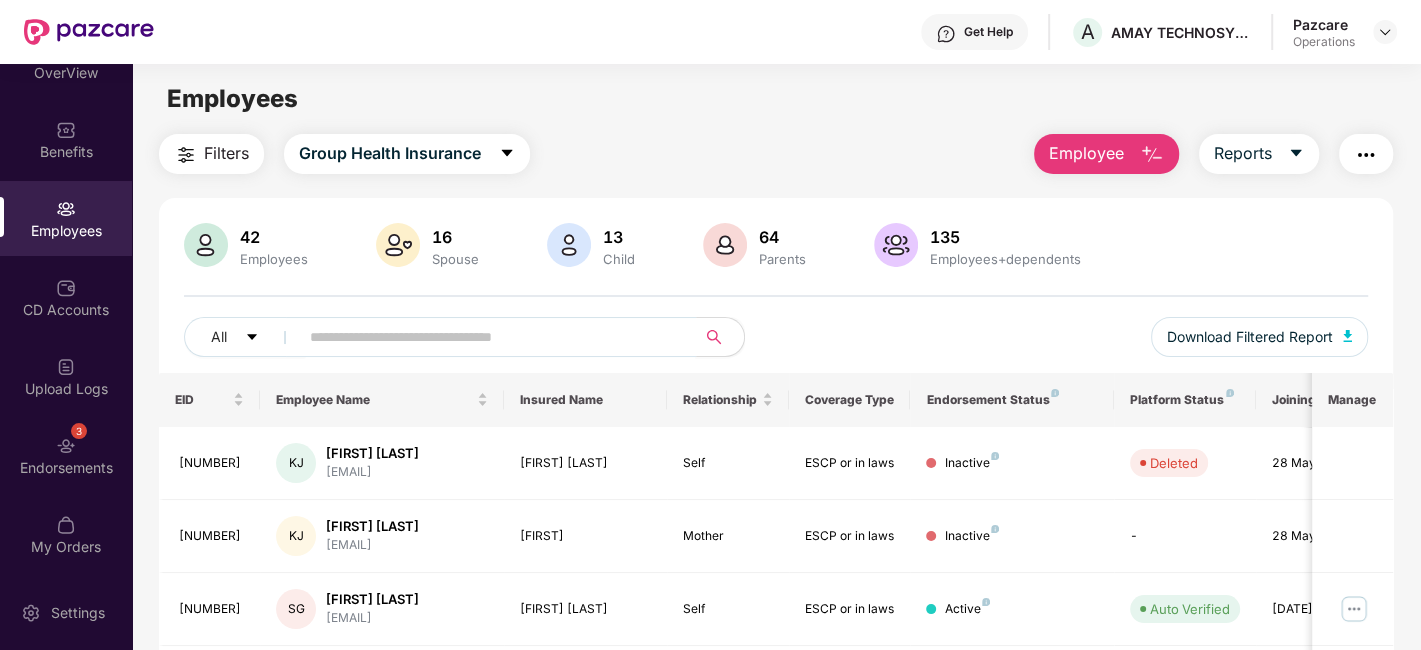 paste on "********" 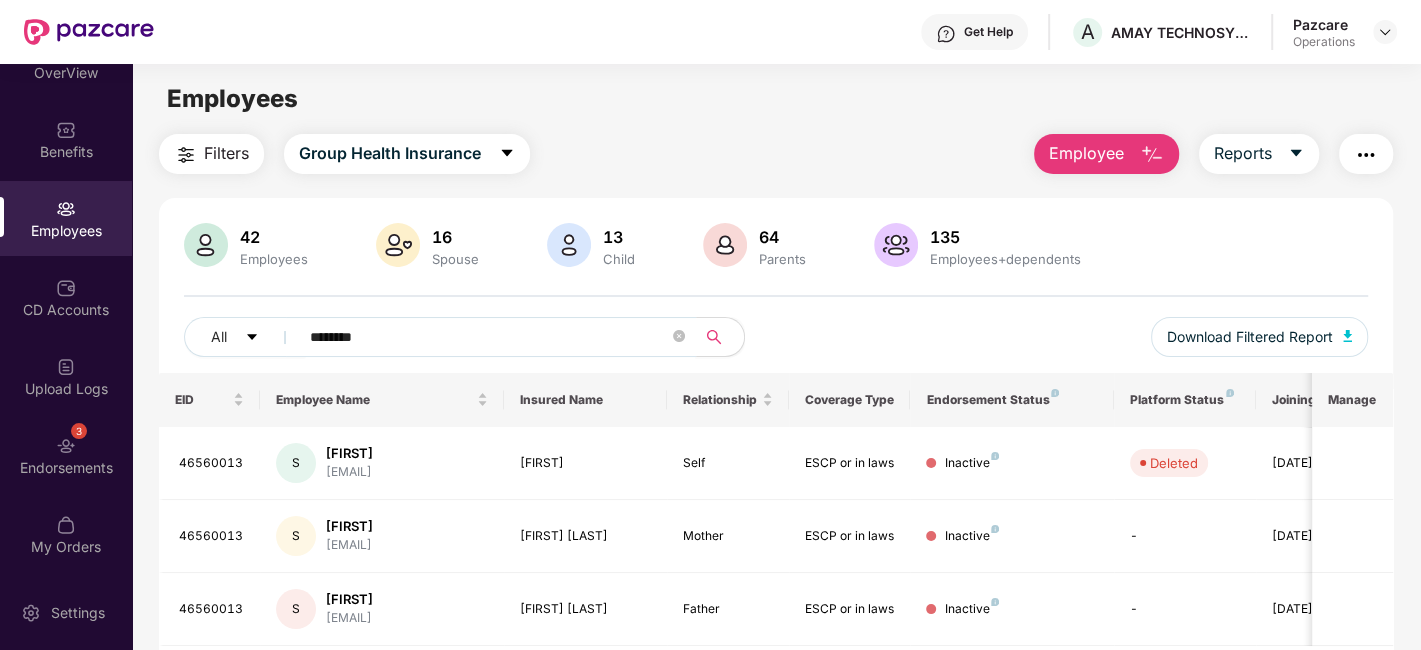 scroll, scrollTop: 65, scrollLeft: 0, axis: vertical 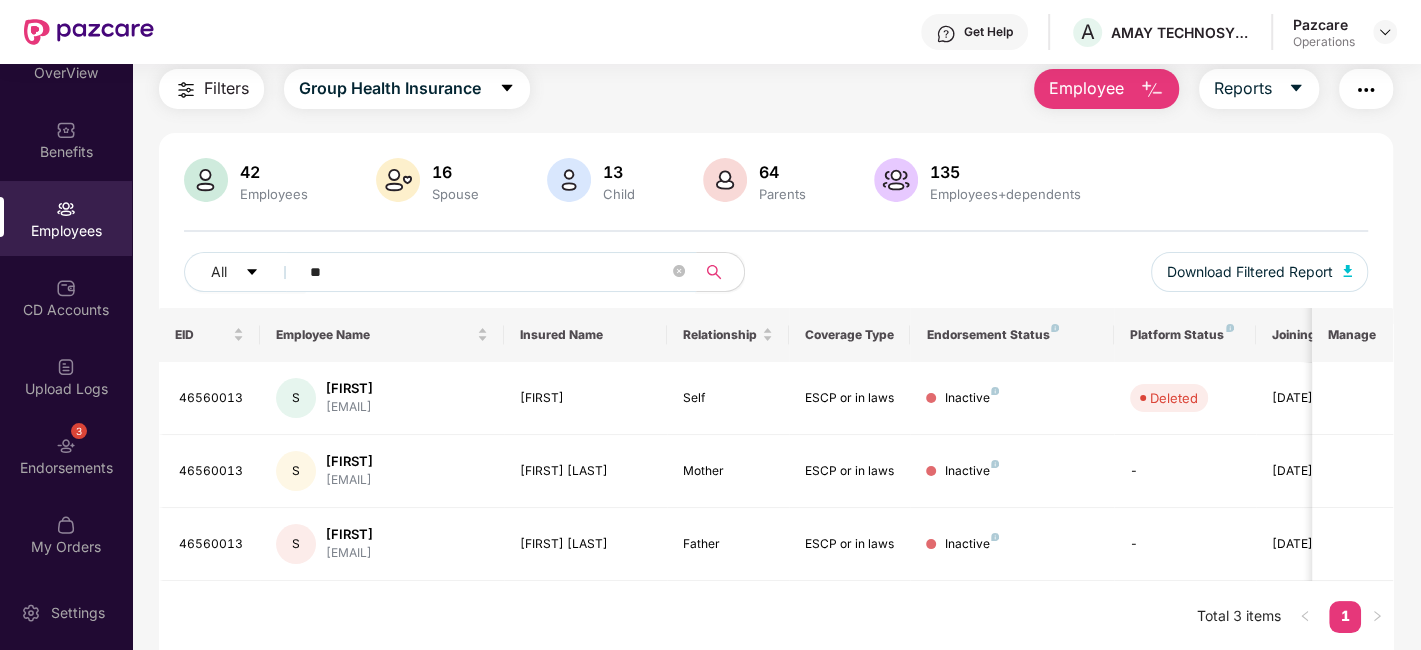 type on "*" 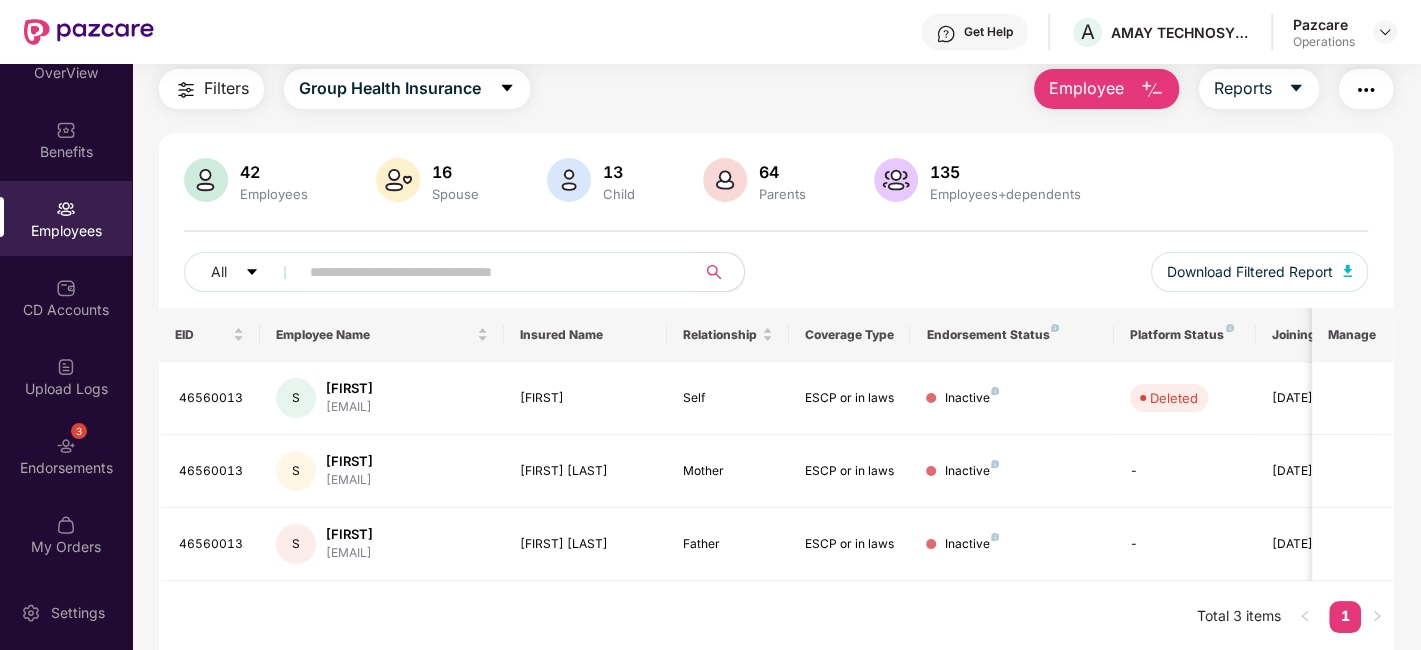 paste on "********" 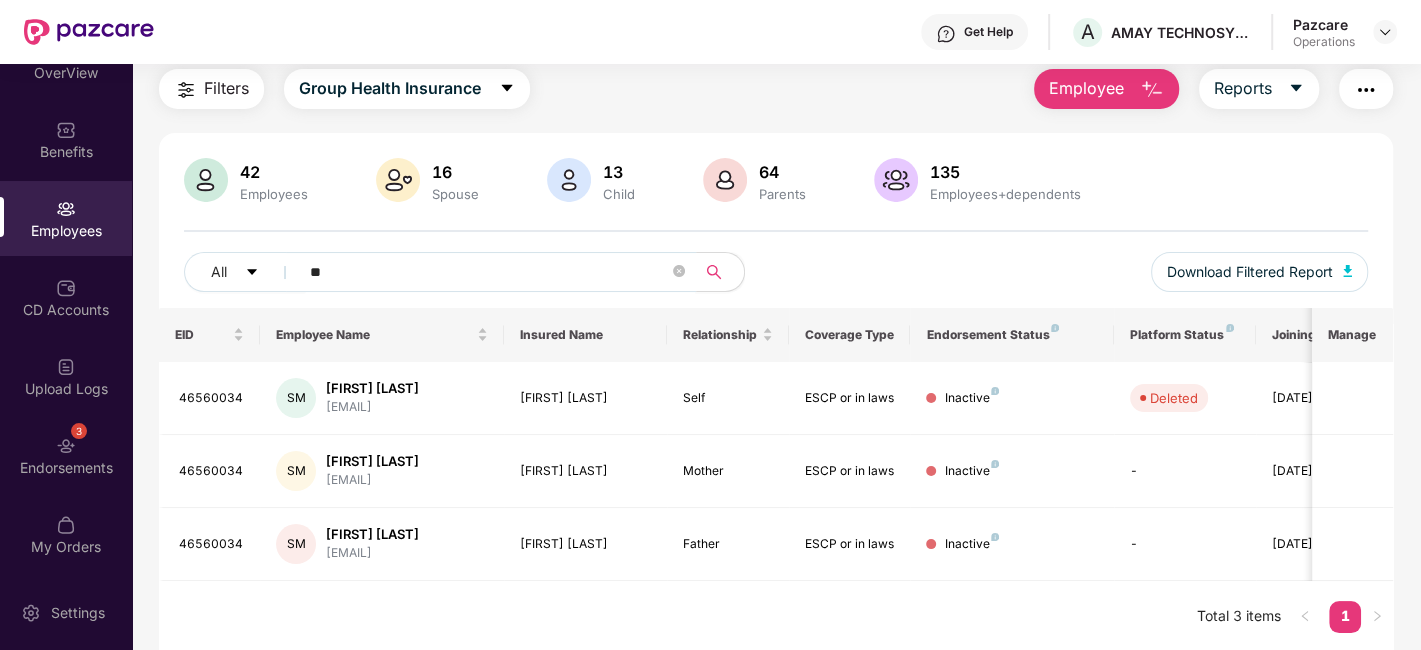type on "*" 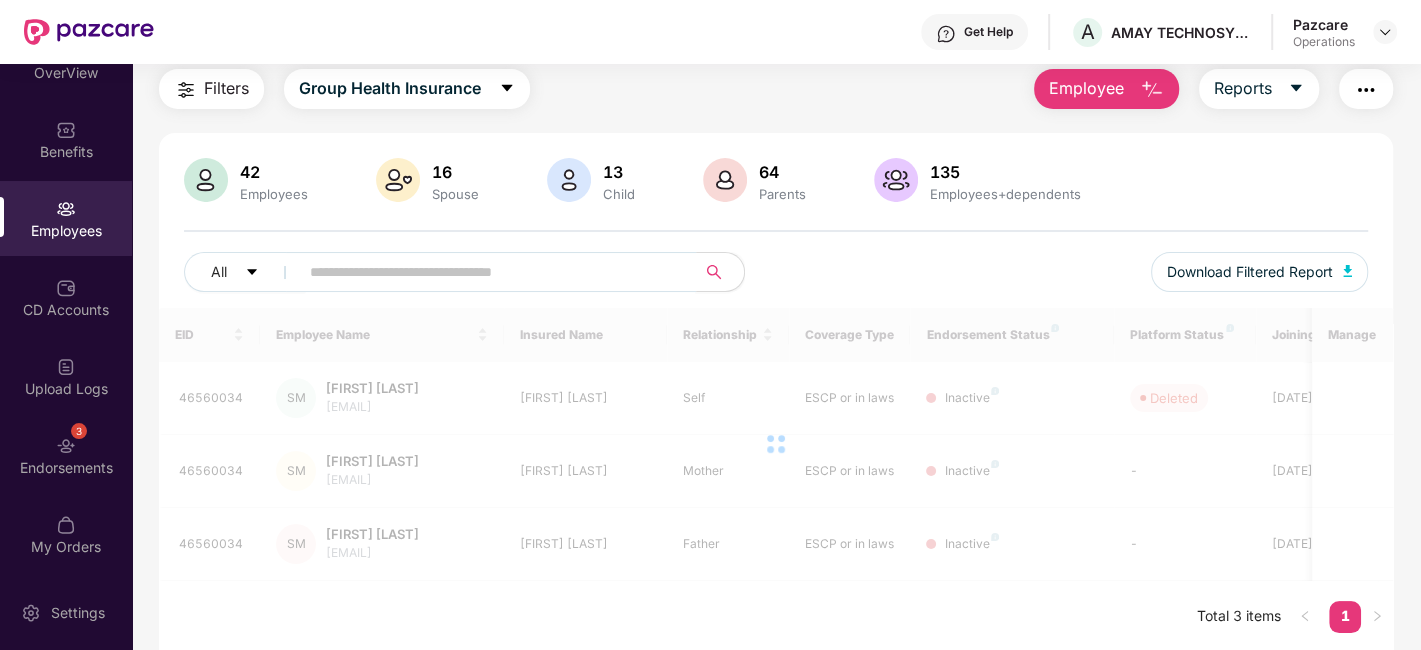 type 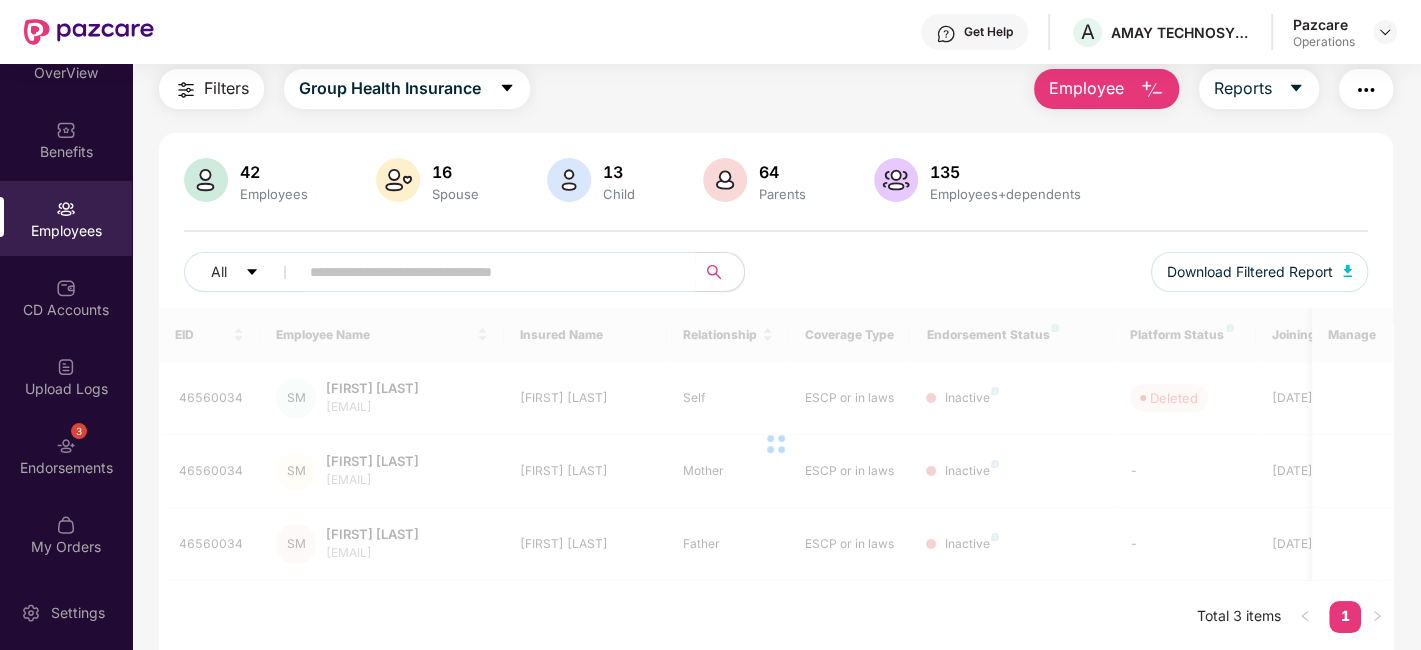 click on "All Download Filtered Report" at bounding box center (776, 280) 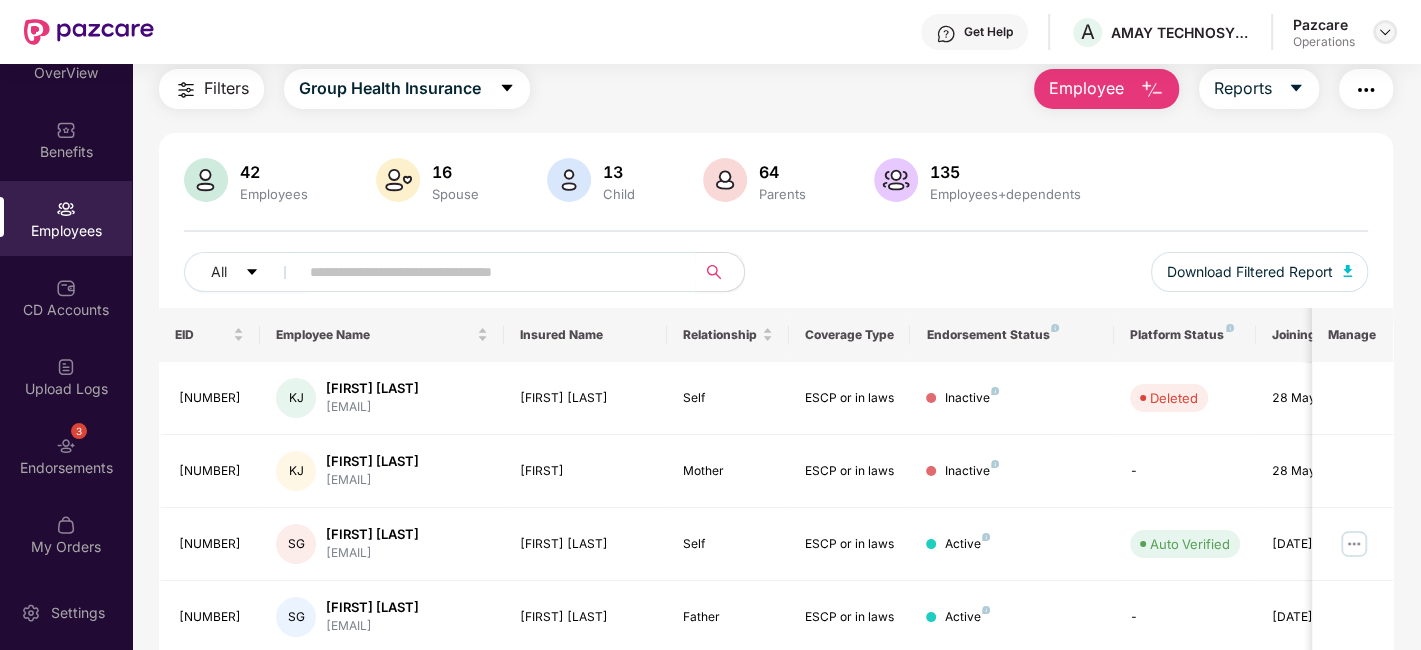 click at bounding box center (1385, 32) 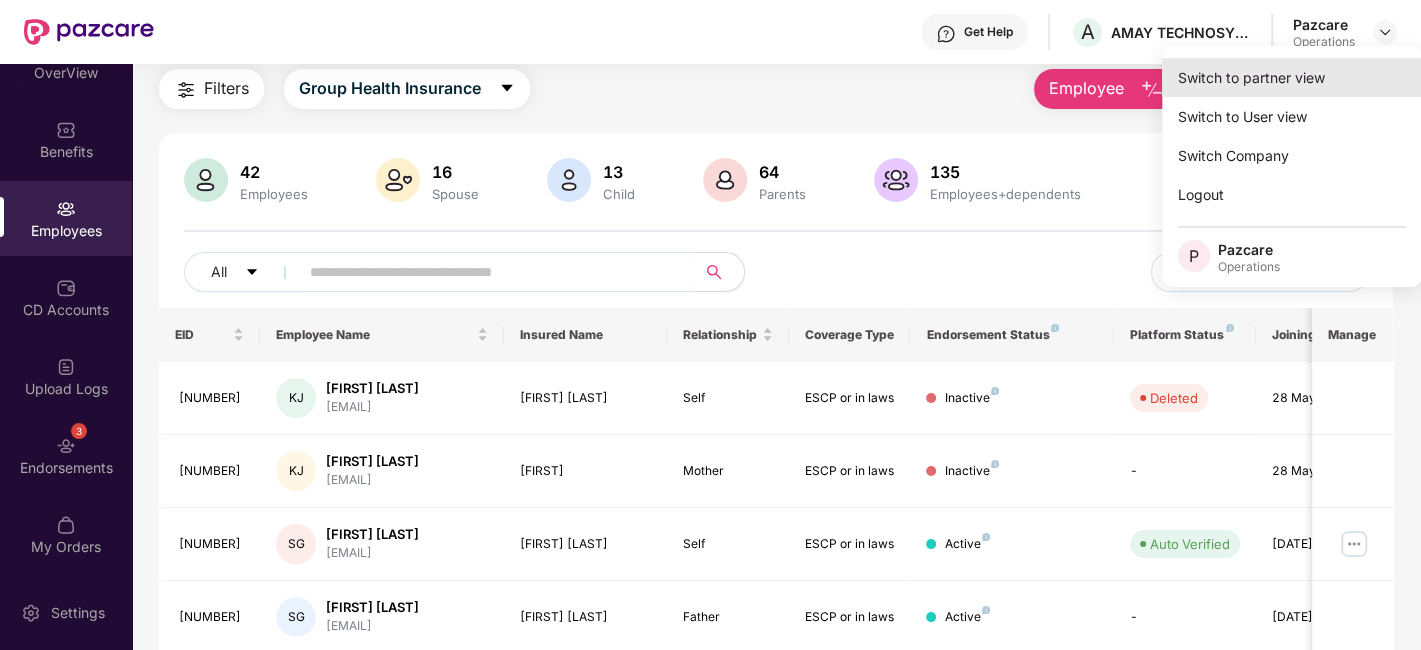 click on "Switch to partner view" at bounding box center [1292, 77] 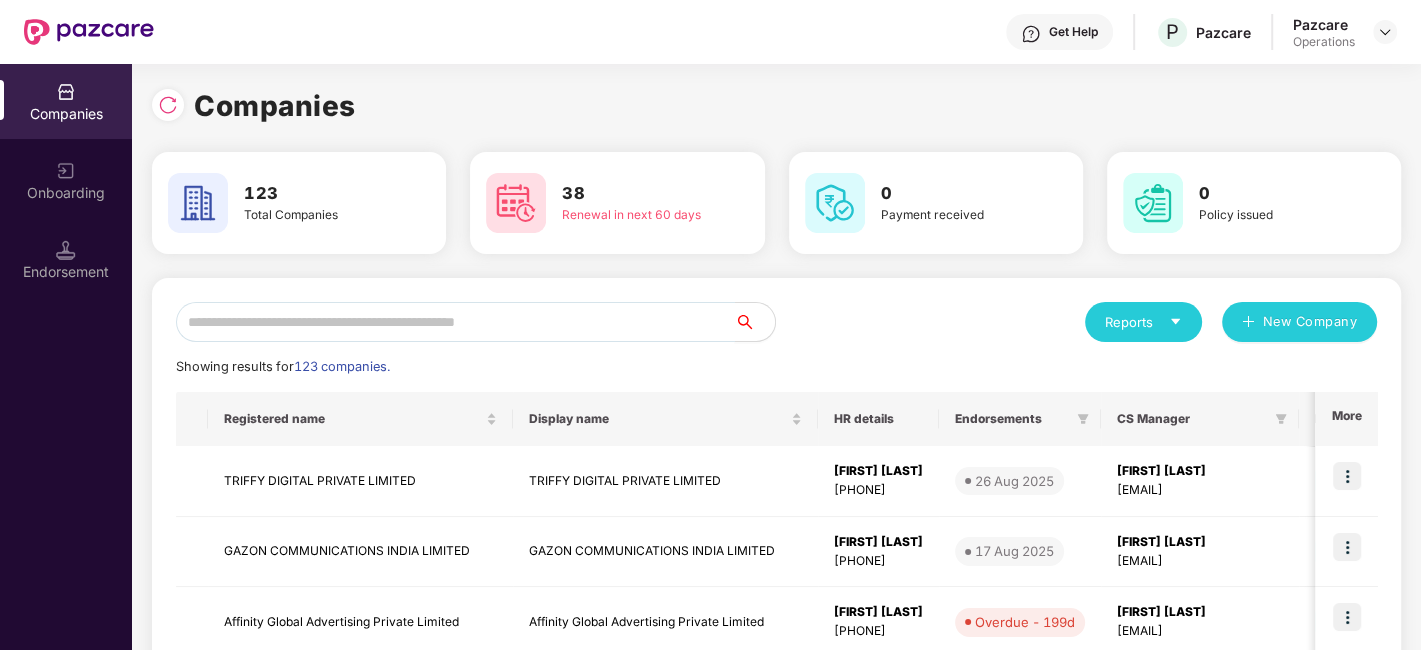 click at bounding box center (455, 322) 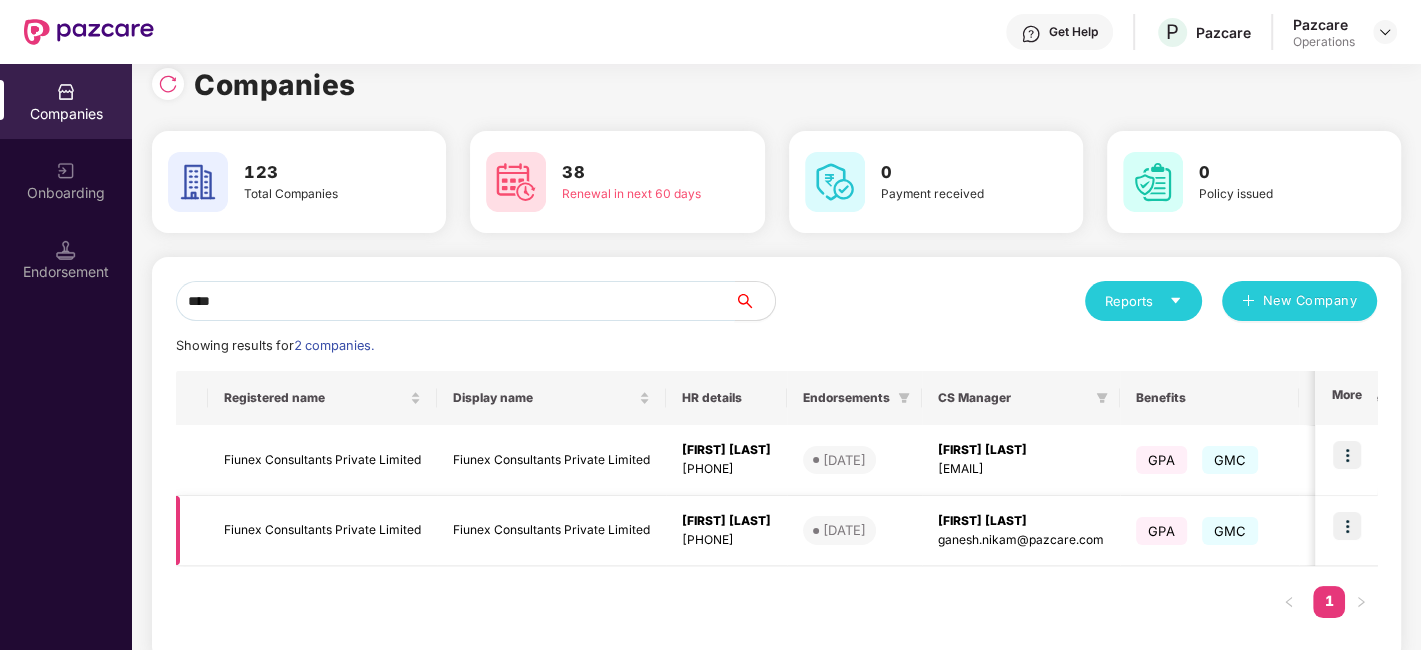 scroll, scrollTop: 48, scrollLeft: 0, axis: vertical 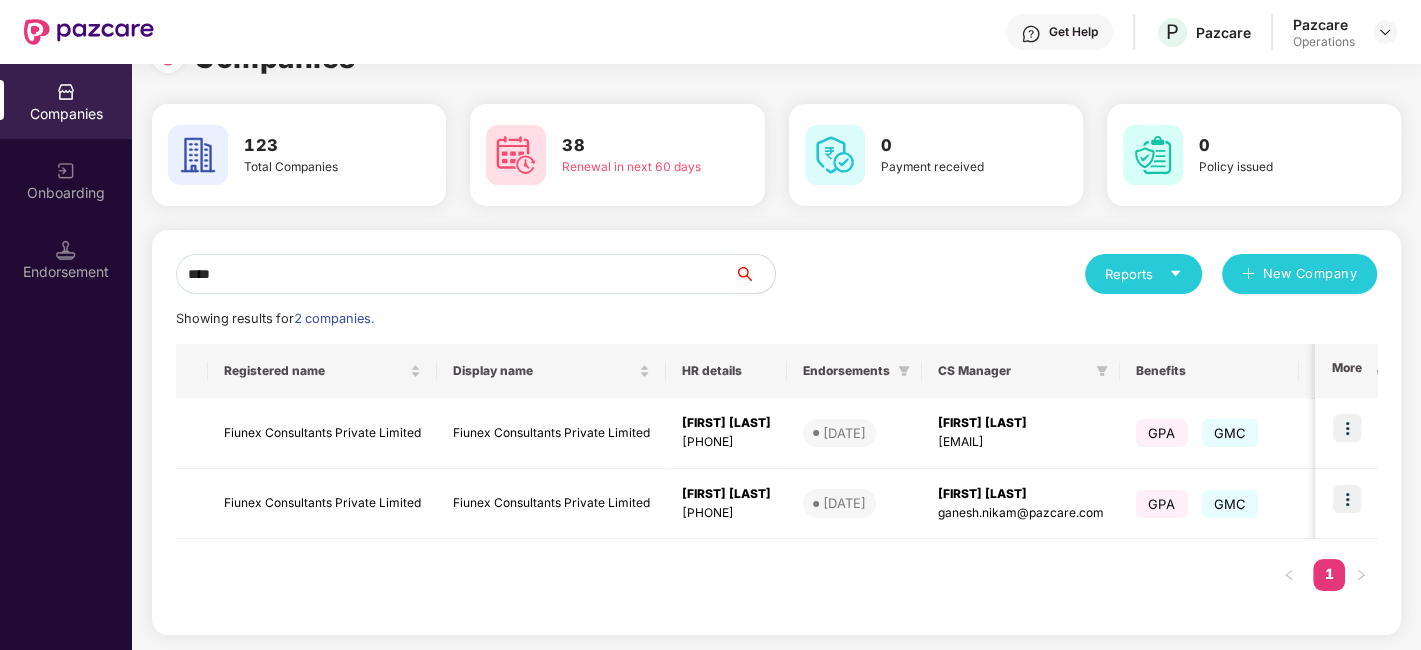 type on "****" 